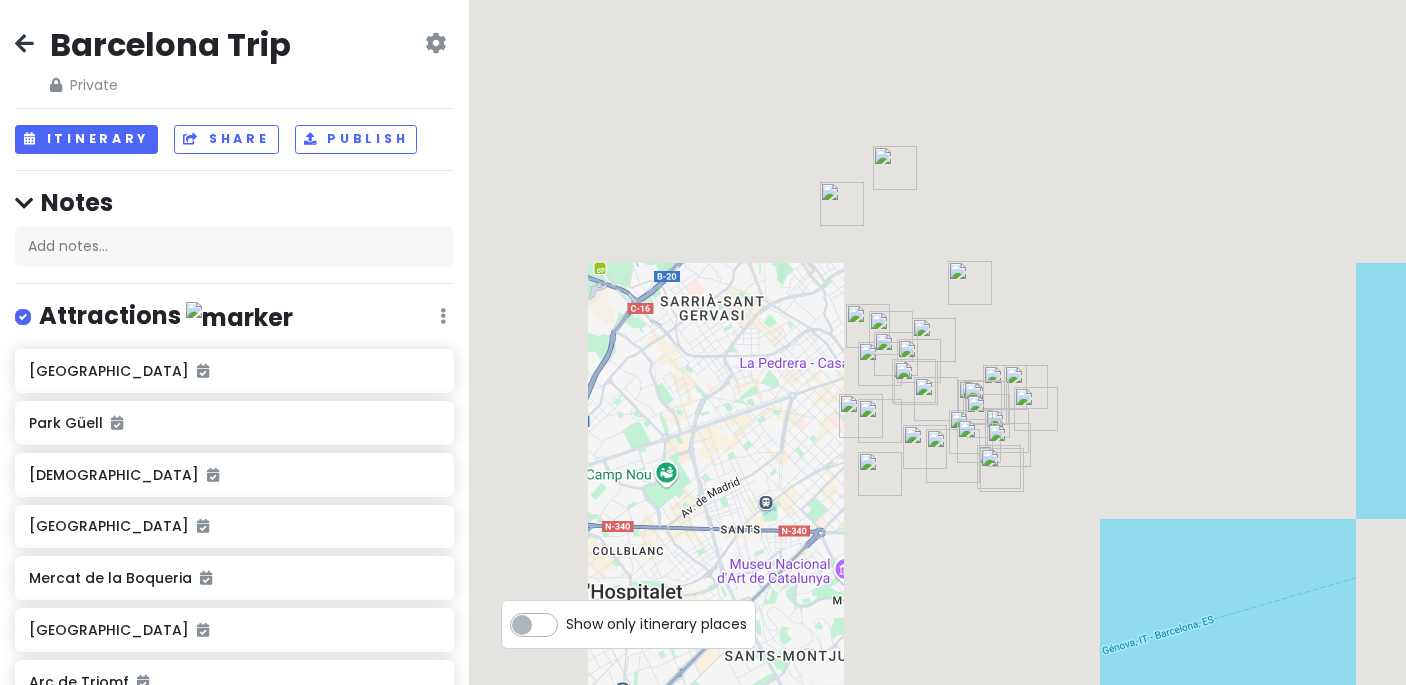 scroll, scrollTop: 0, scrollLeft: 0, axis: both 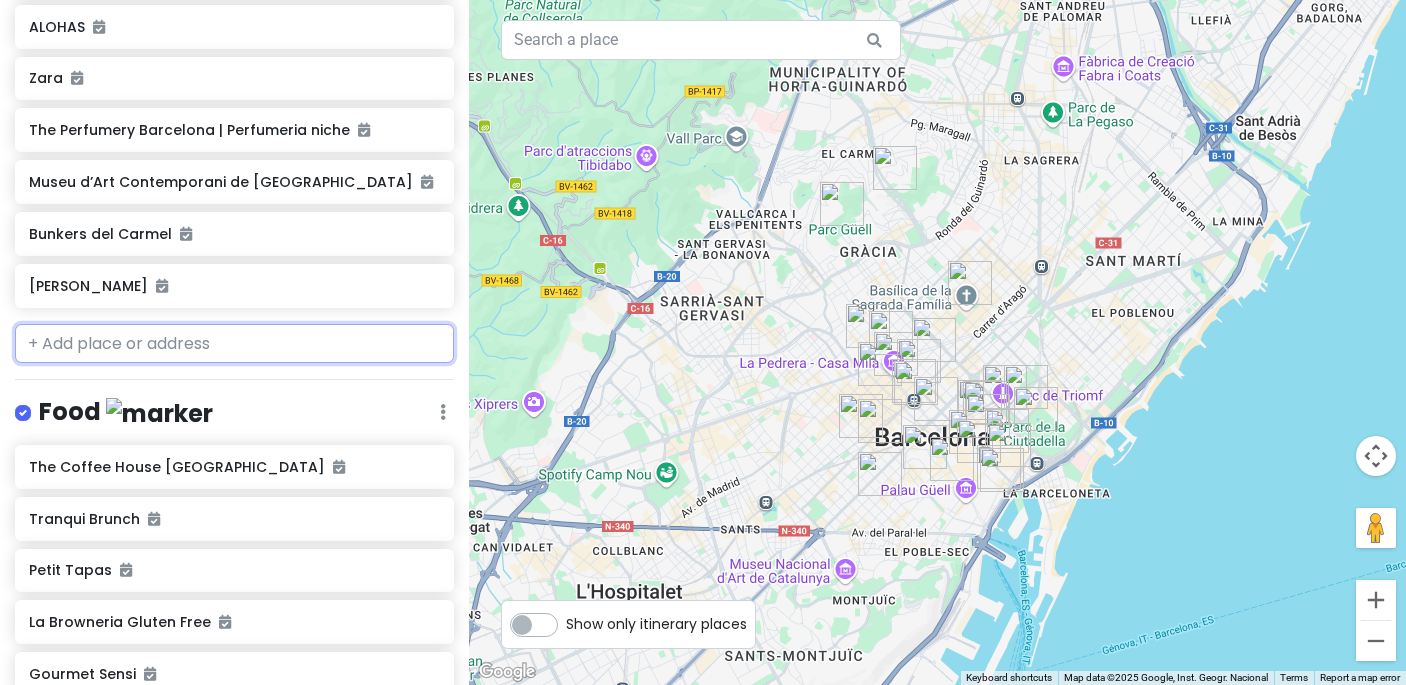 click at bounding box center [234, 344] 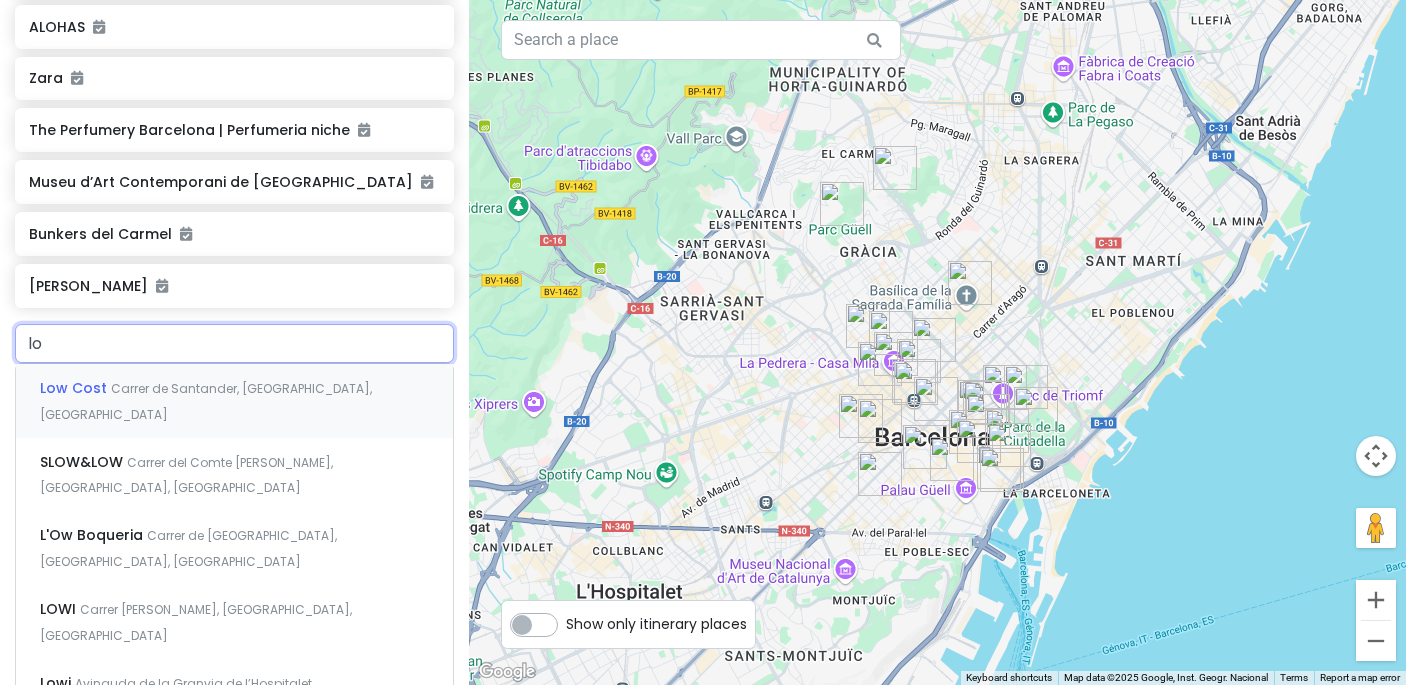 type on "loe" 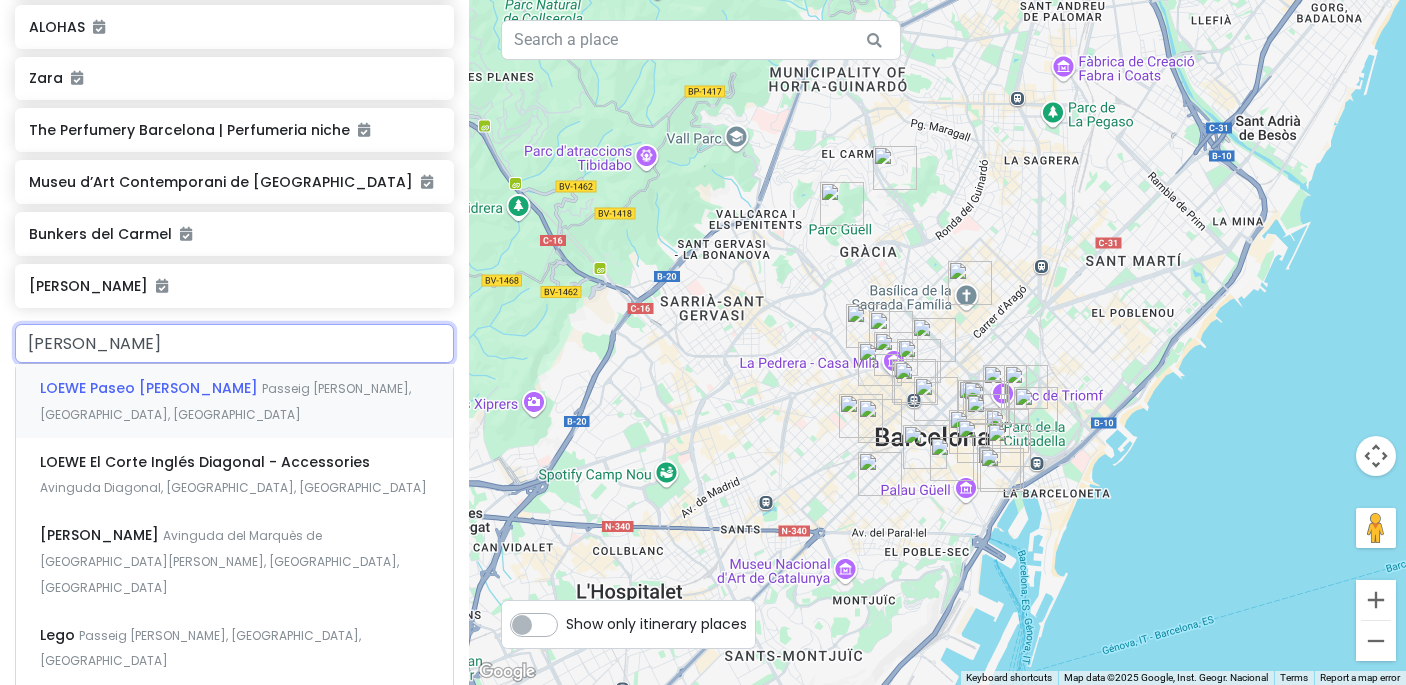 click on "Passeig de Gràcia, Barcelona, Spain" at bounding box center (225, 401) 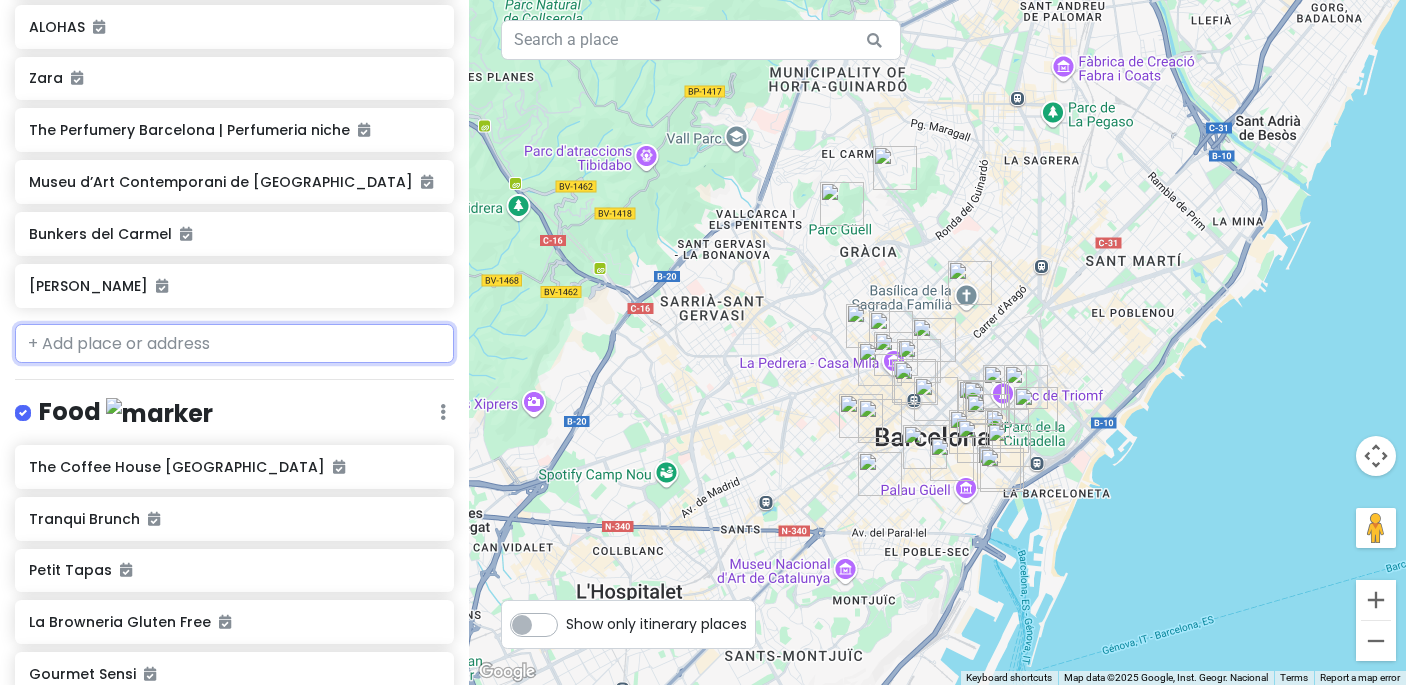 scroll, scrollTop: 966, scrollLeft: 0, axis: vertical 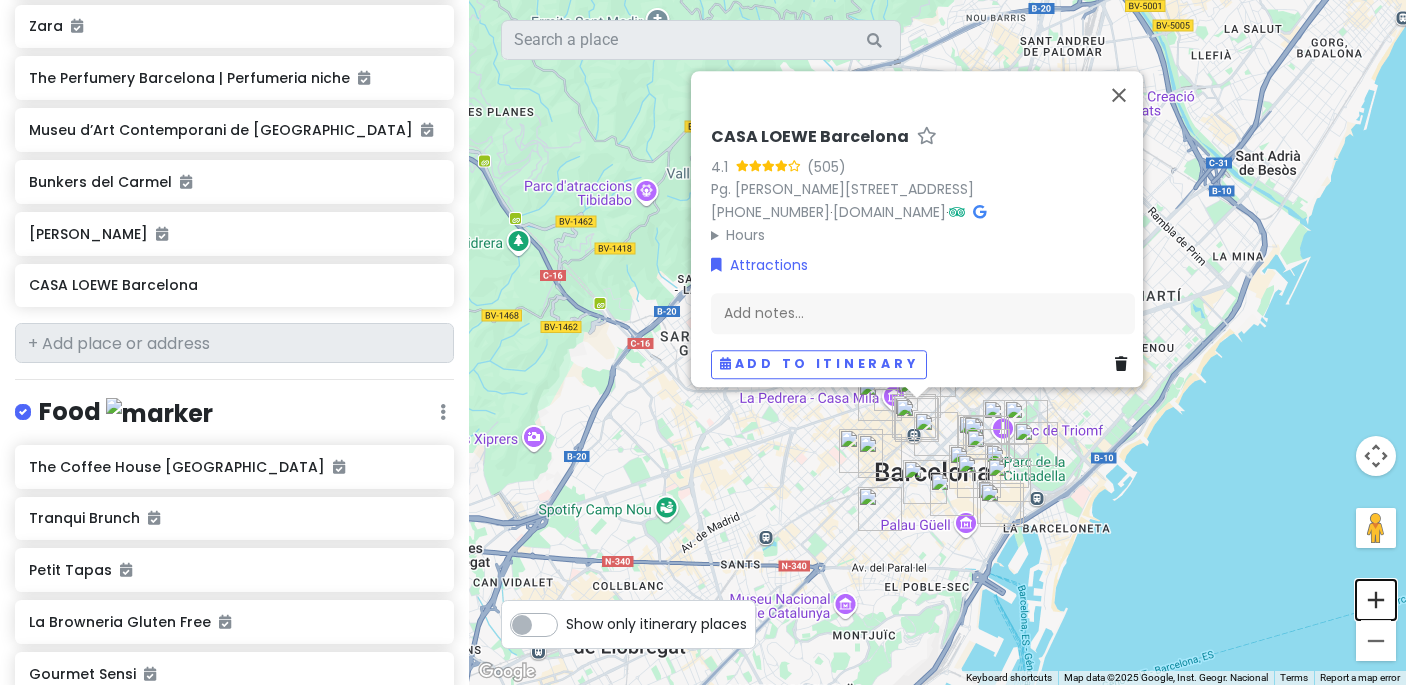 click at bounding box center (1376, 600) 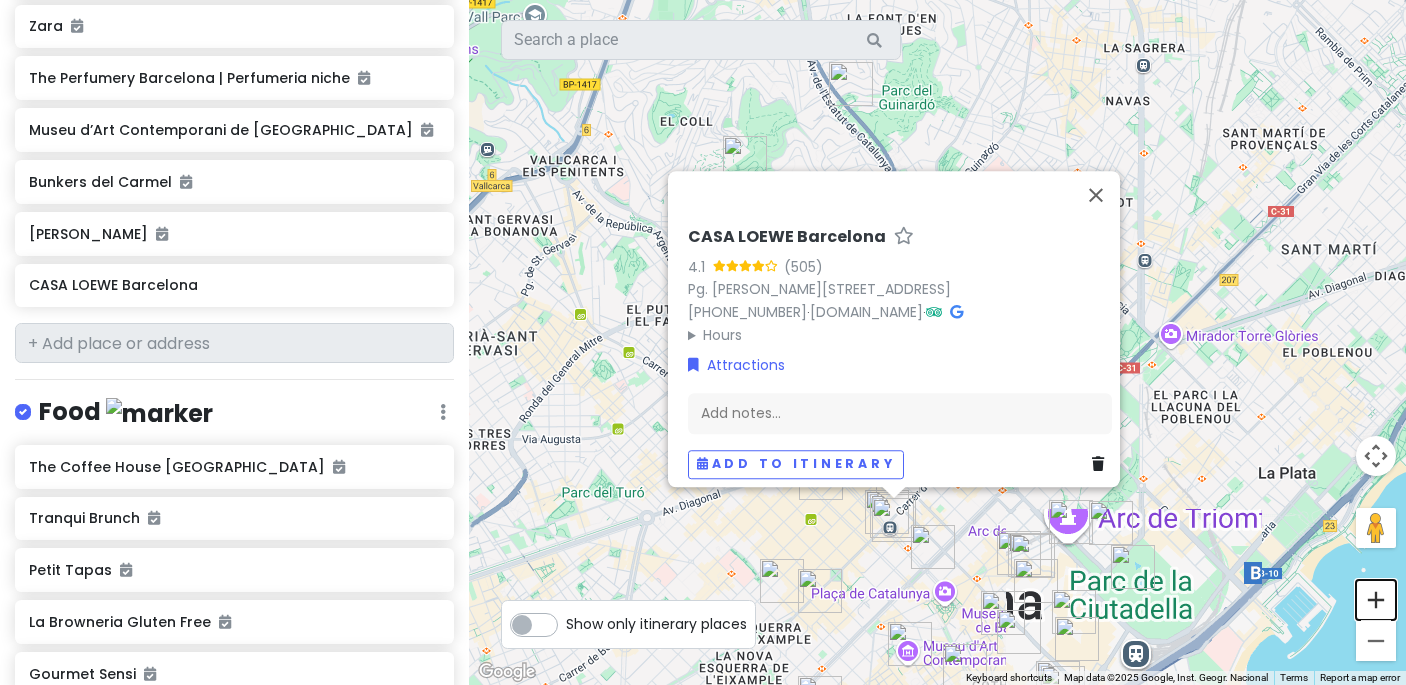 click at bounding box center (1376, 600) 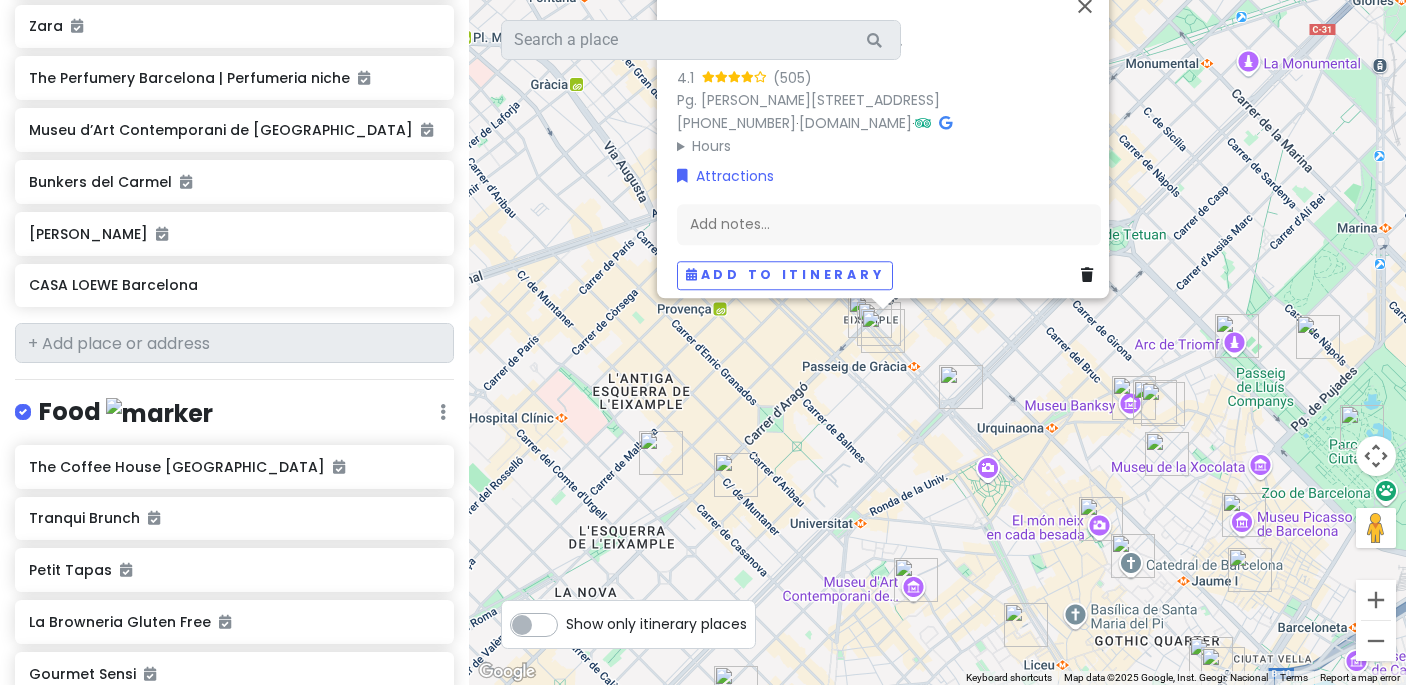 drag, startPoint x: 1113, startPoint y: 512, endPoint x: 1148, endPoint y: 114, distance: 399.53598 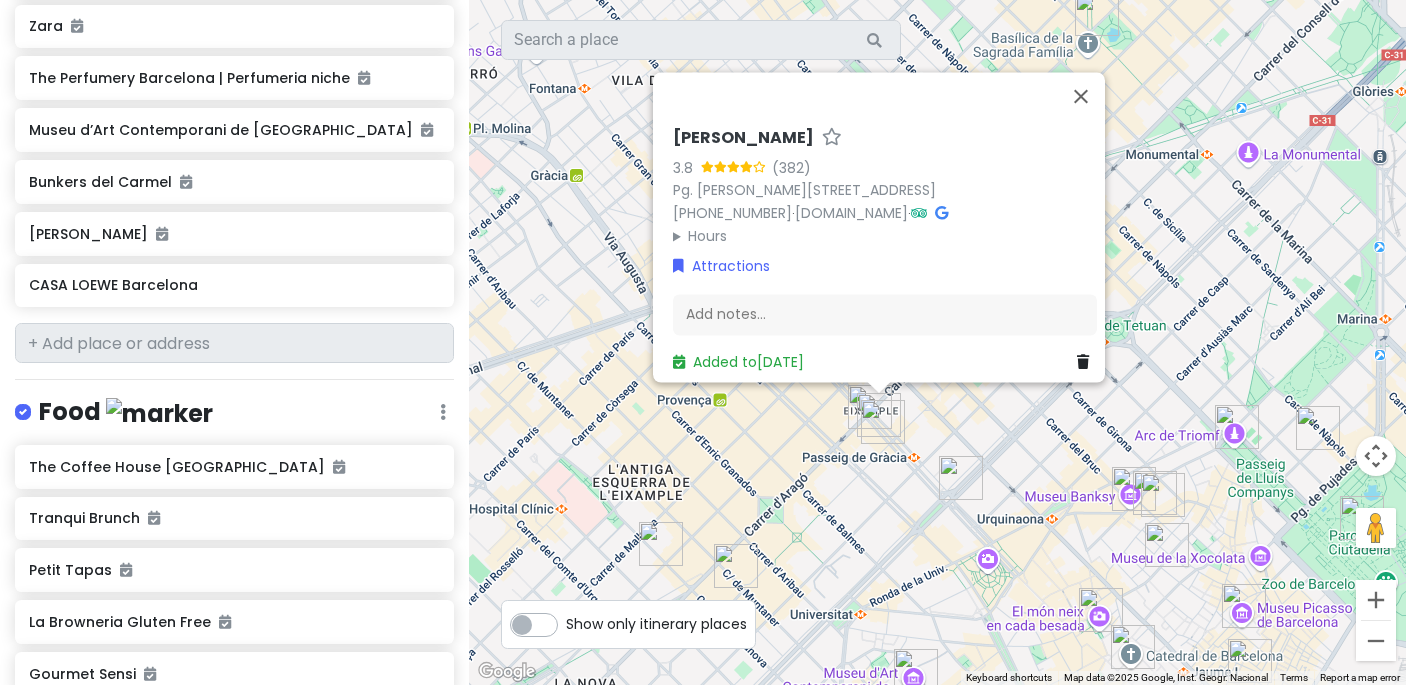 click at bounding box center [870, 407] 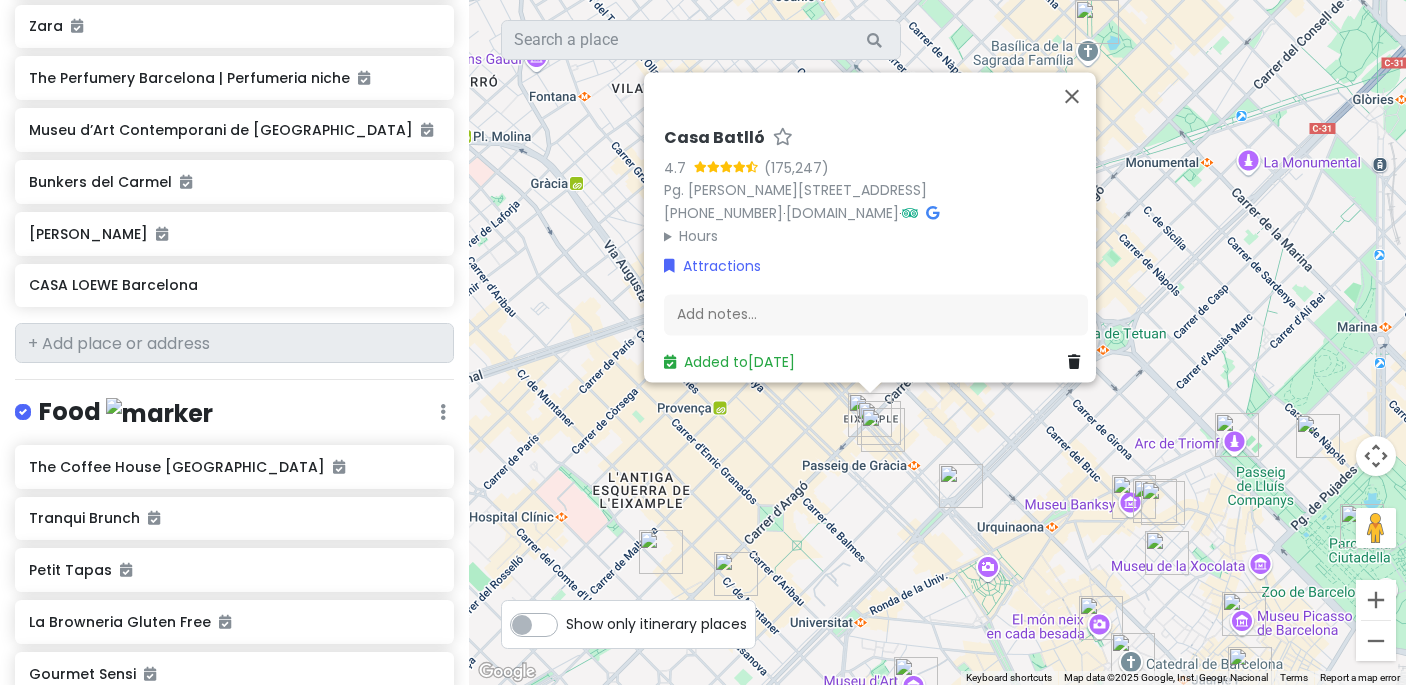 click at bounding box center (961, 486) 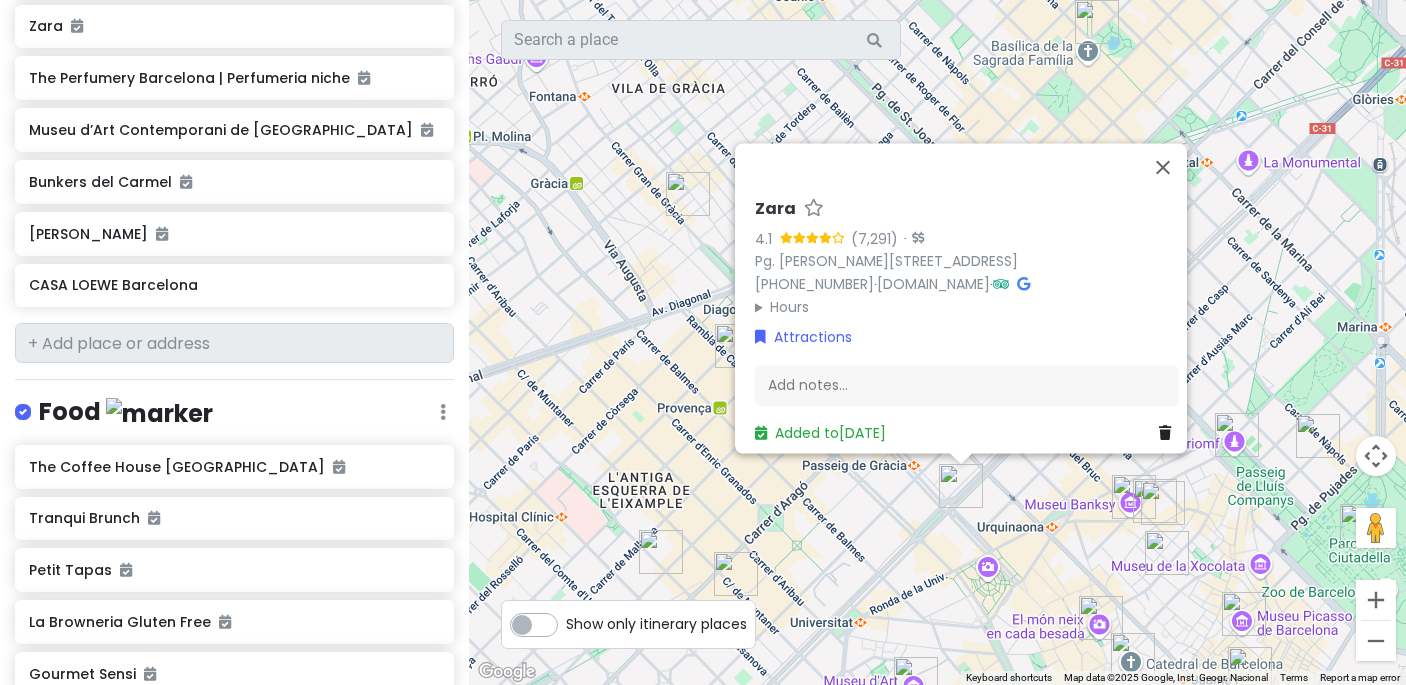 click on "To navigate, press the arrow keys. Zara 4.1        (7,291)    ·    Pg. de Gràcia, 16, L'Eixample, 08008 Barcelona, Spain +34 933 18 76 75   ·   www.zara.com   ·   Hours Monday  10:00 AM – 10:00 PM Tuesday  10:00 AM – 10:00 PM Wednesday  10:00 AM – 10:00 PM Thursday  10:00 AM – 10:00 PM Friday  10:00 AM – 10:00 PM Saturday  10:00 AM – 10:00 PM Sunday  12:00 – 8:00 PM Attractions Add notes... Added to  Sun 7/27" at bounding box center (937, 342) 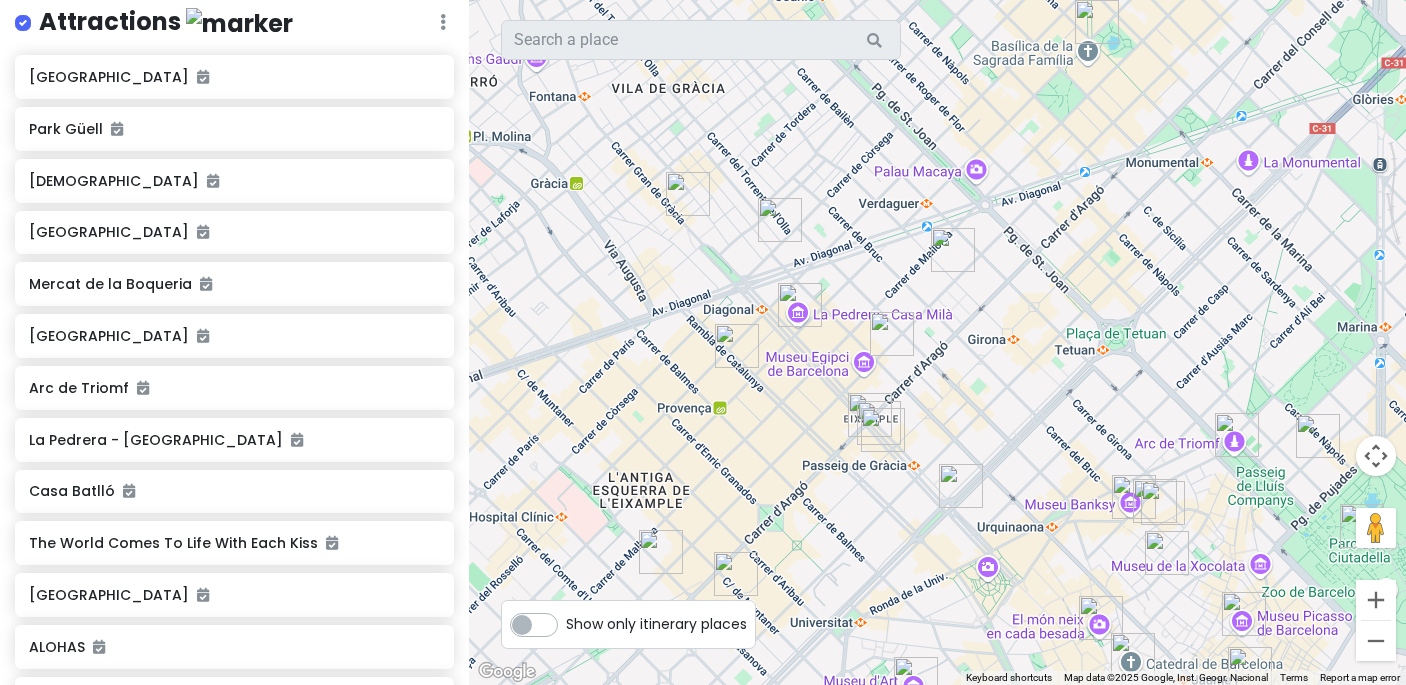 scroll, scrollTop: 0, scrollLeft: 0, axis: both 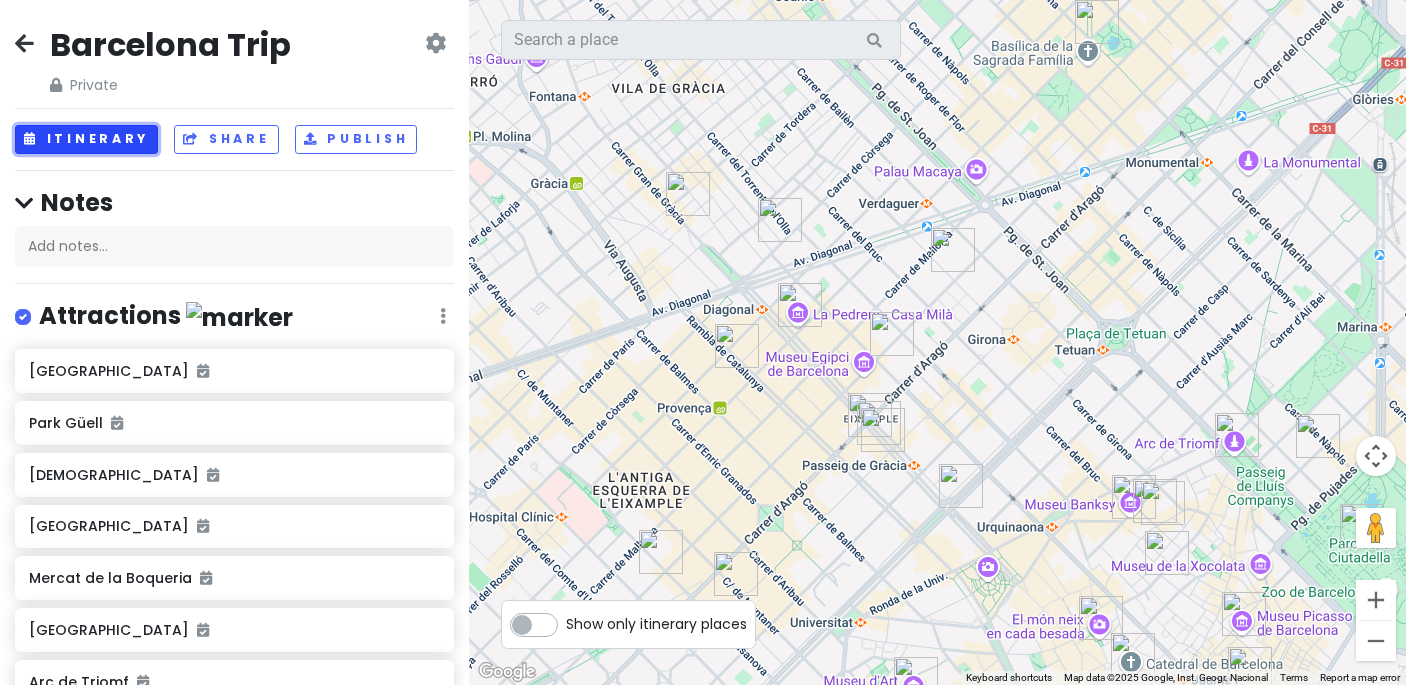 click on "Itinerary" at bounding box center [86, 139] 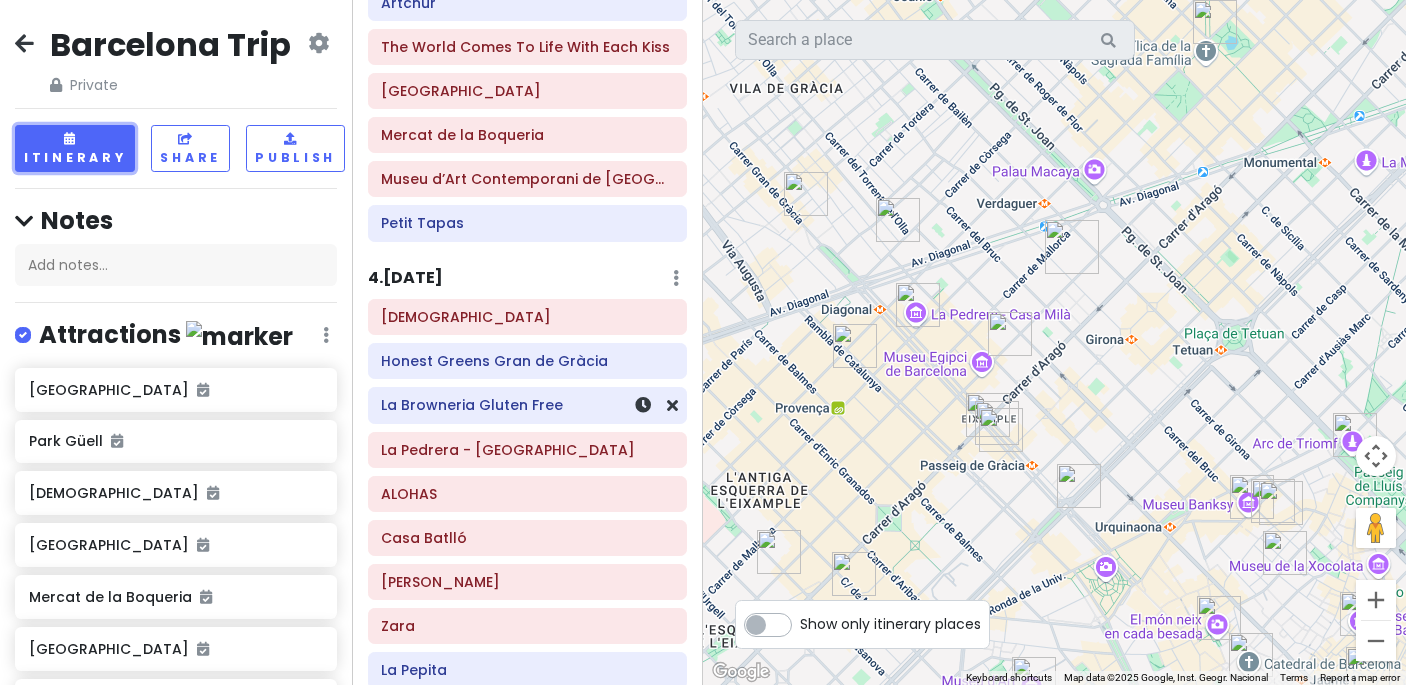 scroll, scrollTop: 868, scrollLeft: 0, axis: vertical 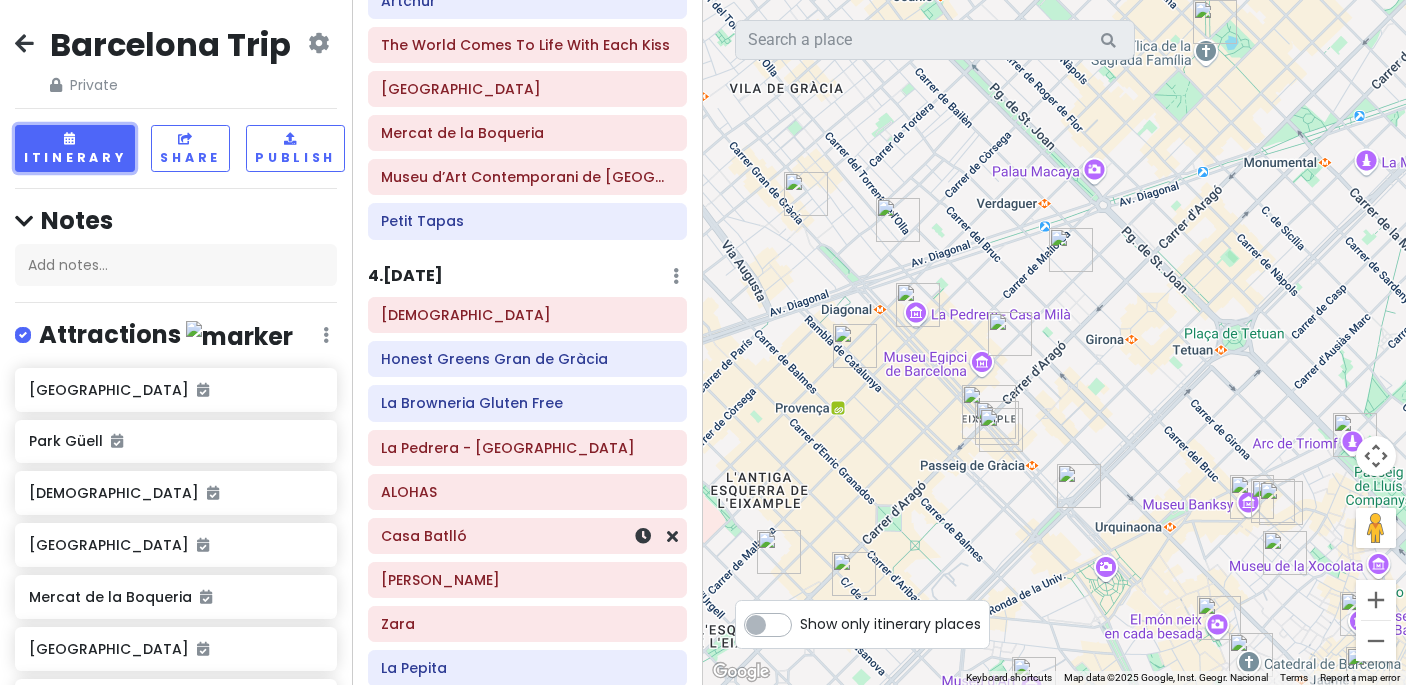 click on "Casa Batlló" at bounding box center (528, 536) 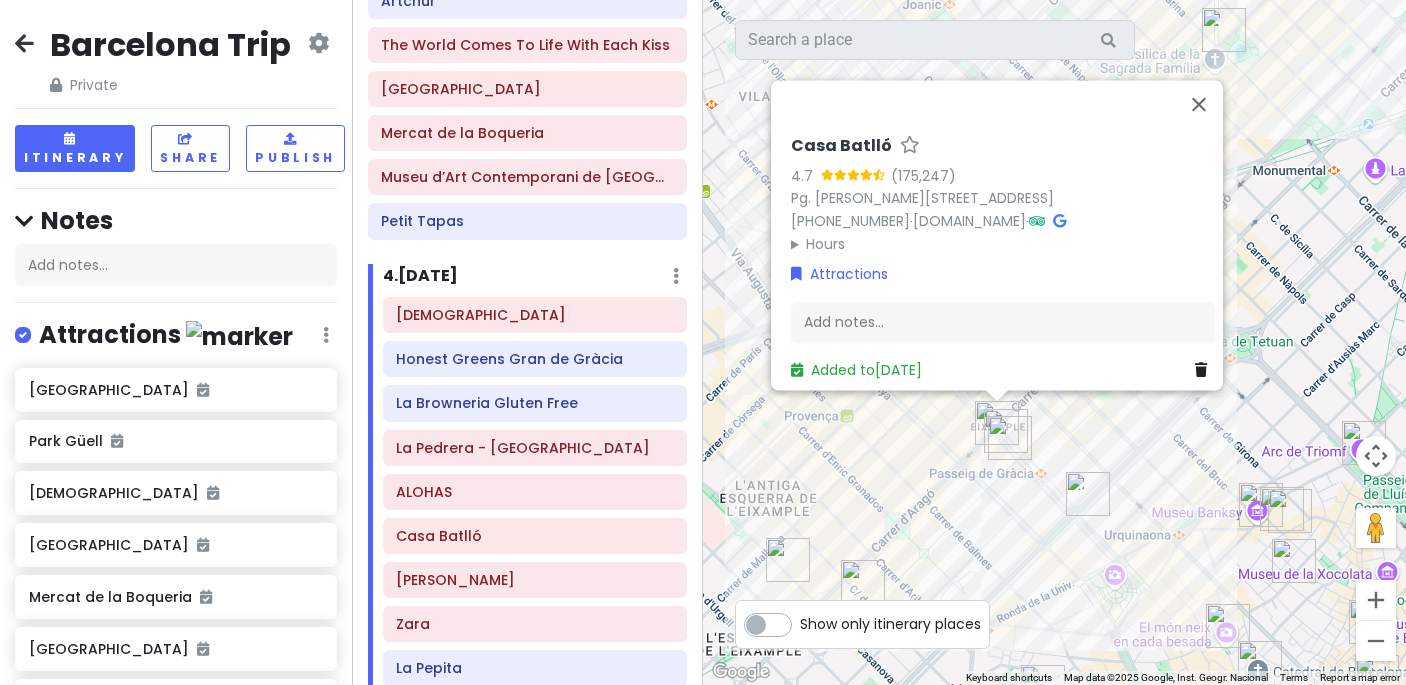 click on "To navigate, press the arrow keys. Casa Batlló 4.7        (175,247) Pg. de Gràcia, 43, L'Eixample, 08007 Barcelona, Spain +34 932 16 03 06   ·   www.casabatllo.es   ·   Hours Monday  8:30 AM – 10:30 PM Tuesday  8:30 AM – 10:30 PM Wednesday  8:30 AM – 10:30 PM Thursday  8:30 AM – 10:30 PM Friday  8:30 AM – 10:30 PM Saturday  8:30 AM – 10:30 PM Sunday  8:30 AM – 10:30 PM Attractions Add notes... Added to  Sun 7/27" at bounding box center (1054, 342) 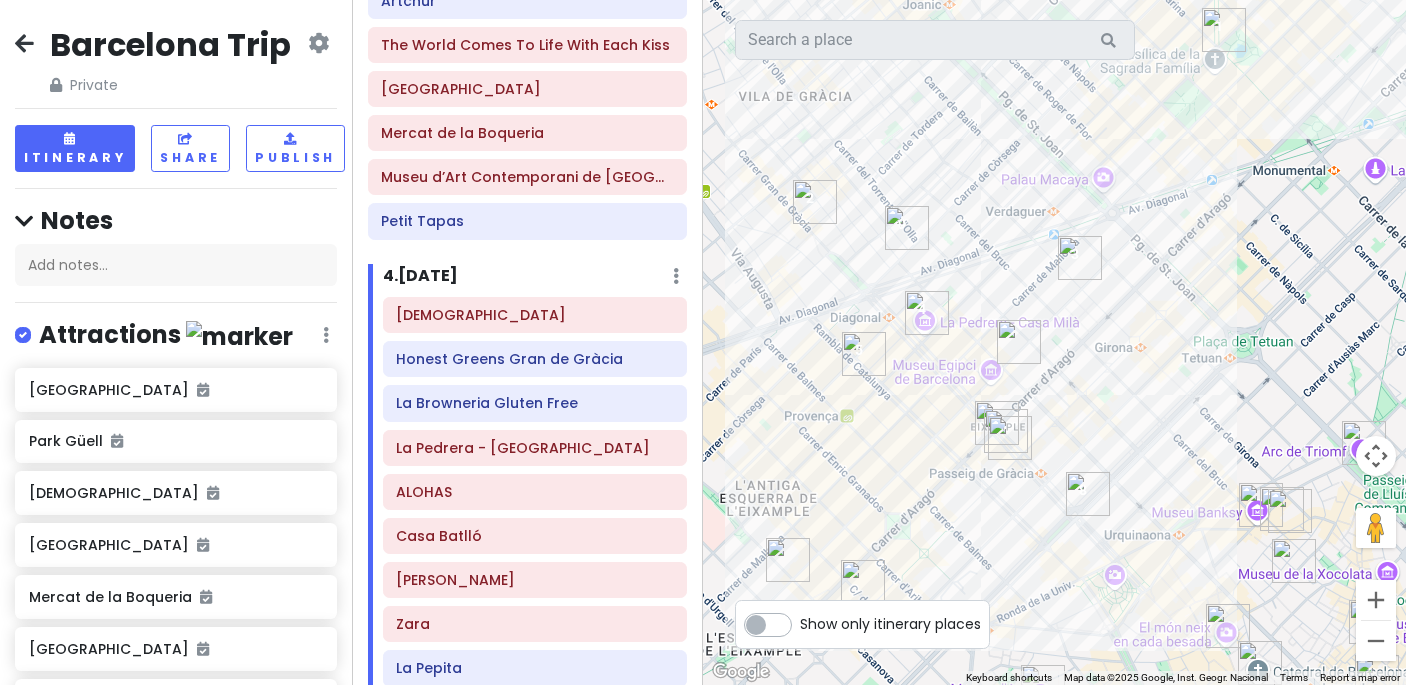 click at bounding box center (1010, 438) 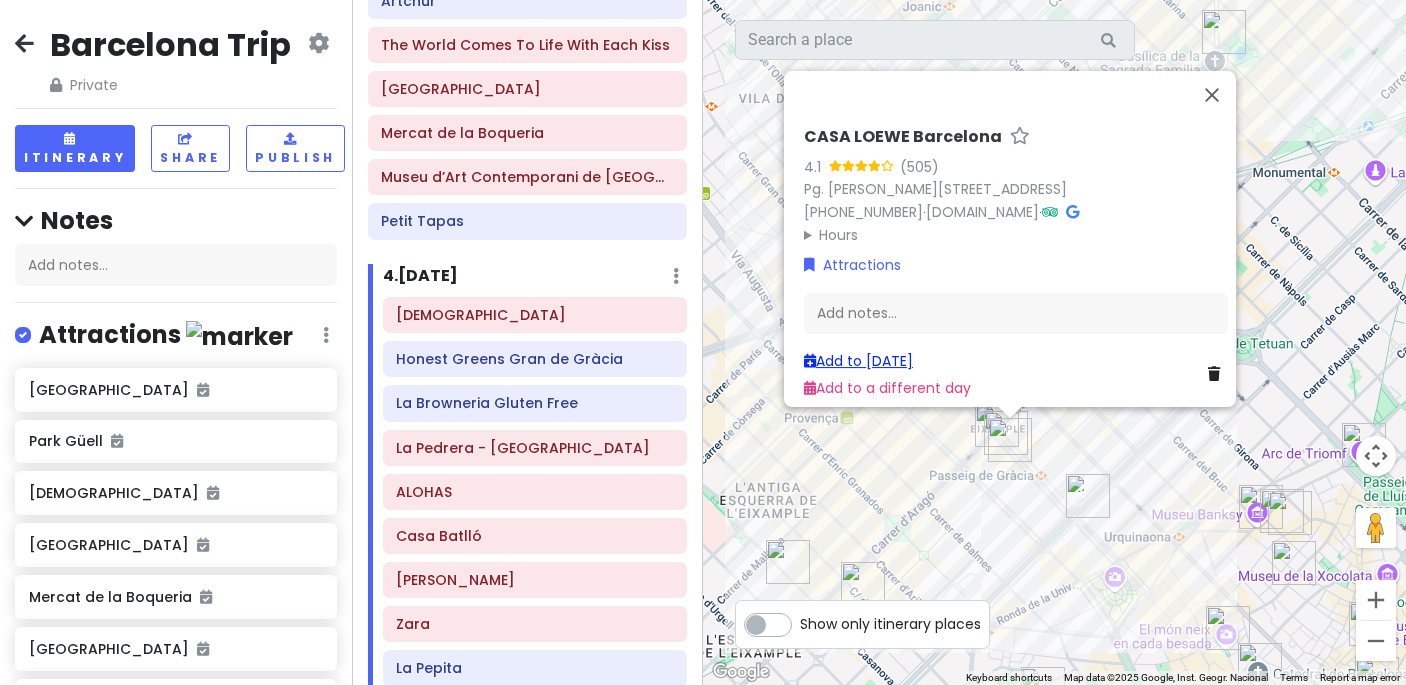 click on "Add to   Sun 7/27" at bounding box center (858, 361) 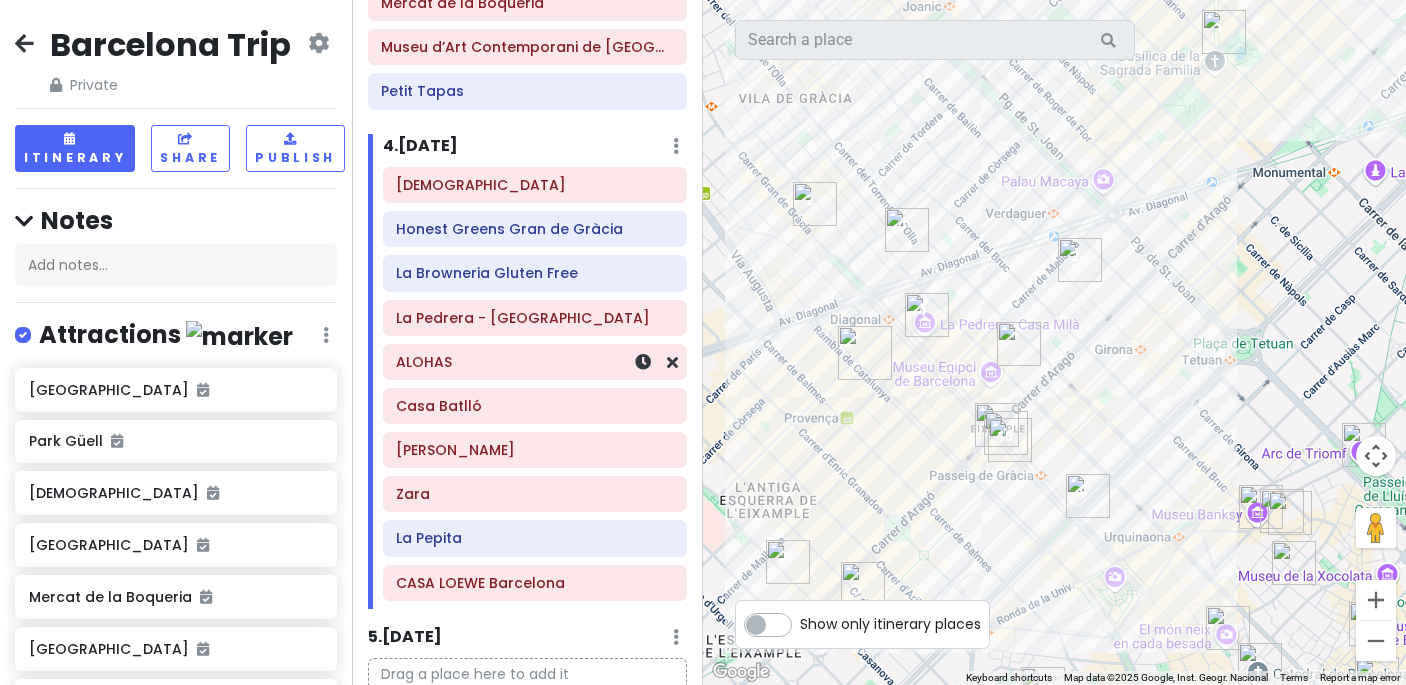 scroll, scrollTop: 999, scrollLeft: 0, axis: vertical 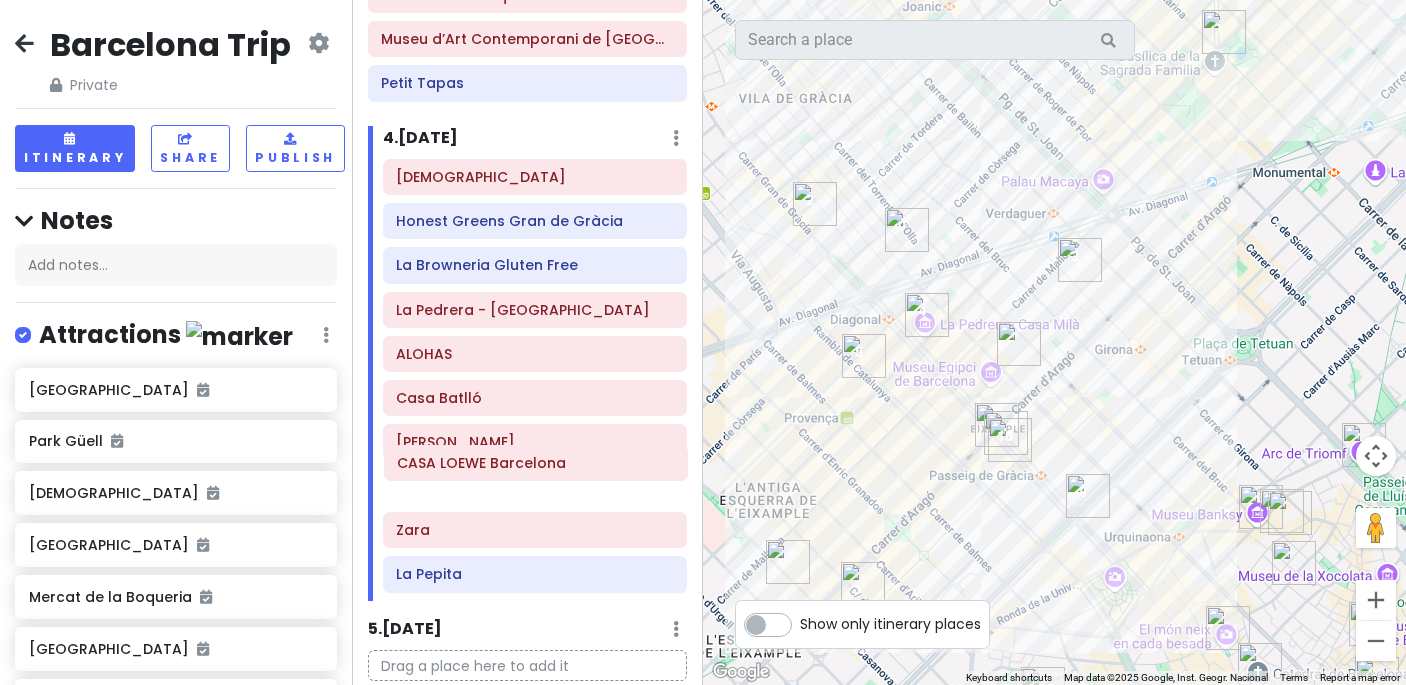 drag, startPoint x: 540, startPoint y: 582, endPoint x: 541, endPoint y: 463, distance: 119.0042 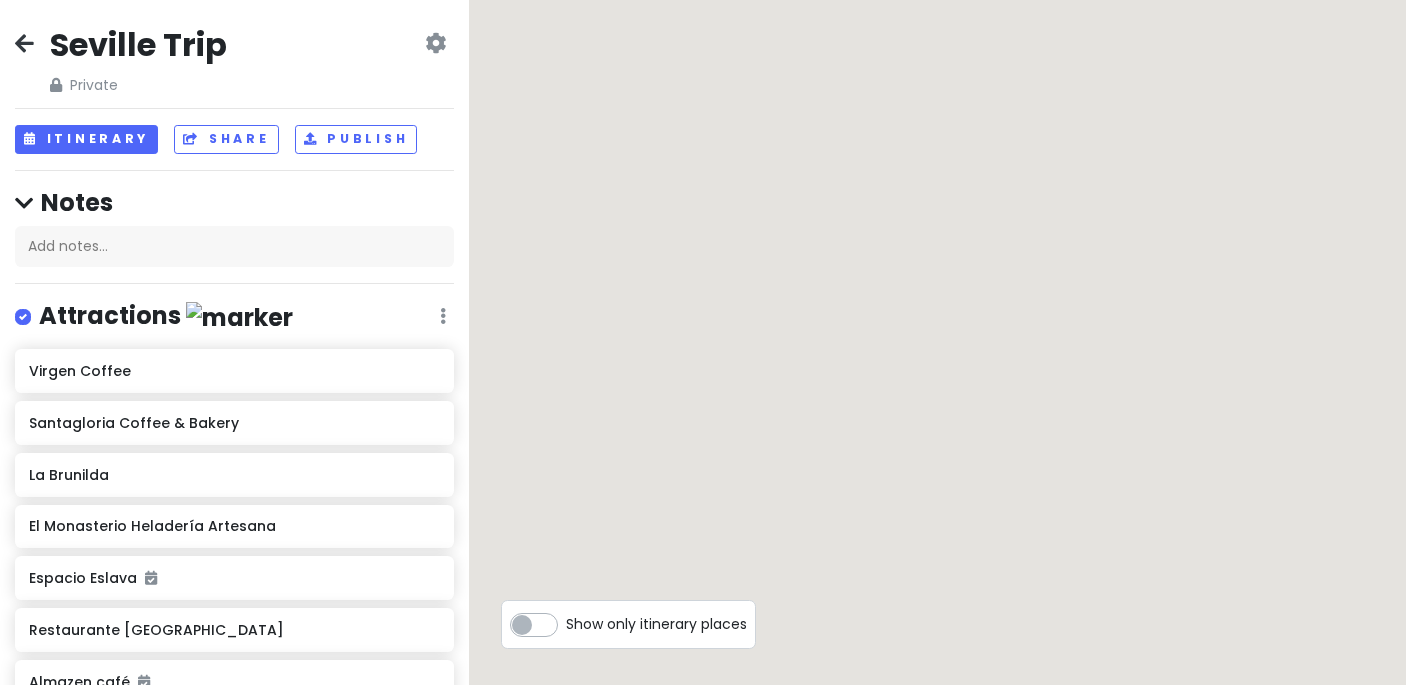 scroll, scrollTop: 0, scrollLeft: 0, axis: both 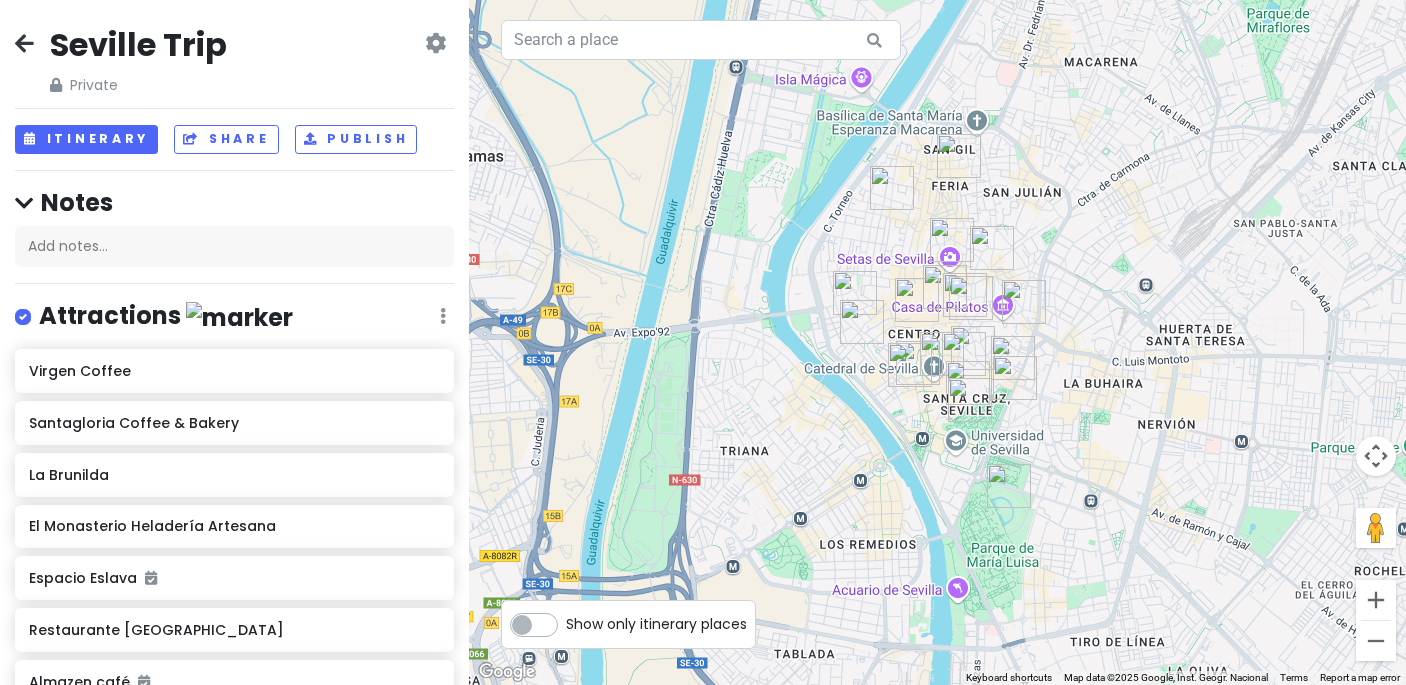 click on "Seville Trip Private Change Dates Make a Copy Delete Trip Go Pro ⚡️ Give Feedback 💡 Support Scout ☕️ Itinerary Share Publish Notes Add notes... Attractions   Edit Reorder Delete List Virgen Coffee Santagloria Coffee & Bakery La [PERSON_NAME] [GEOGRAPHIC_DATA] Heladería Artesana Espacio [PERSON_NAME] Restaurante [GEOGRAPHIC_DATA] Almazen café [GEOGRAPHIC_DATA] Bar [GEOGRAPHIC_DATA] [GEOGRAPHIC_DATA] Pesciolino - [GEOGRAPHIC_DATA] y Mariscos Sevilla Parcería Café [GEOGRAPHIC_DATA] de Pastéis de Nata [PERSON_NAME][GEOGRAPHIC_DATA] de [GEOGRAPHIC_DATA] [GEOGRAPHIC_DATA][PERSON_NAME] [GEOGRAPHIC_DATA][PERSON_NAME], [GEOGRAPHIC_DATA] [GEOGRAPHIC_DATA] [GEOGRAPHIC_DATA] [GEOGRAPHIC_DATA][PERSON_NAME] Bar Alfalfa [PERSON_NAME] Food   Edit Reorder Delete List Accommodations   Edit Reorder Delete List Find hotels on [DOMAIN_NAME] + Add a section" at bounding box center [234, 342] 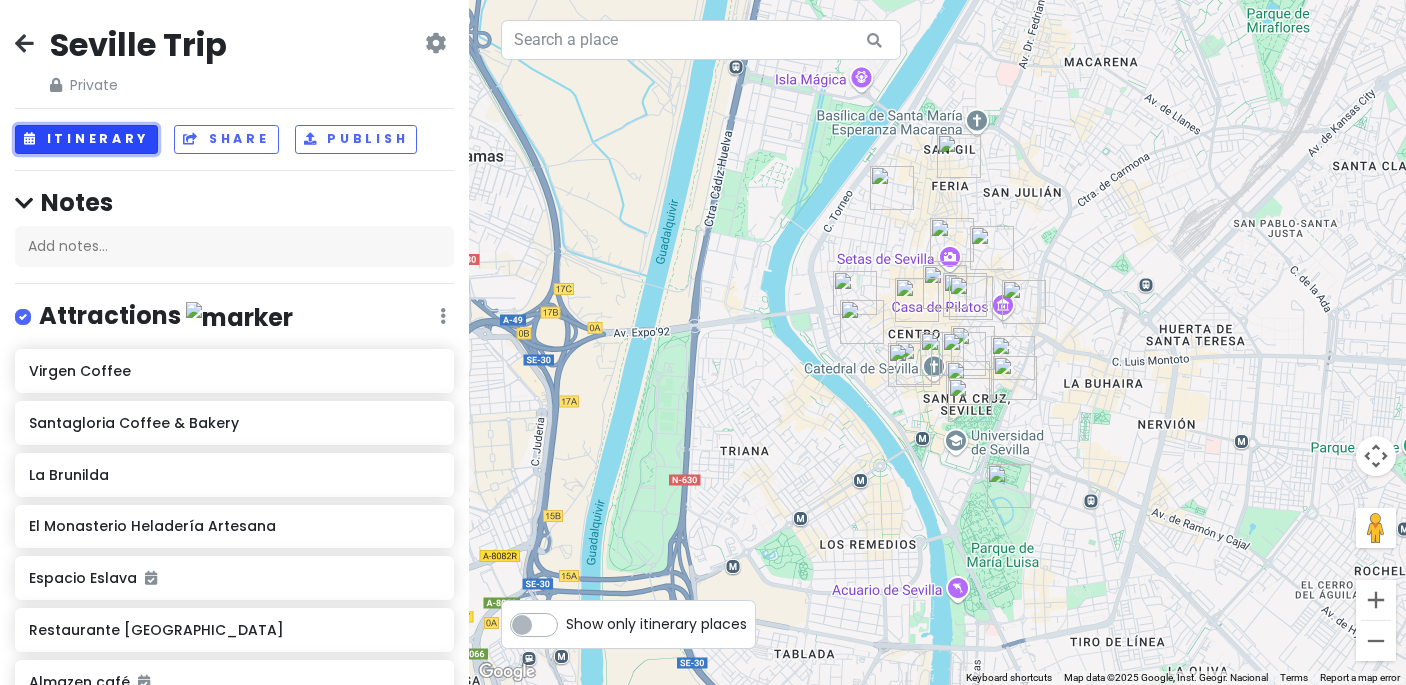 click on "Itinerary" at bounding box center (86, 139) 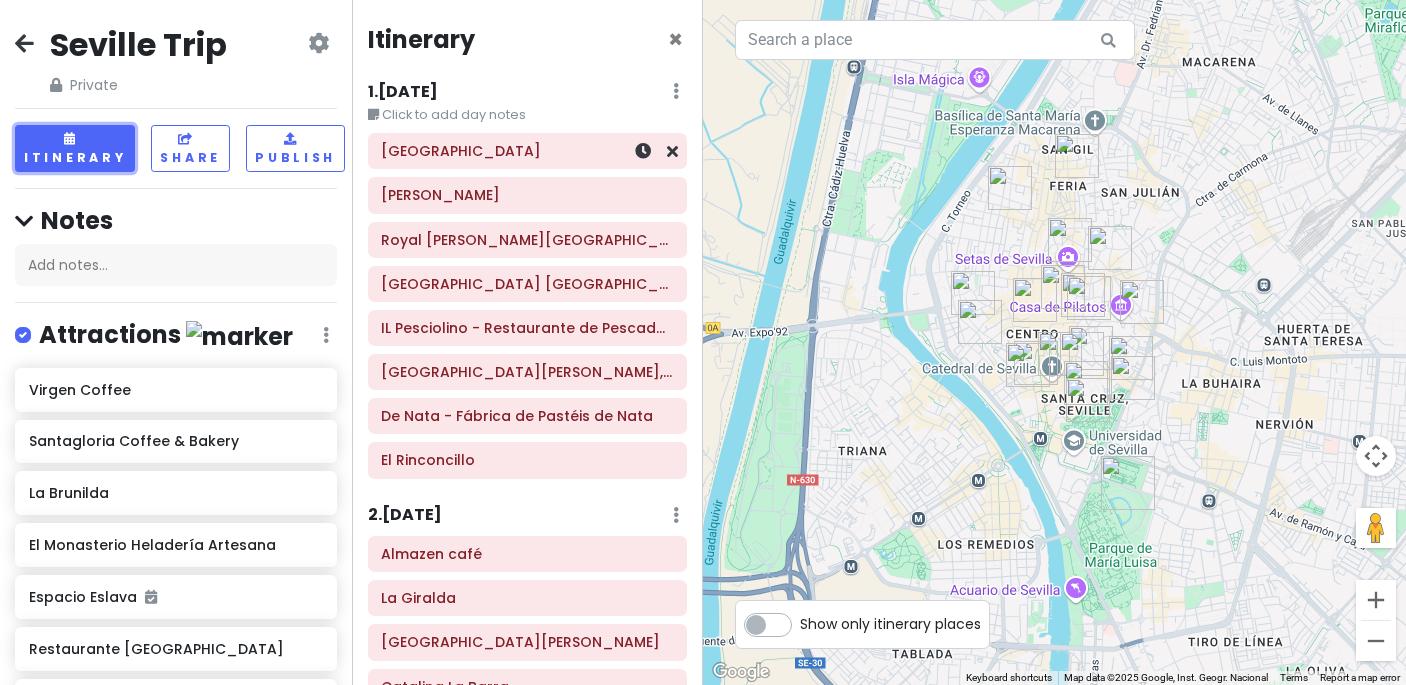 click on "[GEOGRAPHIC_DATA]" at bounding box center (528, 151) 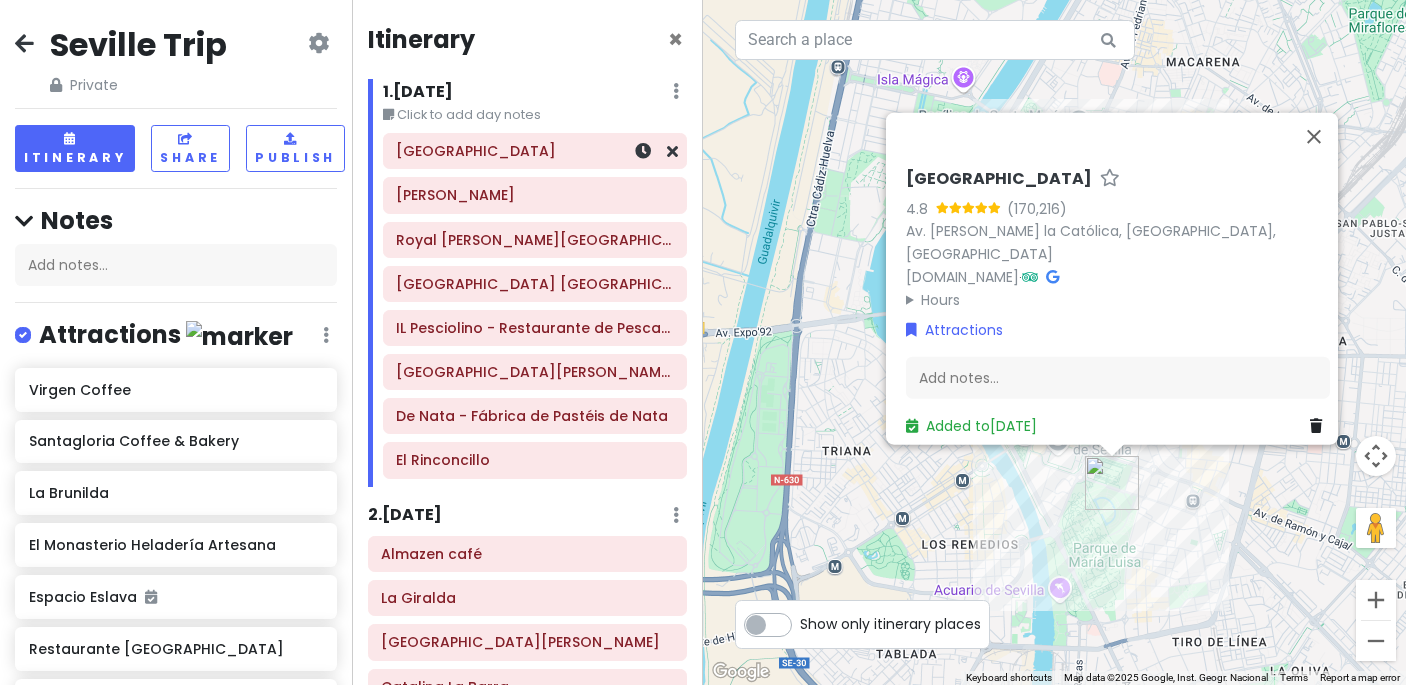 click on "[GEOGRAPHIC_DATA]" at bounding box center [534, 151] 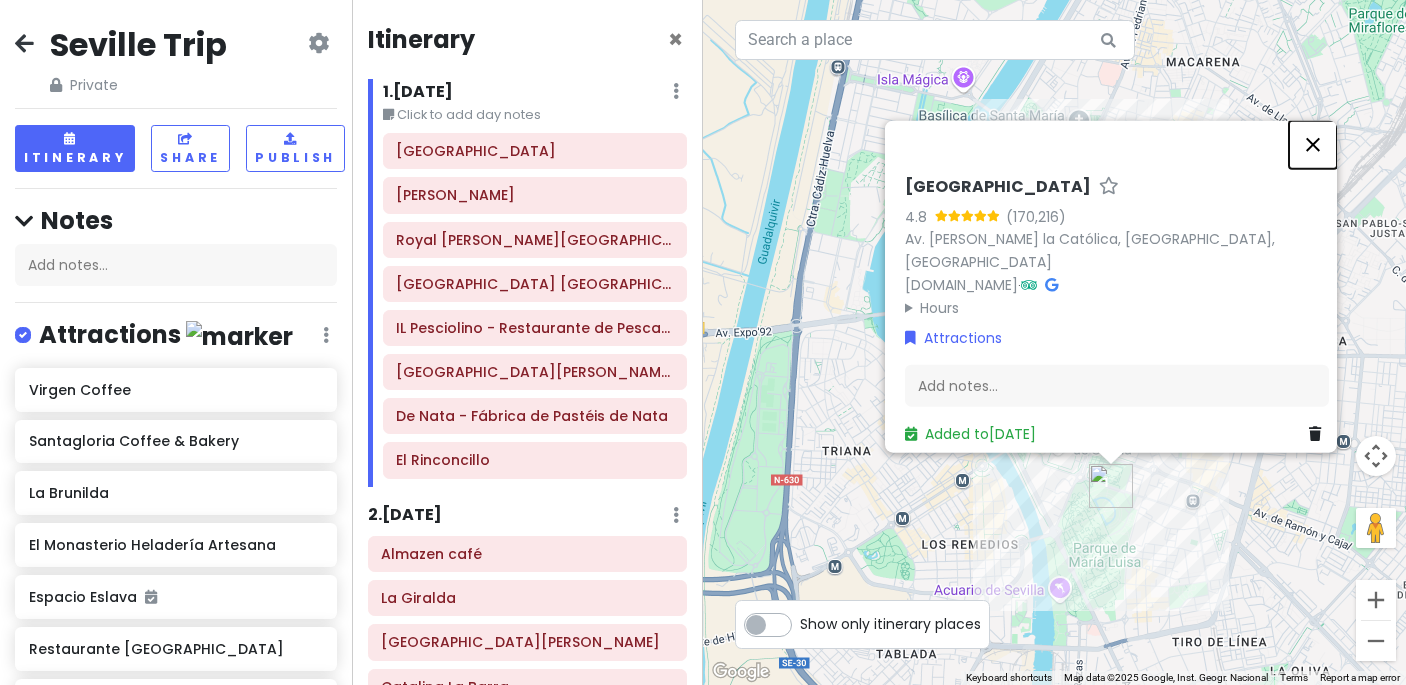 click at bounding box center [1313, 144] 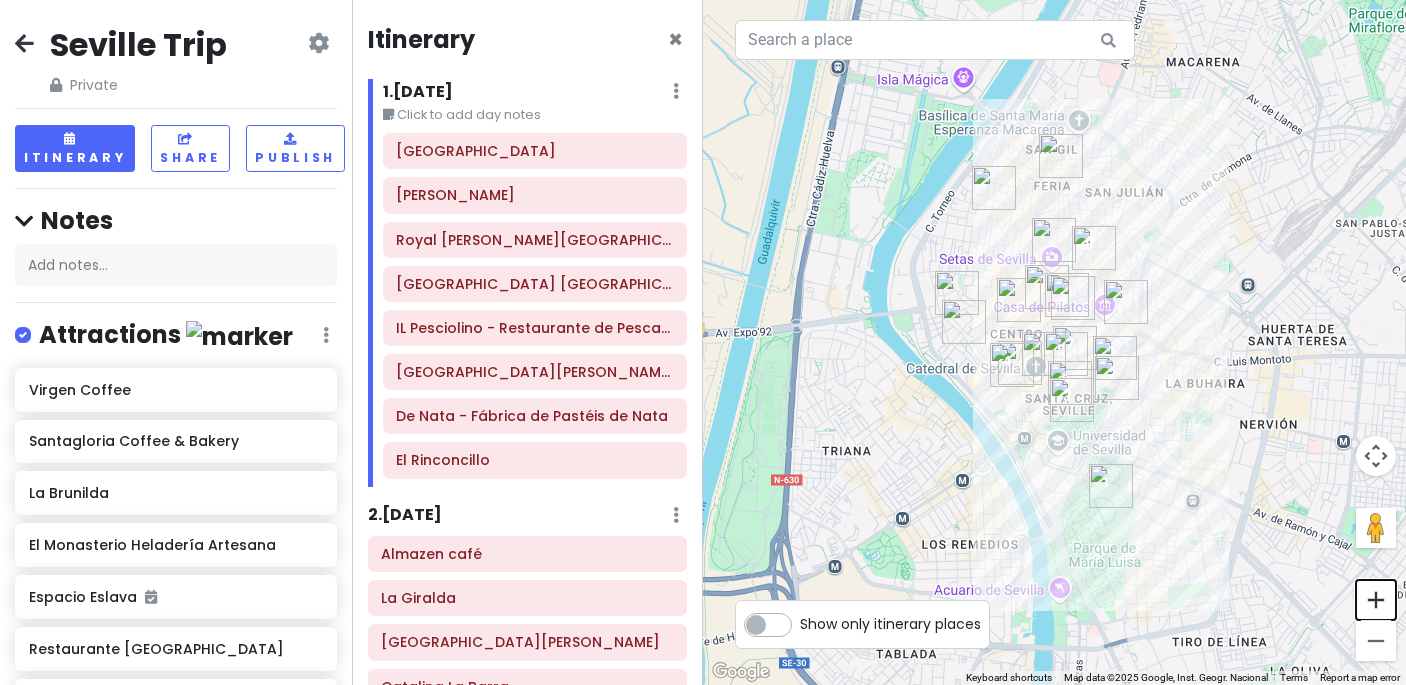 click at bounding box center [1376, 600] 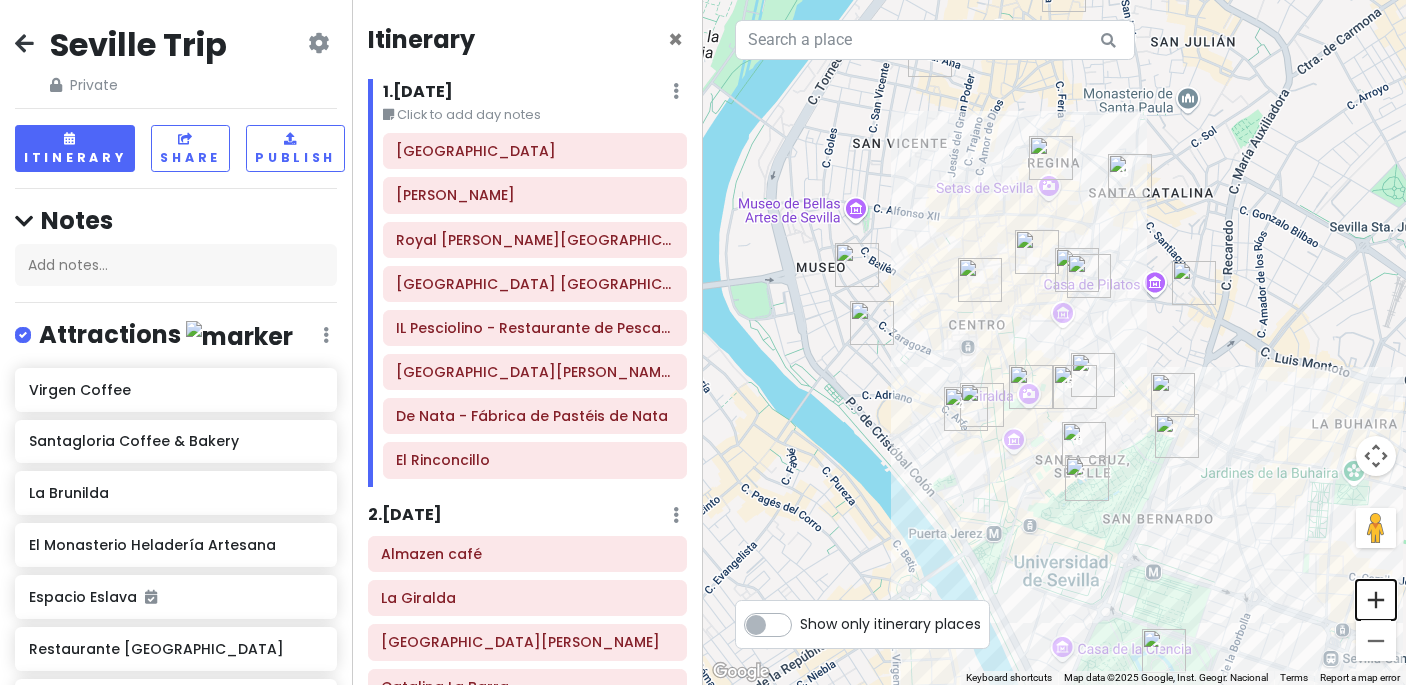 click at bounding box center (1376, 600) 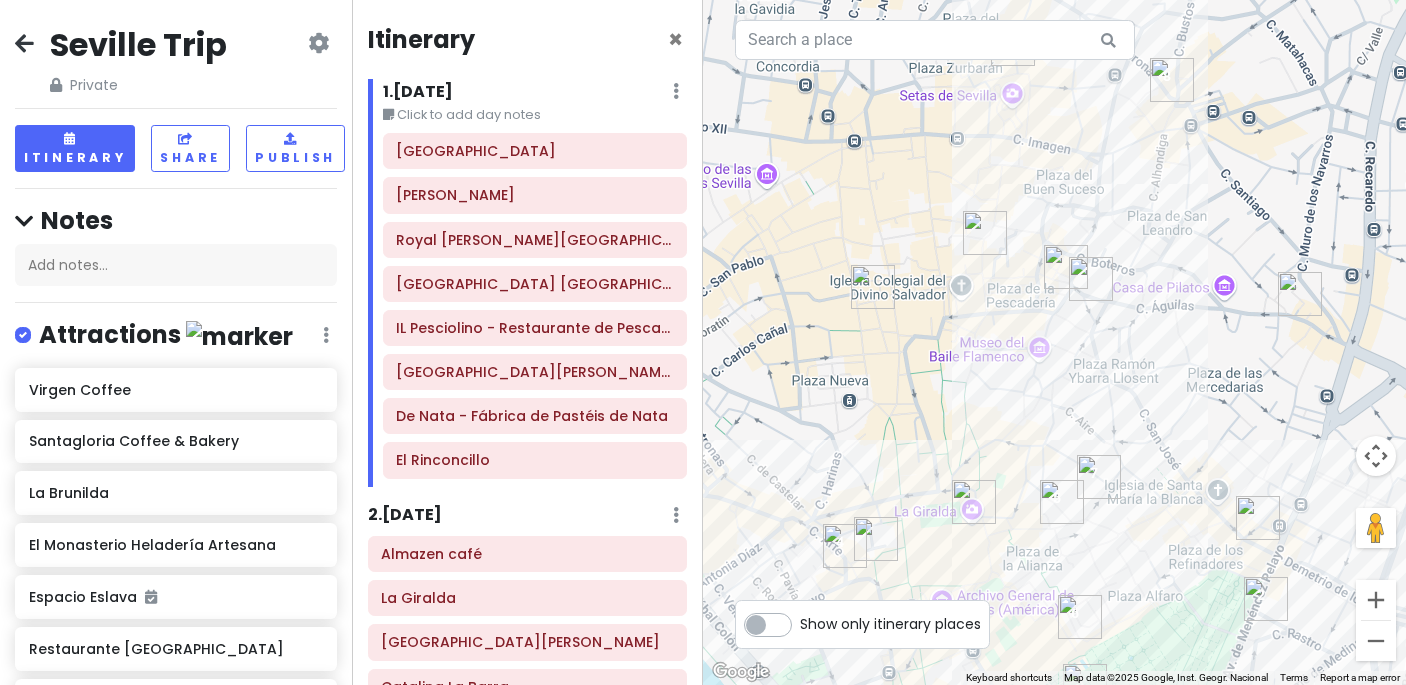 drag, startPoint x: 1218, startPoint y: 505, endPoint x: 1187, endPoint y: 545, distance: 50.606323 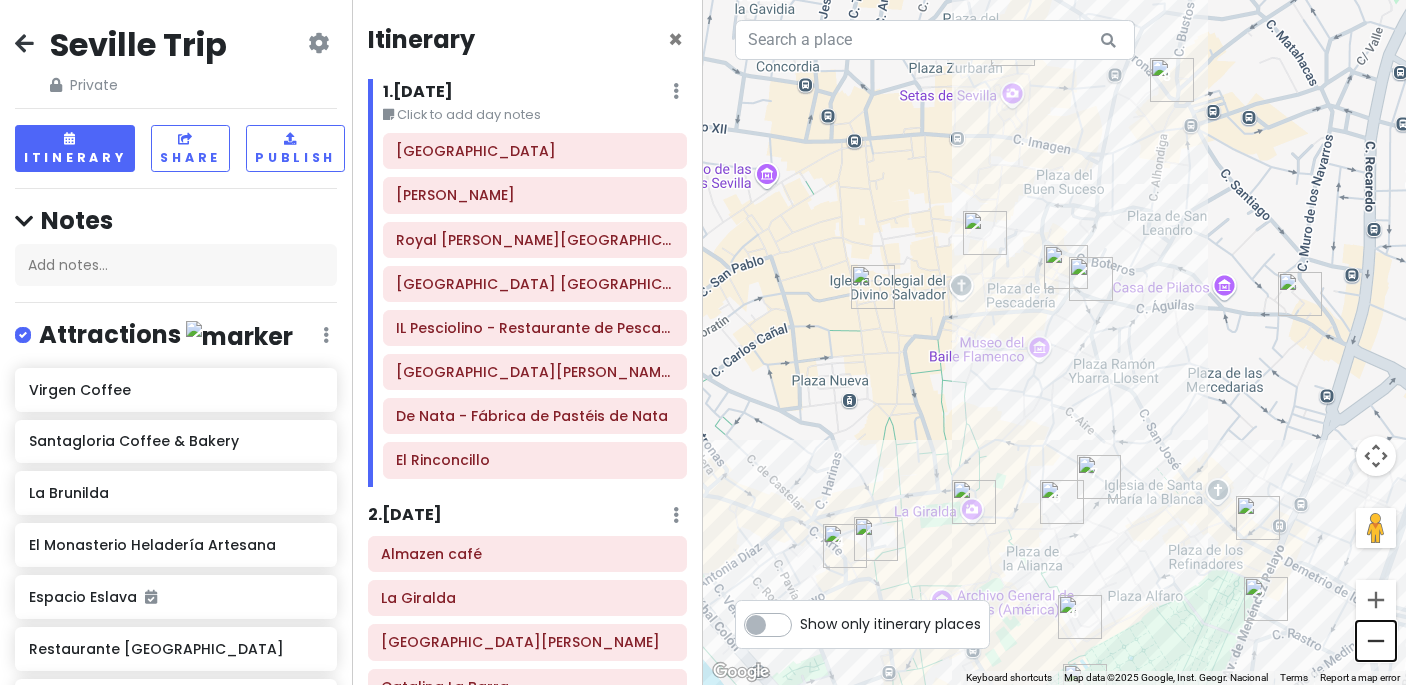 click at bounding box center [1376, 641] 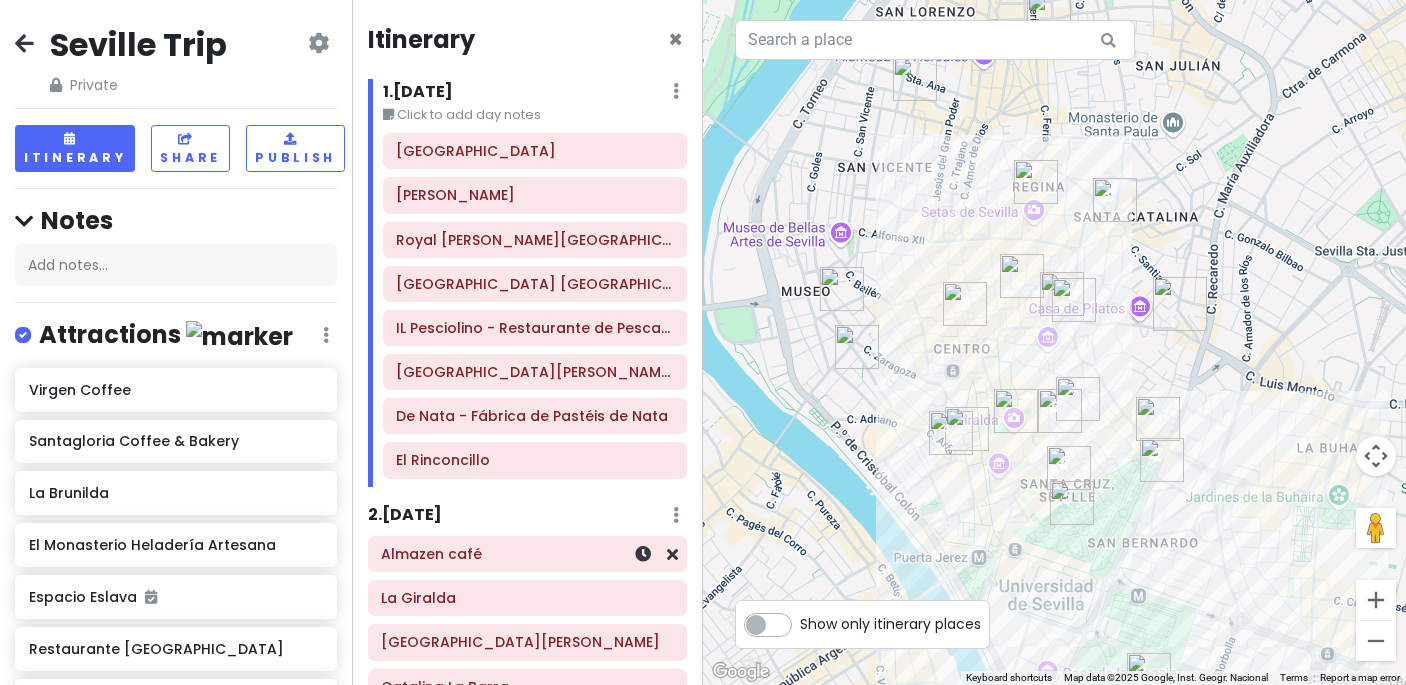 click on "Almazen café" at bounding box center (527, 554) 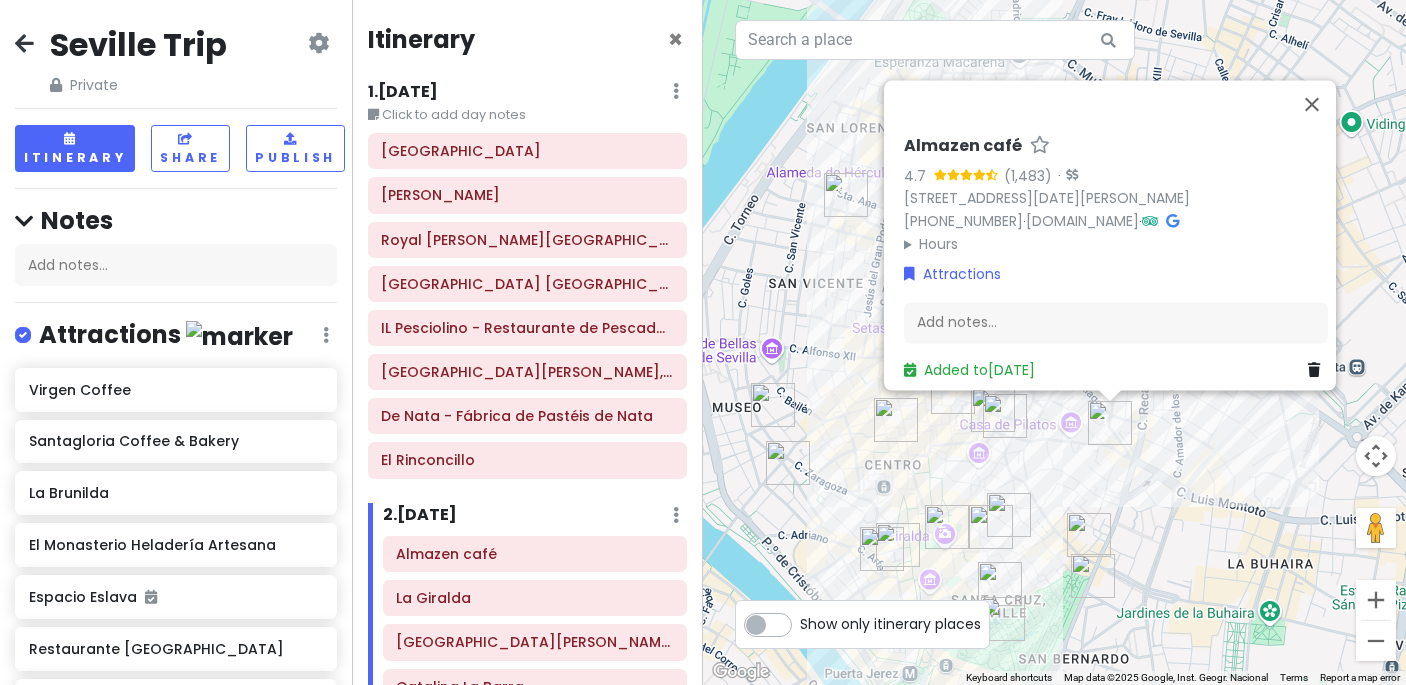 click at bounding box center (882, 549) 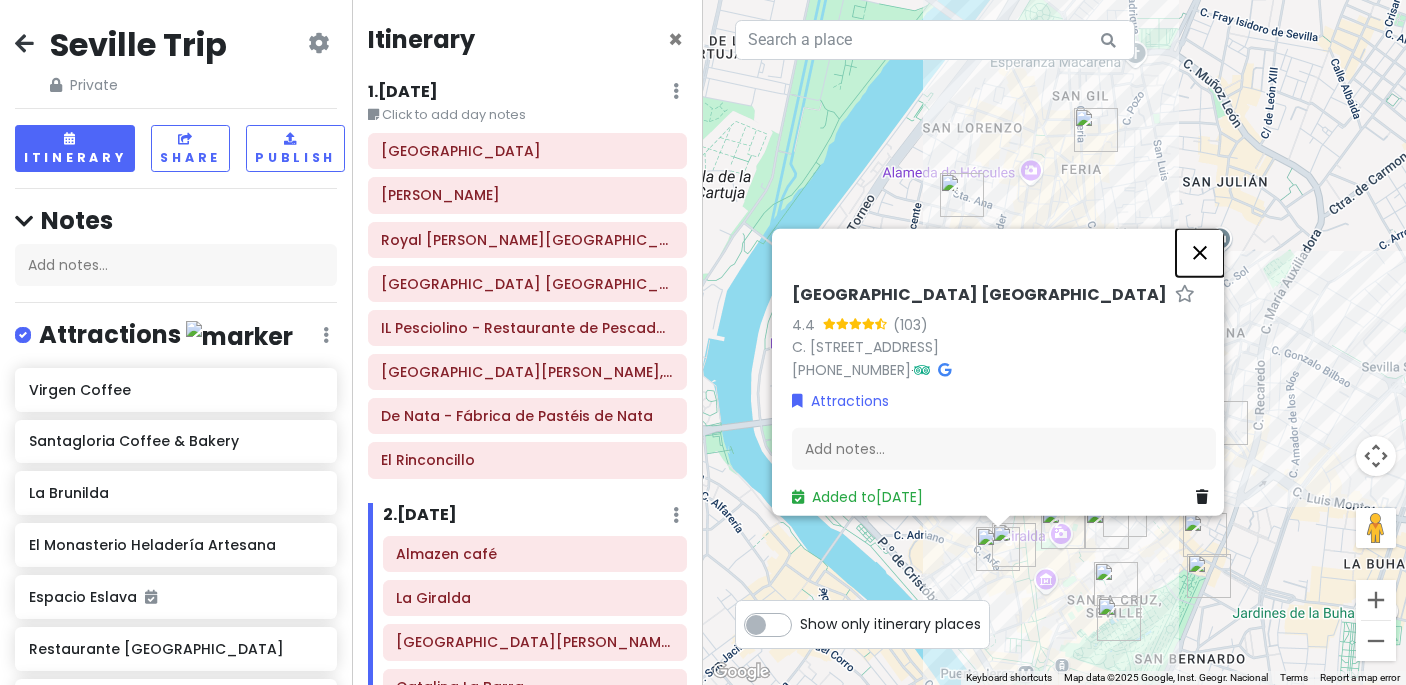 click at bounding box center [1200, 252] 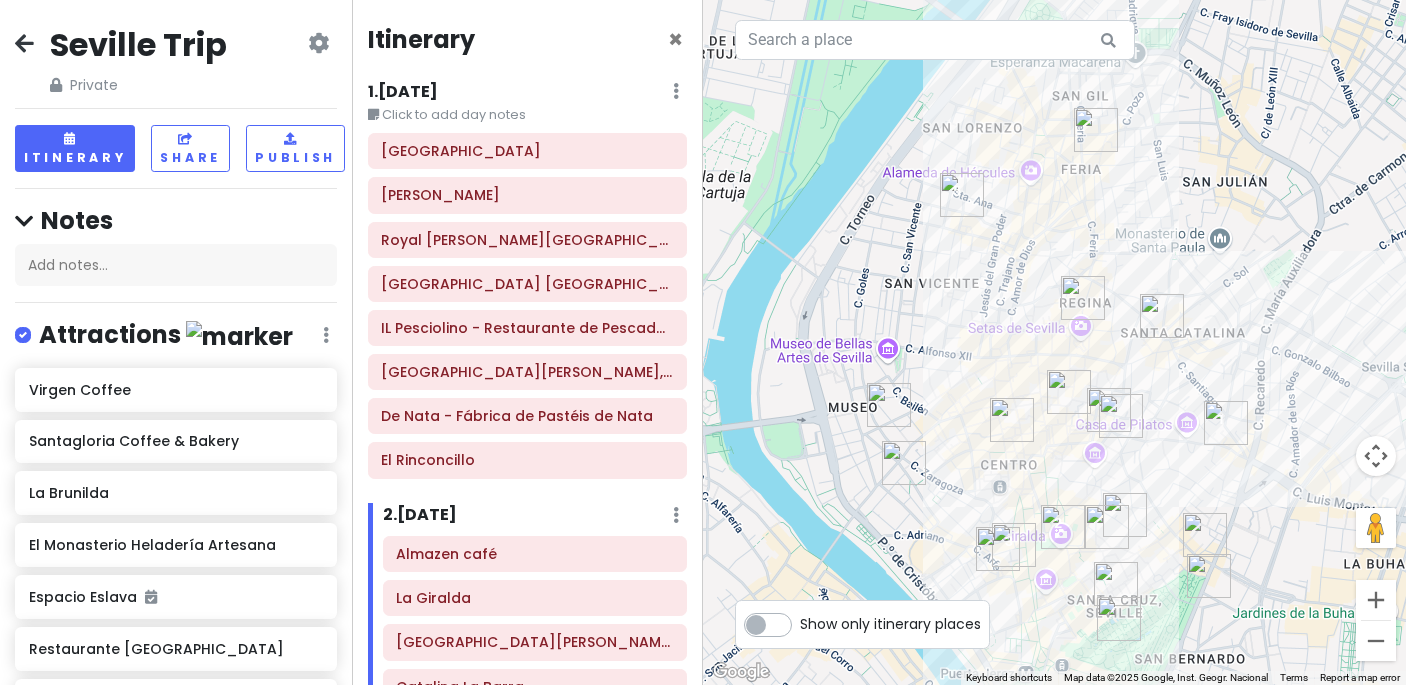 click at bounding box center (998, 549) 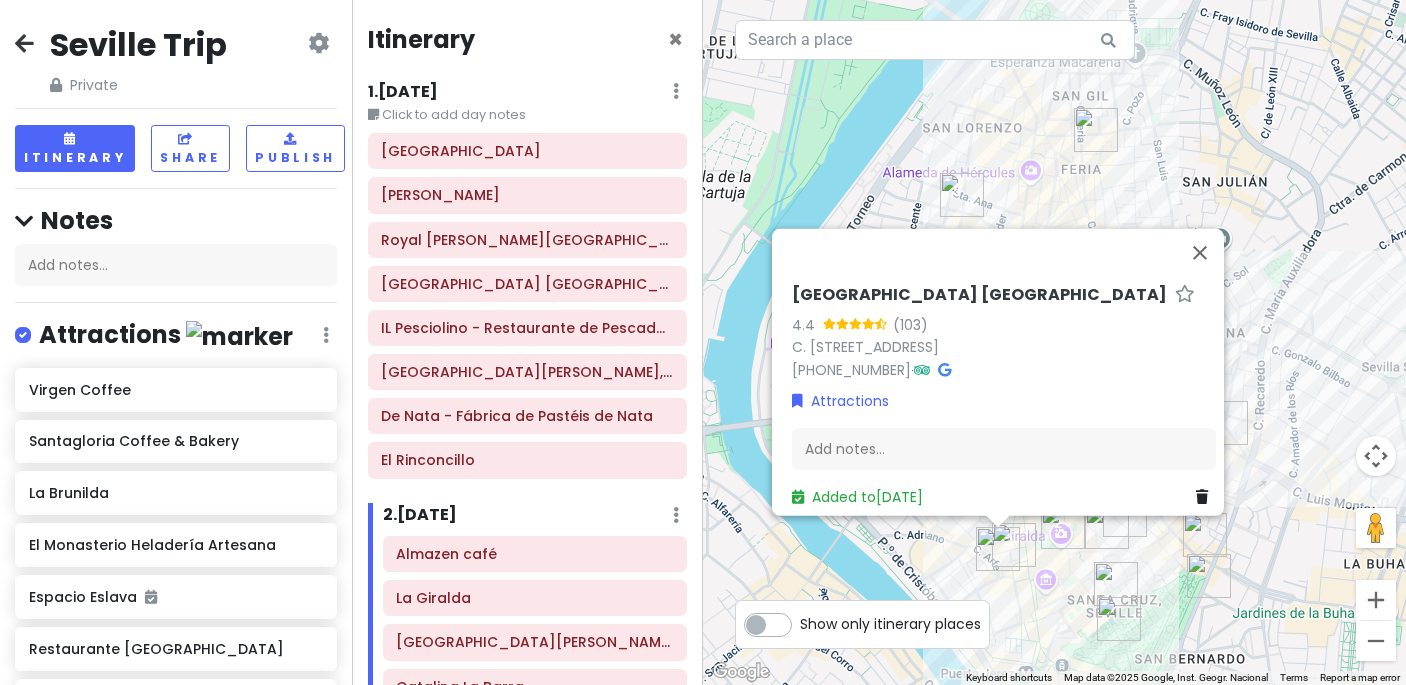click at bounding box center [998, 549] 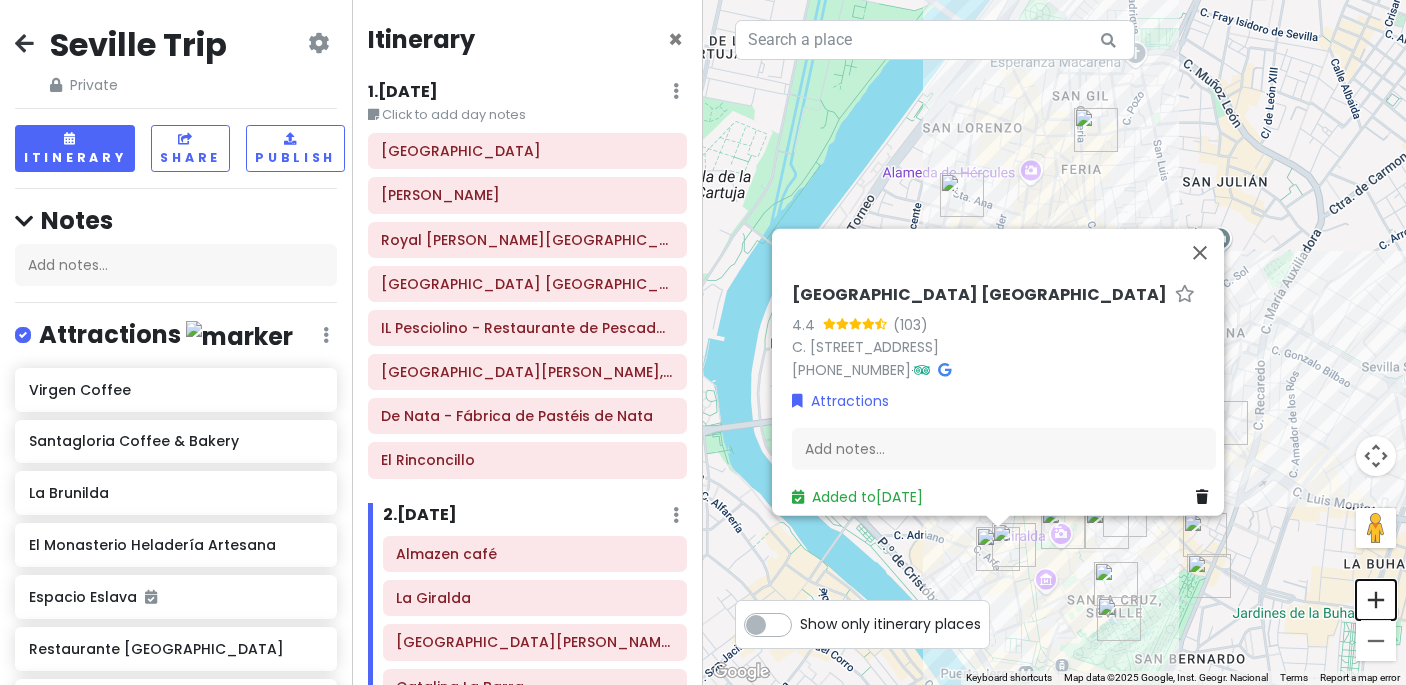 click at bounding box center (1376, 600) 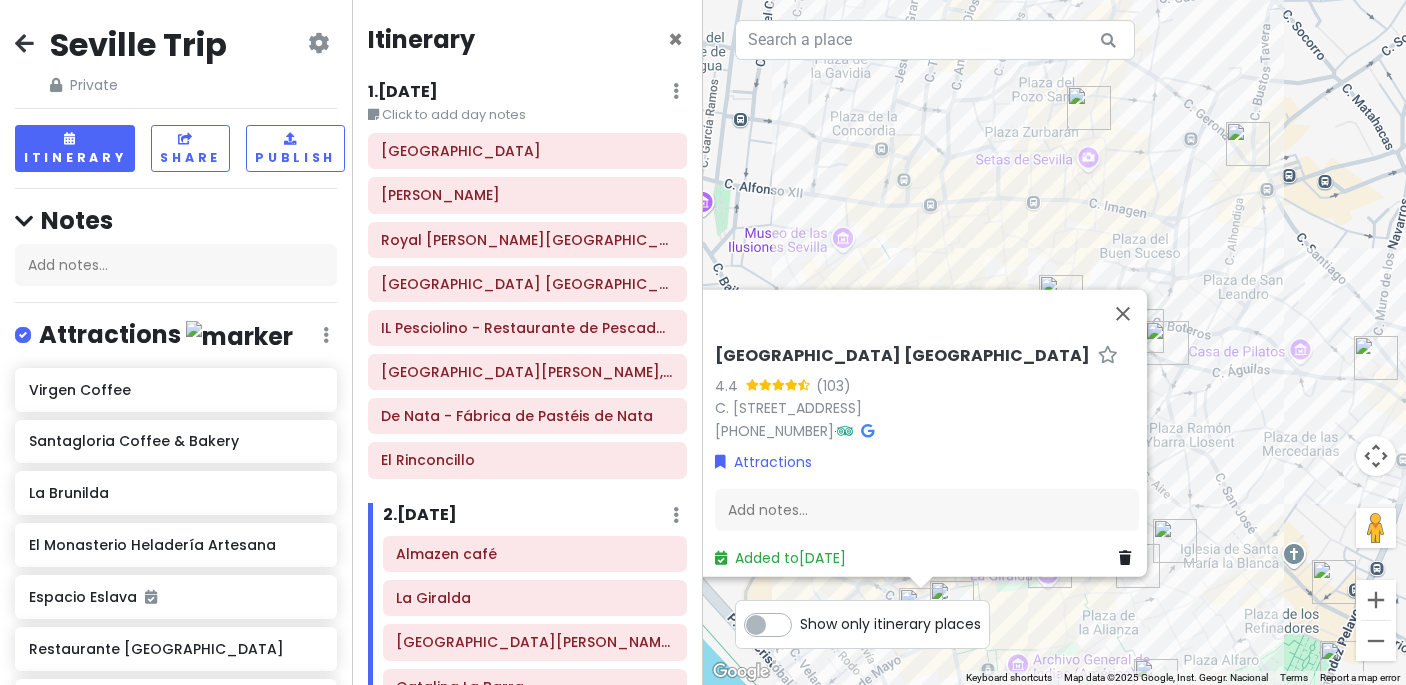 drag, startPoint x: 1307, startPoint y: 473, endPoint x: 1301, endPoint y: 142, distance: 331.05438 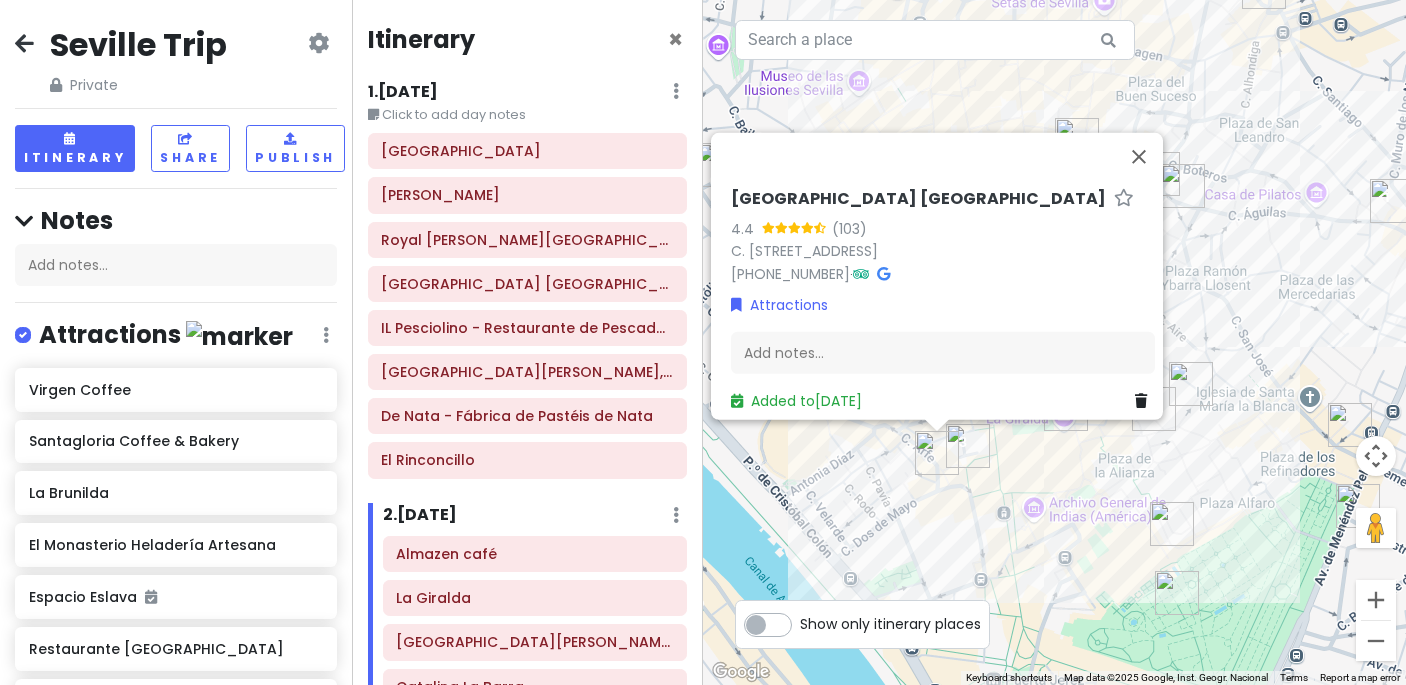 click at bounding box center (968, 446) 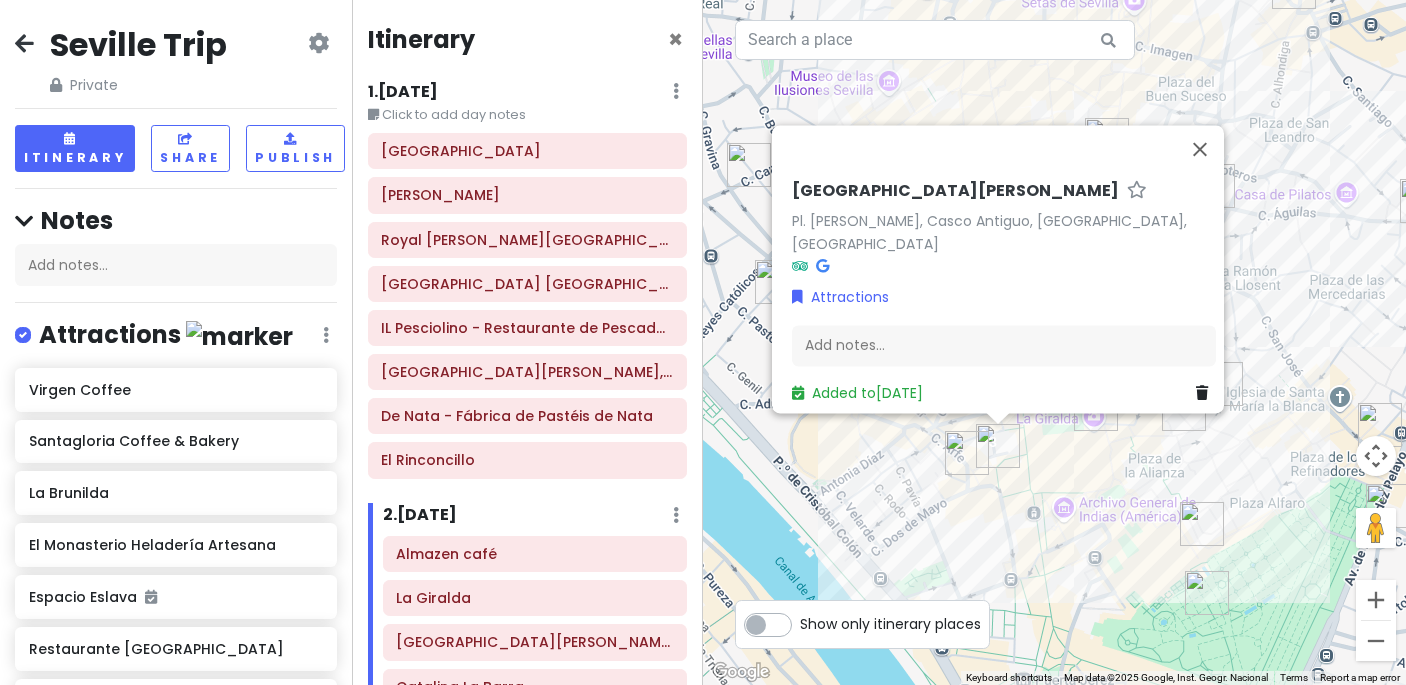 click on "To navigate, press the arrow keys. [GEOGRAPHIC_DATA][PERSON_NAME][PERSON_NAME], [GEOGRAPHIC_DATA], [GEOGRAPHIC_DATA], [GEOGRAPHIC_DATA] Attractions Add notes... Added to  [DATE]" at bounding box center [1054, 342] 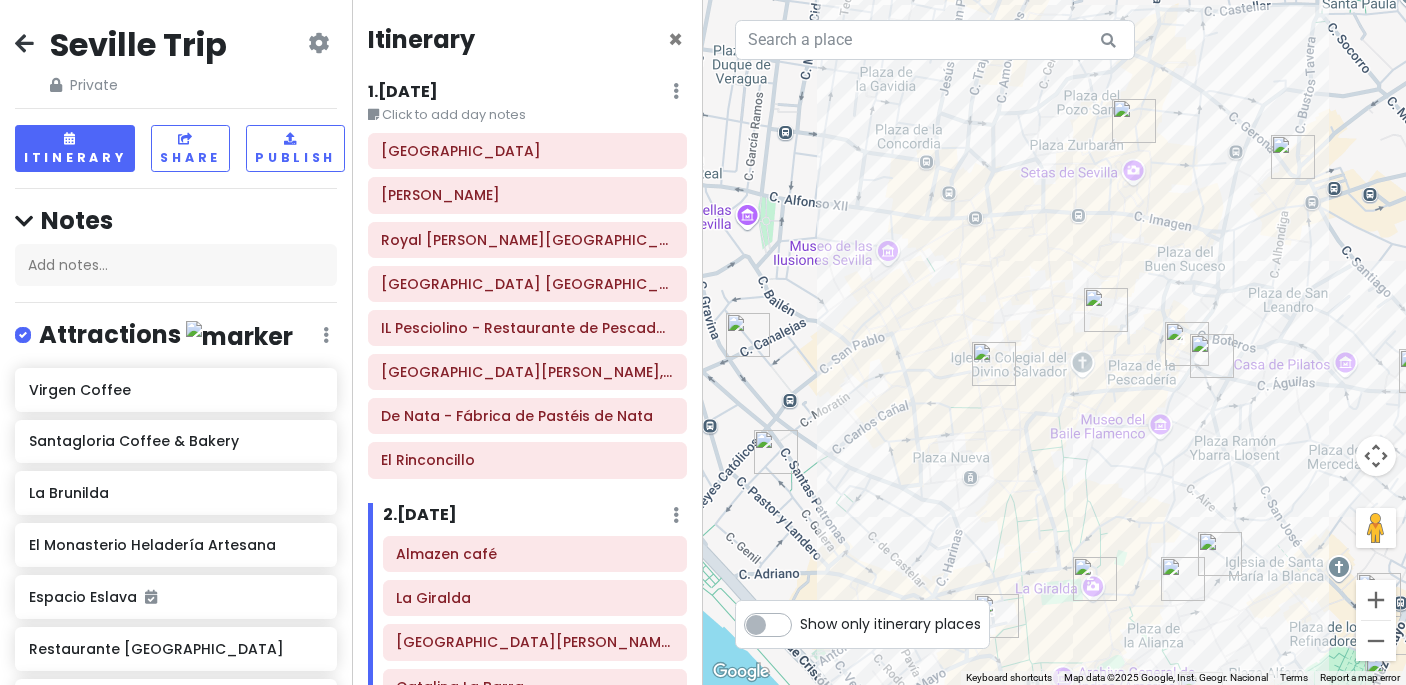 drag, startPoint x: 1146, startPoint y: 298, endPoint x: 1145, endPoint y: 471, distance: 173.00288 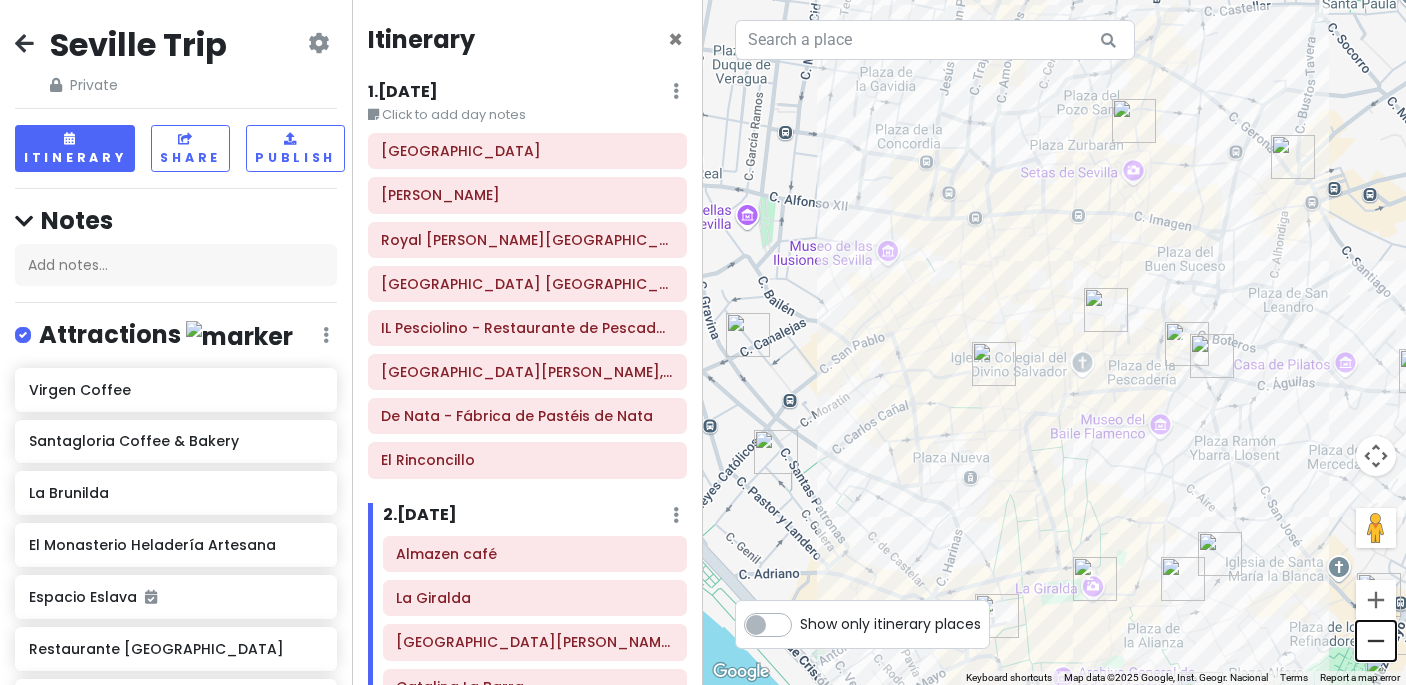 click at bounding box center (1376, 641) 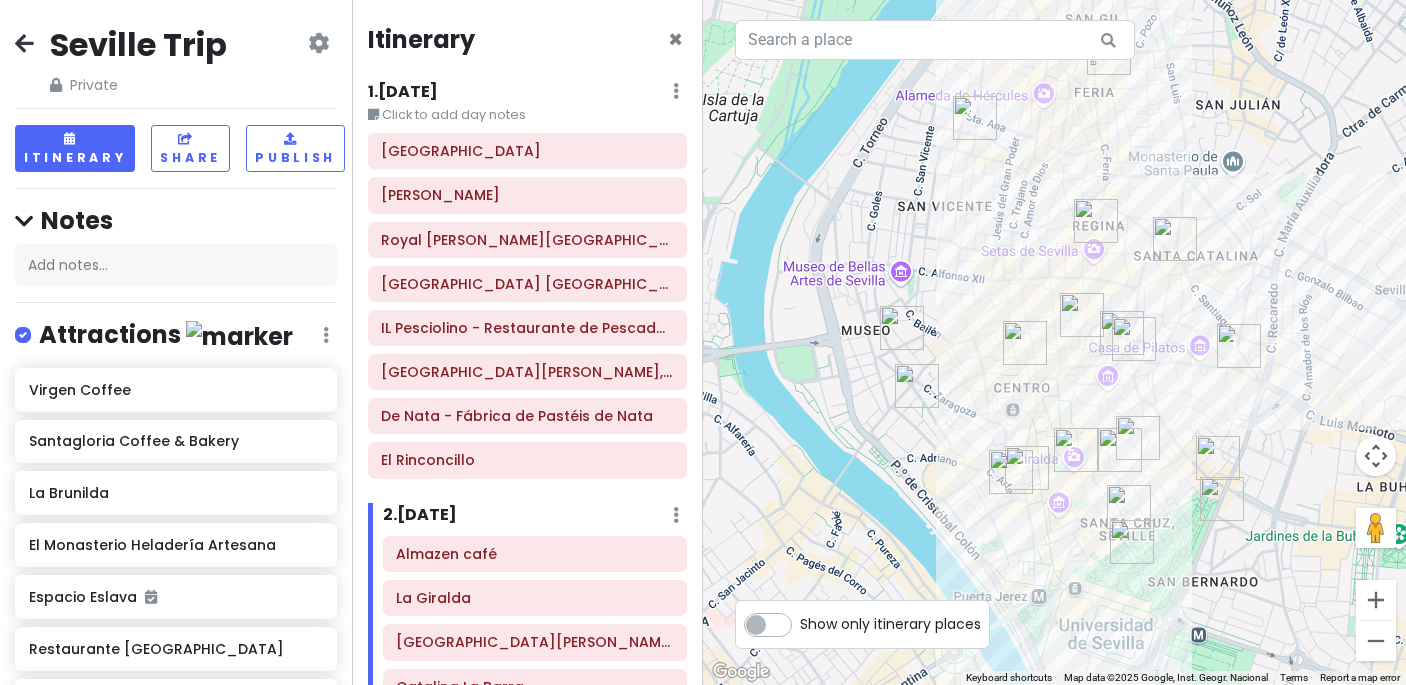 click at bounding box center [1122, 333] 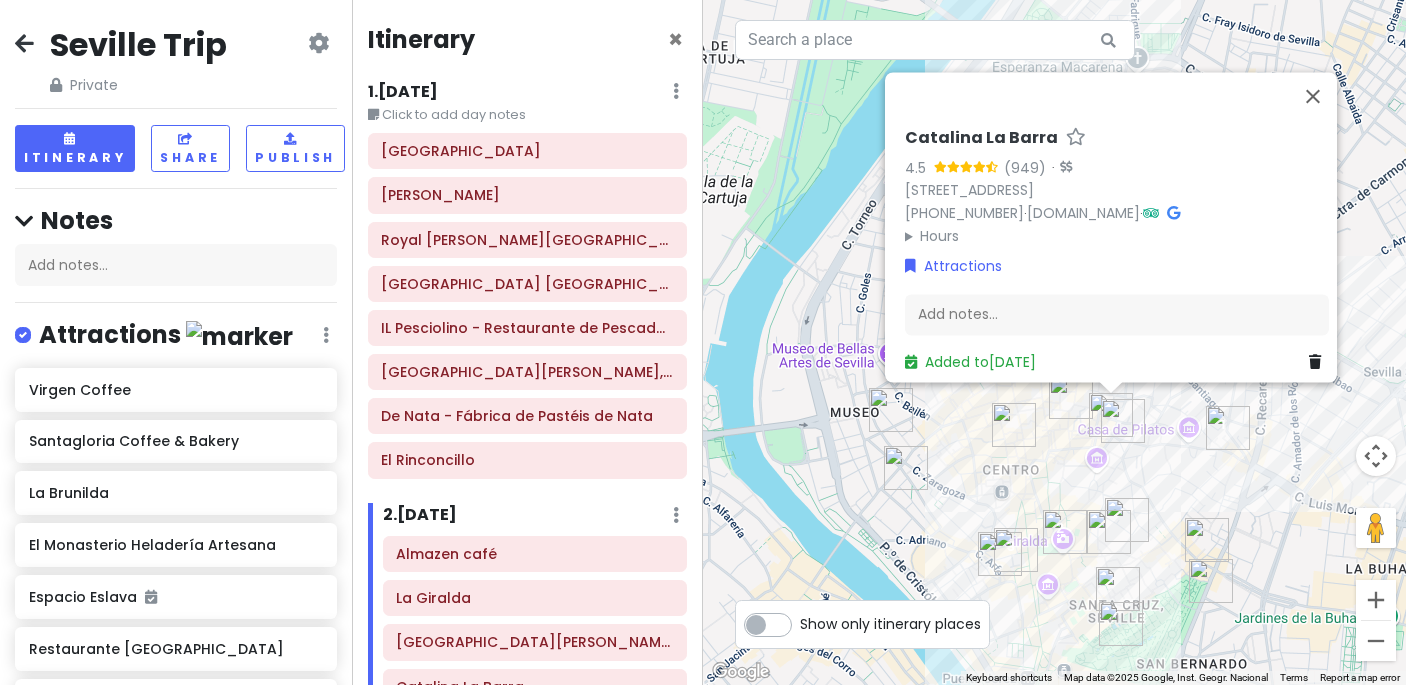 click on "To navigate, press the arrow keys. [PERSON_NAME][GEOGRAPHIC_DATA] 4.5        (949)    ·    Pl. de la Alfalfa, [STREET_ADDRESS] [PHONE_NUMBER]   ·   [DOMAIN_NAME]   ·   Hours [DATE]  12:30 PM – 12:00 AM [DATE]  12:30 PM – 12:00 AM [DATE]  12:30 PM – 12:00 AM [DATE]  12:30 PM – 12:00 AM [DATE]  12:30 PM – 12:00 AM [DATE]  12:30 PM – 12:00 AM [DATE]  12:30 PM – 12:00 AM Attractions Add notes... Added to  [DATE]" at bounding box center [1054, 342] 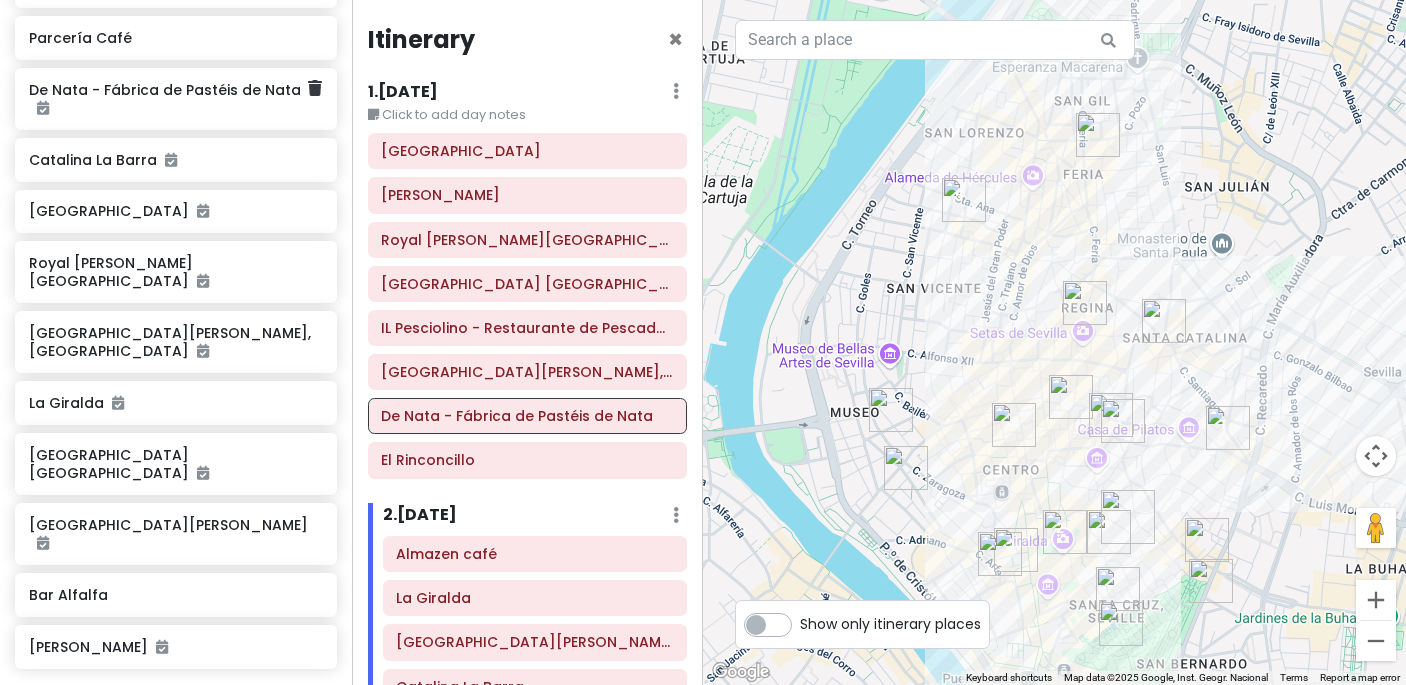 scroll, scrollTop: 888, scrollLeft: 0, axis: vertical 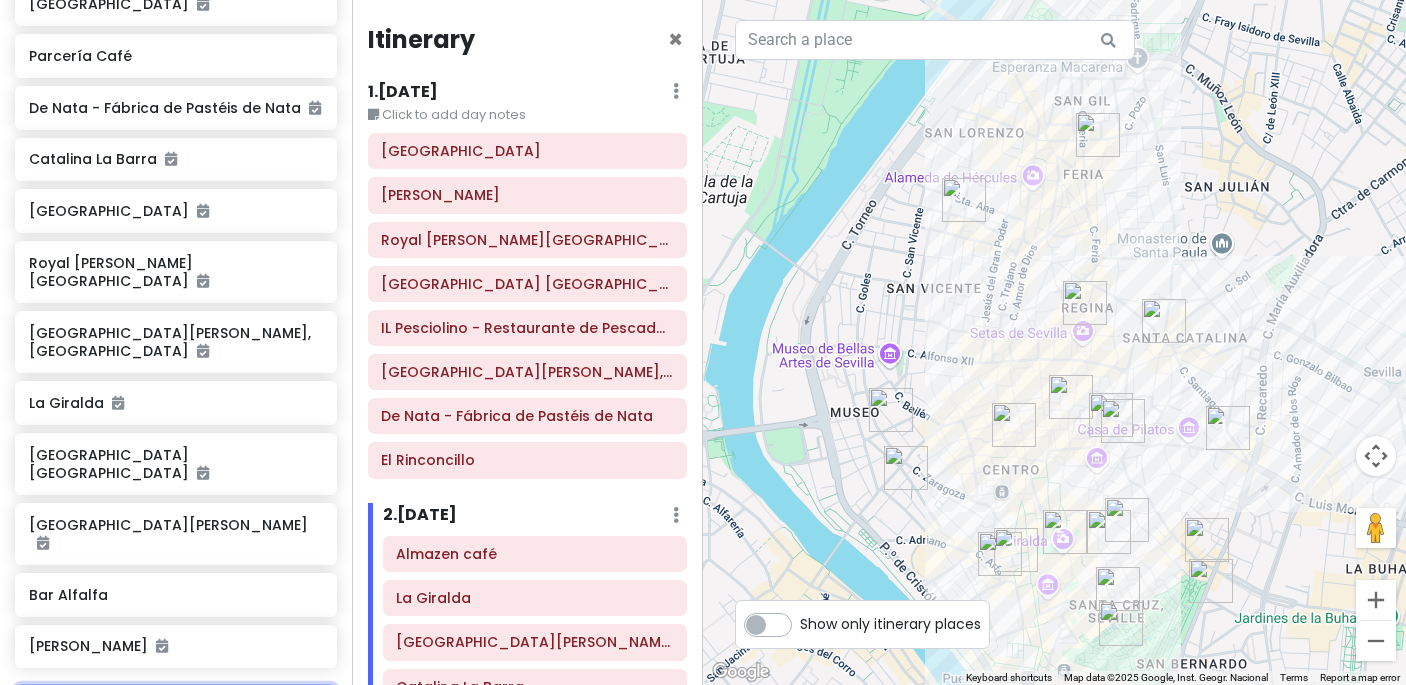 click at bounding box center [176, 704] 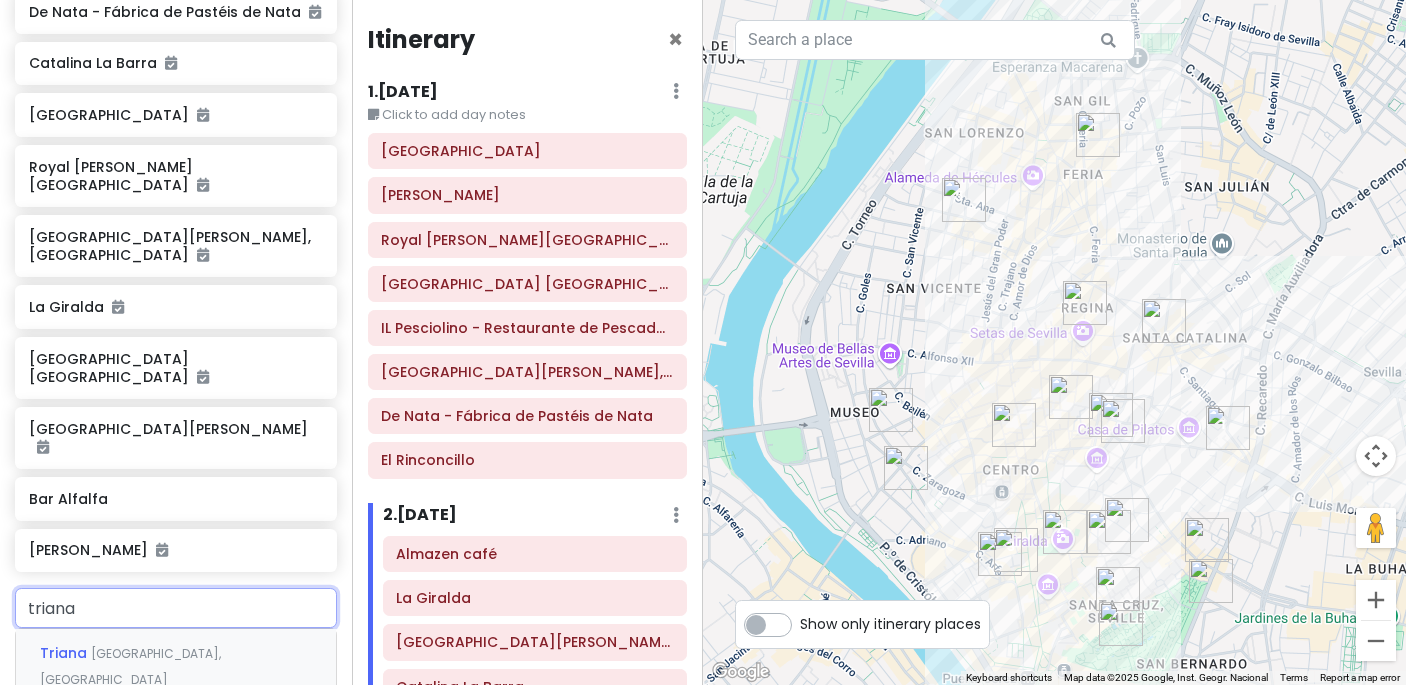 scroll, scrollTop: 995, scrollLeft: 0, axis: vertical 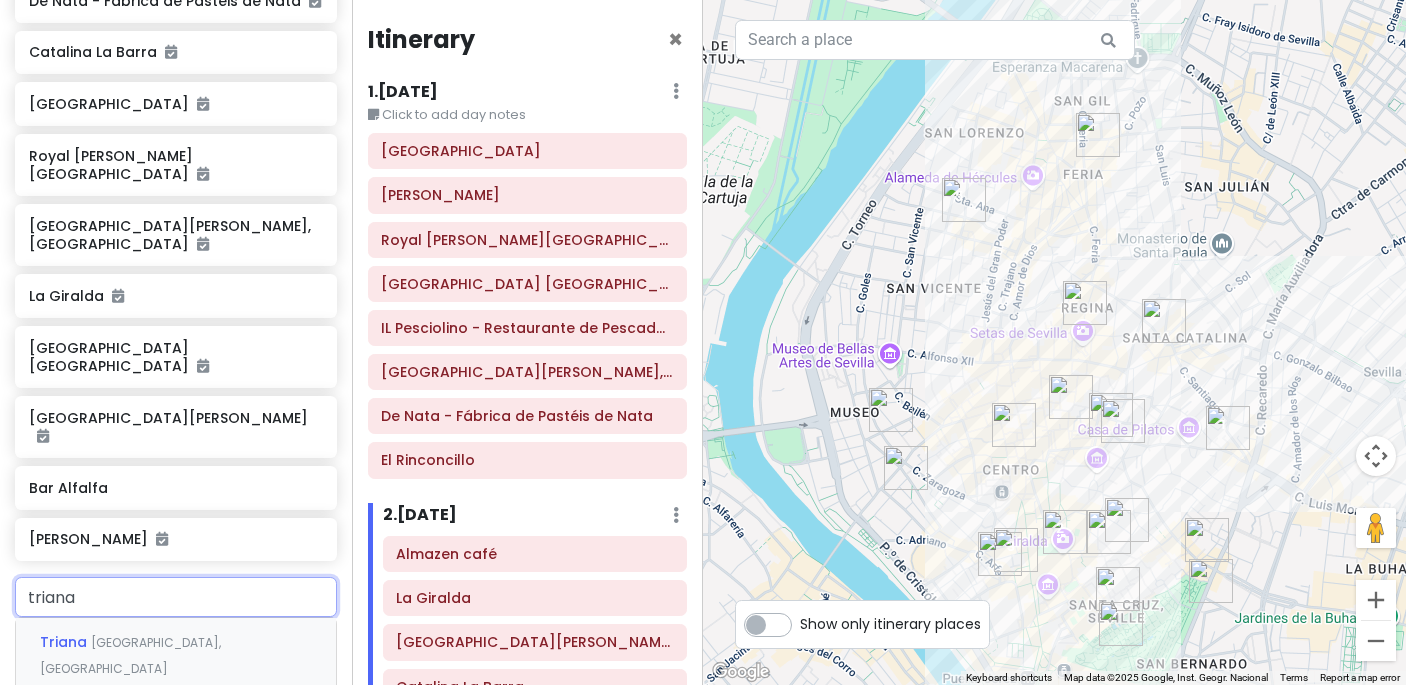 click on "[GEOGRAPHIC_DATA], [GEOGRAPHIC_DATA]" at bounding box center (130, 655) 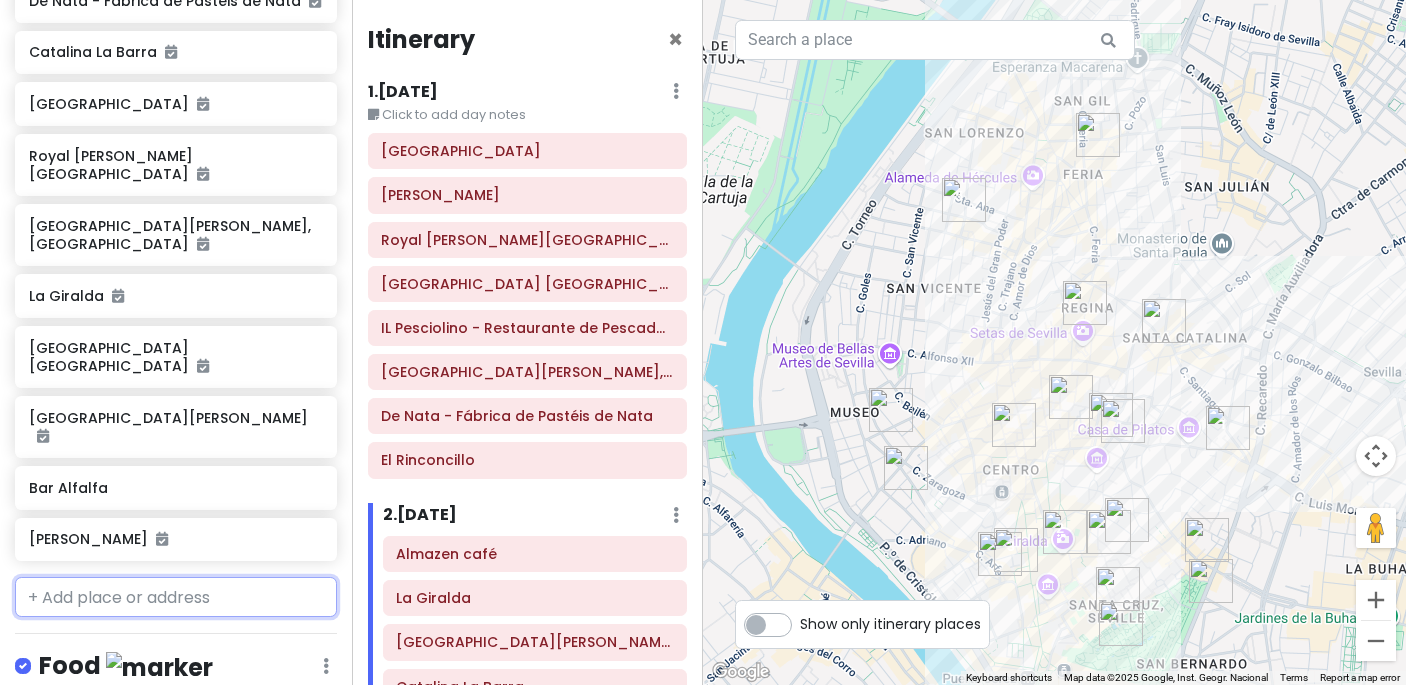 scroll, scrollTop: 1046, scrollLeft: 0, axis: vertical 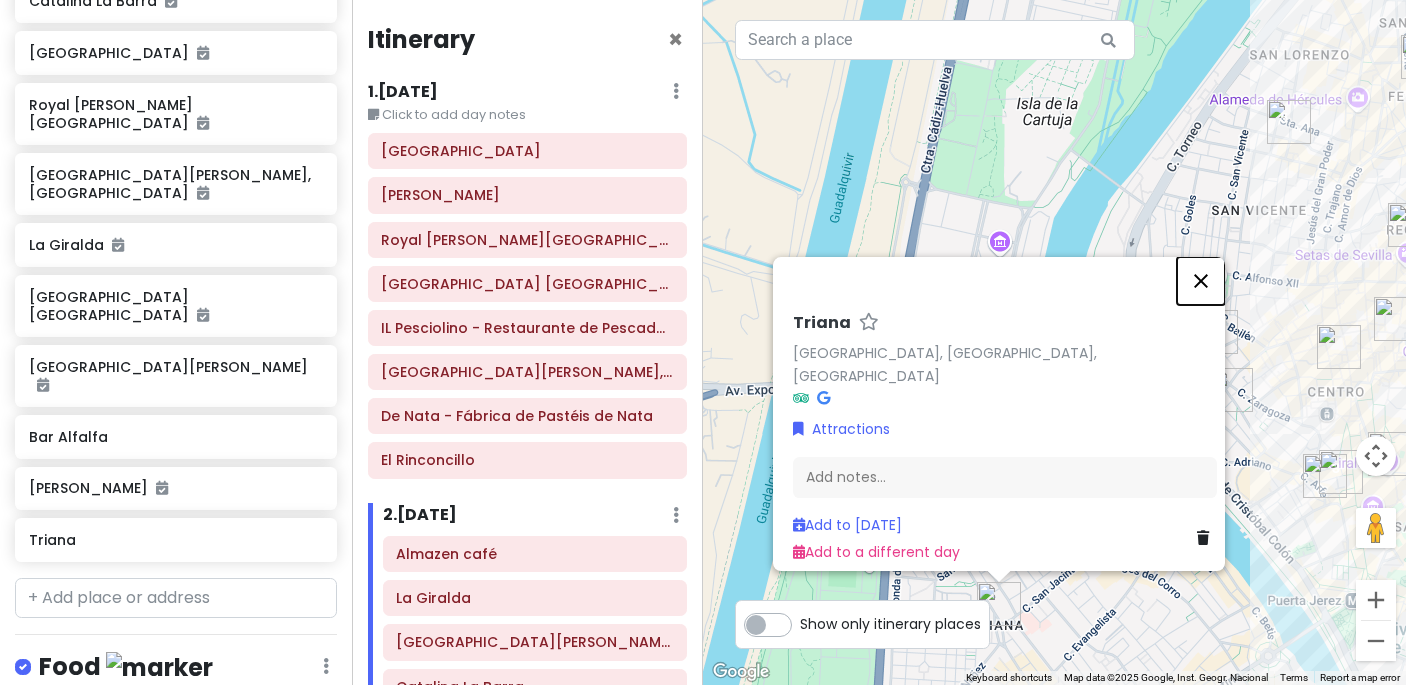 click at bounding box center [1201, 281] 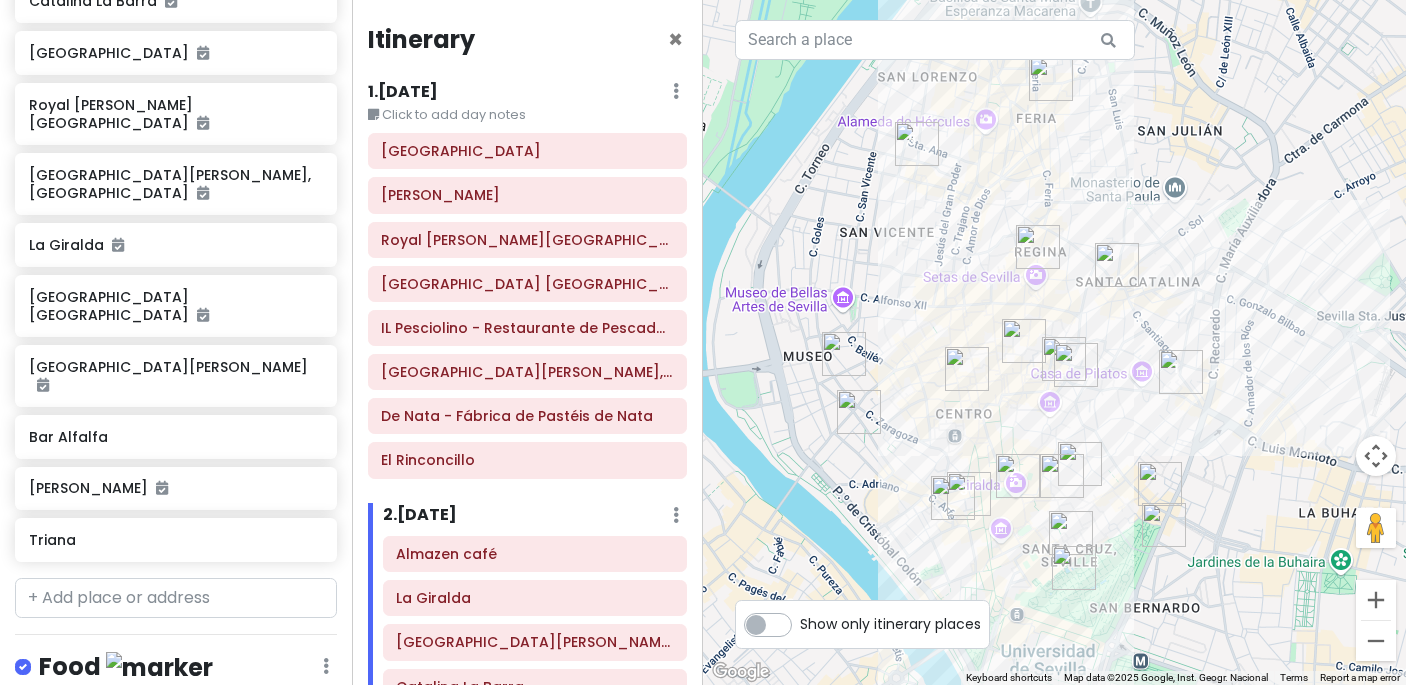 drag, startPoint x: 1268, startPoint y: 303, endPoint x: 890, endPoint y: 326, distance: 378.6991 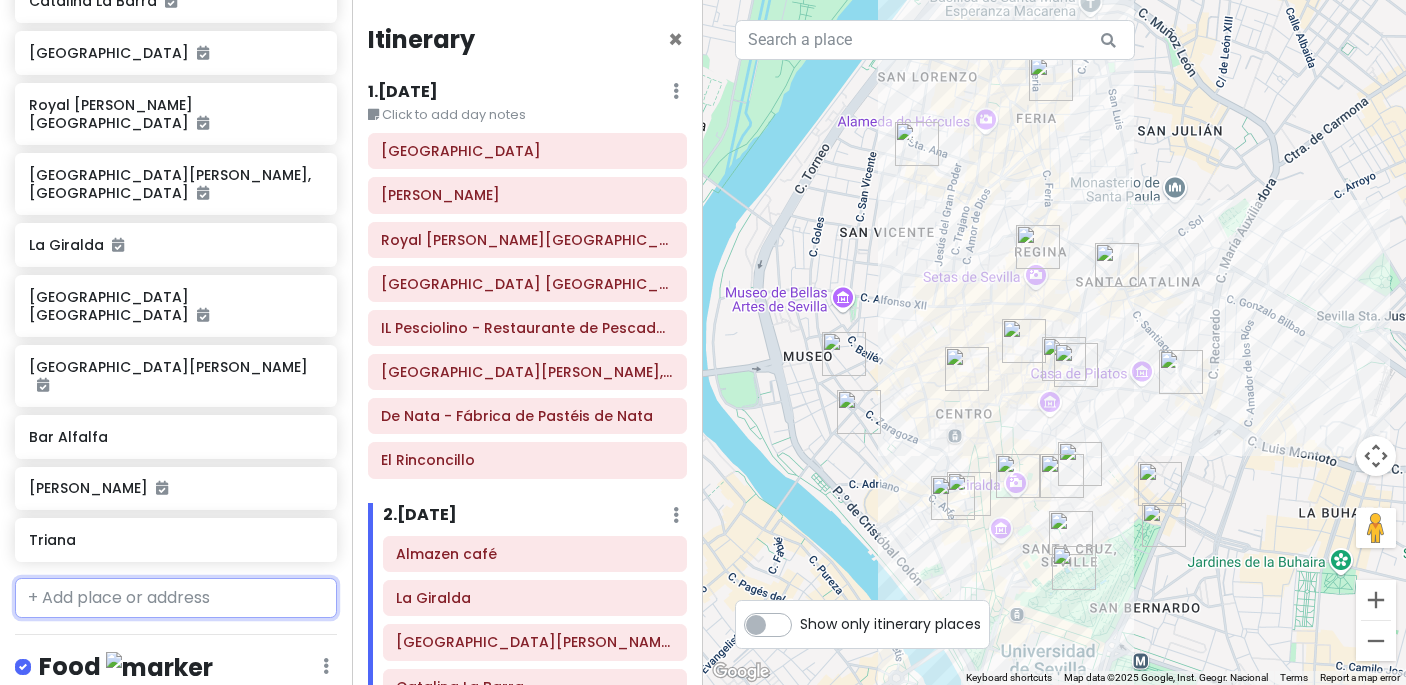 click at bounding box center (176, 598) 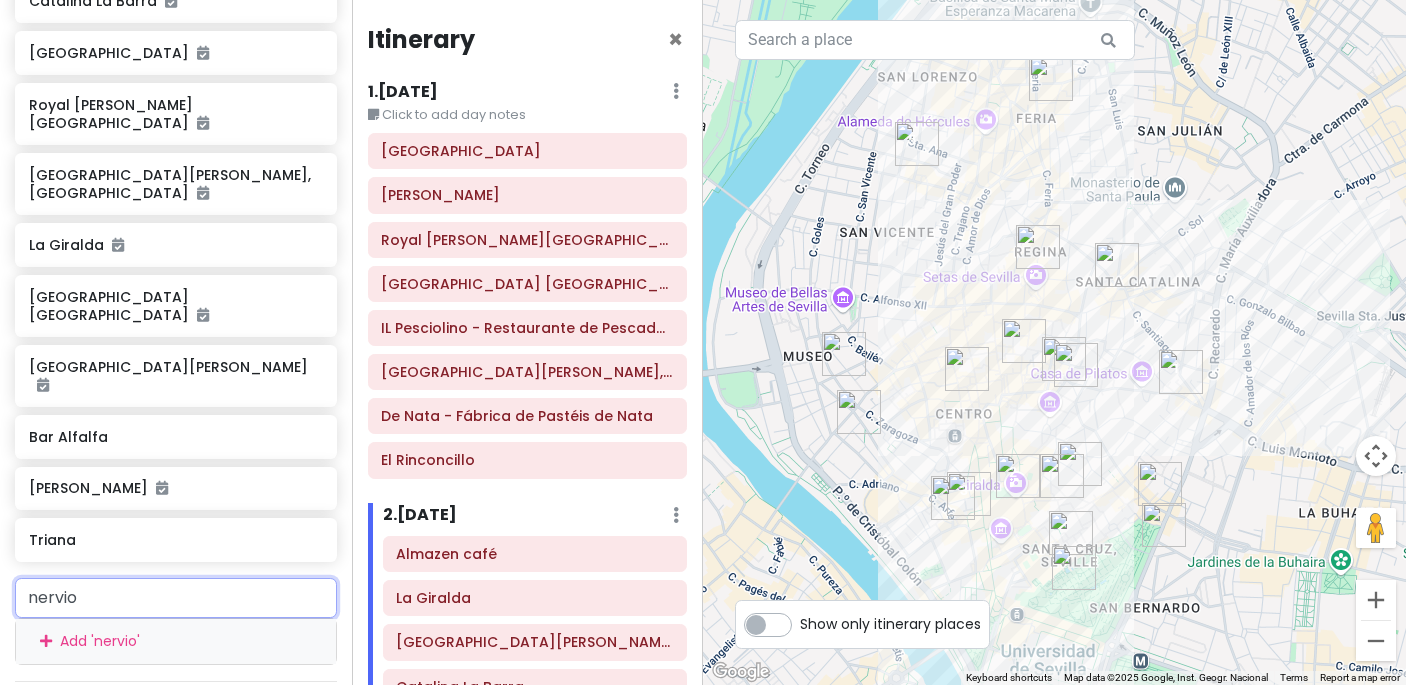 type on "nervion" 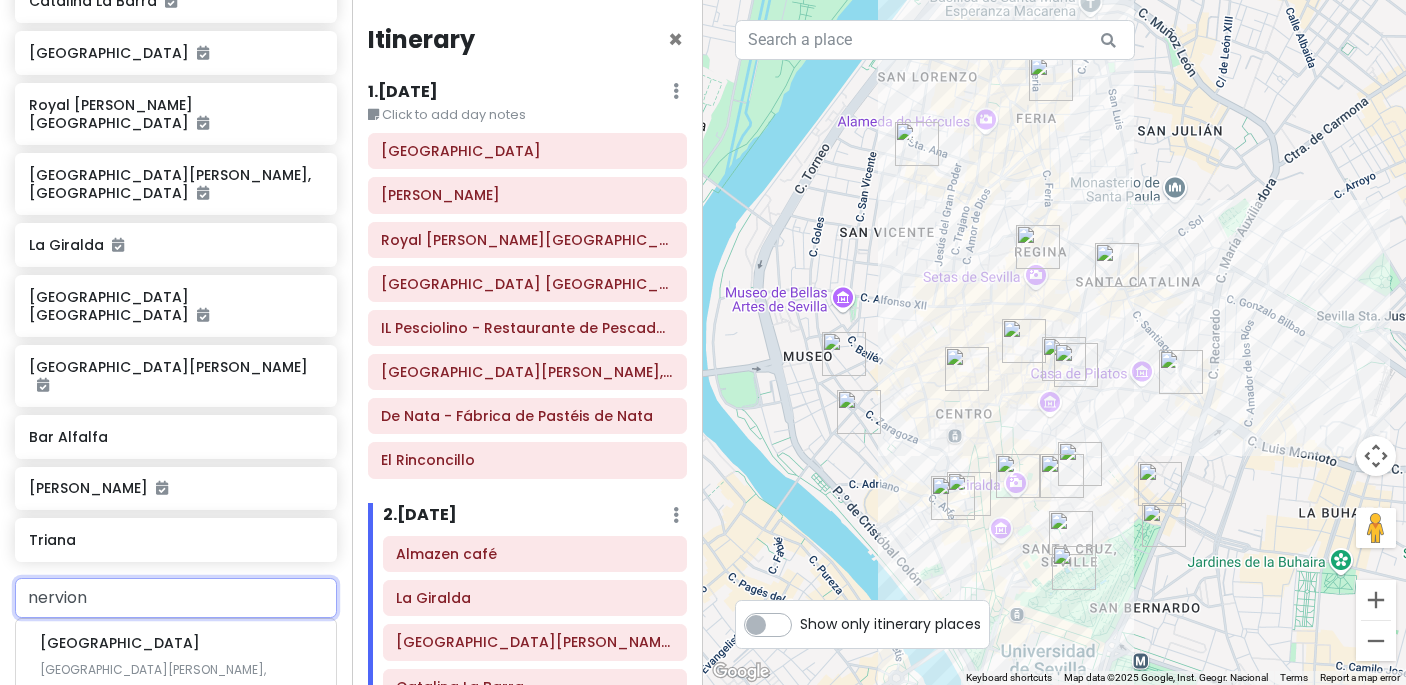 click on "Nervión   [GEOGRAPHIC_DATA], [GEOGRAPHIC_DATA]" at bounding box center (176, 755) 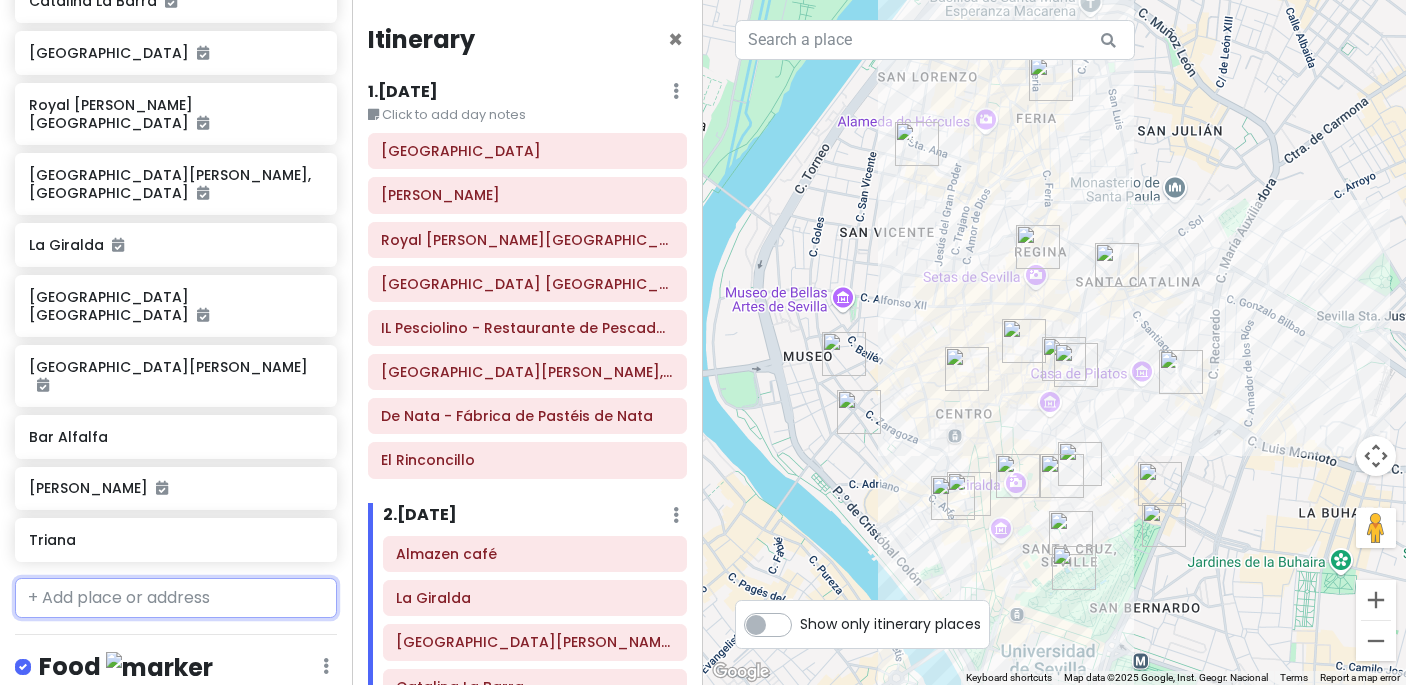 scroll, scrollTop: 1098, scrollLeft: 0, axis: vertical 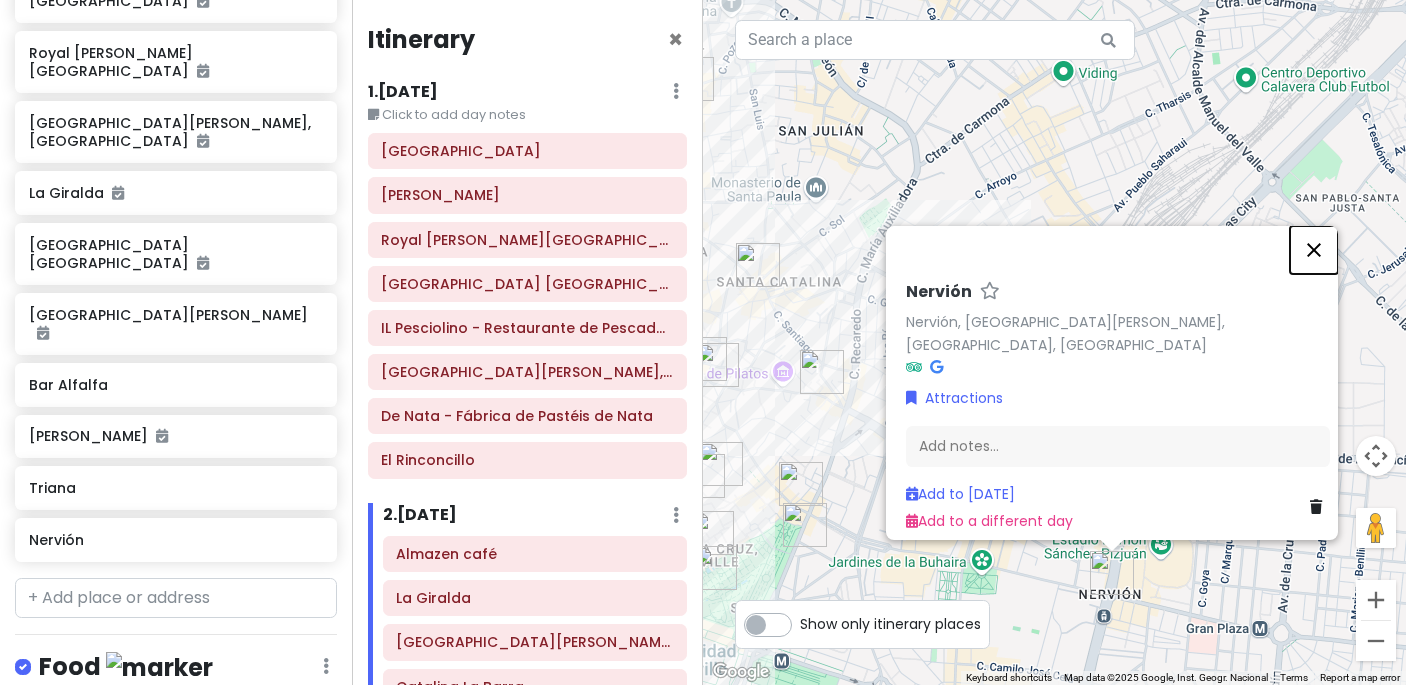 click at bounding box center (1314, 250) 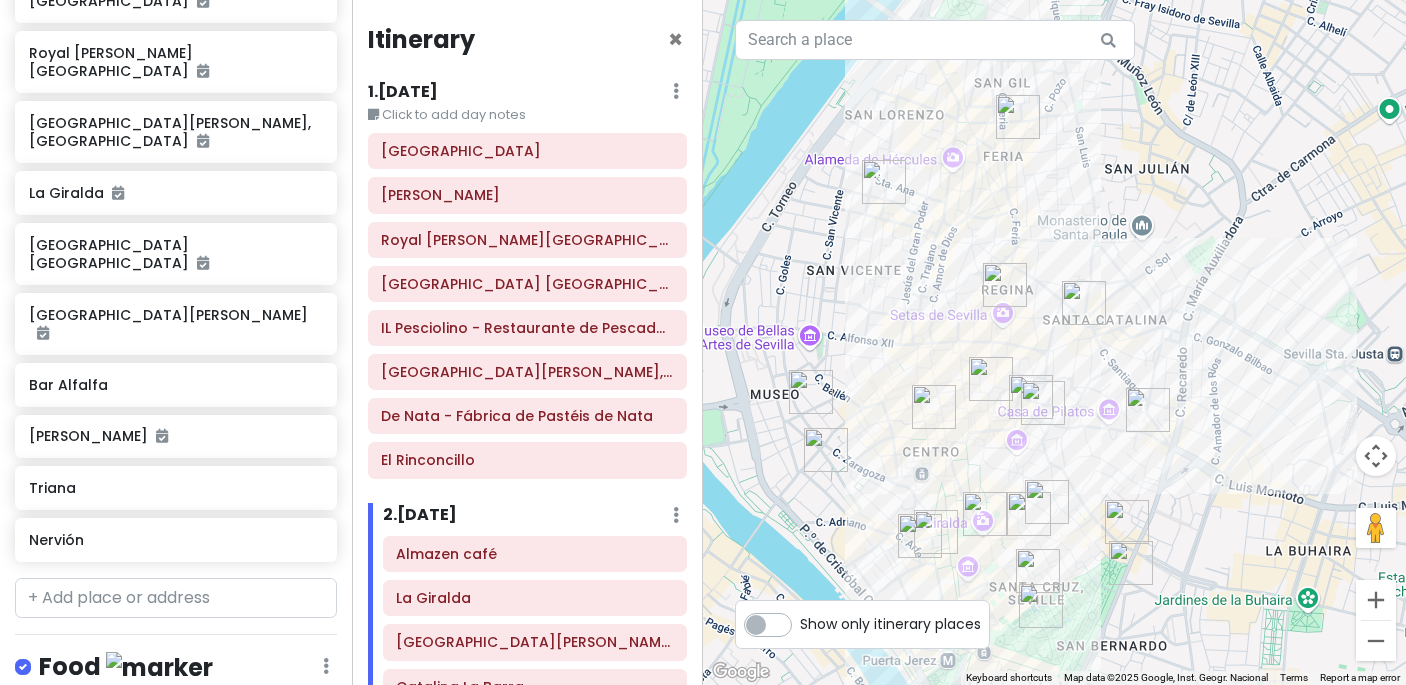 drag, startPoint x: 997, startPoint y: 445, endPoint x: 1328, endPoint y: 483, distance: 333.17413 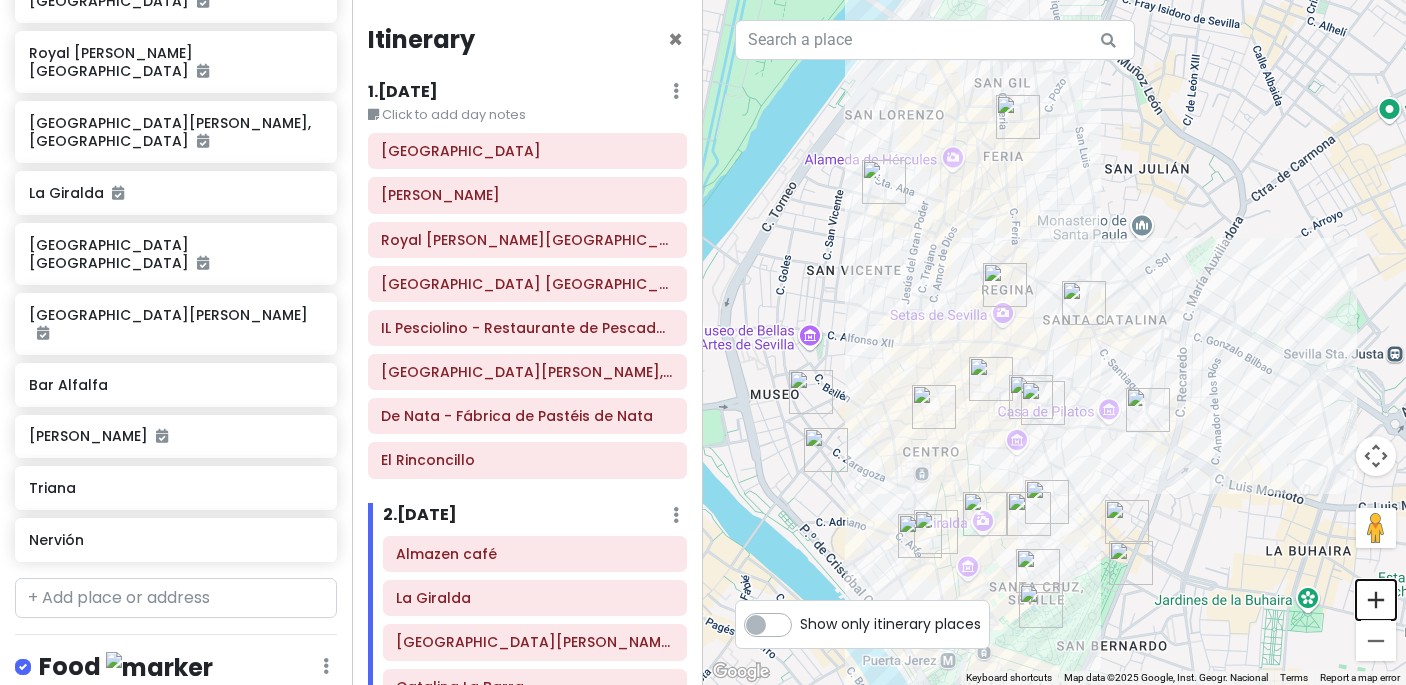 click at bounding box center (1376, 600) 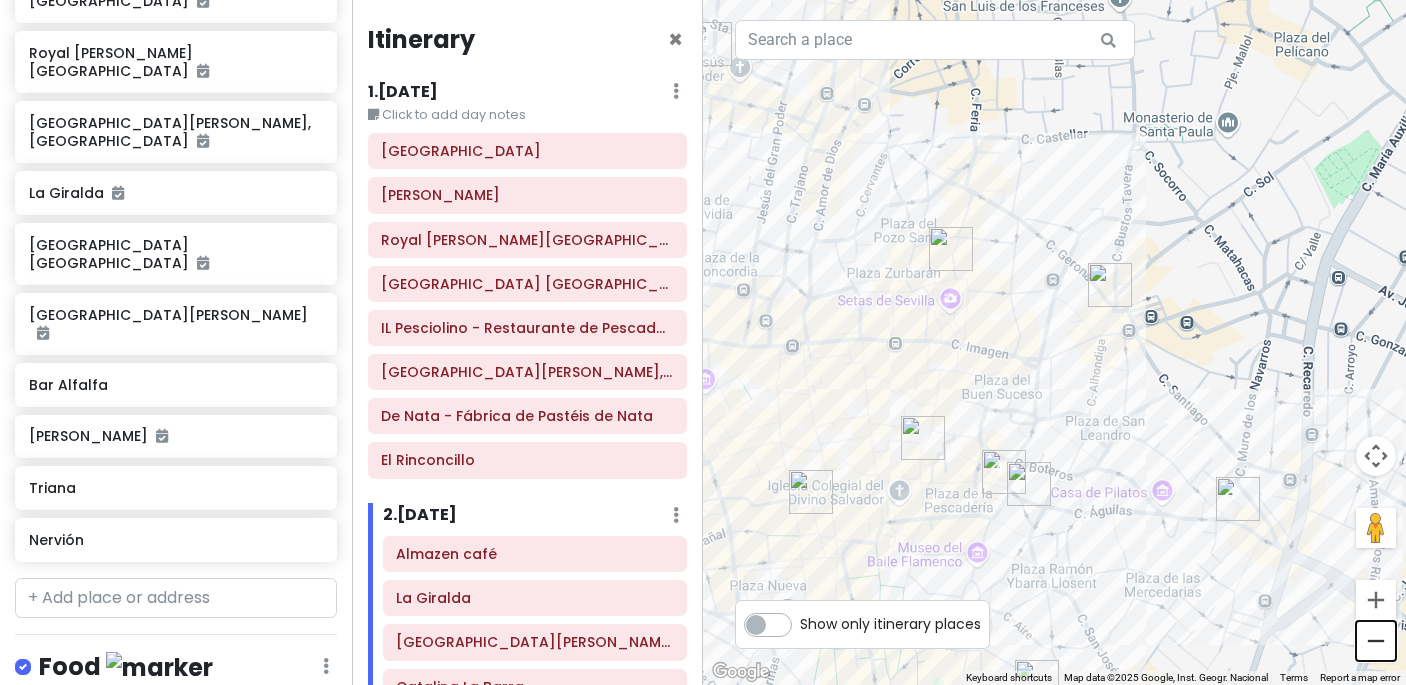 click at bounding box center [1376, 641] 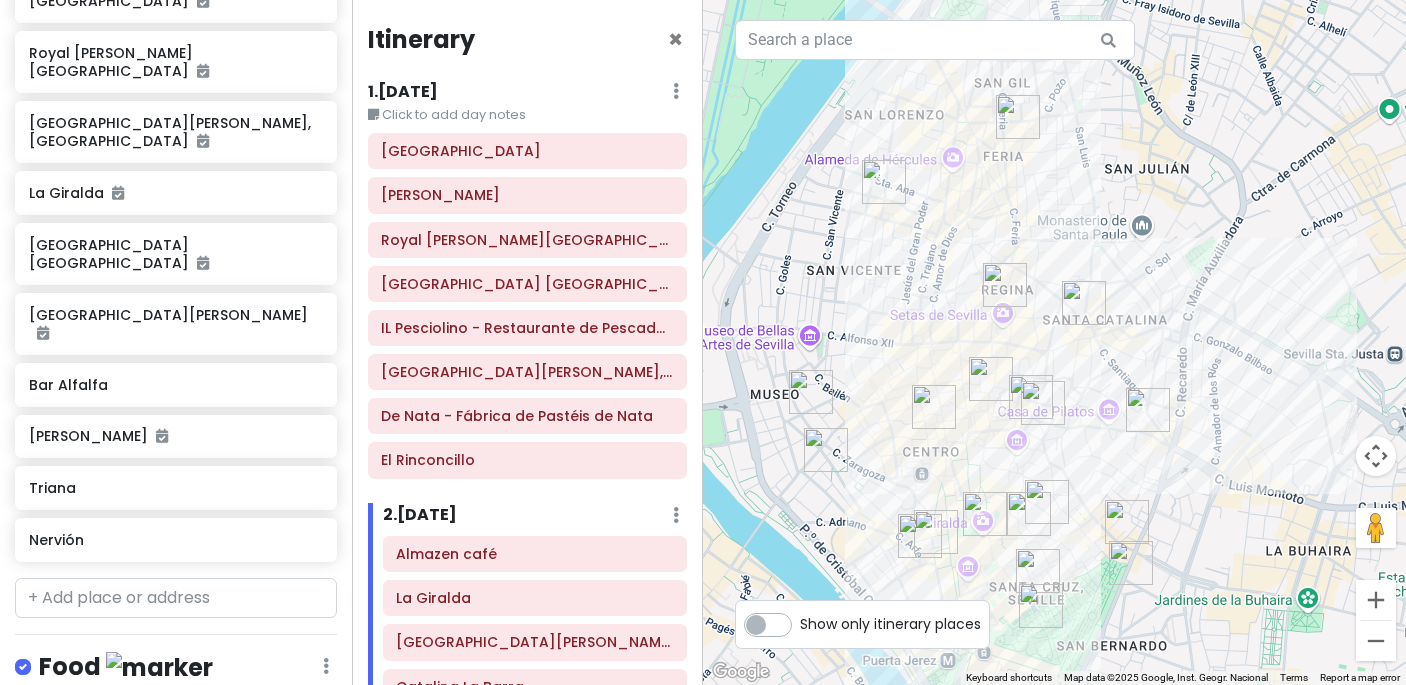 click on "To navigate, press the arrow keys." at bounding box center (1054, 342) 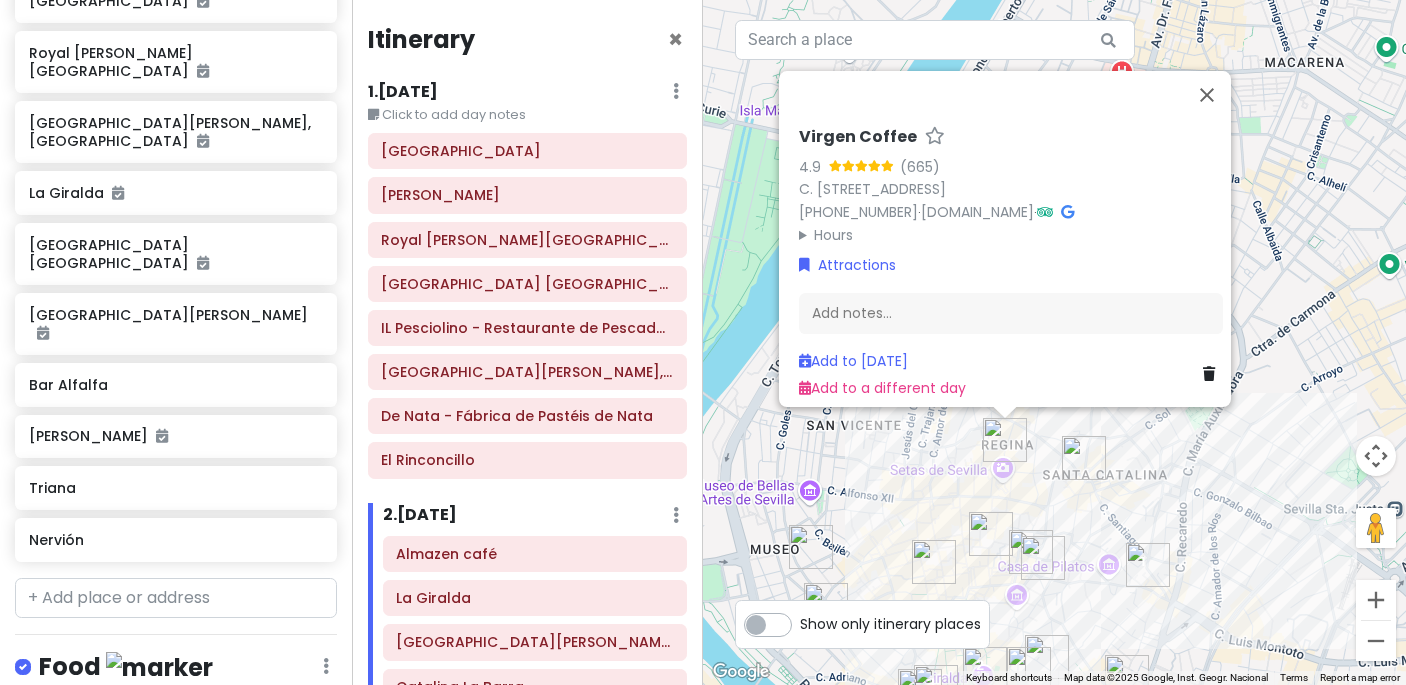 click on "To navigate, press the arrow keys. Virgen Coffee 4.9        (665) C. [STREET_ADDRESS] [PHONE_NUMBER]   ·   [DOMAIN_NAME]   ·   Hours [DATE]  9:00 AM – 1:00 PM [DATE]  9:00 AM – 1:00 PM [DATE]  9:00 AM – 1:00 PM [DATE]  9:00 AM – 1:00 PM [DATE]  9:00 AM – 1:00 PM [DATE]  9:00 AM – 1:00 PM [DATE]  Closed Attractions Add notes...  Add to   [DATE]  Add to a different day" at bounding box center (1054, 342) 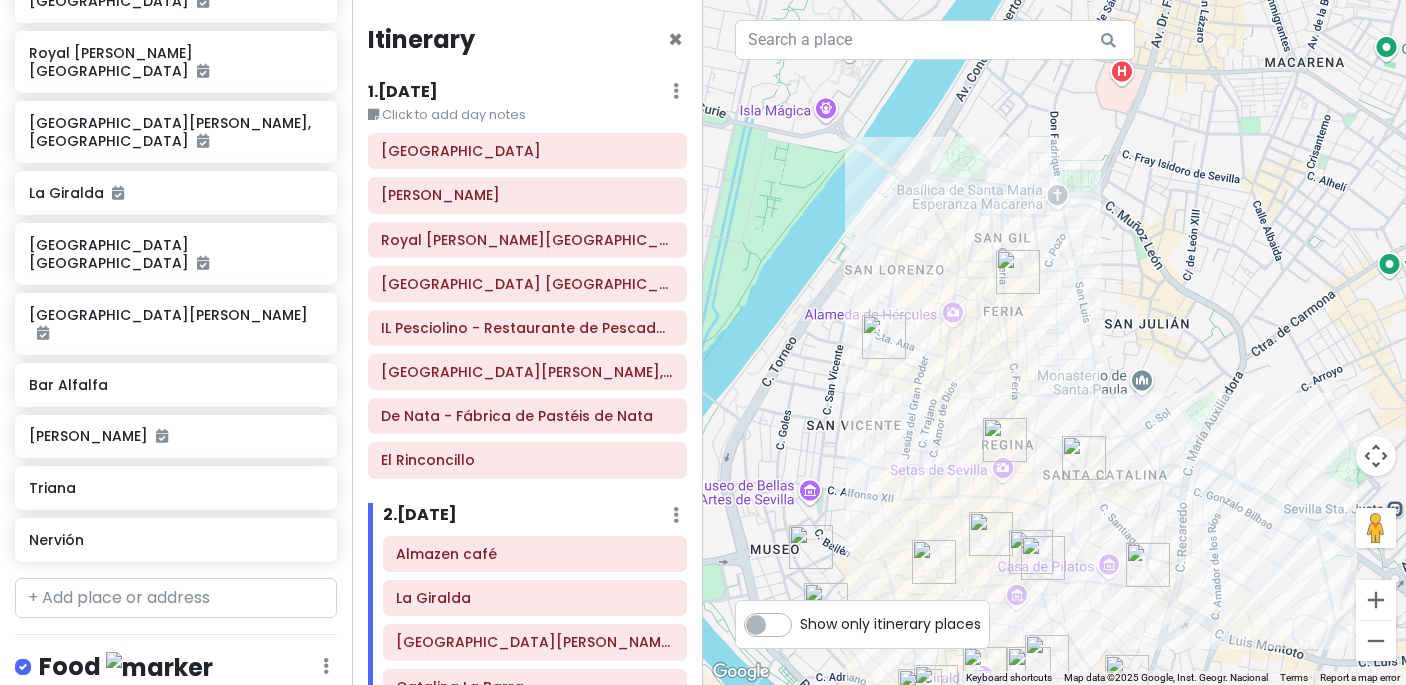 click at bounding box center [1005, 440] 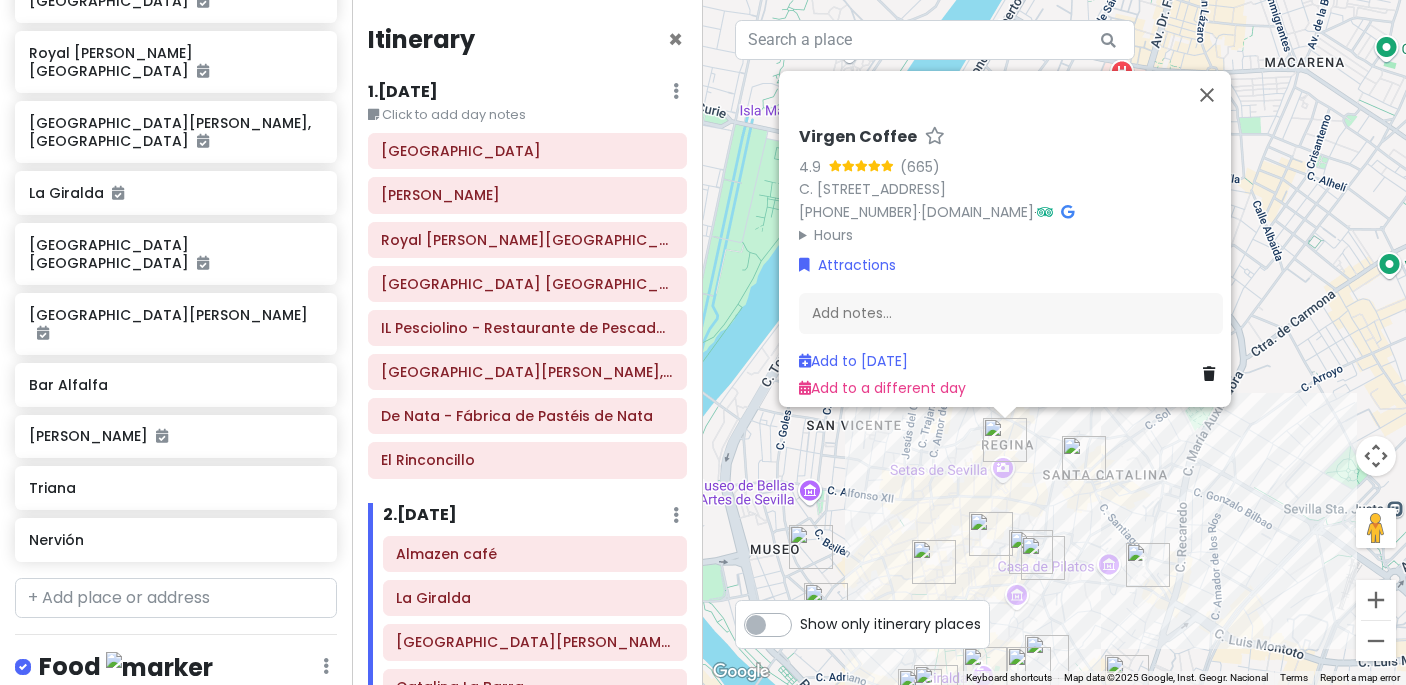 click at bounding box center (1209, 374) 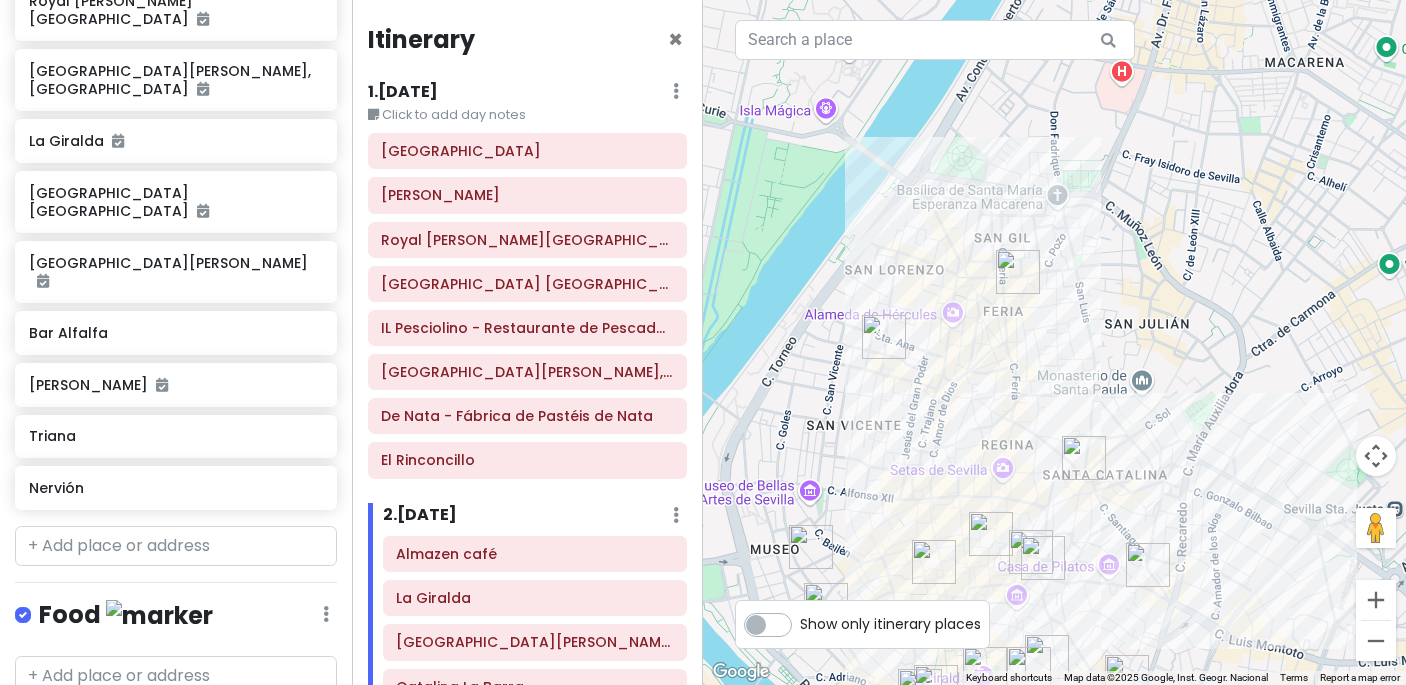 scroll, scrollTop: 1046, scrollLeft: 0, axis: vertical 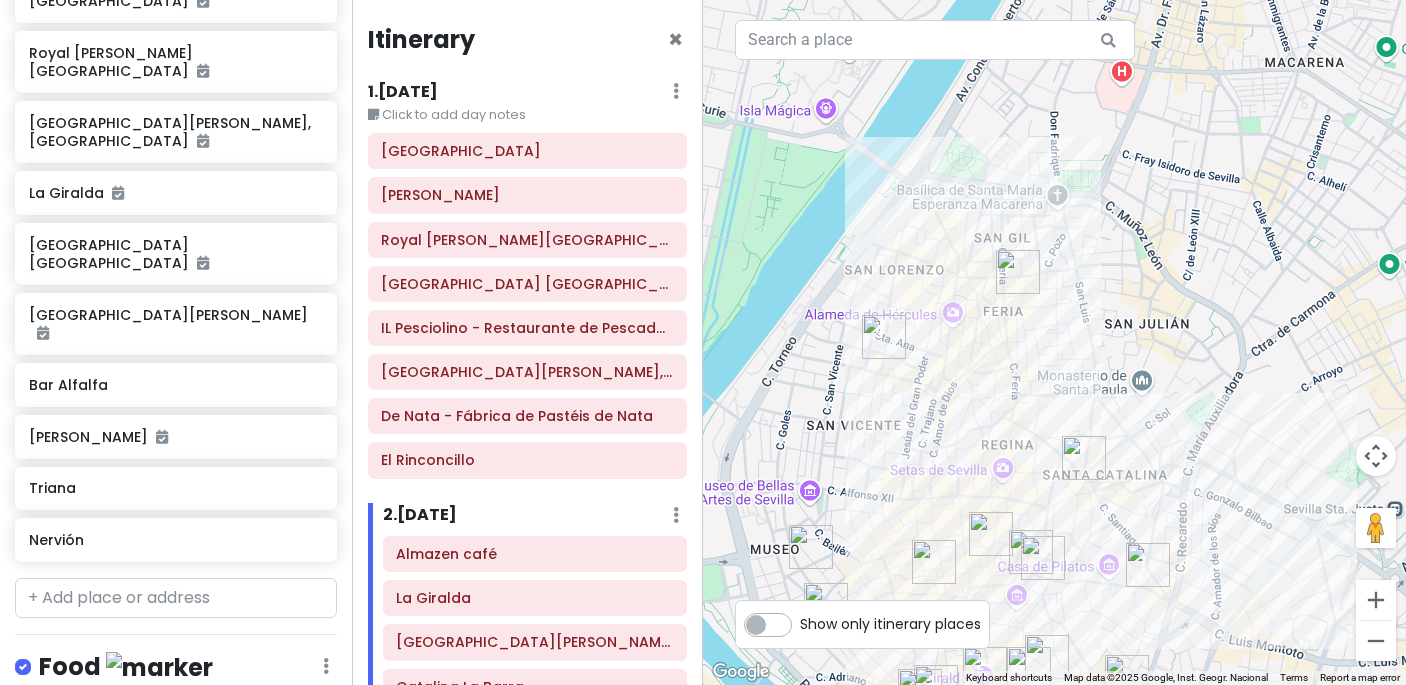click on "Seville Trip Private Change Dates Make a Copy Delete Trip Go Pro ⚡️ Give Feedback 💡 Support Scout ☕️ Itinerary Share Publish Notes Add notes... Attractions   Edit Reorder Delete List Santagloria Coffee & Bakery [GEOGRAPHIC_DATA][PERSON_NAME] [GEOGRAPHIC_DATA] Heladería Artesana Espacio [PERSON_NAME] Restaurante [GEOGRAPHIC_DATA] Almazen café [GEOGRAPHIC_DATA] Bar [GEOGRAPHIC_DATA] [GEOGRAPHIC_DATA] Pesciolino - [GEOGRAPHIC_DATA] y Mariscos Sevilla Parcería Café [GEOGRAPHIC_DATA] de Pastéis de Nata [PERSON_NAME][GEOGRAPHIC_DATA] [GEOGRAPHIC_DATA][PERSON_NAME] [GEOGRAPHIC_DATA][PERSON_NAME], [GEOGRAPHIC_DATA] [GEOGRAPHIC_DATA] [GEOGRAPHIC_DATA] [GEOGRAPHIC_DATA][PERSON_NAME] Bar Alfalfa [PERSON_NAME] Brunch [PERSON_NAME] Nervión Food   Edit Reorder Delete List Accommodations   Edit Reorder Delete List Find hotels on [DOMAIN_NAME] + Add a section" at bounding box center [176, 342] 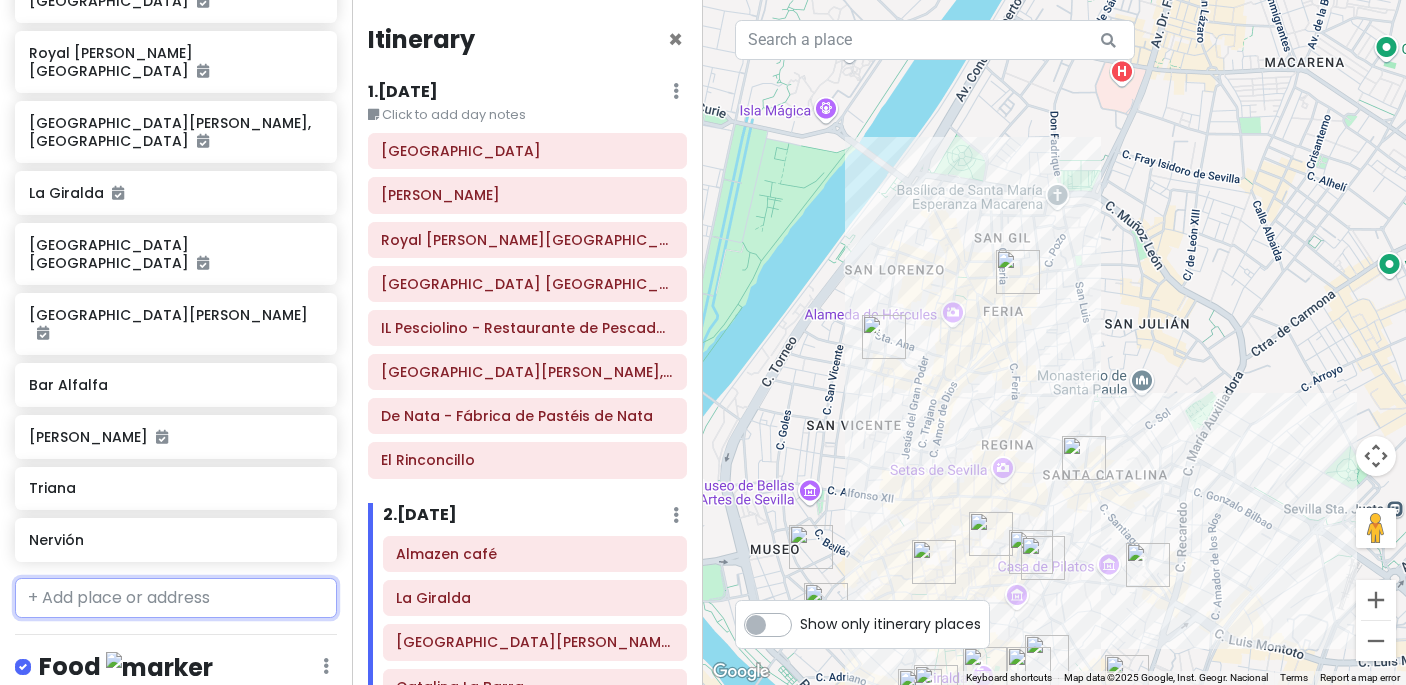 click at bounding box center [176, 598] 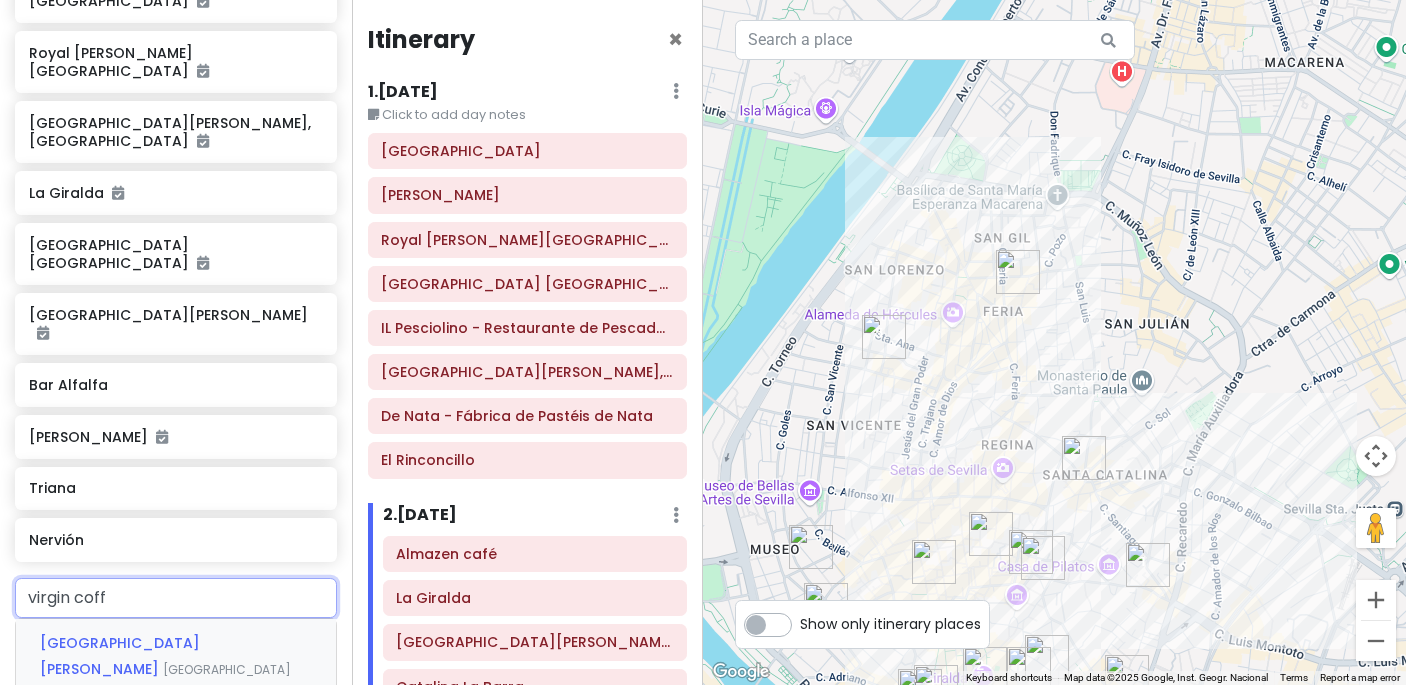 type on "virgin coffe" 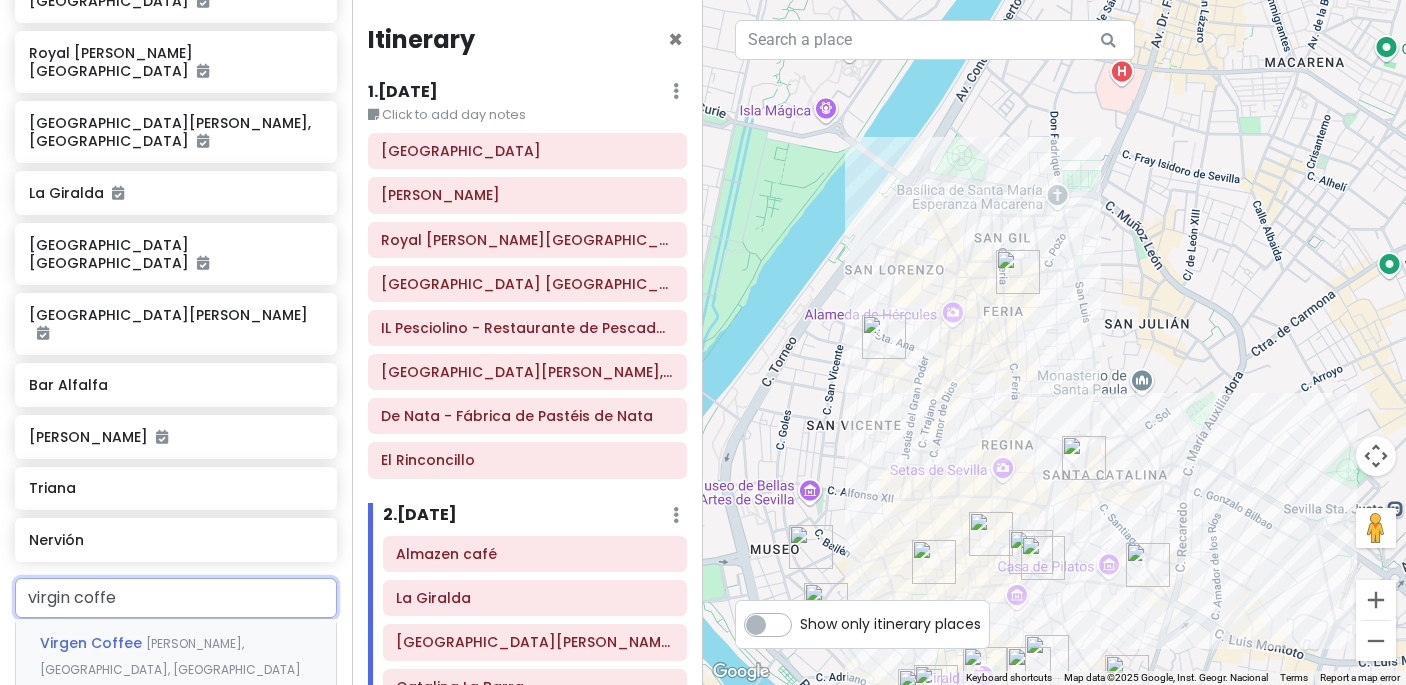 click on "[PERSON_NAME], [GEOGRAPHIC_DATA], [GEOGRAPHIC_DATA]" at bounding box center [170, 656] 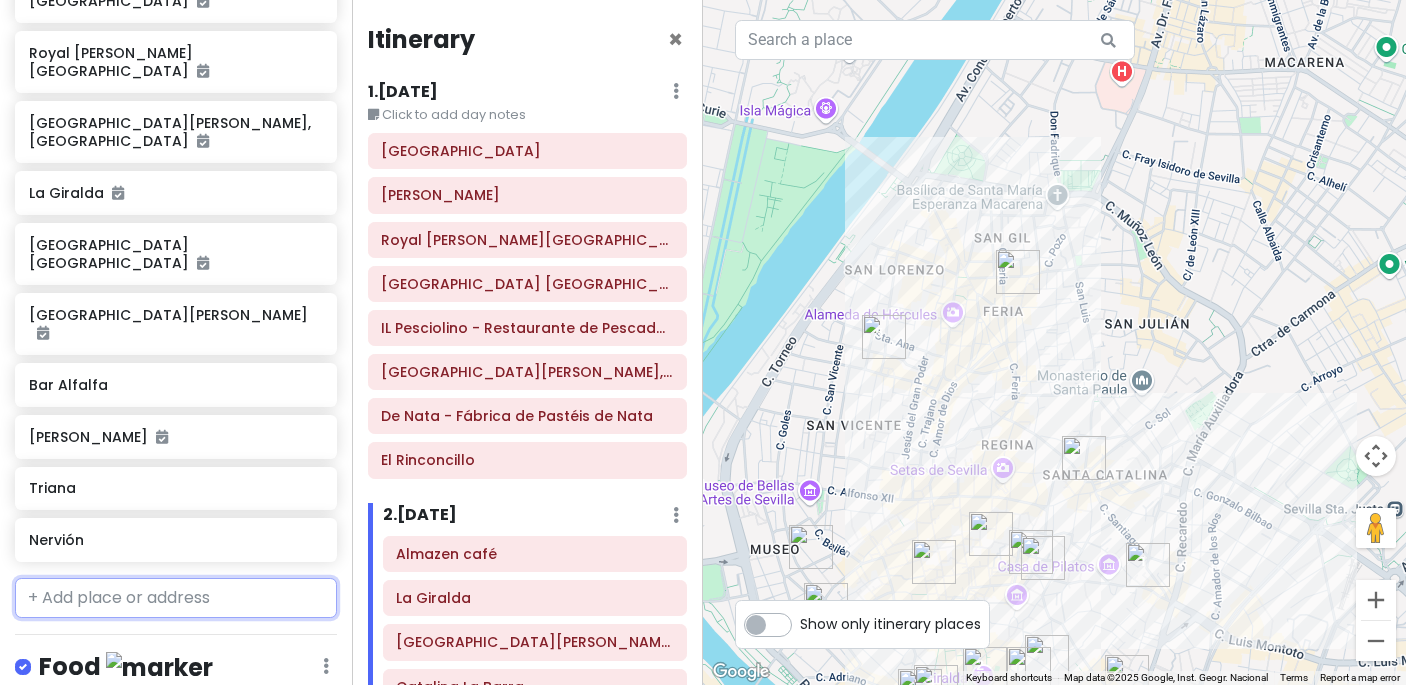 scroll, scrollTop: 1098, scrollLeft: 0, axis: vertical 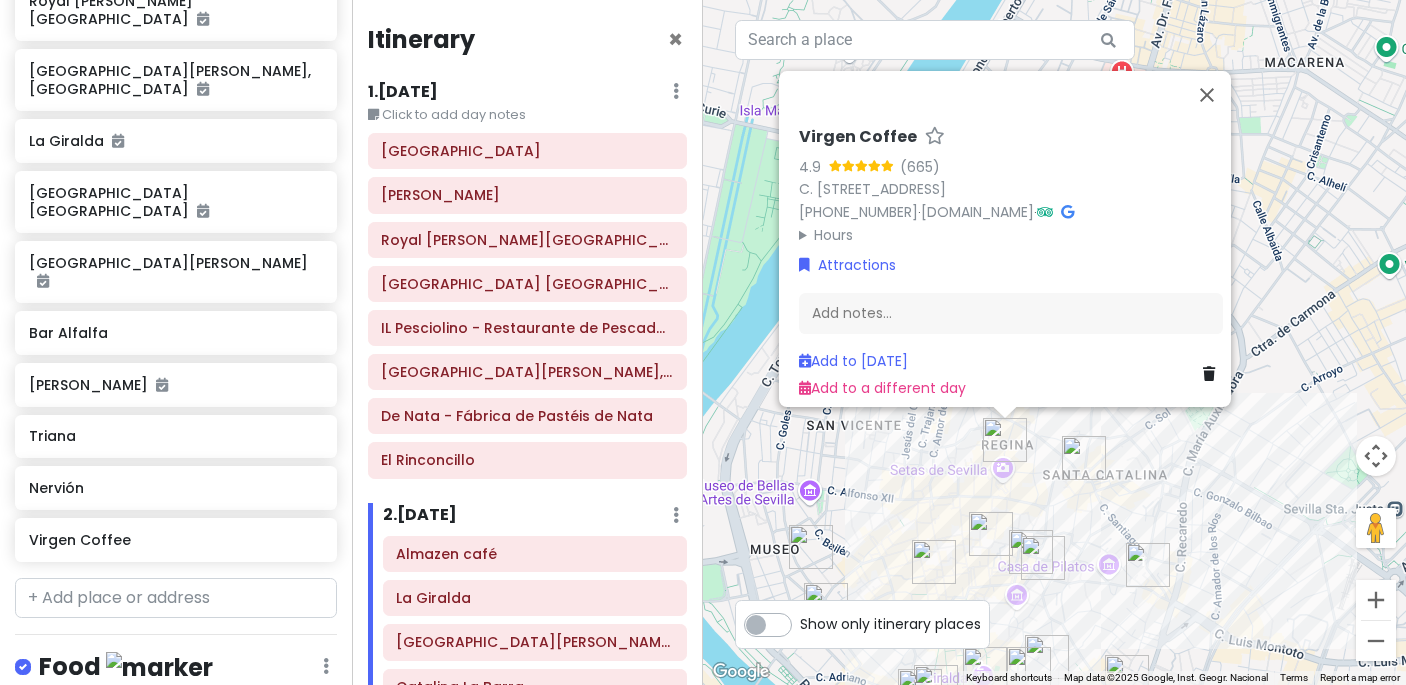 click on "To navigate, press the arrow keys. Virgen Coffee 4.9        (665) C. [STREET_ADDRESS] [PHONE_NUMBER]   ·   [DOMAIN_NAME]   ·   Hours [DATE]  9:00 AM – 1:00 PM [DATE]  9:00 AM – 1:00 PM [DATE]  9:00 AM – 1:00 PM [DATE]  9:00 AM – 1:00 PM [DATE]  9:00 AM – 1:00 PM [DATE]  9:00 AM – 1:00 PM [DATE]  Closed Attractions Add notes...  Add to   [DATE]  Add to a different day" at bounding box center [1054, 342] 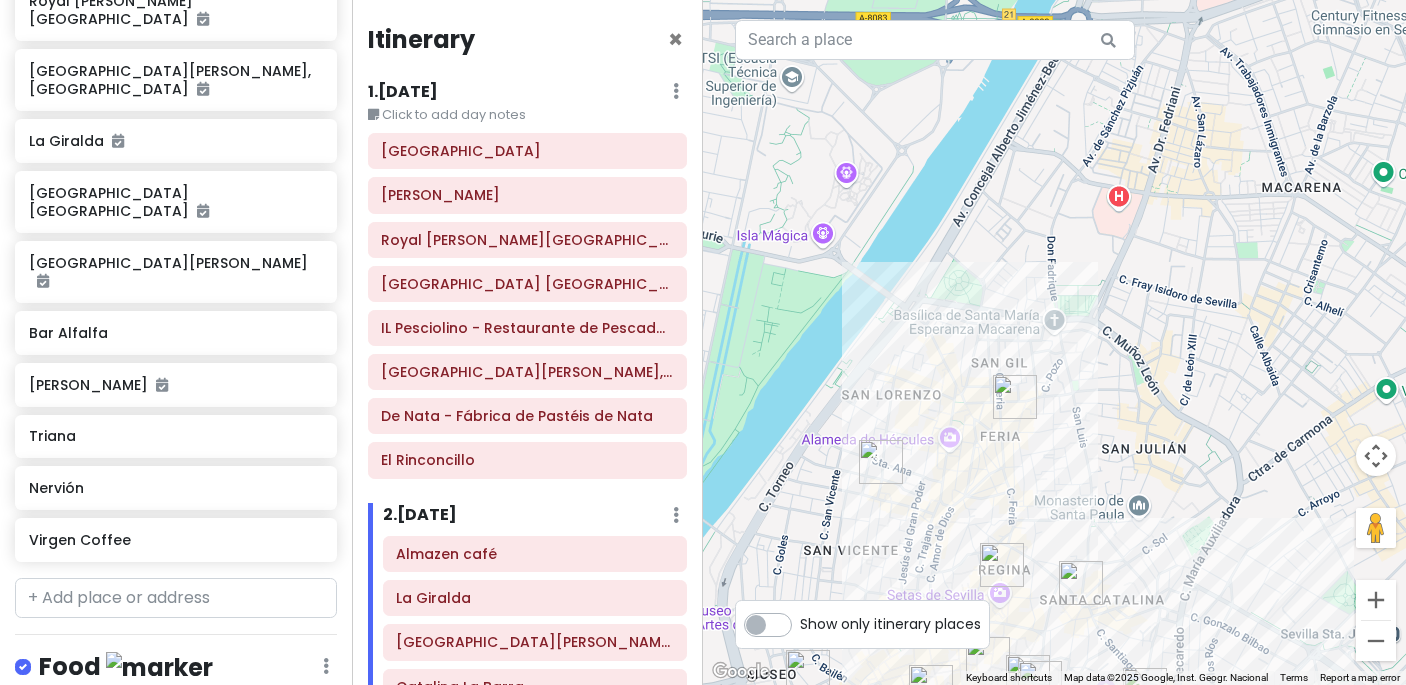 drag, startPoint x: 1080, startPoint y: 229, endPoint x: 1076, endPoint y: 359, distance: 130.06152 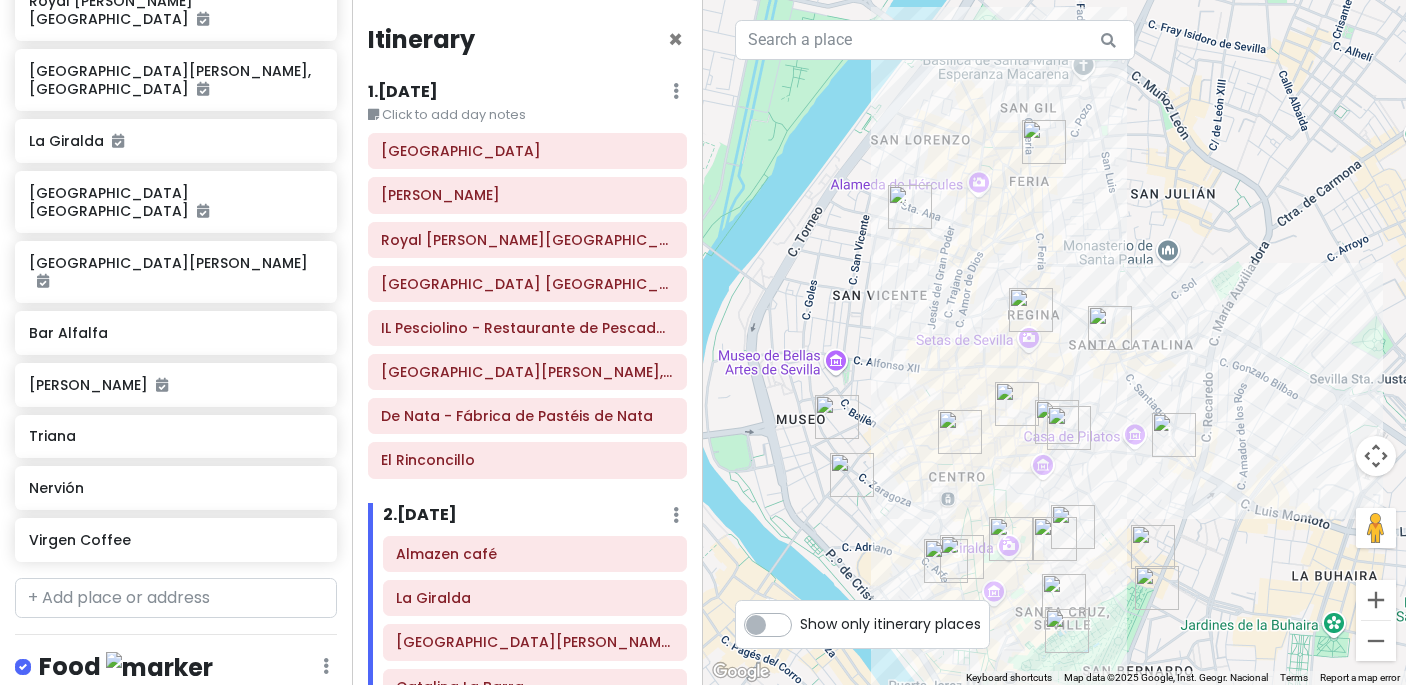 drag, startPoint x: 1050, startPoint y: 450, endPoint x: 1081, endPoint y: 184, distance: 267.8003 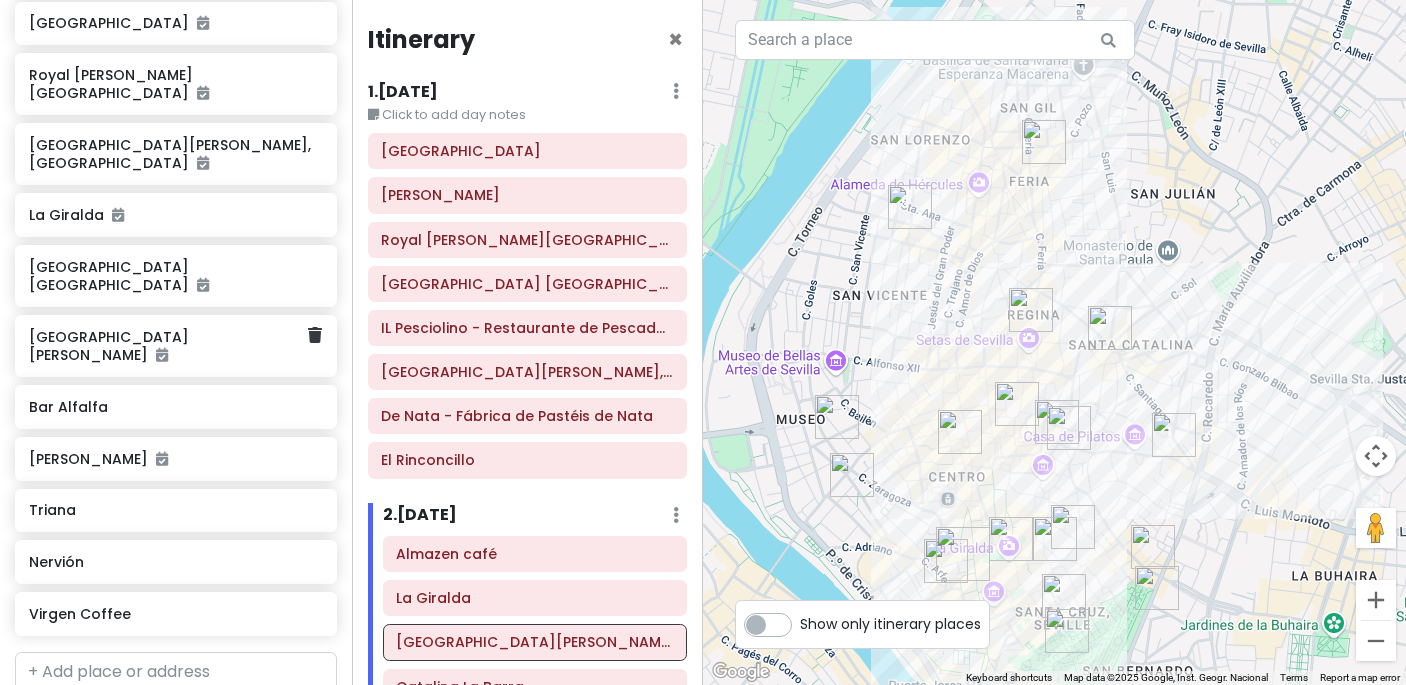 scroll, scrollTop: 1028, scrollLeft: 0, axis: vertical 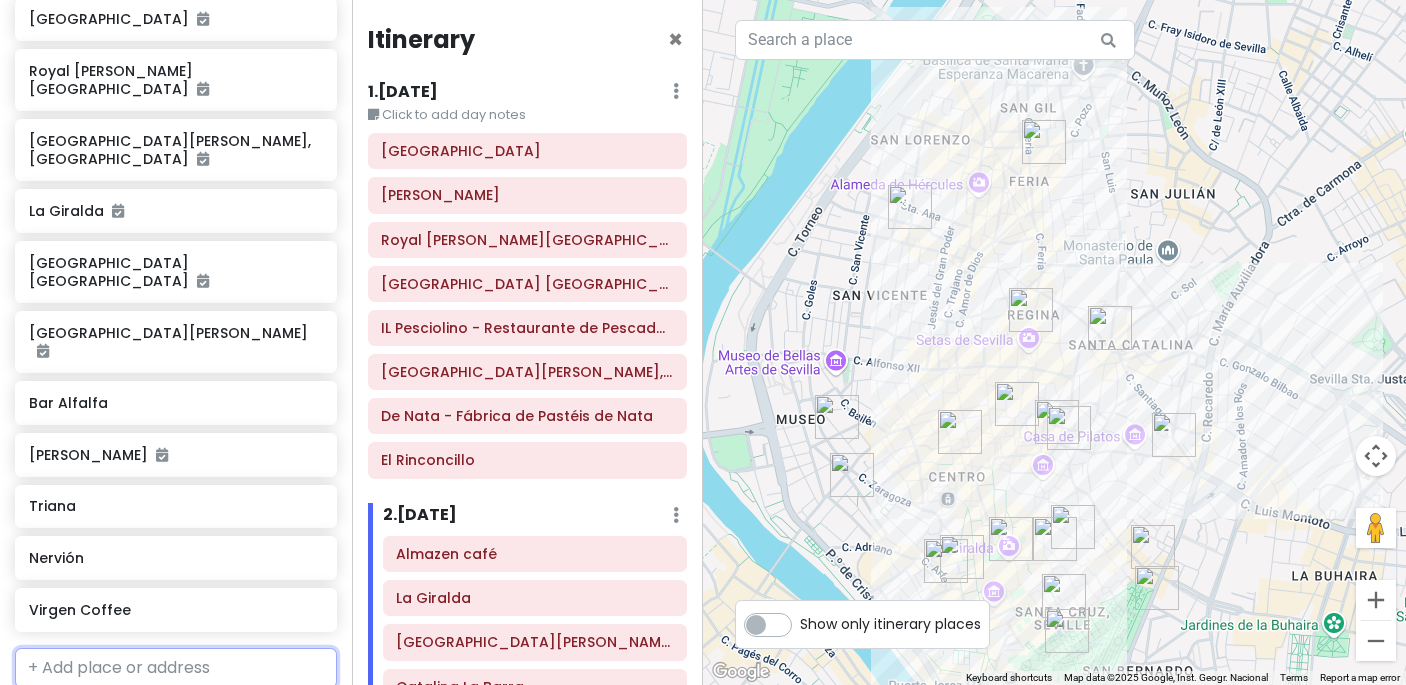 click at bounding box center (176, 668) 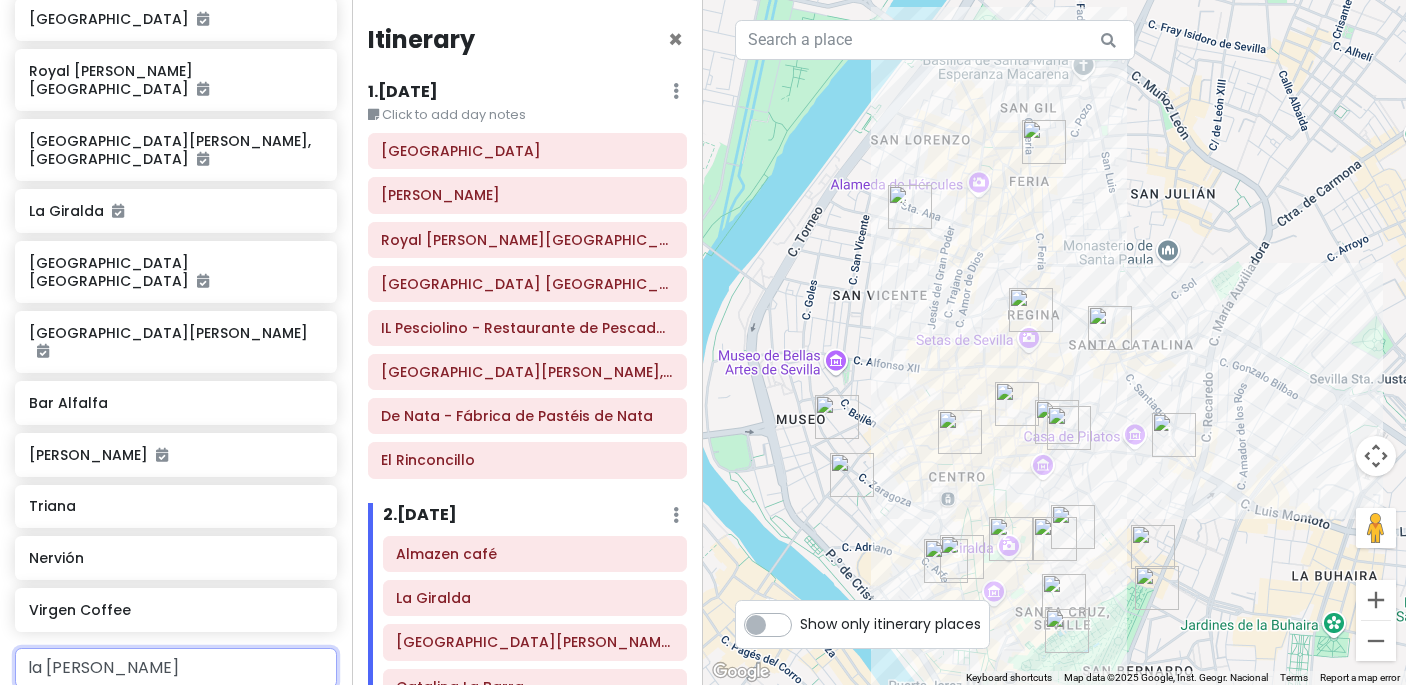 type on "la [PERSON_NAME]" 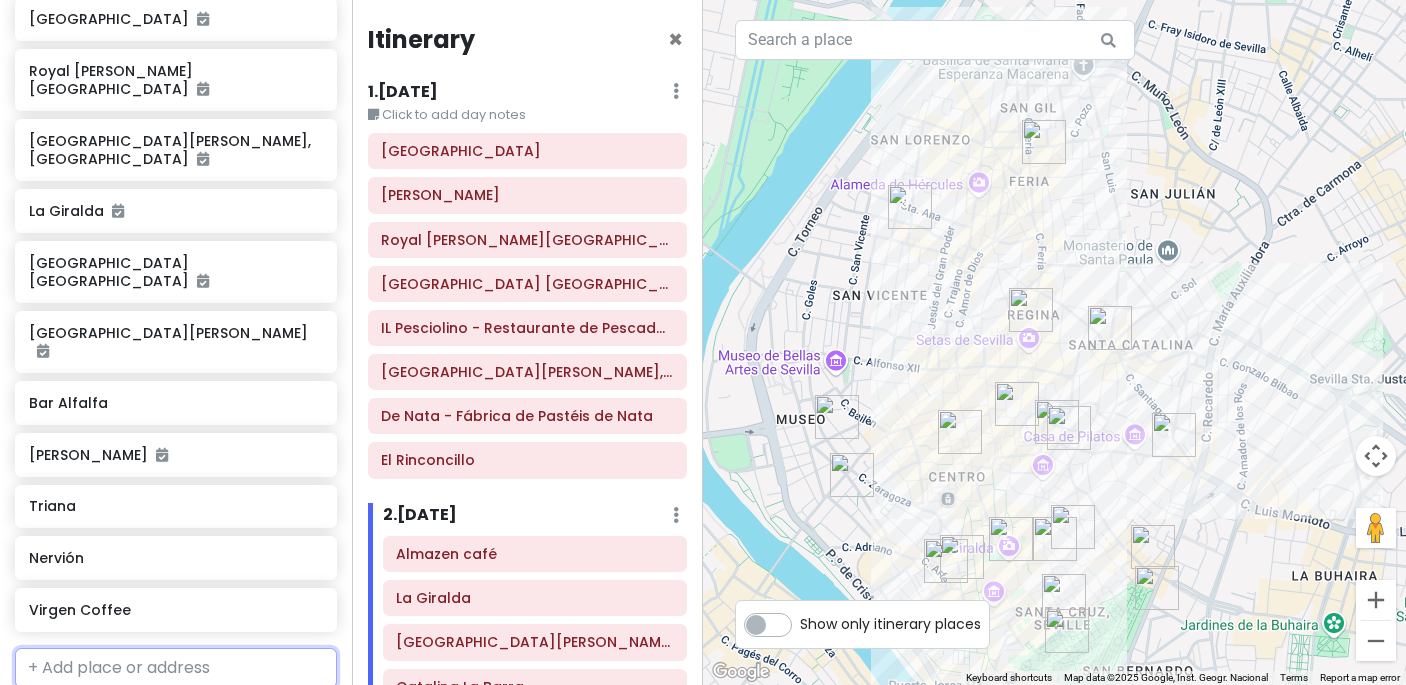 scroll, scrollTop: 1080, scrollLeft: 0, axis: vertical 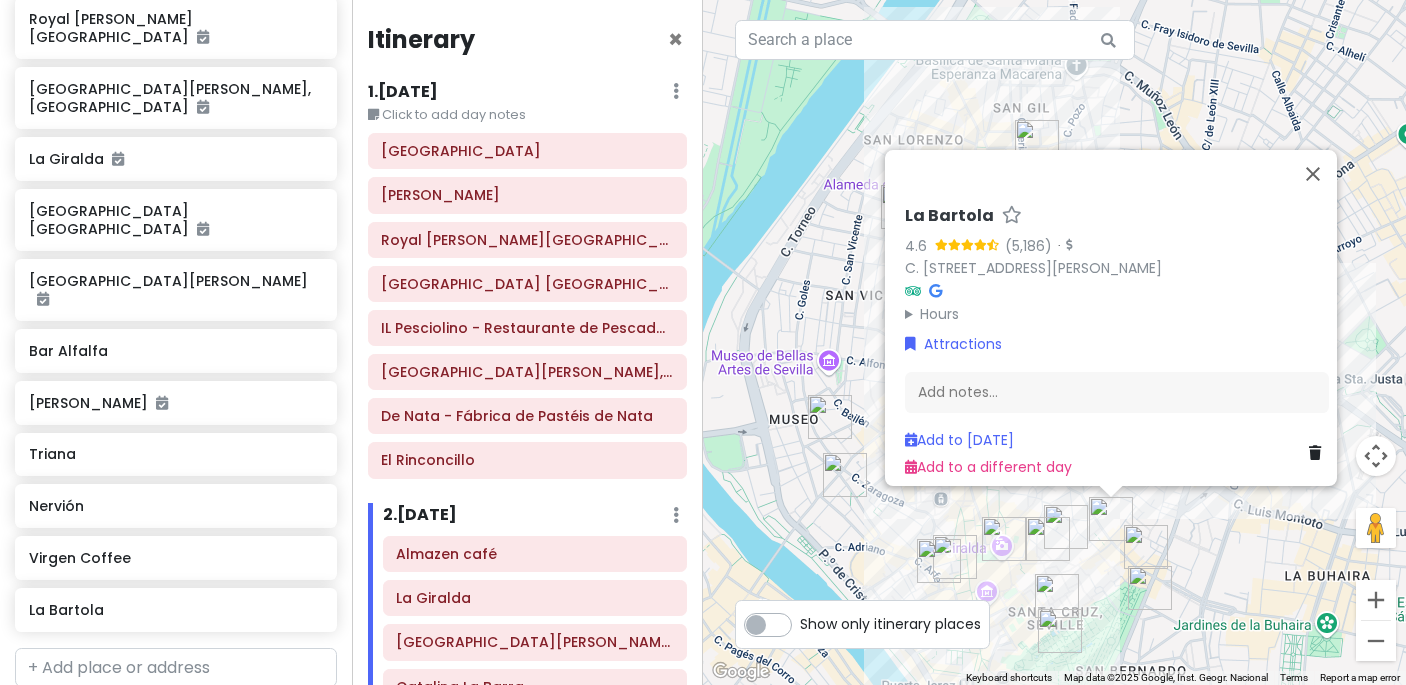 click on "To navigate, press the arrow keys. La [PERSON_NAME] 4.6        (5,186)    ·    C. [GEOGRAPHIC_DATA][PERSON_NAME], [GEOGRAPHIC_DATA] Hours [DATE]  12:00 PM – 12:00 AM [DATE]  12:00 PM – 12:00 AM [DATE]  12:00 PM – 12:00 AM [DATE]  12:00 PM – 12:00 AM [DATE]  12:00 PM – 12:00 AM [DATE]  12:00 PM – 12:00 AM [DATE]  12:00 PM – 12:00 AM Attractions Add notes...  Add to   [DATE]  Add to a different day" at bounding box center (1054, 342) 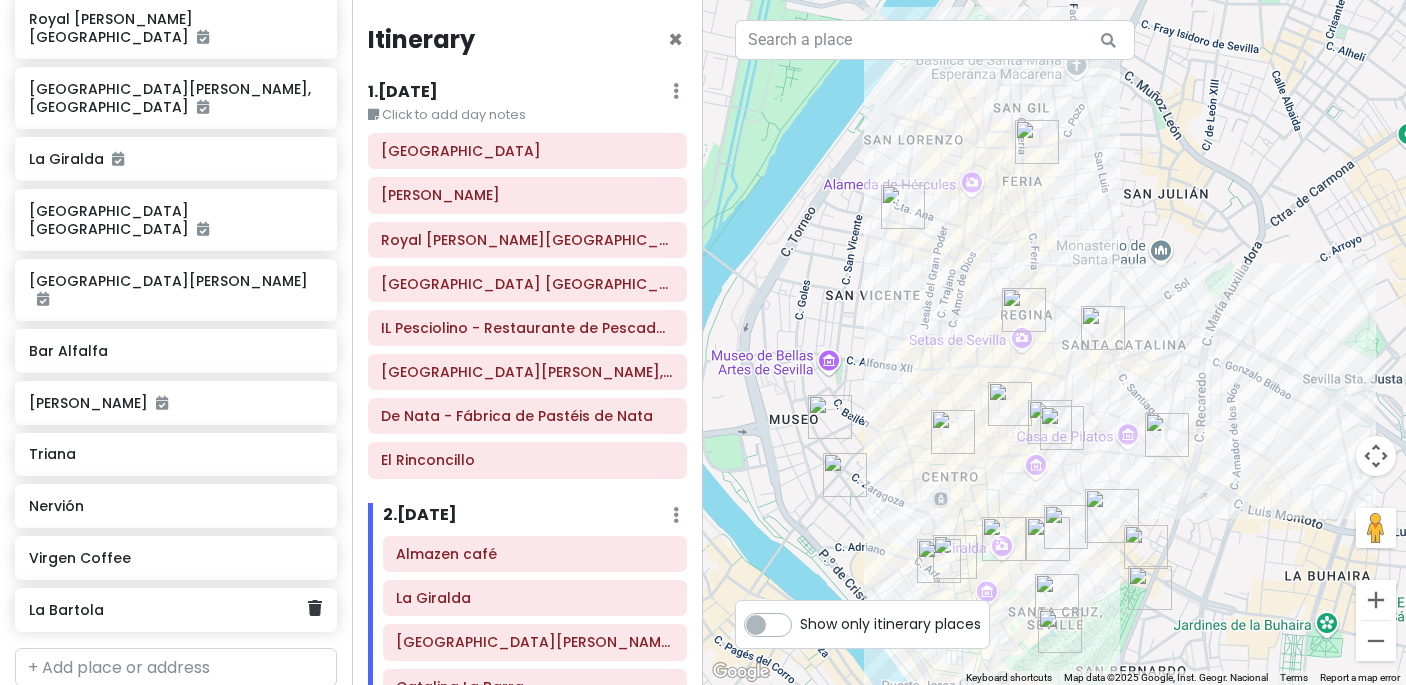 click on "La Bartola" 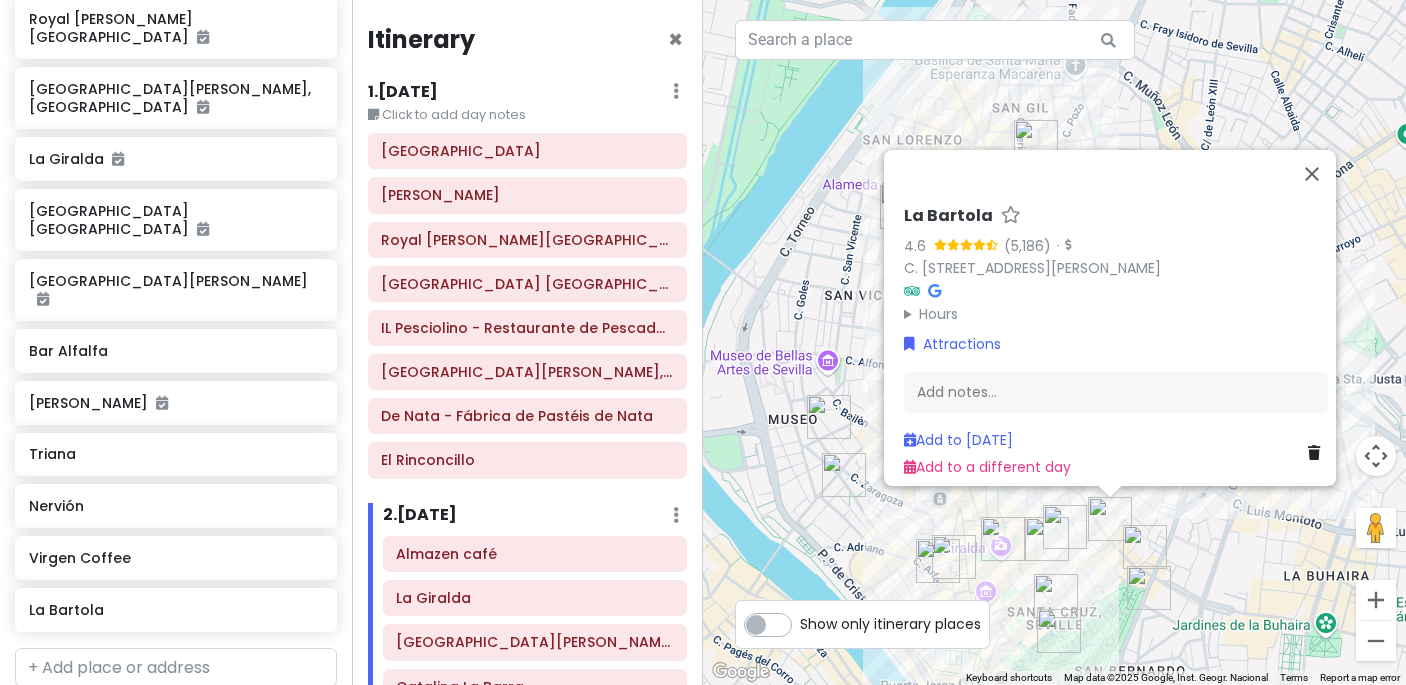 click on "To navigate, press the arrow keys. La [PERSON_NAME] 4.6        (5,186)    ·    C. [GEOGRAPHIC_DATA][PERSON_NAME], [GEOGRAPHIC_DATA] Hours [DATE]  12:00 PM – 12:00 AM [DATE]  12:00 PM – 12:00 AM [DATE]  12:00 PM – 12:00 AM [DATE]  12:00 PM – 12:00 AM [DATE]  12:00 PM – 12:00 AM [DATE]  12:00 PM – 12:00 AM [DATE]  12:00 PM – 12:00 AM Attractions Add notes...  Add to   [DATE]  Add to a different day" at bounding box center [1054, 342] 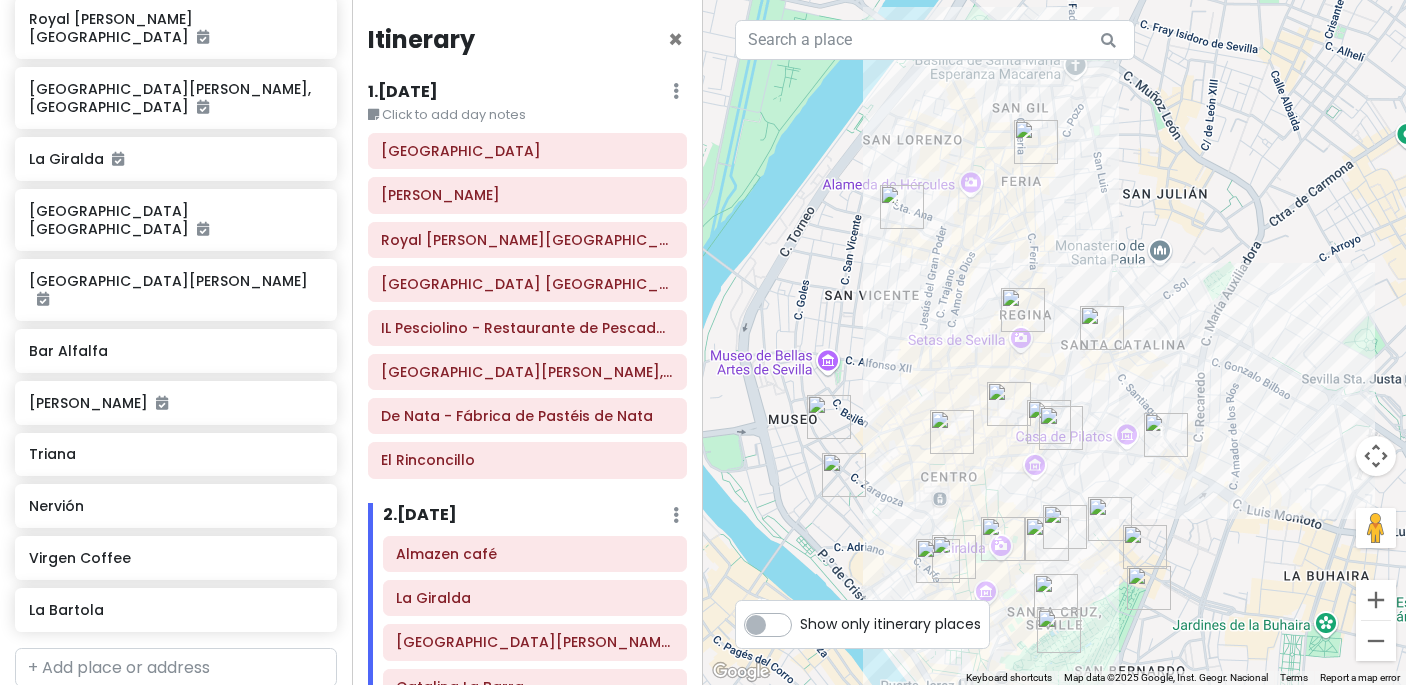 click at bounding box center (1049, 422) 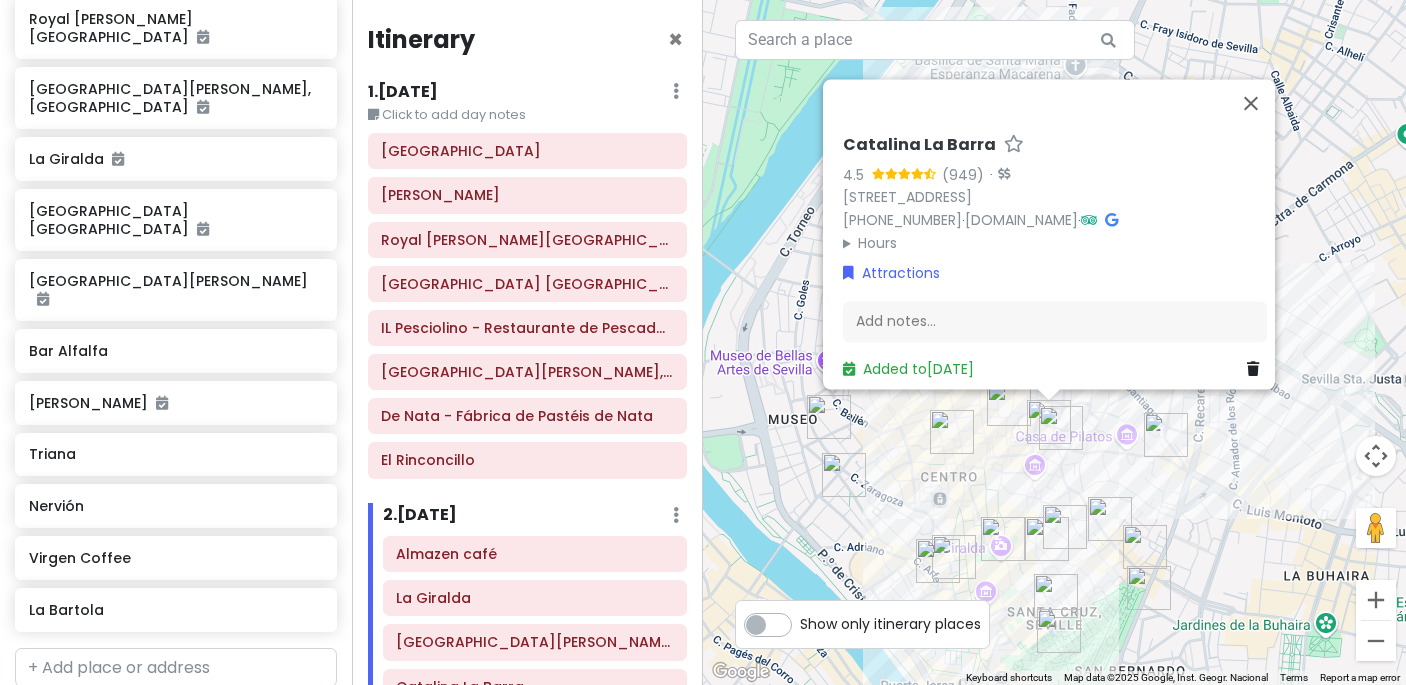 click on "To navigate, press the arrow keys. [PERSON_NAME][GEOGRAPHIC_DATA] 4.5        (949)    ·    Pl. de la Alfalfa, [STREET_ADDRESS] [PHONE_NUMBER]   ·   [DOMAIN_NAME]   ·   Hours [DATE]  12:30 PM – 12:00 AM [DATE]  12:30 PM – 12:00 AM [DATE]  12:30 PM – 12:00 AM [DATE]  12:30 PM – 12:00 AM [DATE]  12:30 PM – 12:00 AM [DATE]  12:30 PM – 12:00 AM [DATE]  12:30 PM – 12:00 AM Attractions Add notes... Added to  [DATE]" at bounding box center (1054, 342) 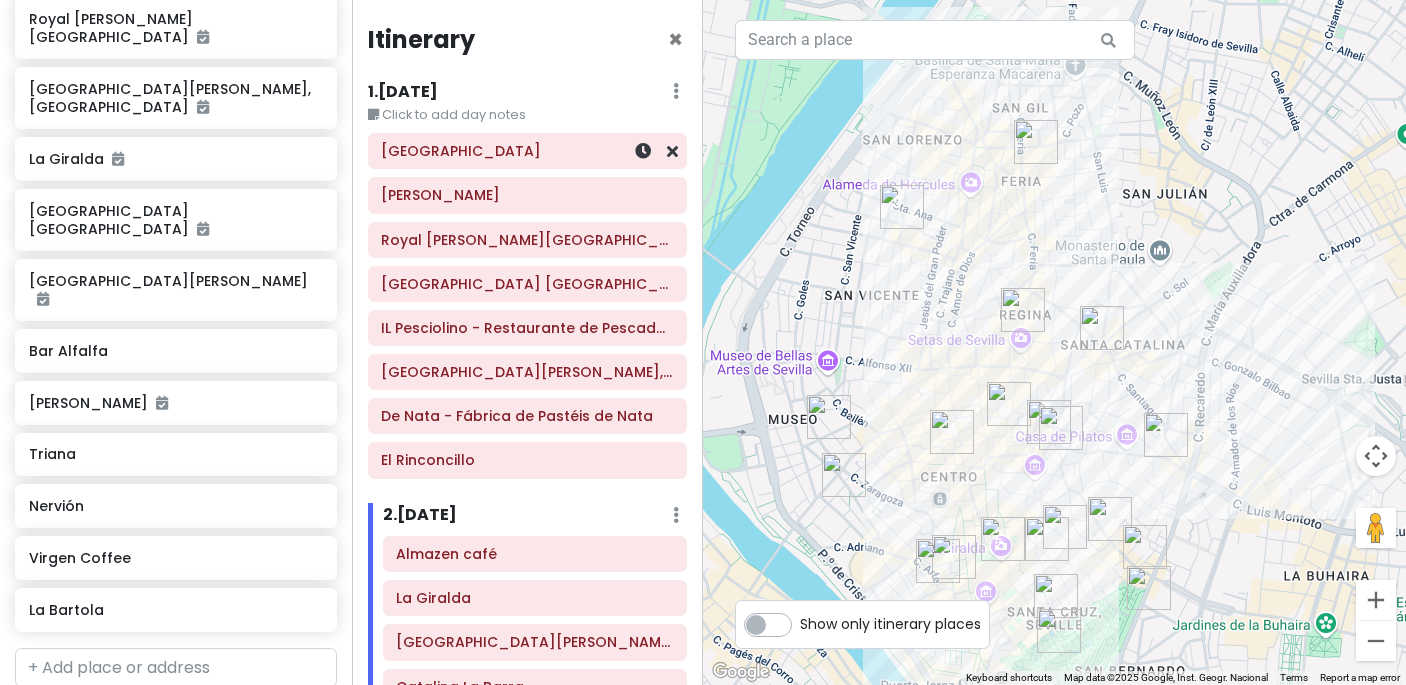 click on "[GEOGRAPHIC_DATA]" at bounding box center [527, 151] 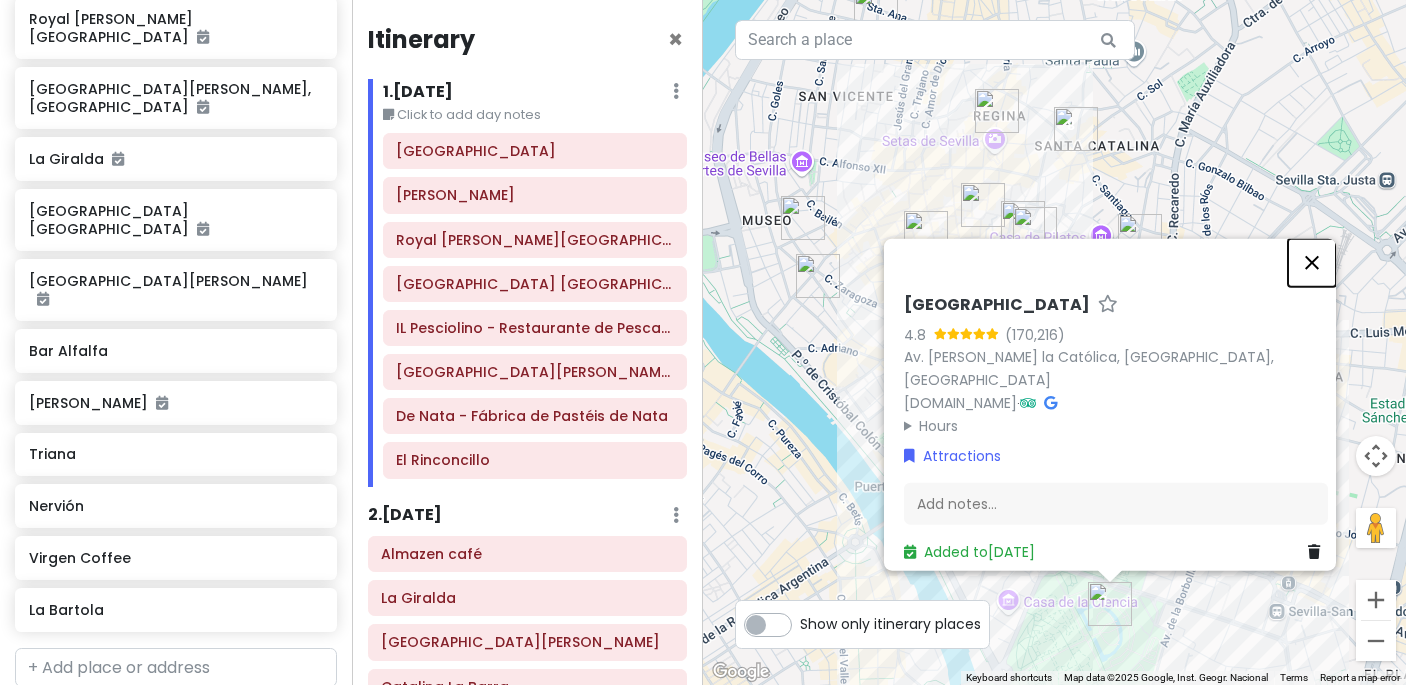 click at bounding box center (1312, 262) 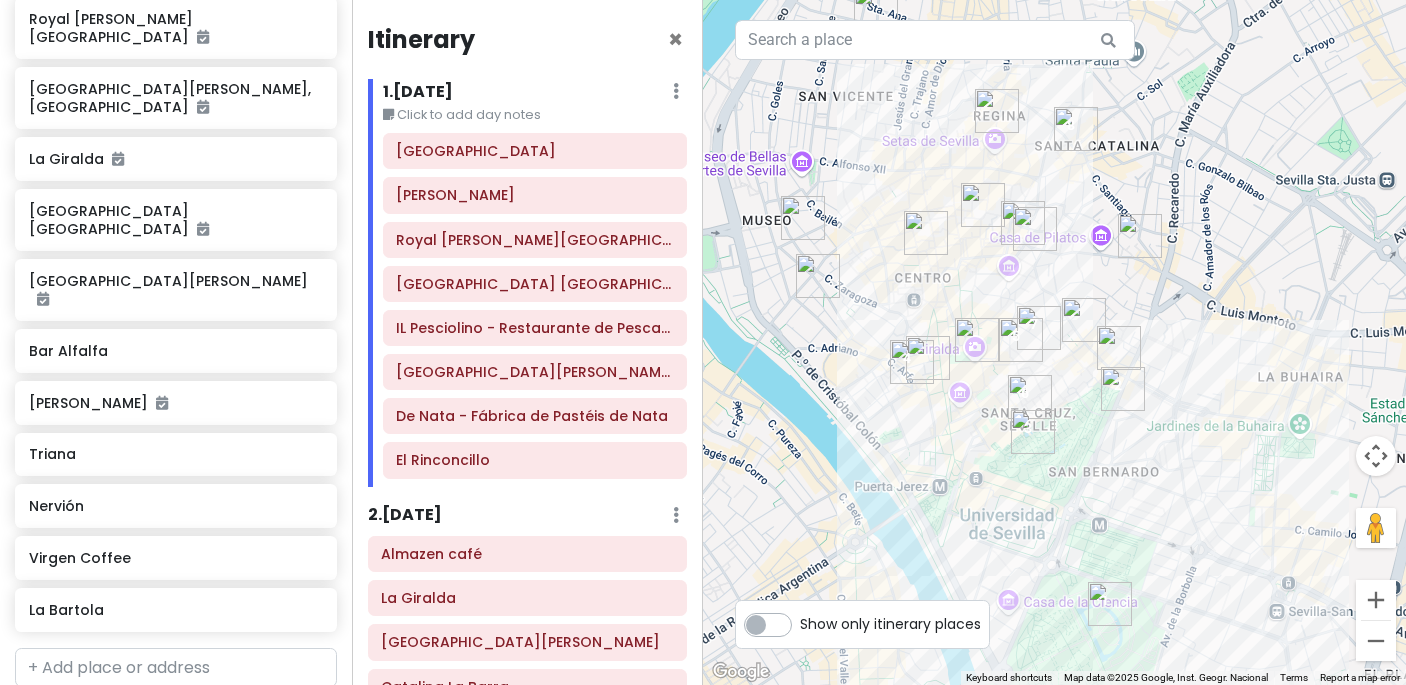 click at bounding box center [1084, 320] 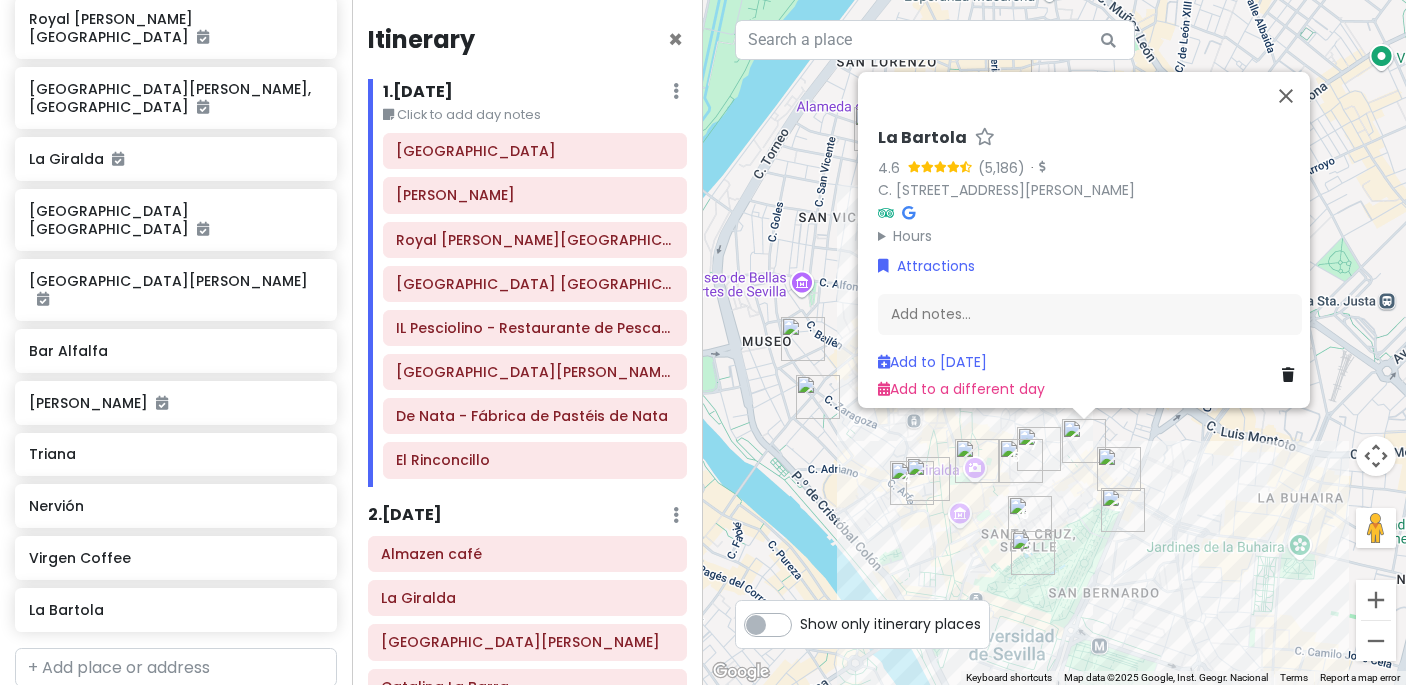 click on "To navigate, press the arrow keys. La [PERSON_NAME] 4.6        (5,186)    ·    C. [GEOGRAPHIC_DATA][PERSON_NAME], [GEOGRAPHIC_DATA] Hours [DATE]  12:00 PM – 12:00 AM [DATE]  12:00 PM – 12:00 AM [DATE]  12:00 PM – 12:00 AM [DATE]  12:00 PM – 12:00 AM [DATE]  12:00 PM – 12:00 AM [DATE]  12:00 PM – 12:00 AM [DATE]  12:00 PM – 12:00 AM Attractions Add notes...  Add to   [DATE]  Add to a different day" at bounding box center [1054, 342] 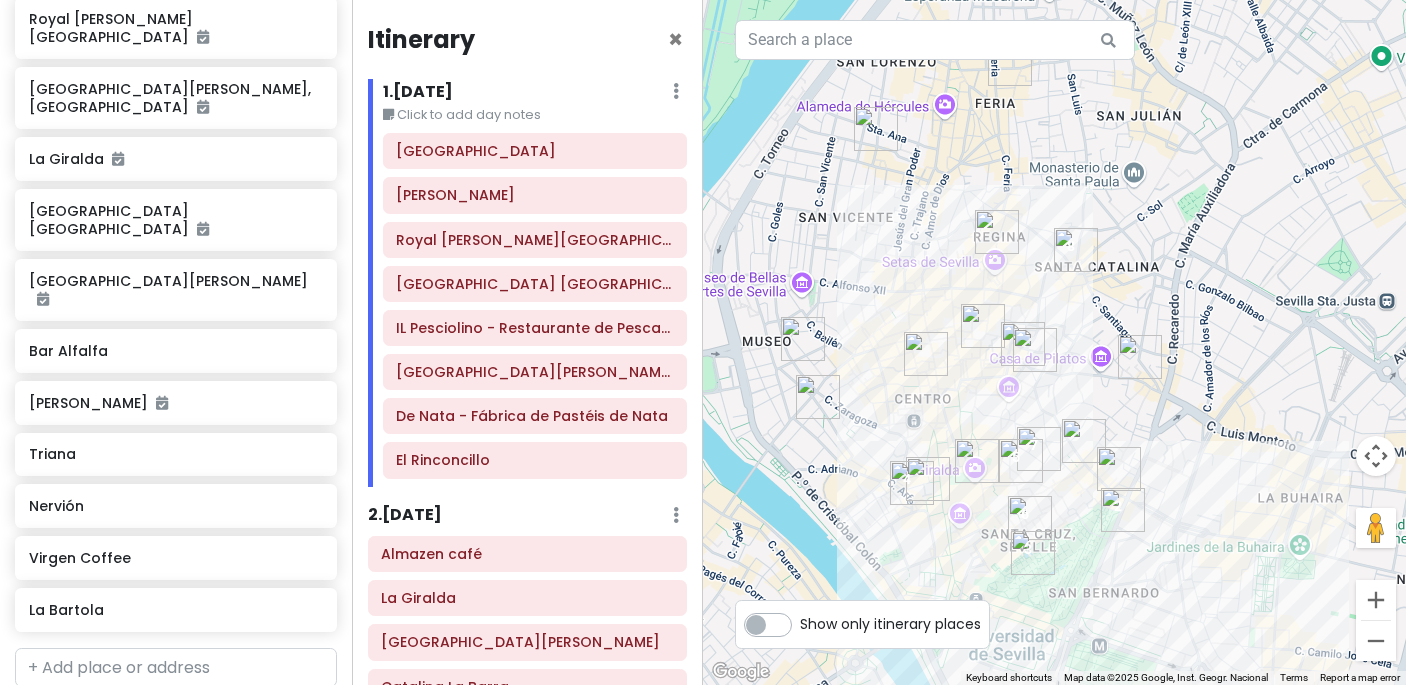 click at bounding box center (1021, 461) 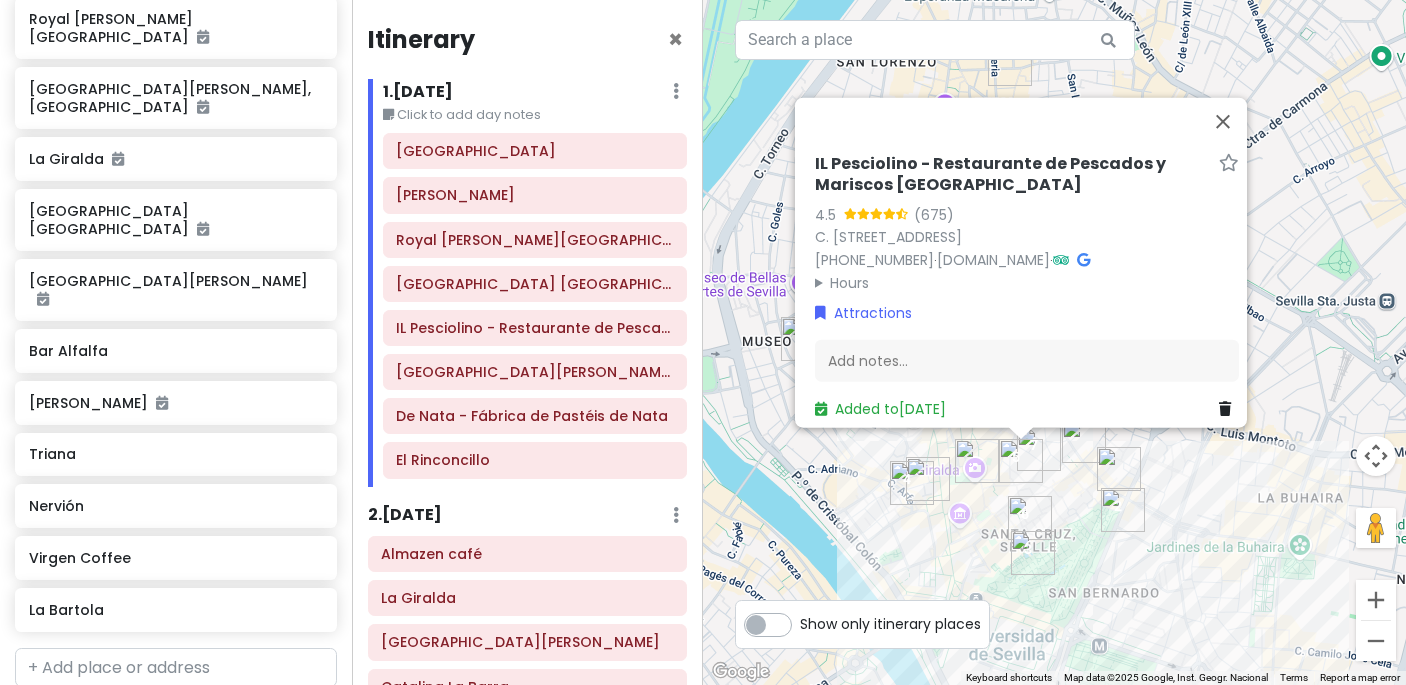 click at bounding box center [1021, 461] 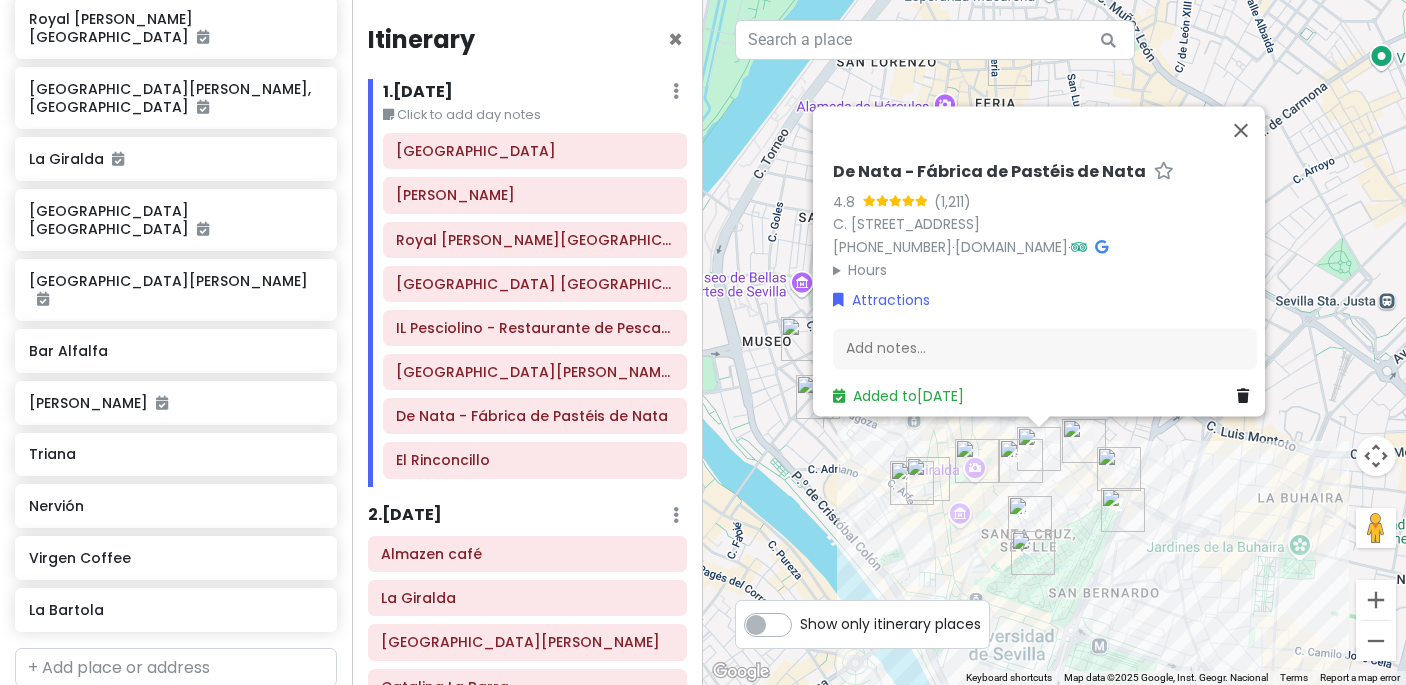 click on "To navigate, press the arrow keys. De Nata - Fábrica de Pastéis de Nata 4.8        (1,211) C. [STREET_ADDRESS] [PHONE_NUMBER]   ·   [DOMAIN_NAME]   ·   Hours [DATE]  10:00 AM – 9:00 PM [DATE]  10:00 AM – 9:00 PM [DATE]  10:00 AM – 9:00 PM [DATE]  10:00 AM – 9:00 PM [DATE]  10:00 AM – 9:00 PM [DATE]  10:00 AM – 9:00 PM [DATE]  10:00 AM – 9:00 PM Attractions Add notes... Added to  [DATE]" at bounding box center [1054, 342] 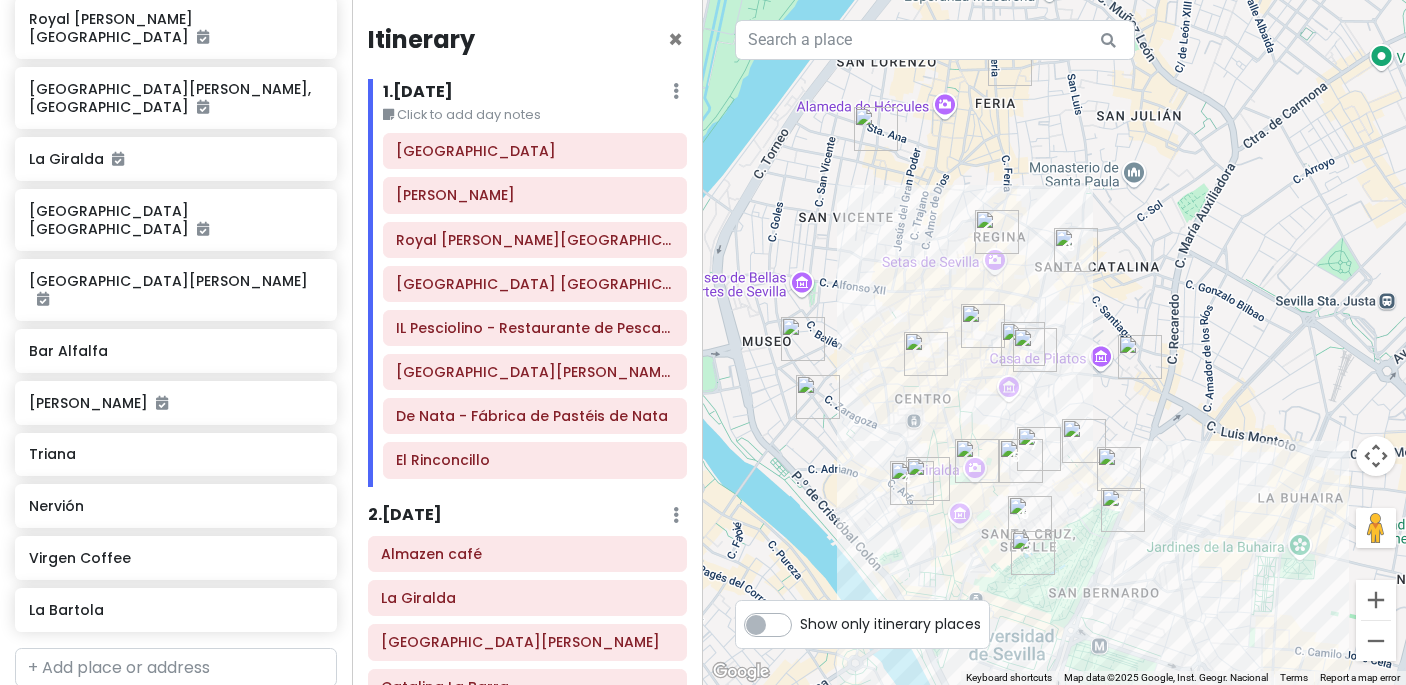click at bounding box center [912, 483] 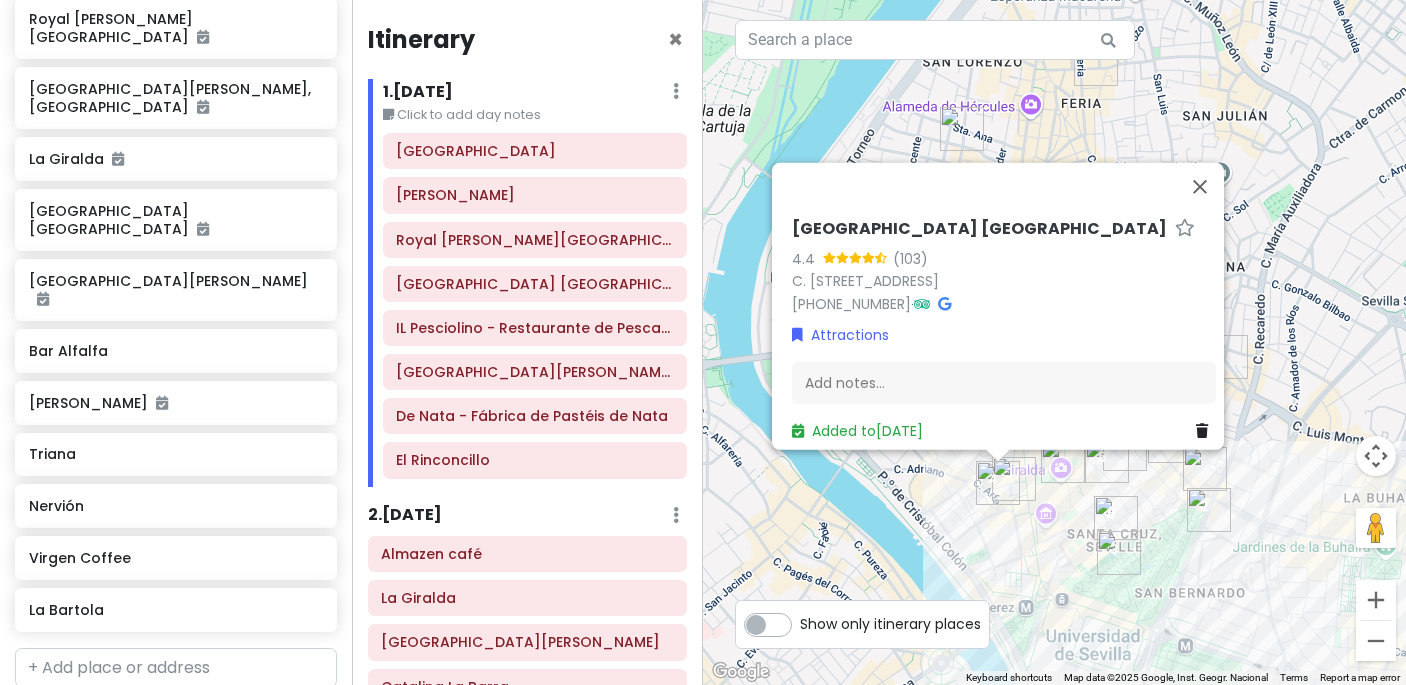 click at bounding box center (998, 483) 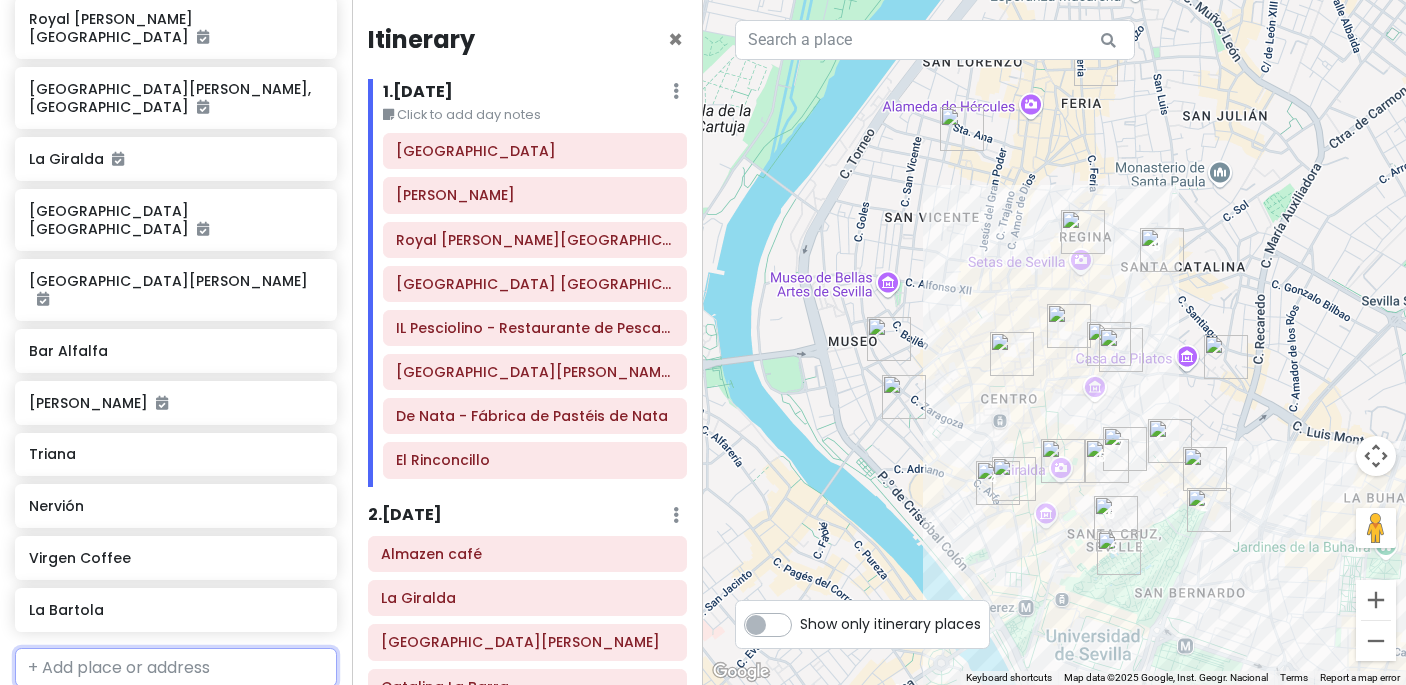 click at bounding box center [176, 668] 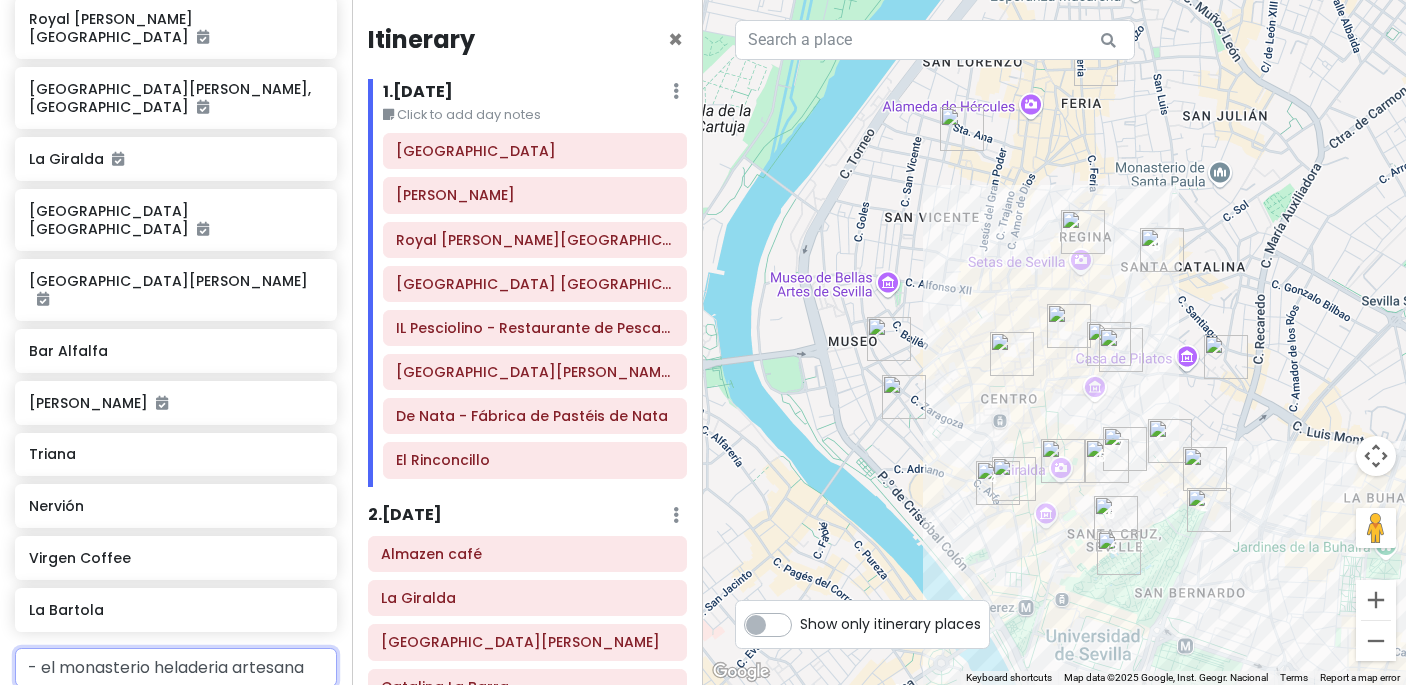 click on "- el monasterio heladeria artesana" at bounding box center (176, 668) 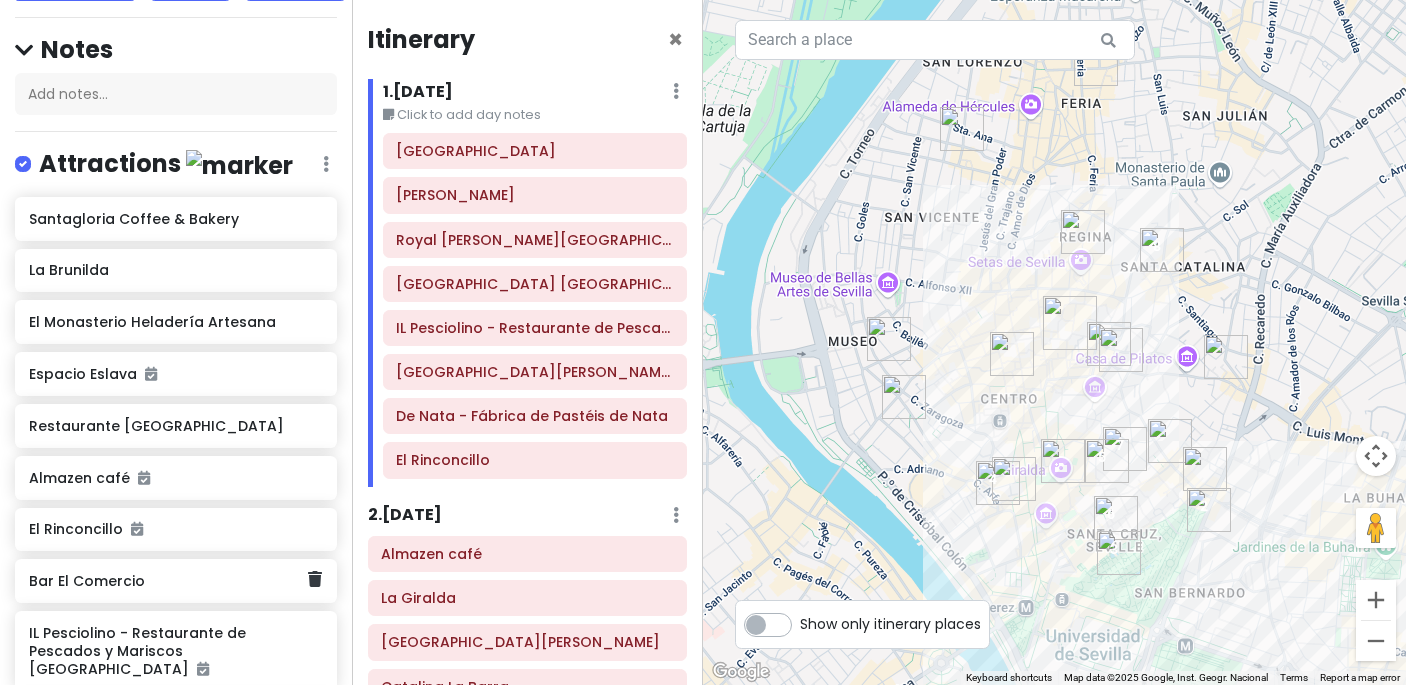scroll, scrollTop: 160, scrollLeft: 0, axis: vertical 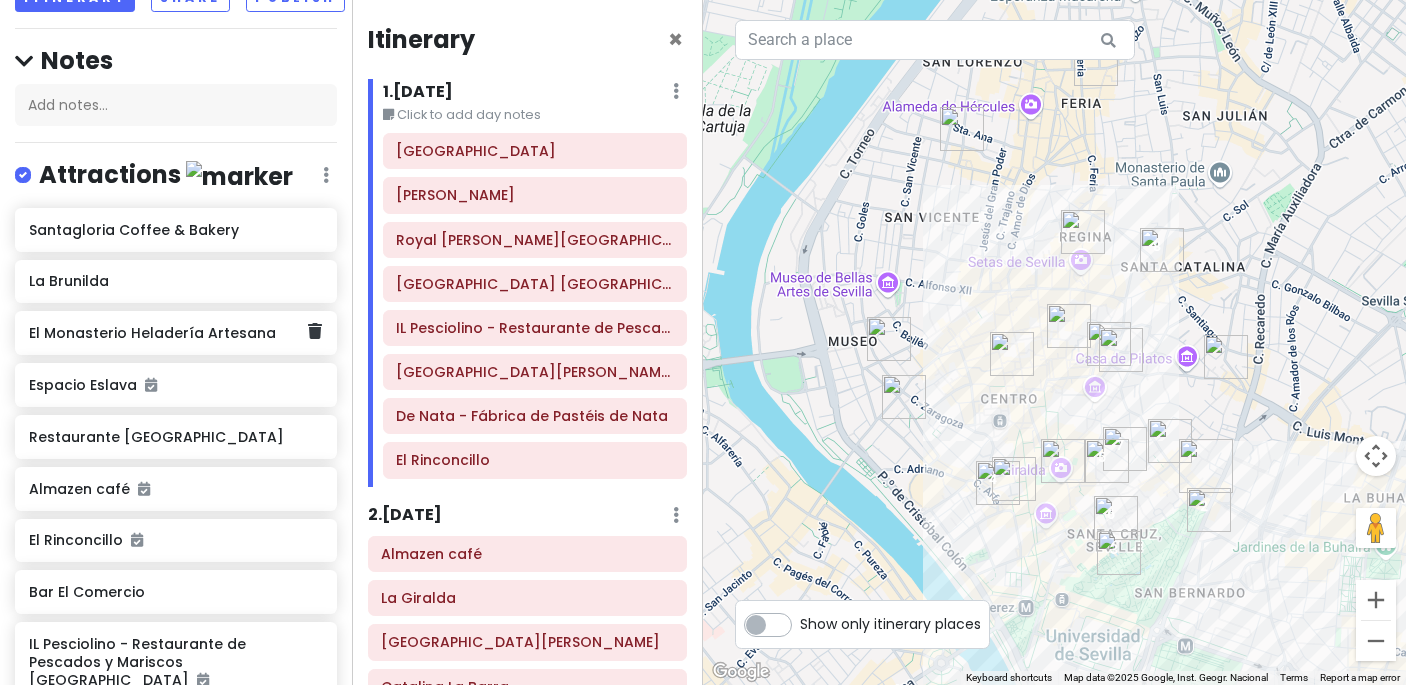 click on "El Monasterio Heladería Artesana" at bounding box center [168, 333] 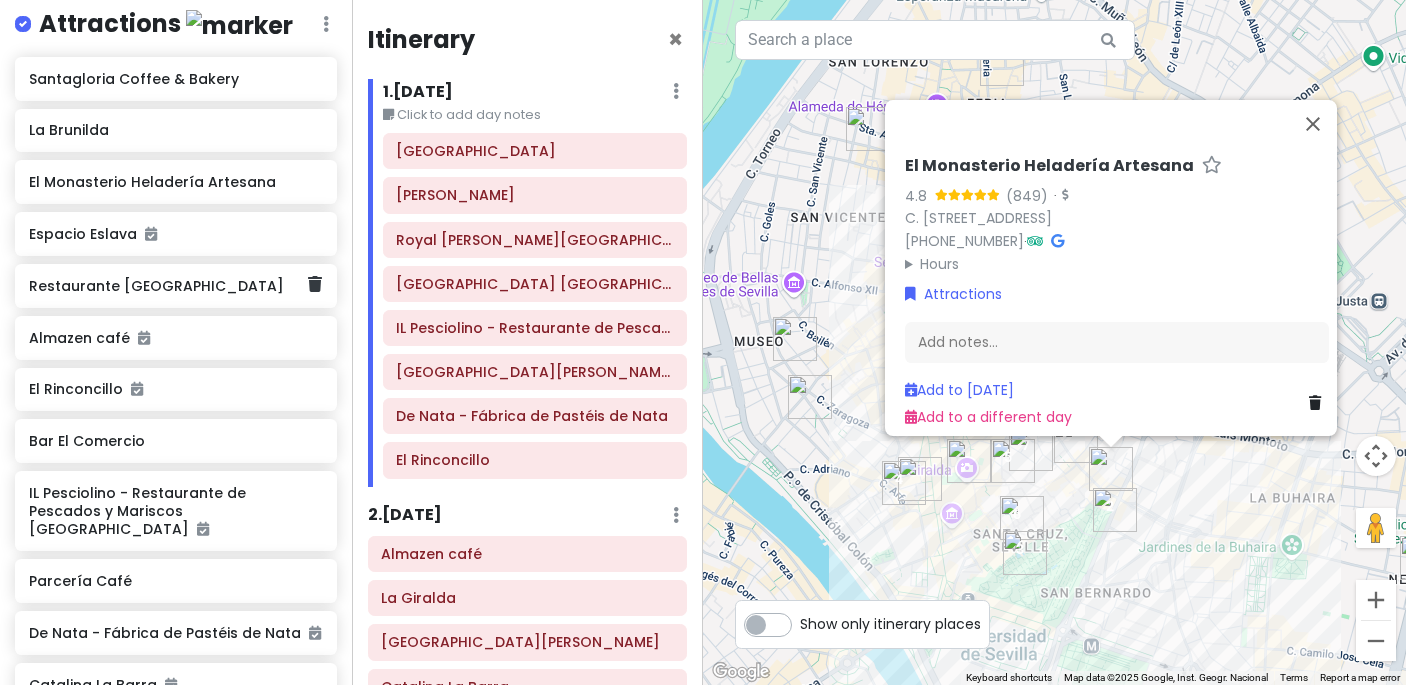 scroll, scrollTop: 316, scrollLeft: 0, axis: vertical 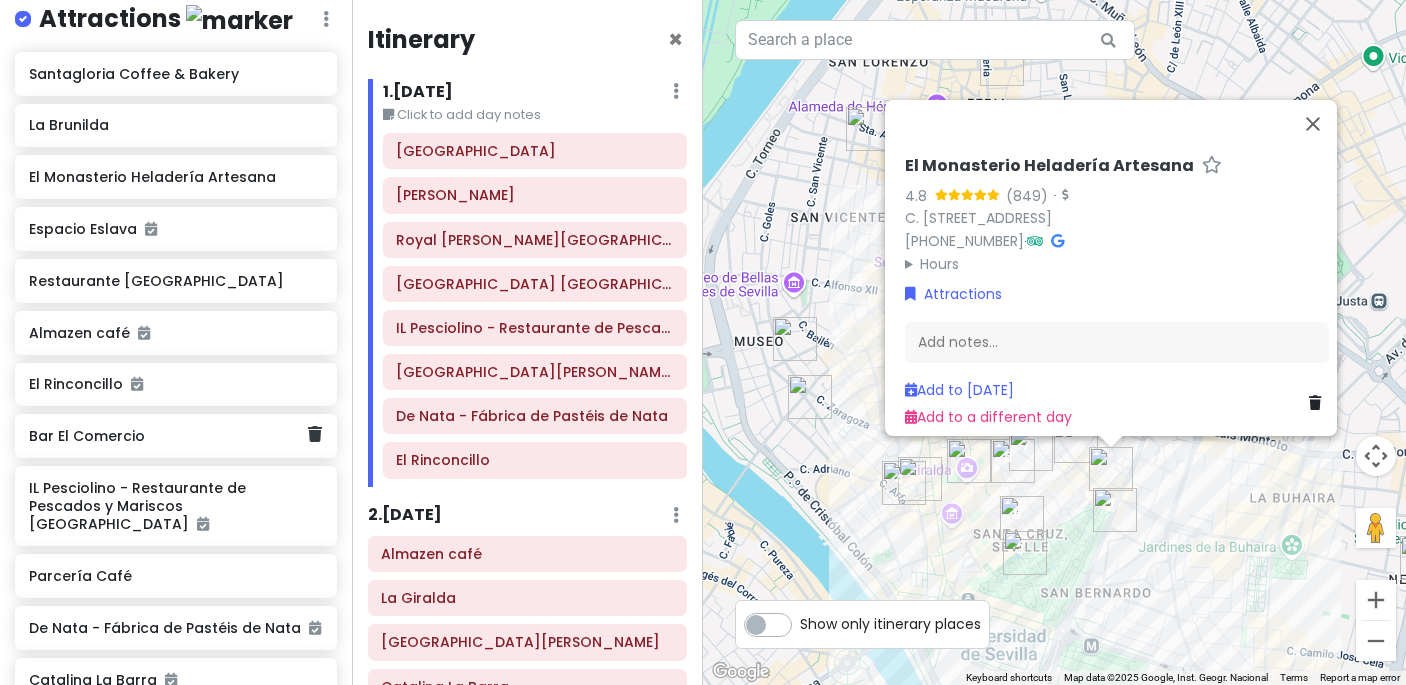 click on "Bar El Comercio" at bounding box center (176, 436) 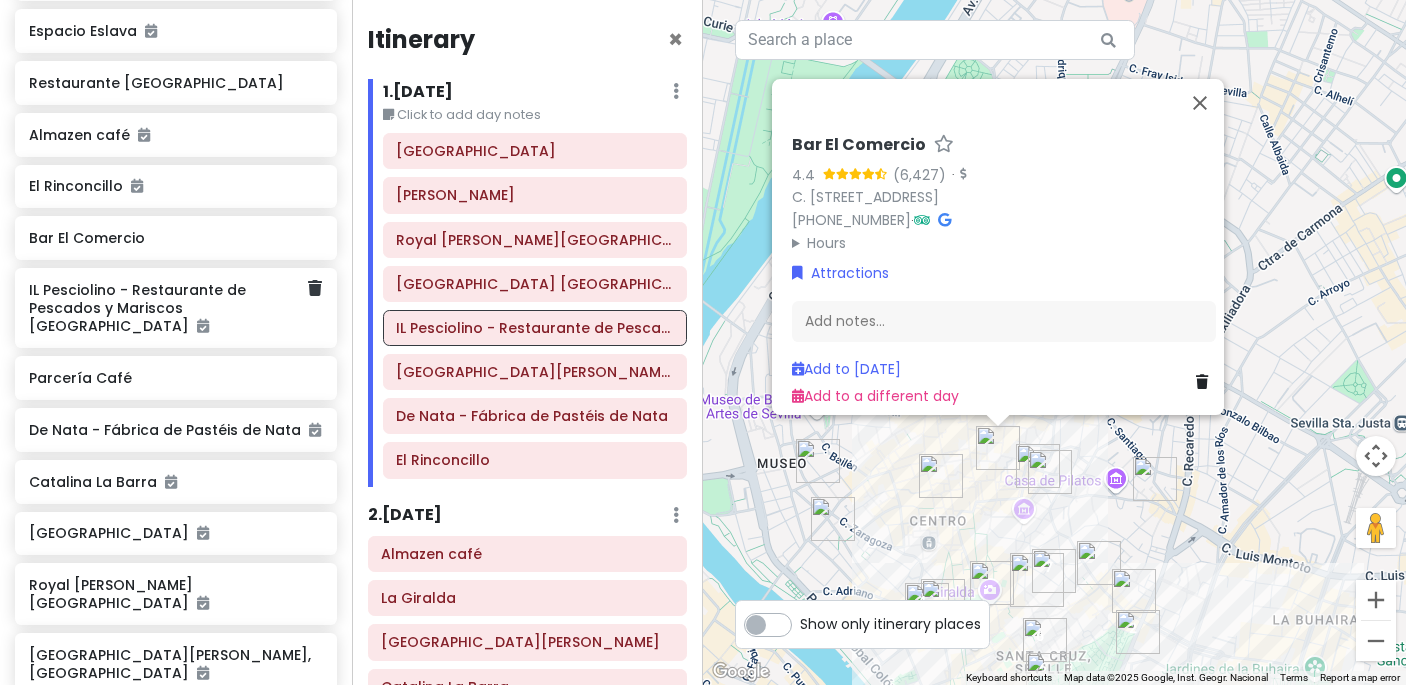 scroll, scrollTop: 515, scrollLeft: 0, axis: vertical 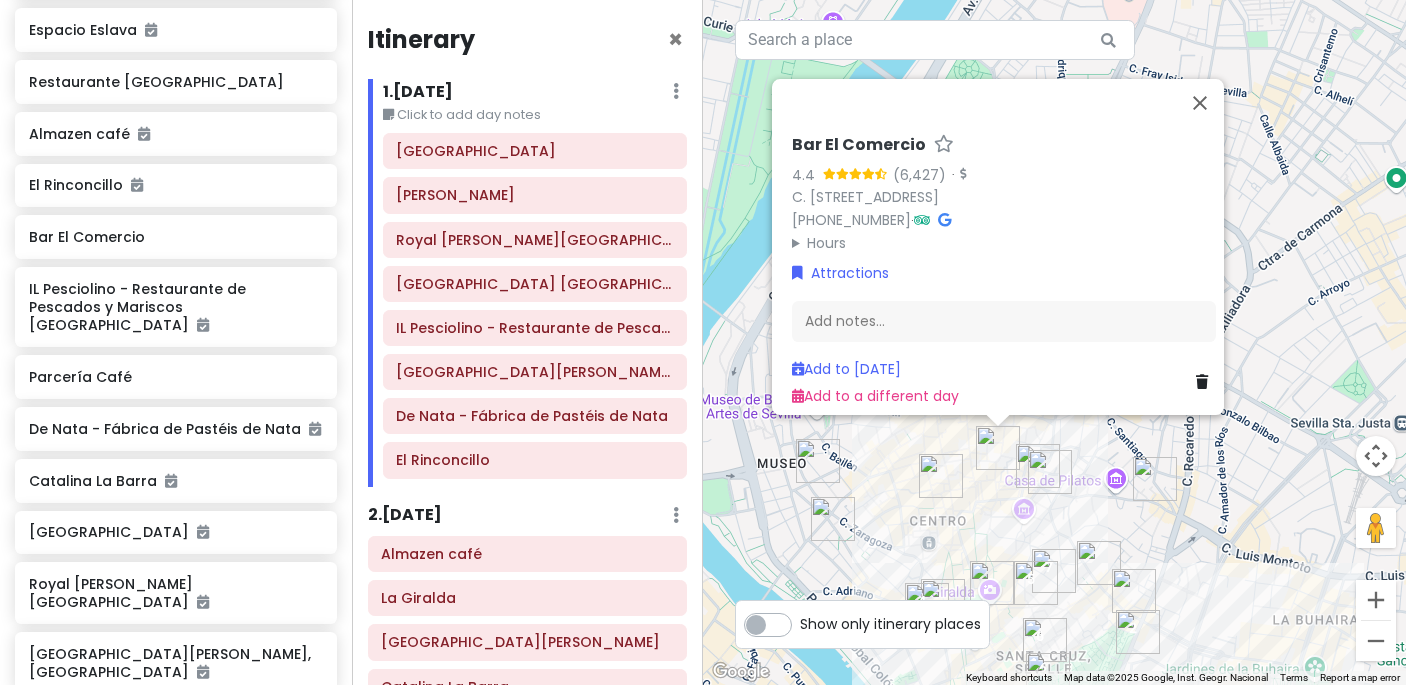 click on "To navigate, press the arrow keys. Bar El Comercio 4.4        (6,427)    ·    [PERSON_NAME], [GEOGRAPHIC_DATA] [PHONE_NUMBER]   ·   Hours [DATE]  7:30 AM – 8:30 PM [DATE]  7:30 AM – 8:30 PM [DATE]  7:30 AM – 8:30 PM [DATE]  7:30 AM – 8:30 PM [DATE]  7:30 AM – 8:30 PM [DATE]  8:00 AM – 8:30 PM [DATE]  Closed Attractions Add notes...  Add to   [DATE]  Add to a different day" at bounding box center [1054, 342] 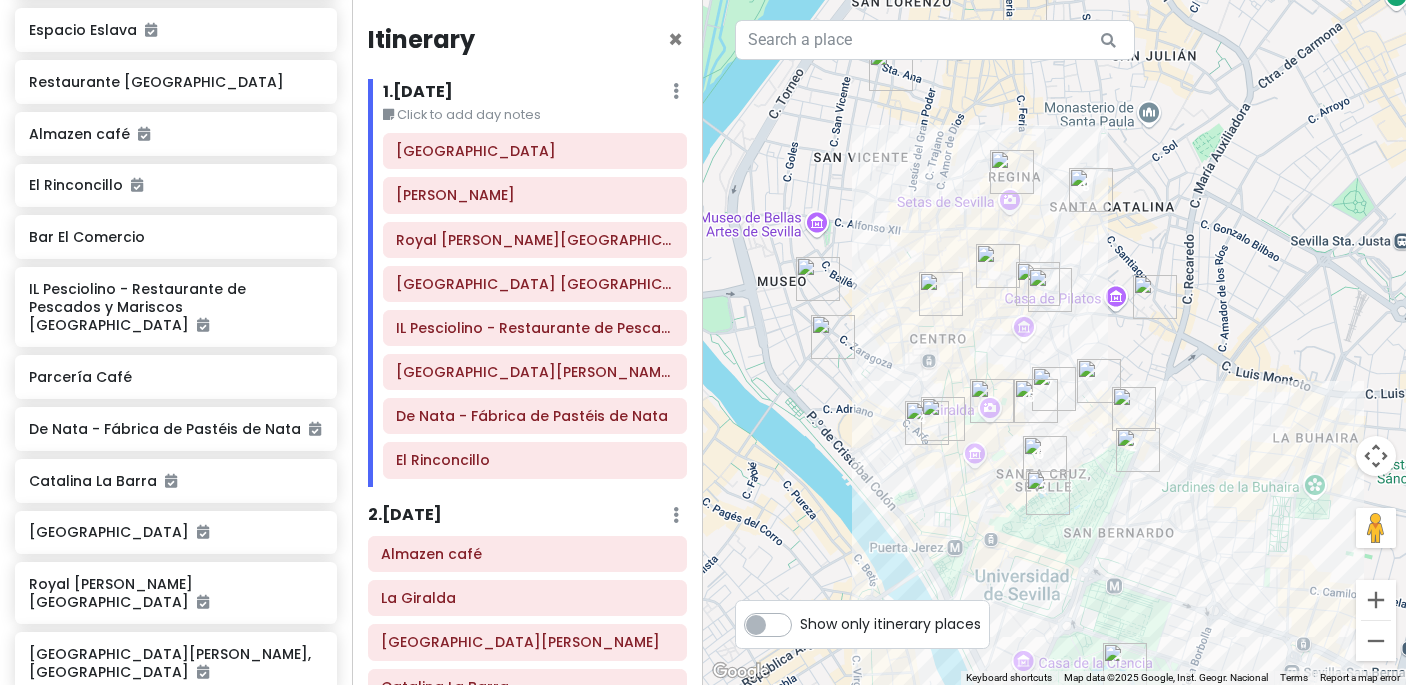 drag, startPoint x: 1200, startPoint y: 446, endPoint x: 1198, endPoint y: 253, distance: 193.01036 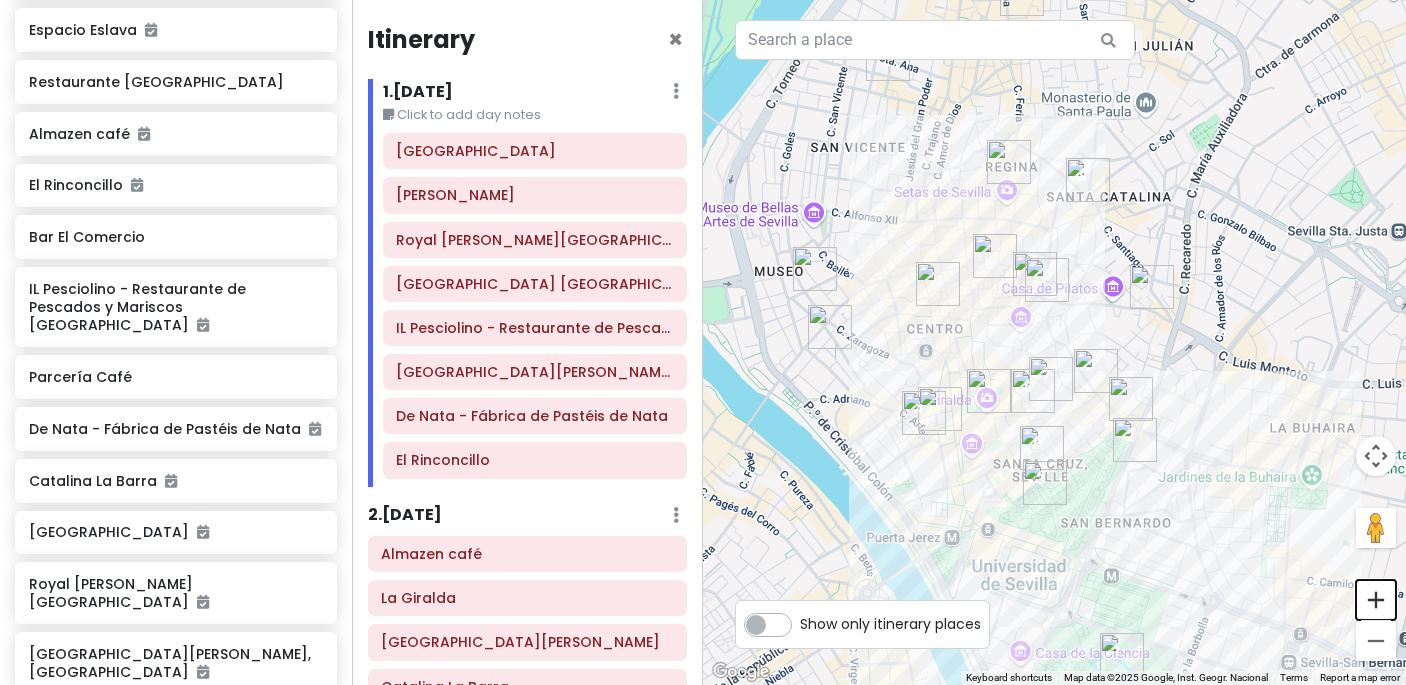 click at bounding box center (1376, 600) 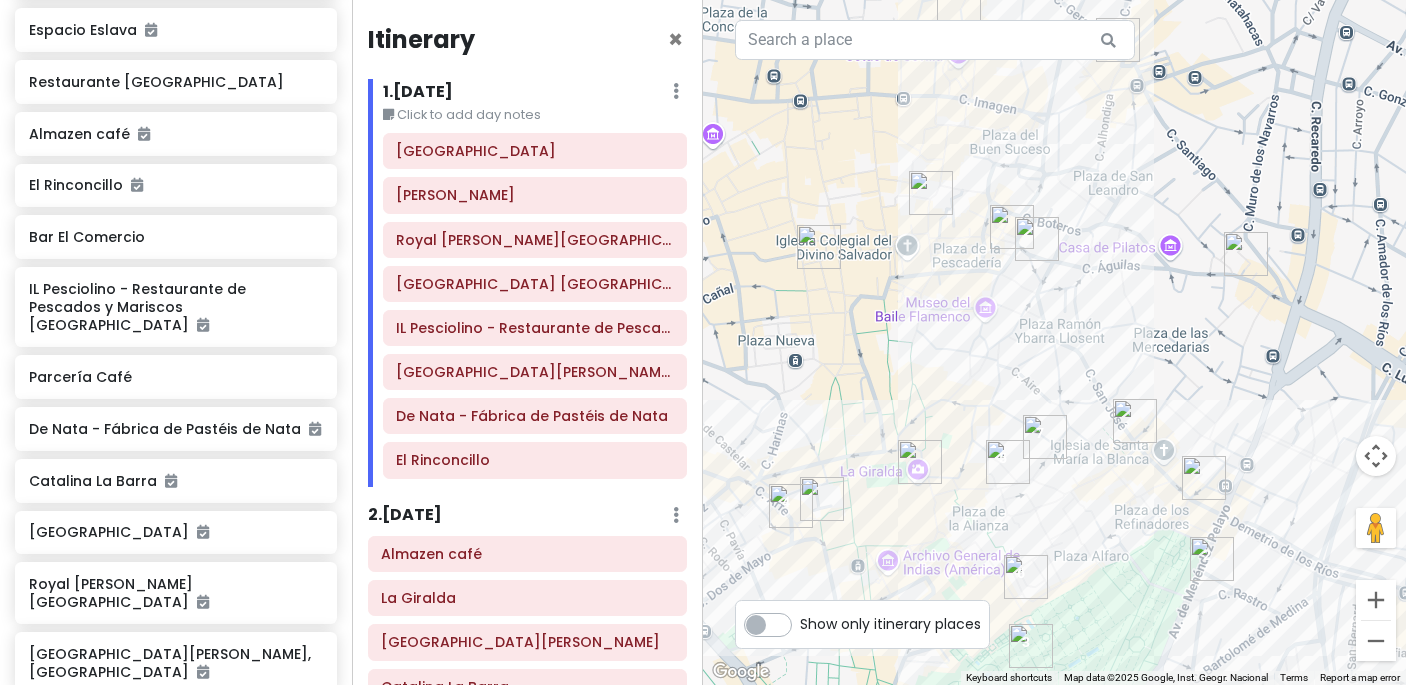 drag, startPoint x: 1059, startPoint y: 526, endPoint x: 1059, endPoint y: 460, distance: 66 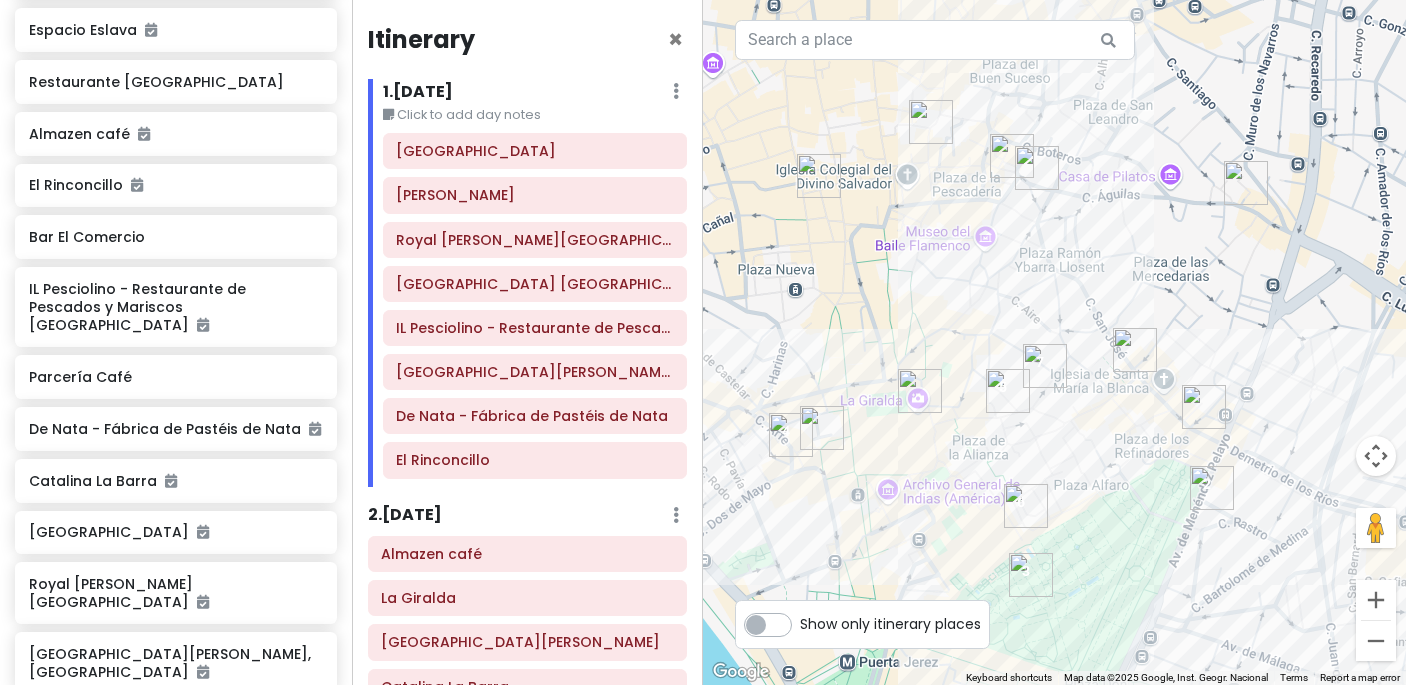 click at bounding box center (1135, 350) 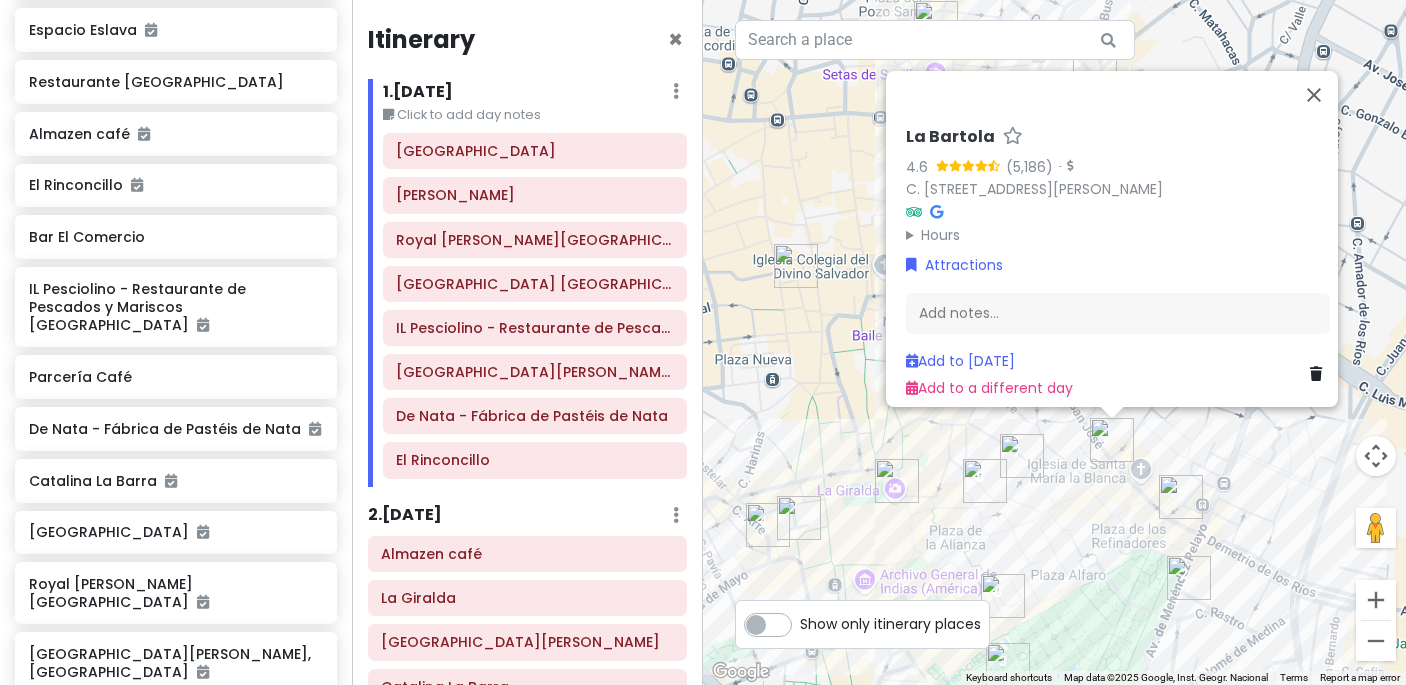 click at bounding box center (1181, 497) 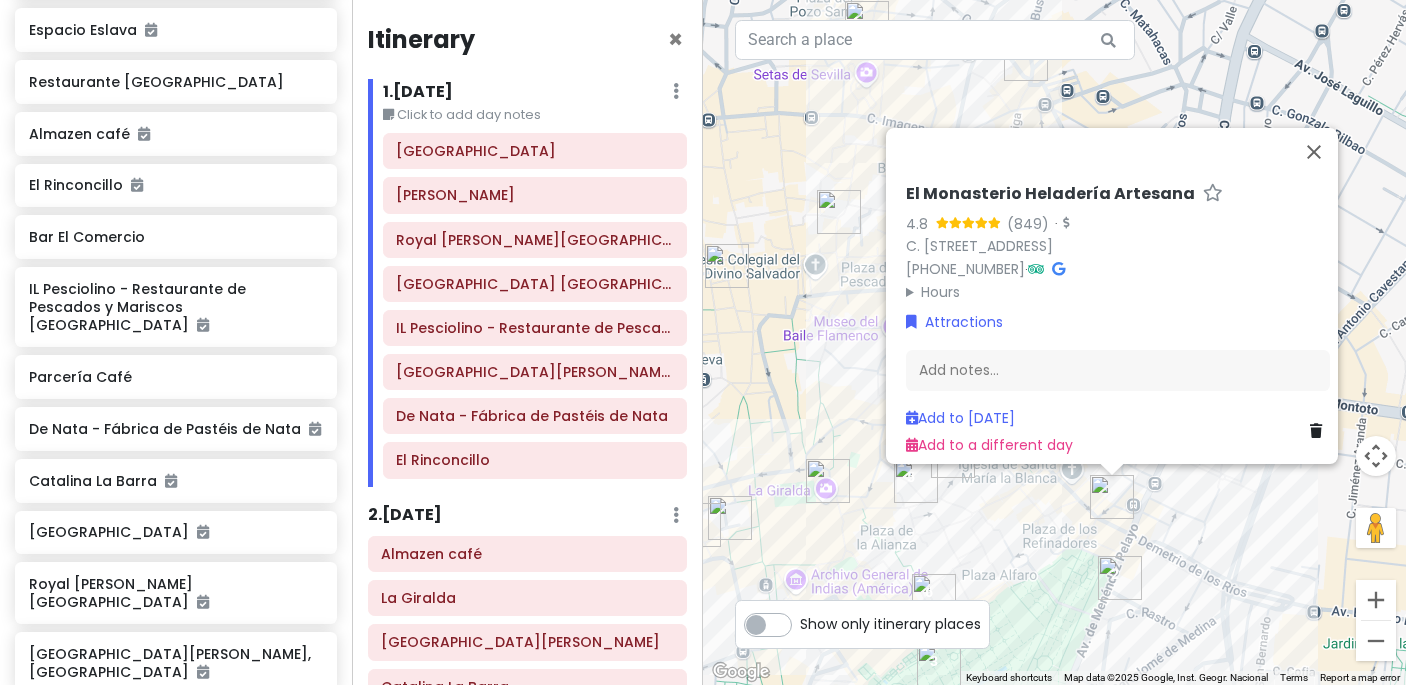 click on "El Monasterio Heladería Artesana" at bounding box center [1050, 194] 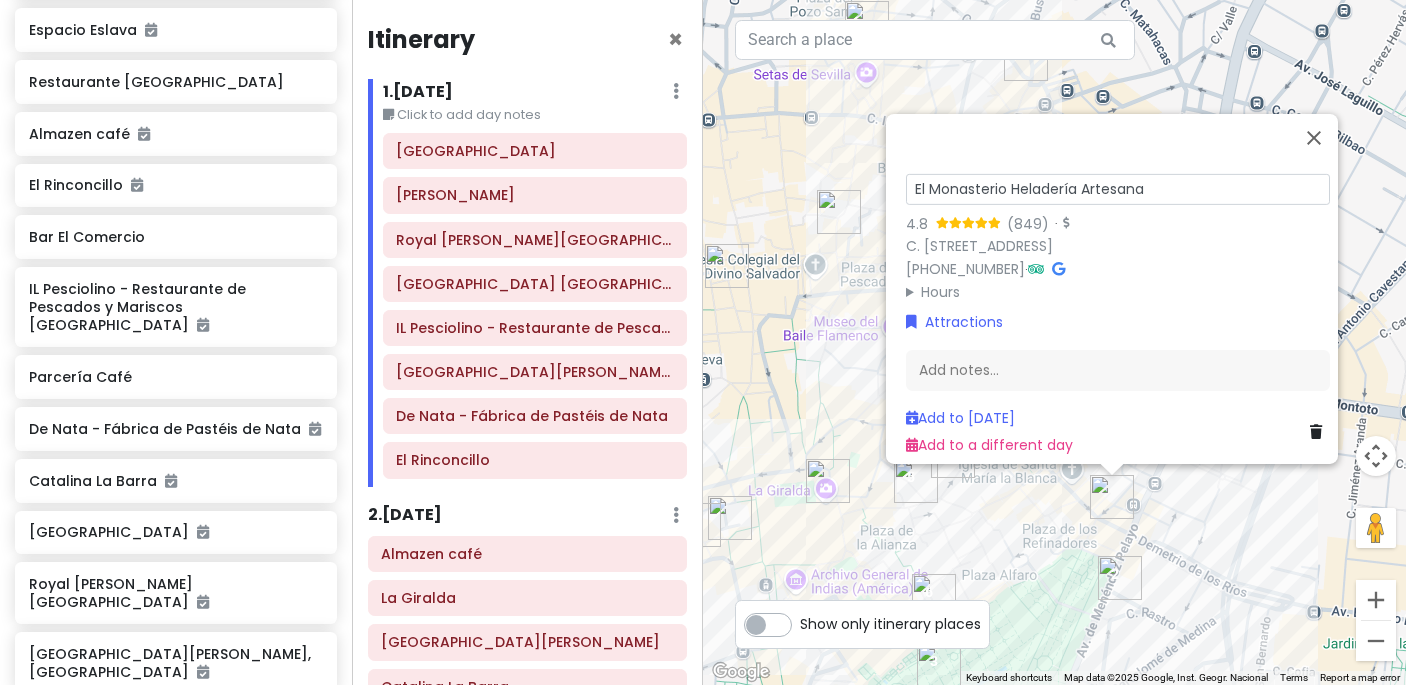 click on "El Monasterio Heladería Artesana" at bounding box center (1118, 188) 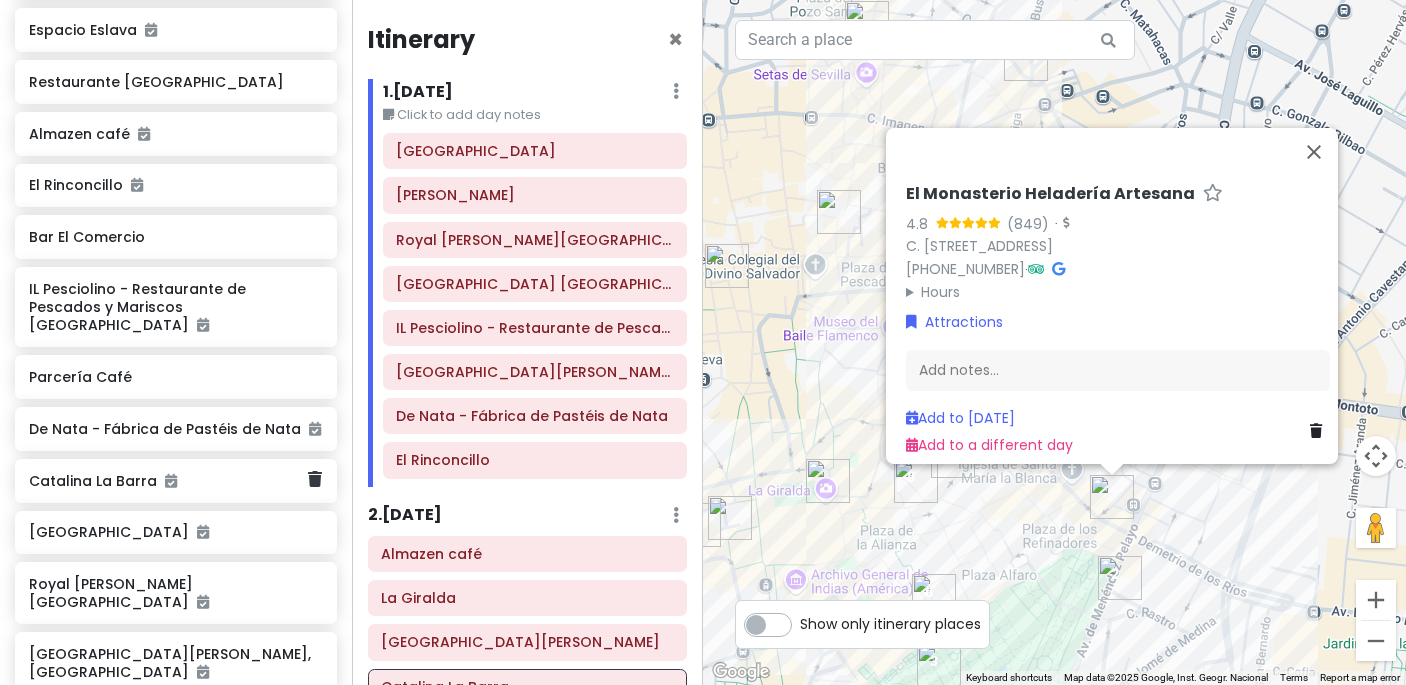 scroll, scrollTop: 1352, scrollLeft: 0, axis: vertical 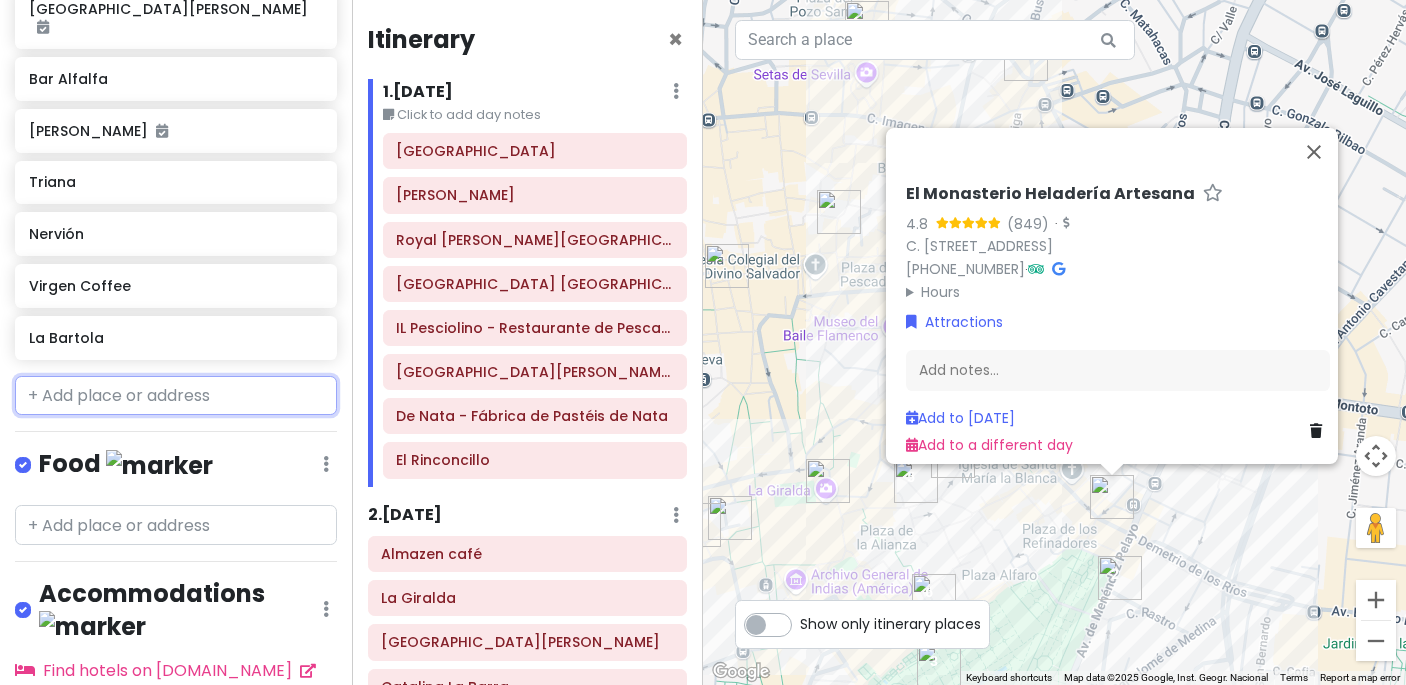 click at bounding box center (176, 396) 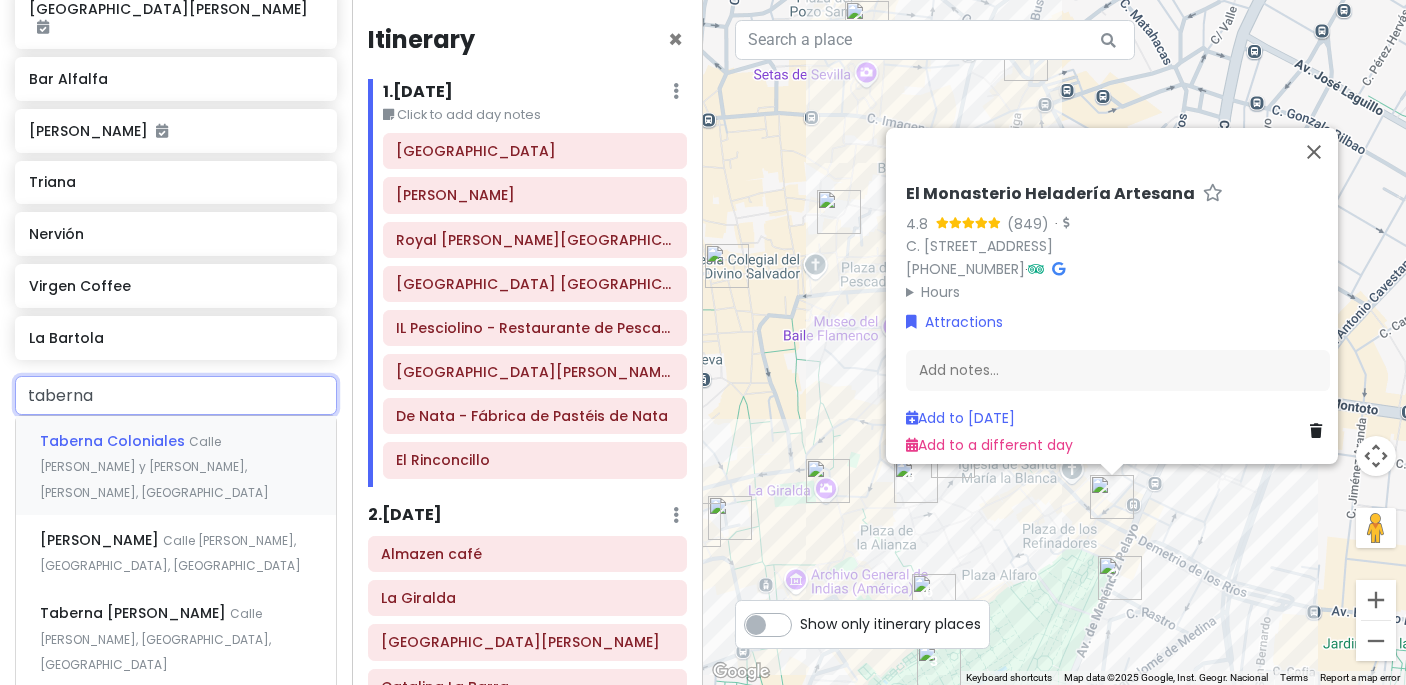 type on "taberna l" 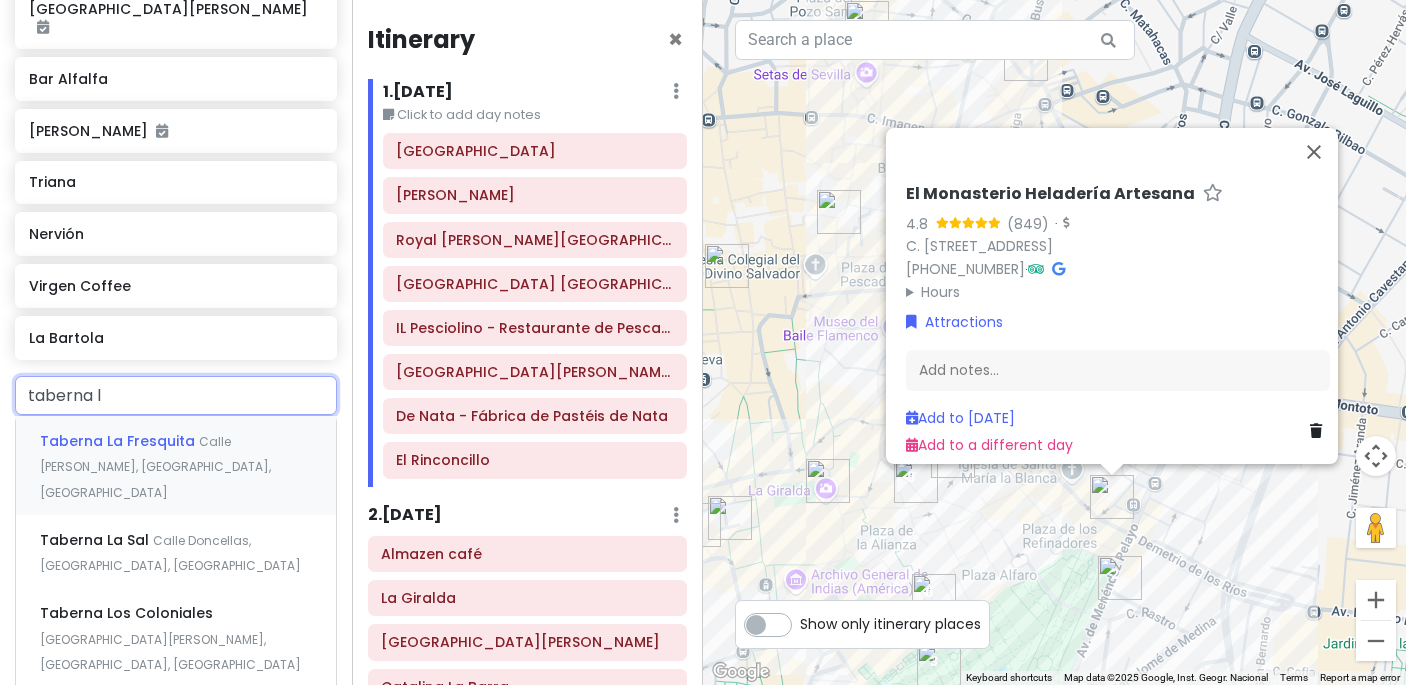 click on "Taberna La Fresquita   [GEOGRAPHIC_DATA][PERSON_NAME], [GEOGRAPHIC_DATA], [GEOGRAPHIC_DATA]" at bounding box center [176, 465] 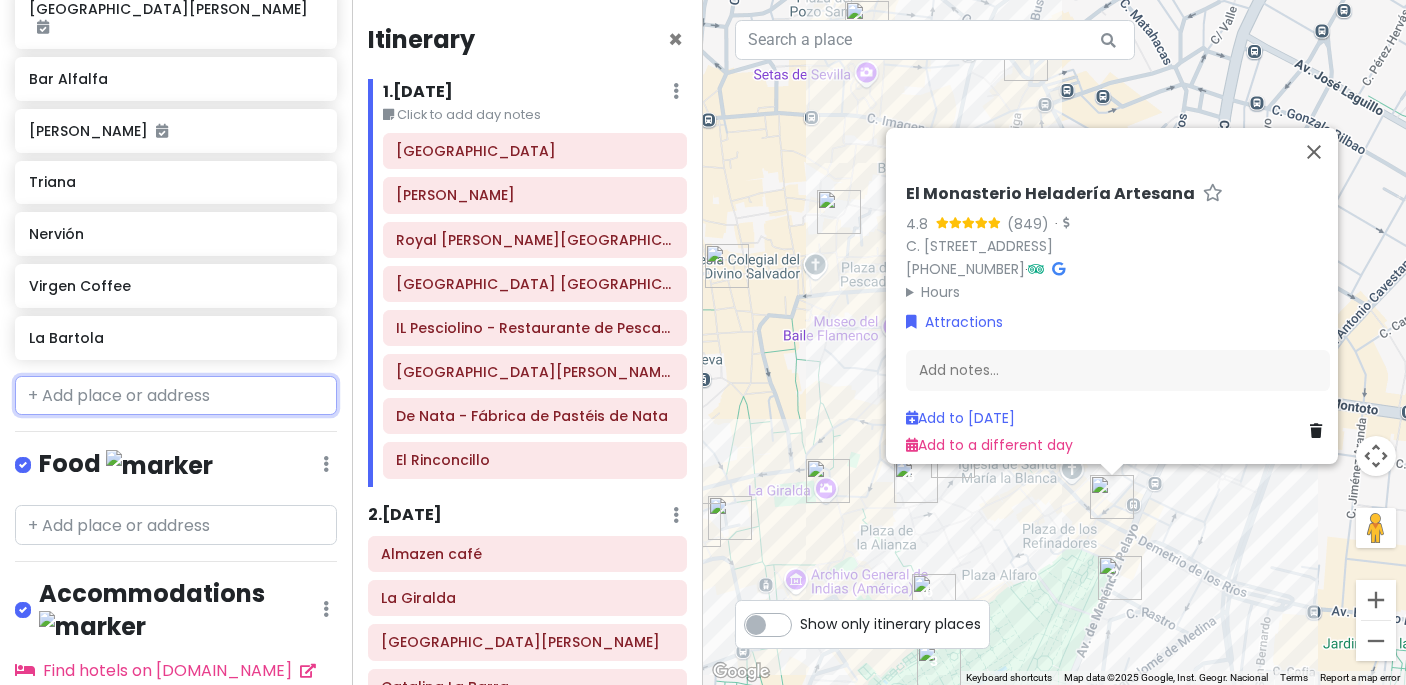 scroll, scrollTop: 1404, scrollLeft: 0, axis: vertical 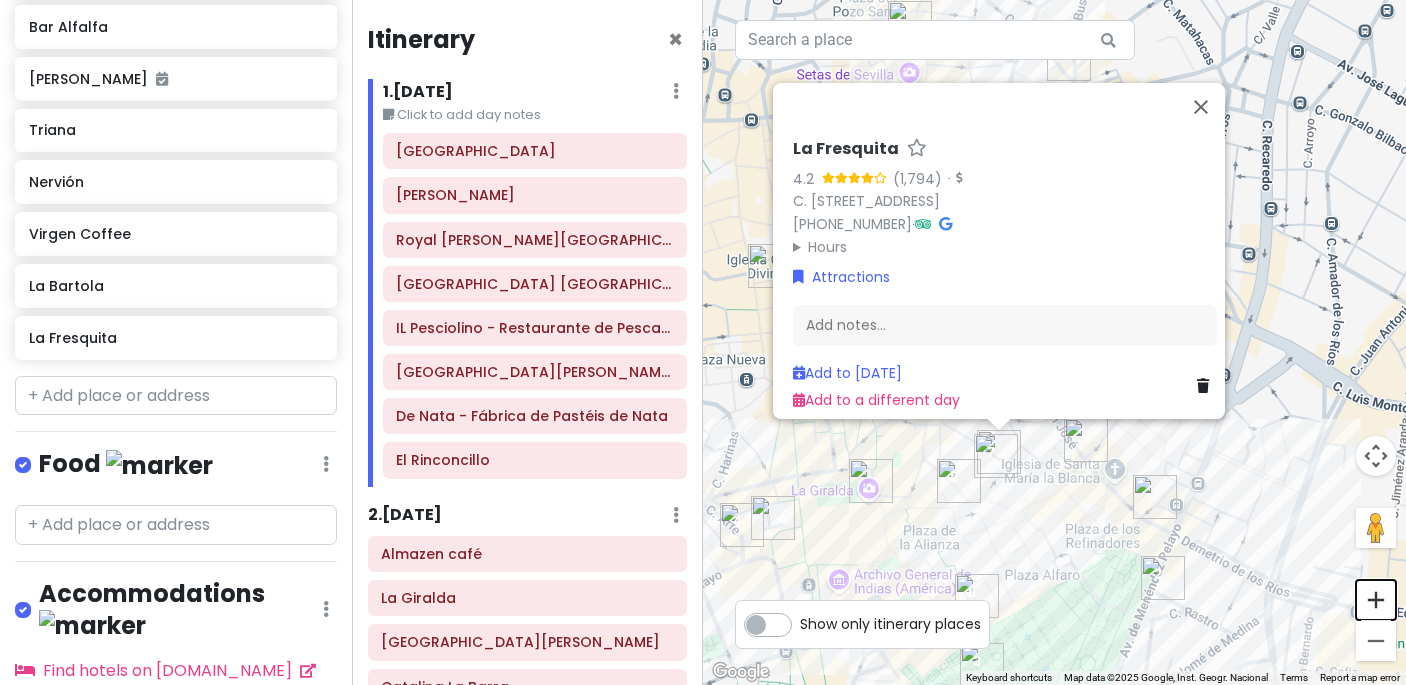 click at bounding box center [1376, 600] 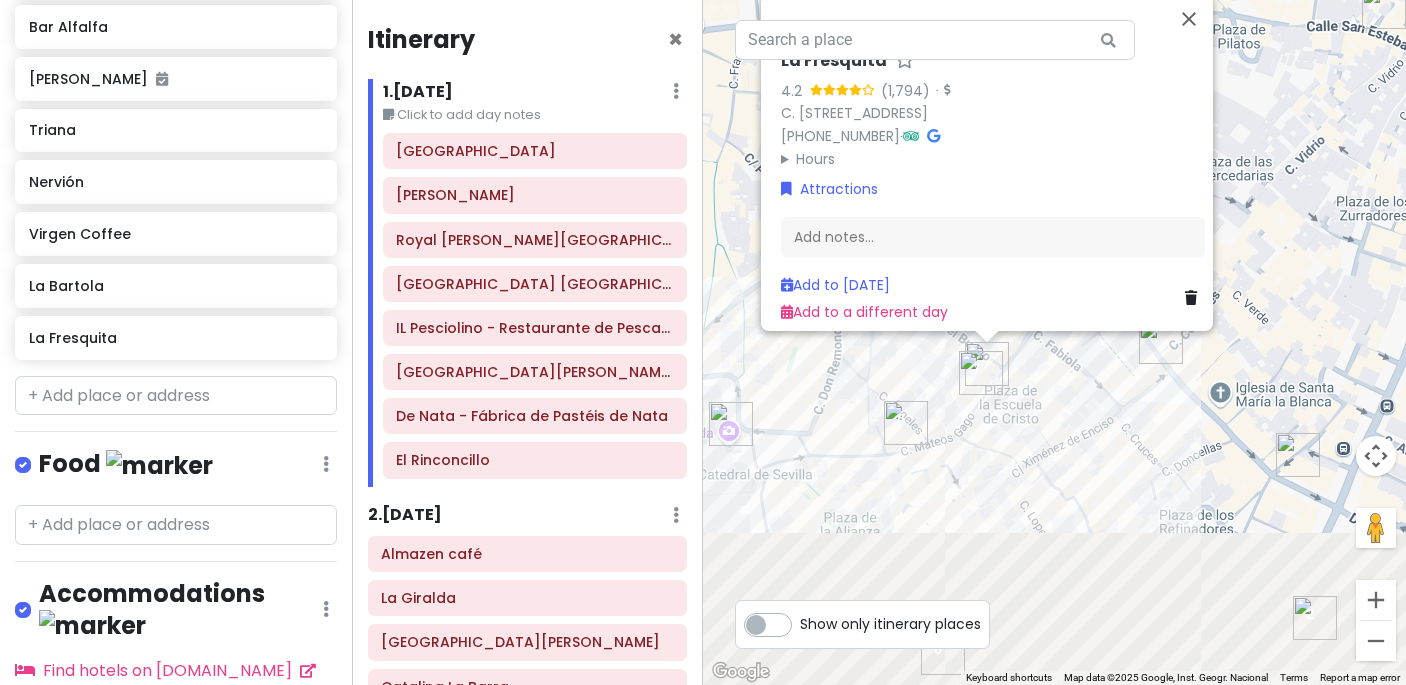 drag, startPoint x: 1261, startPoint y: 609, endPoint x: 1309, endPoint y: 383, distance: 231.04112 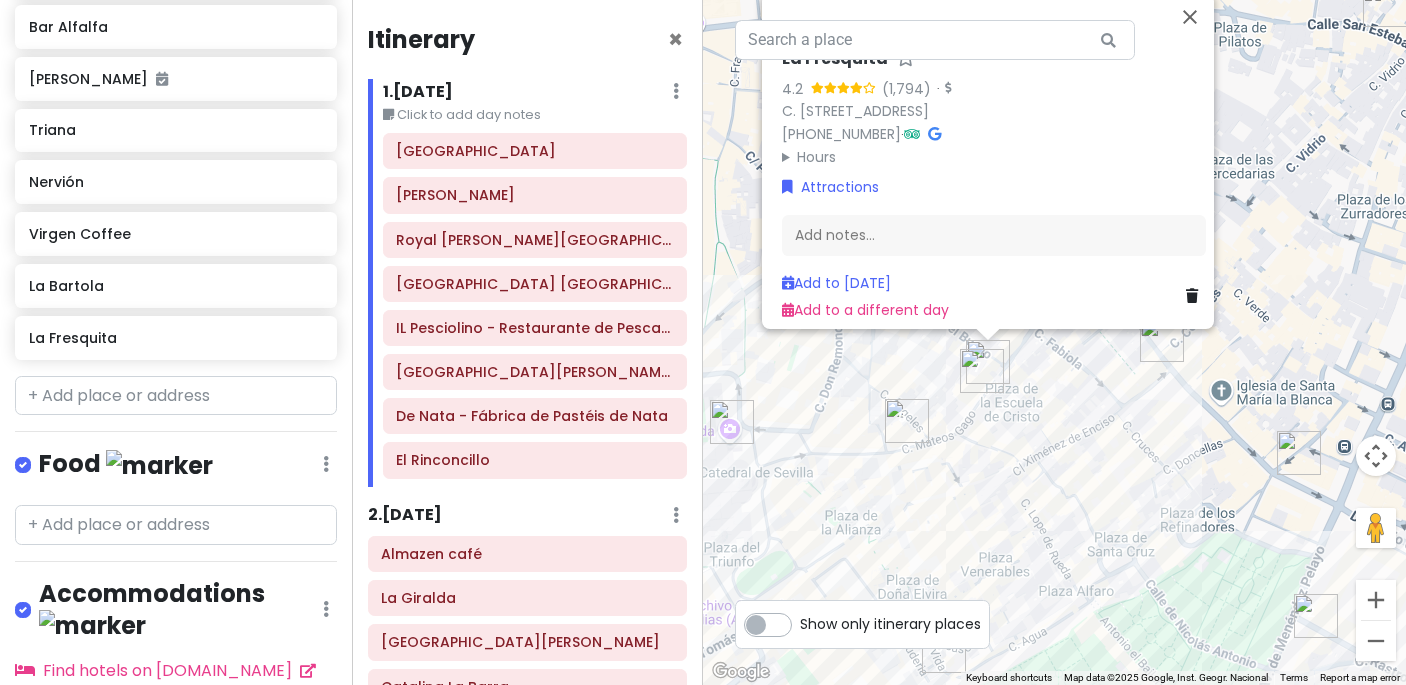 click at bounding box center [982, 371] 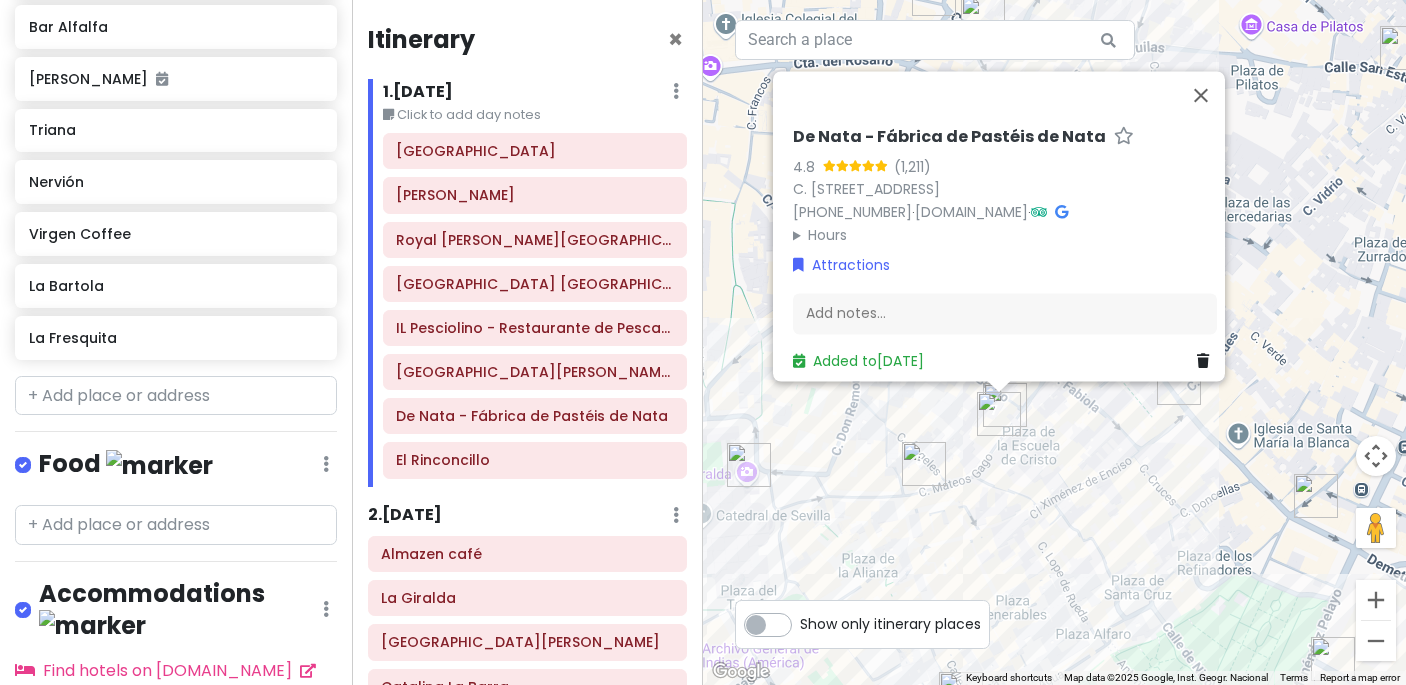 click at bounding box center [1005, 405] 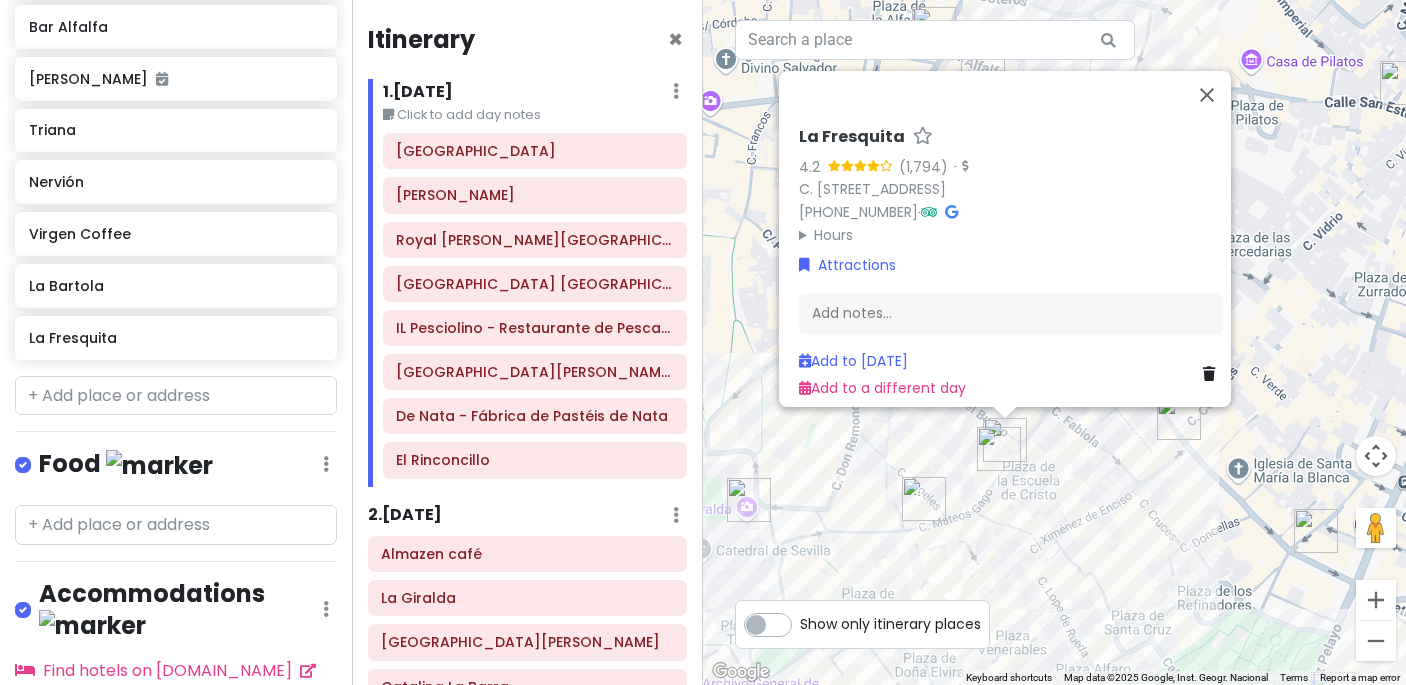 click at bounding box center (999, 449) 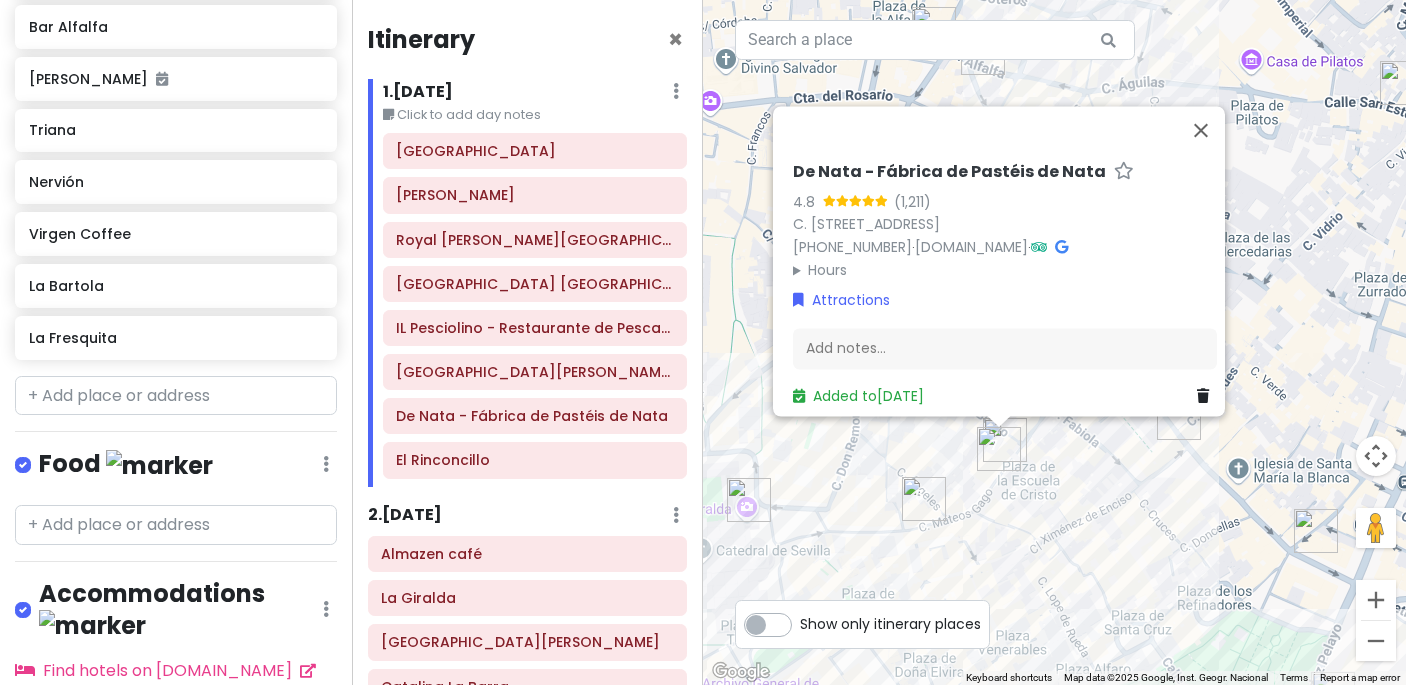 click at bounding box center [1005, 440] 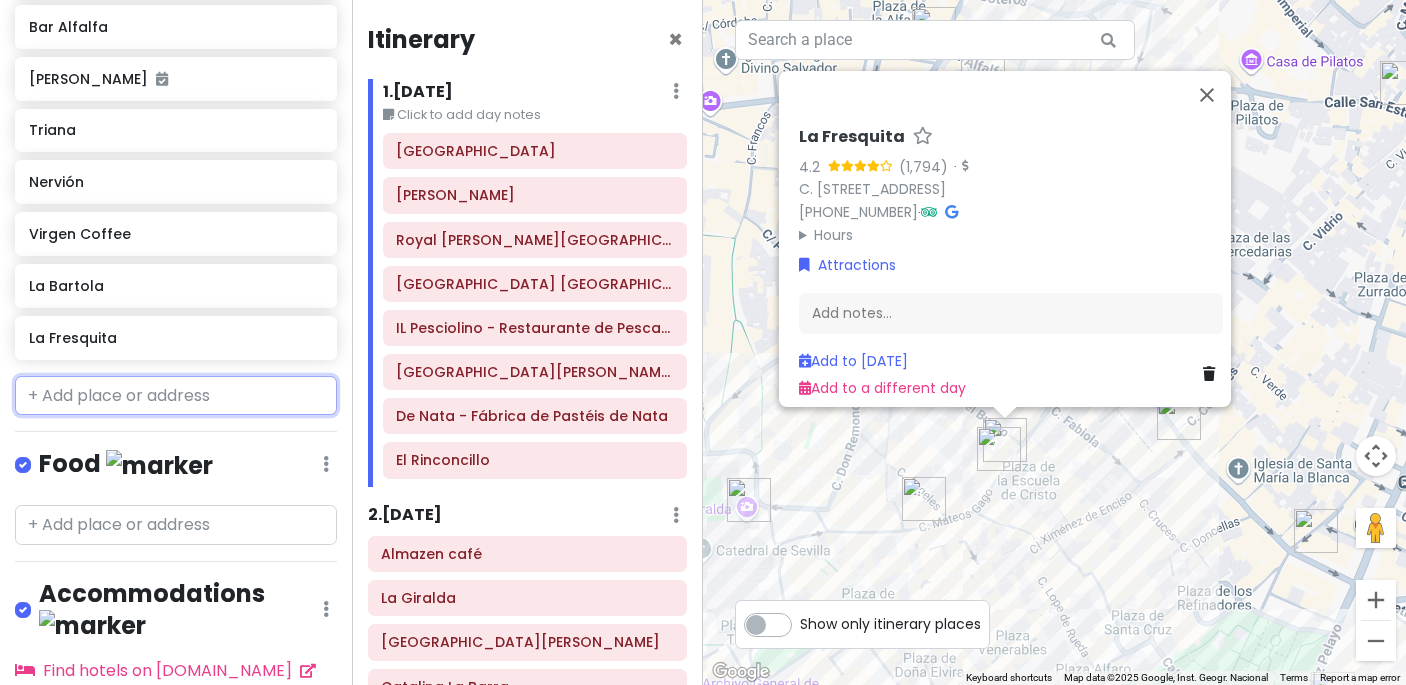 click at bounding box center (176, 396) 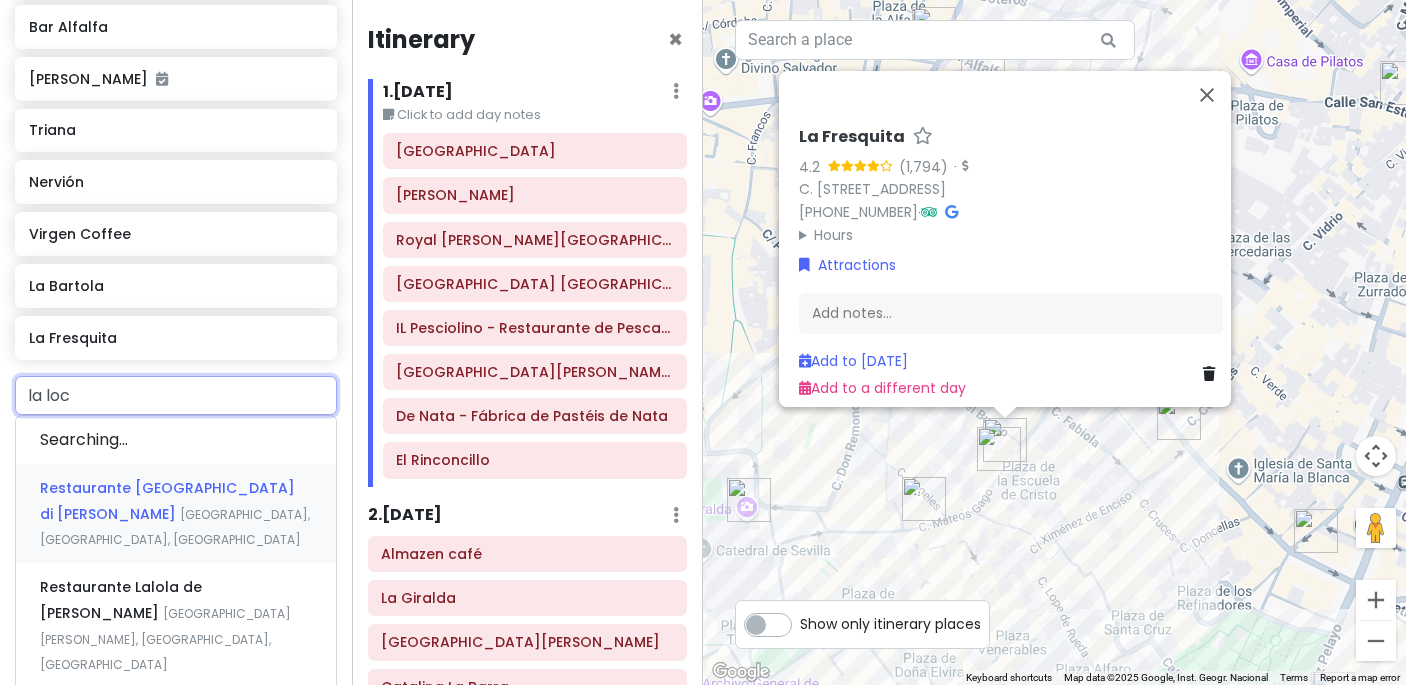 type on "la loca" 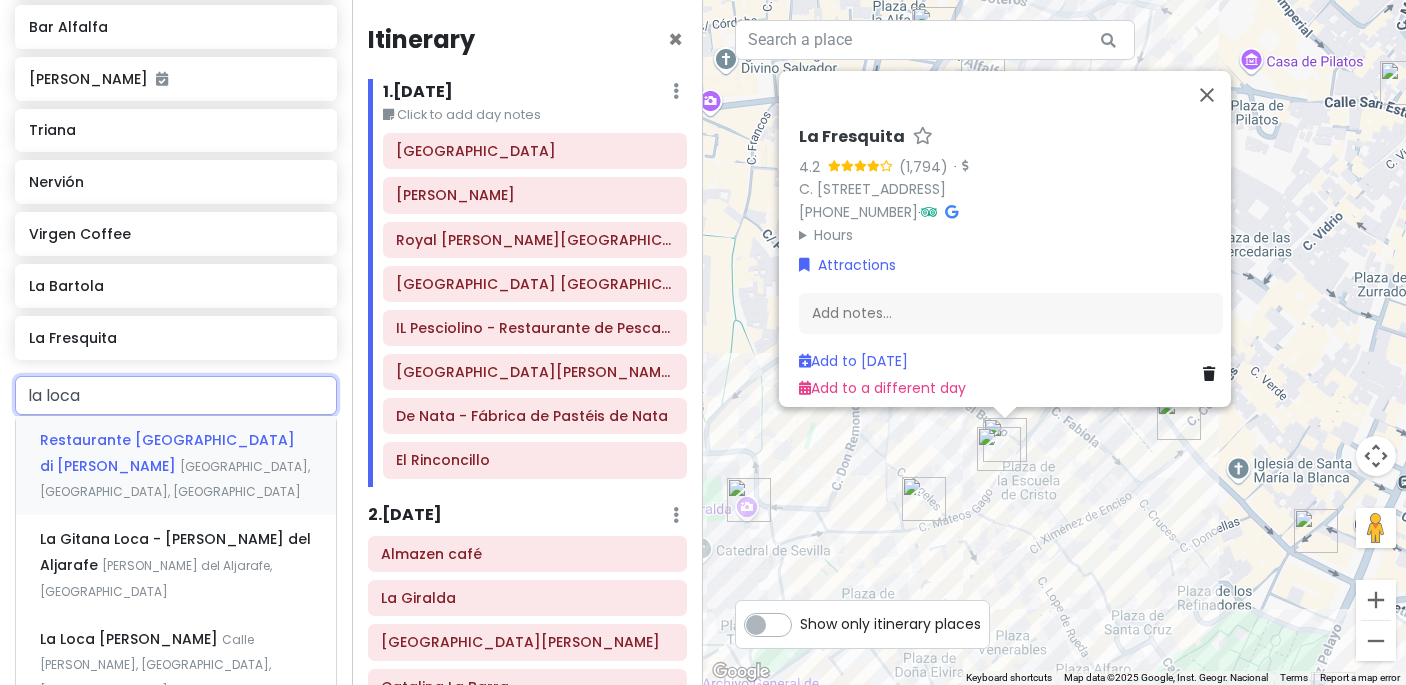 click on "[GEOGRAPHIC_DATA], [GEOGRAPHIC_DATA], [GEOGRAPHIC_DATA]" at bounding box center [175, 479] 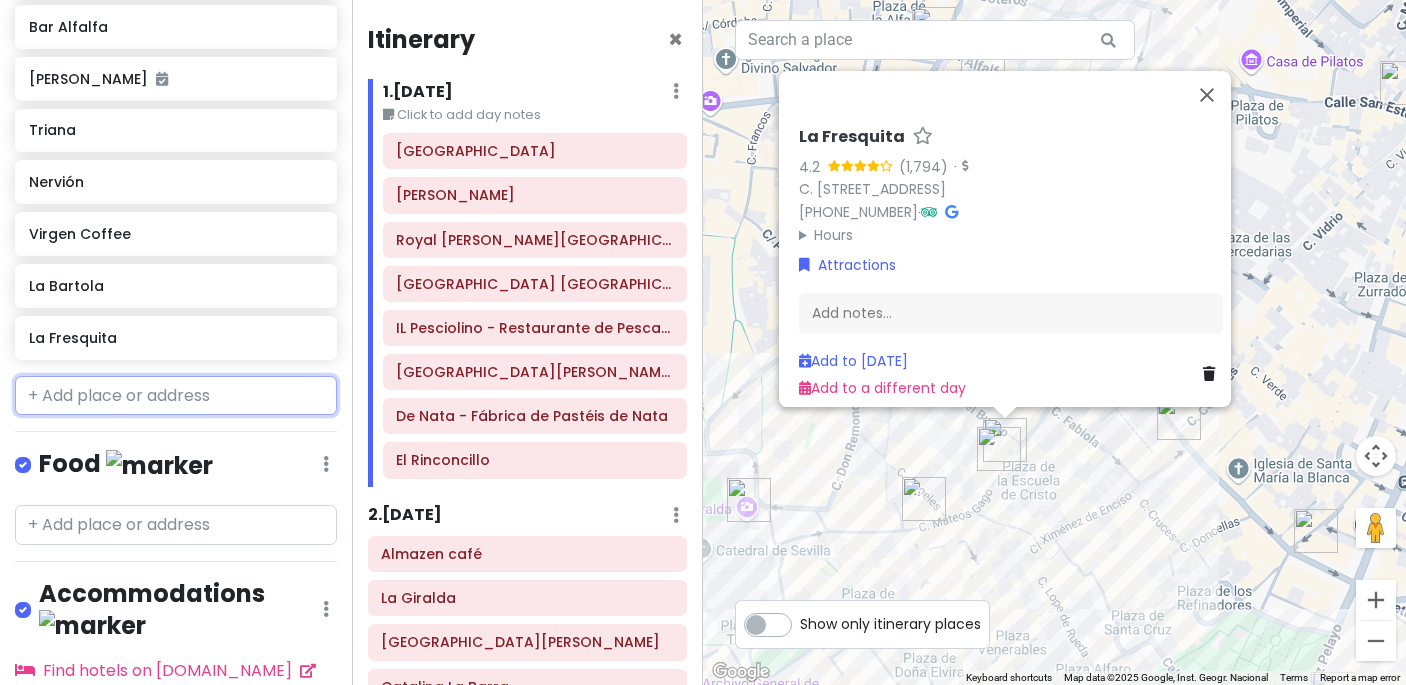 scroll, scrollTop: 1456, scrollLeft: 0, axis: vertical 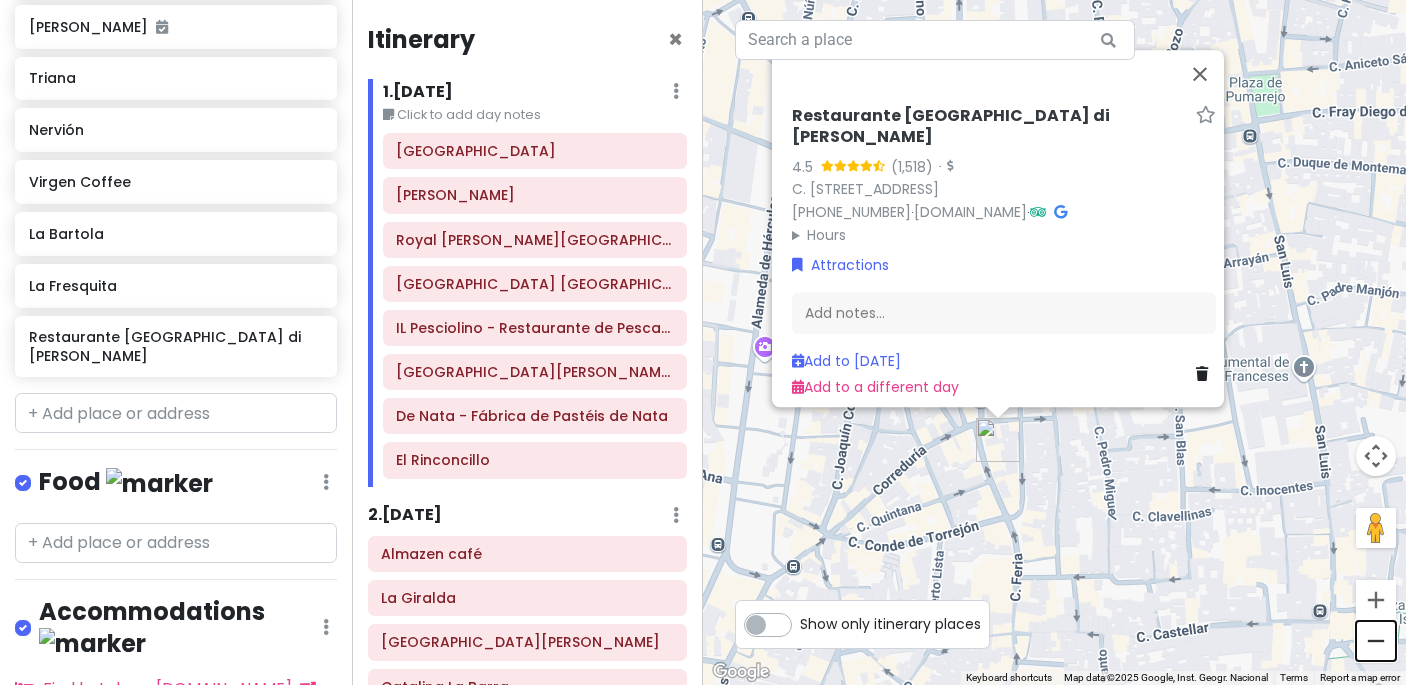 click at bounding box center (1376, 641) 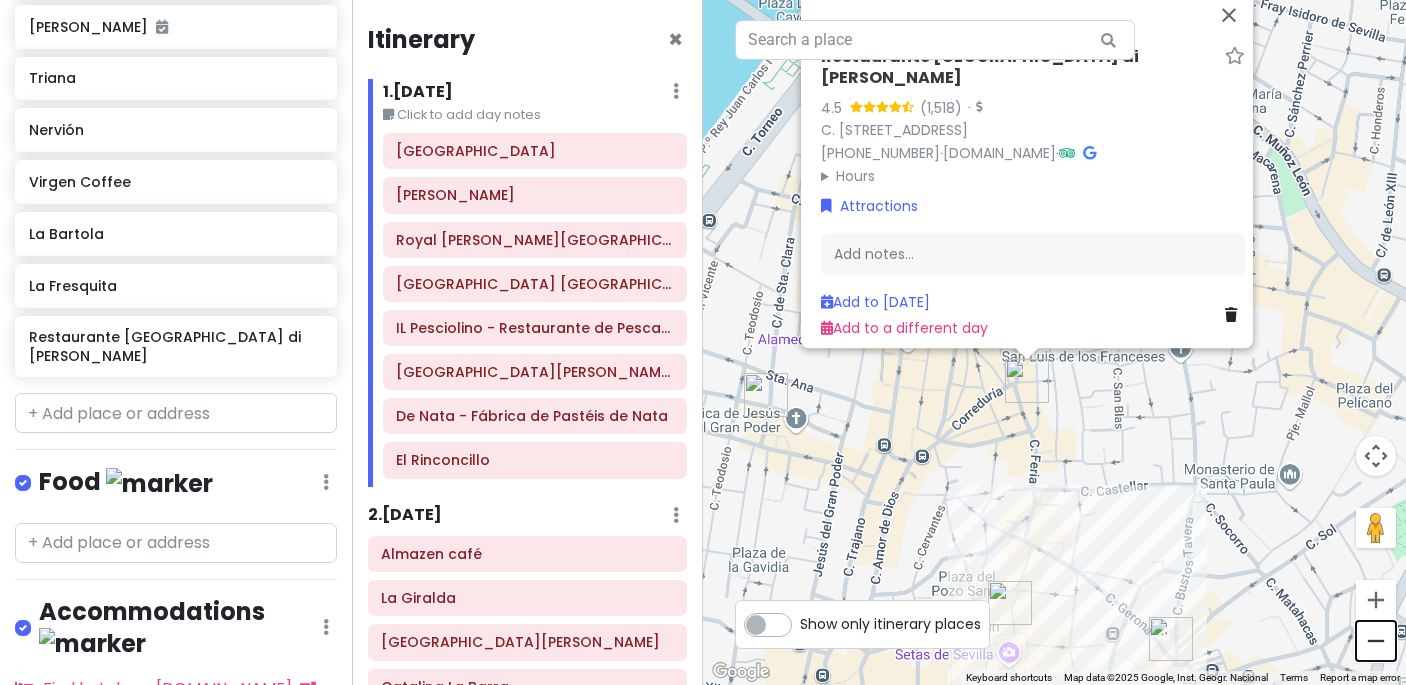 click at bounding box center (1376, 641) 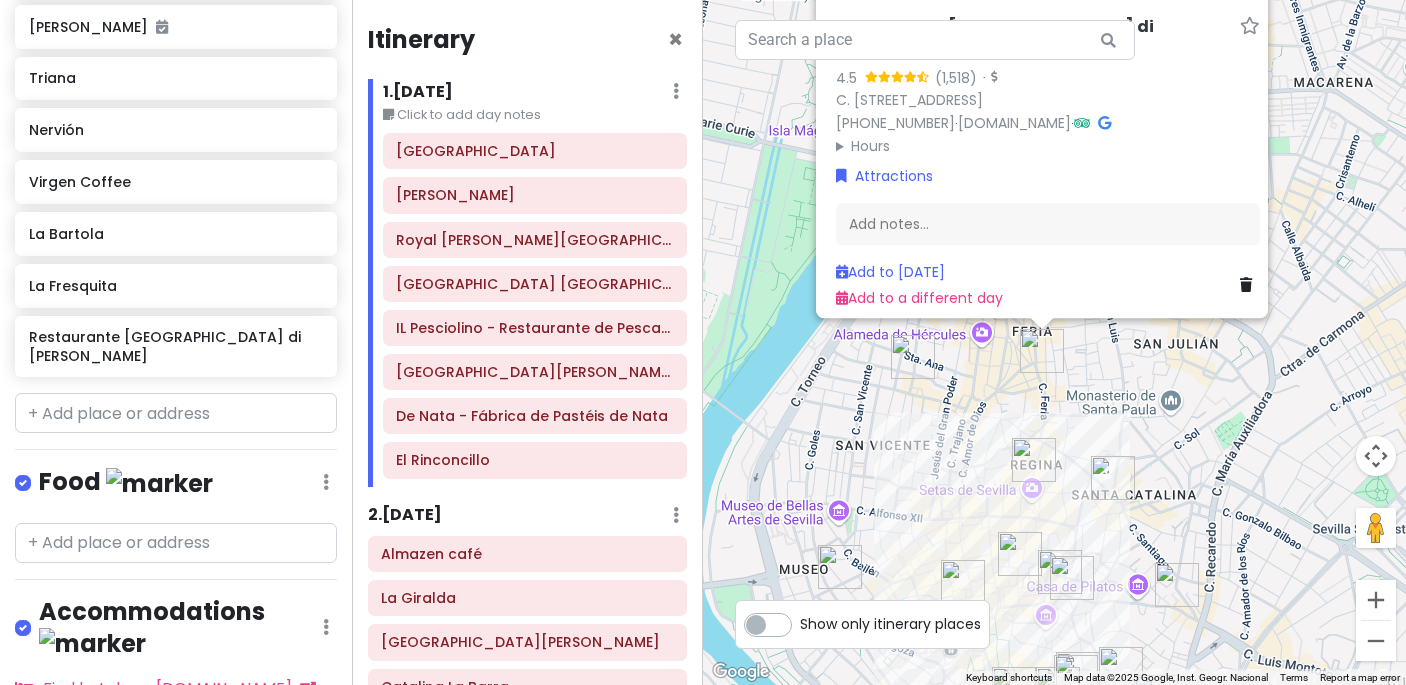 click on "To navigate, press the arrow keys. Restaurante [GEOGRAPHIC_DATA] di [PERSON_NAME] 4.5        (1,518)    ·    C. [STREET_ADDRESS] [PHONE_NUMBER]   ·   [DOMAIN_NAME]   ·   Hours [DATE]  Closed [DATE]  Closed [DATE]  1:00 – 5:00 PM, 8:00 PM – 12:00 AM [DATE]  1:00 – 5:00 PM, 8:00 PM – 12:00 AM [DATE]  1:00 – 5:00 PM, 8:00 PM – 12:00 AM [DATE]  1:00 – 5:00 PM, 8:00 PM – 12:00 AM [DATE]  1:00 – 5:00 PM, 8:00 PM – 12:00 AM Attractions Add notes...  Add to   [DATE]  Add to a different day" at bounding box center (1054, 342) 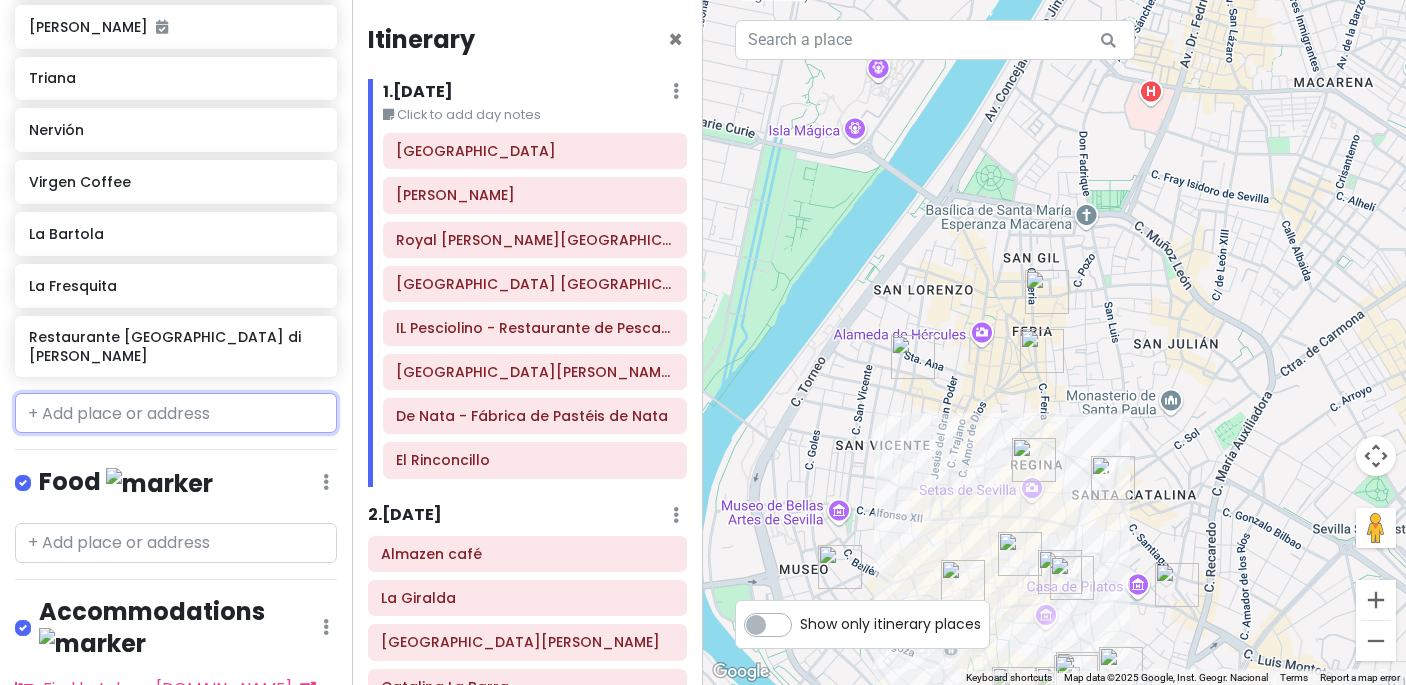 click at bounding box center (176, 413) 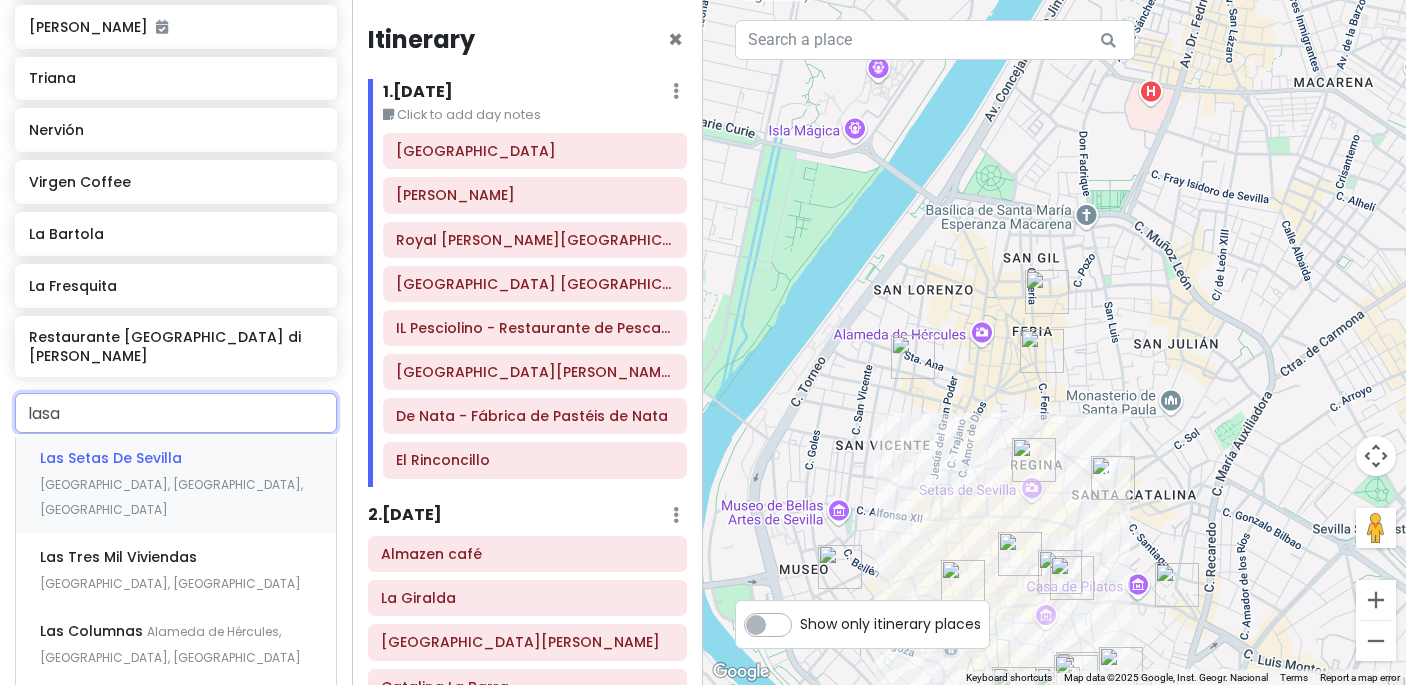 type on "lasac" 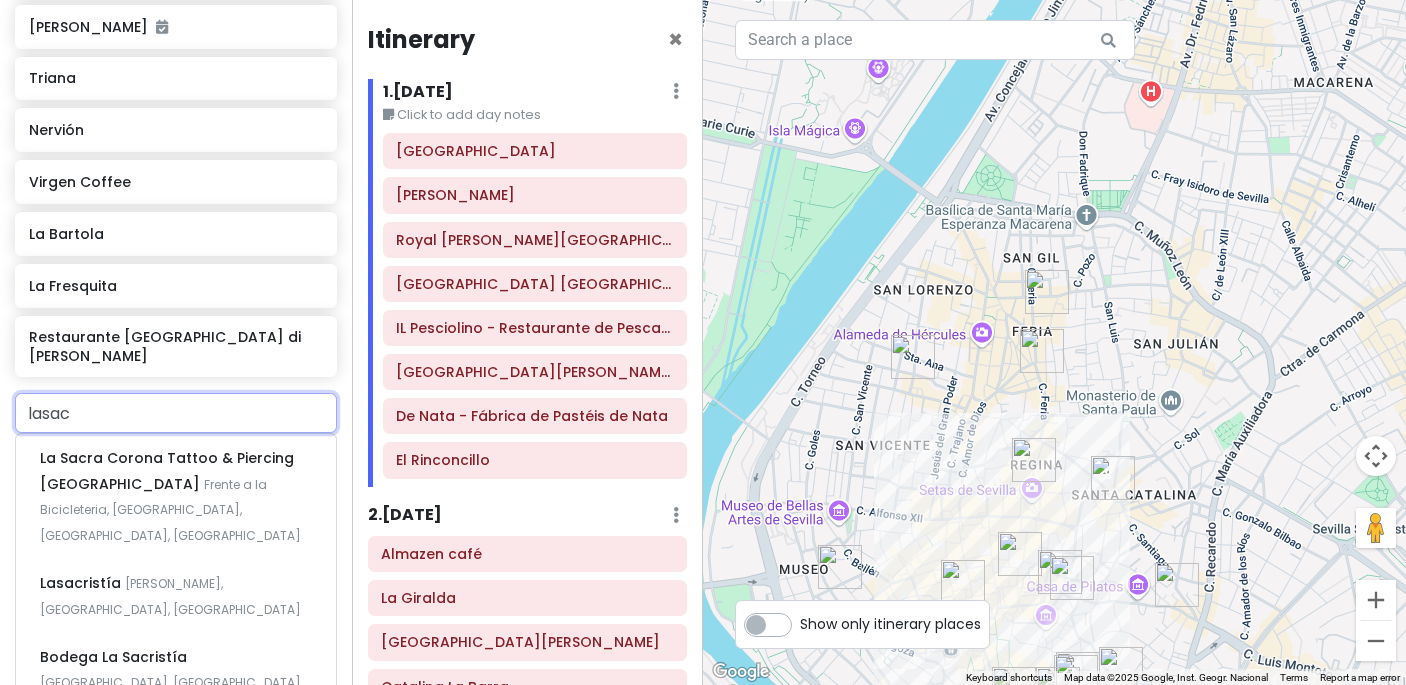 click on "La Sacristía Tapas" at bounding box center (167, 471) 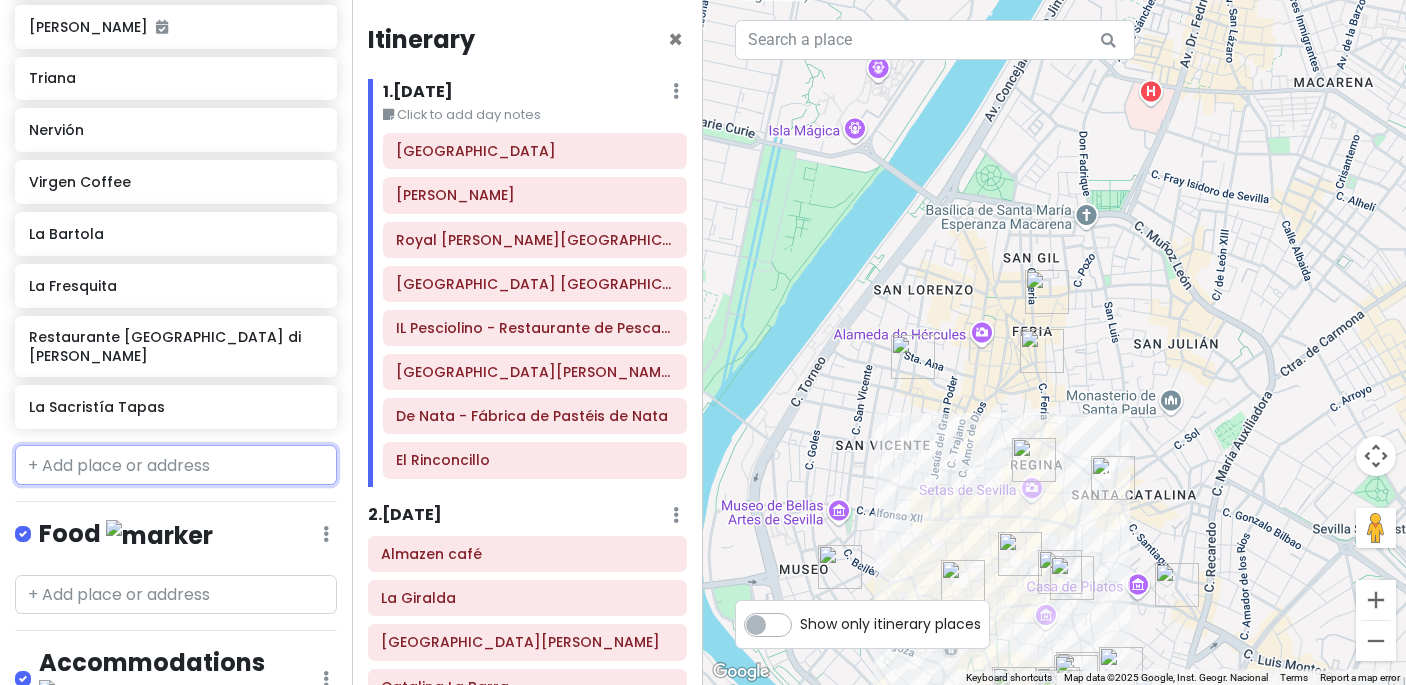 scroll, scrollTop: 1507, scrollLeft: 0, axis: vertical 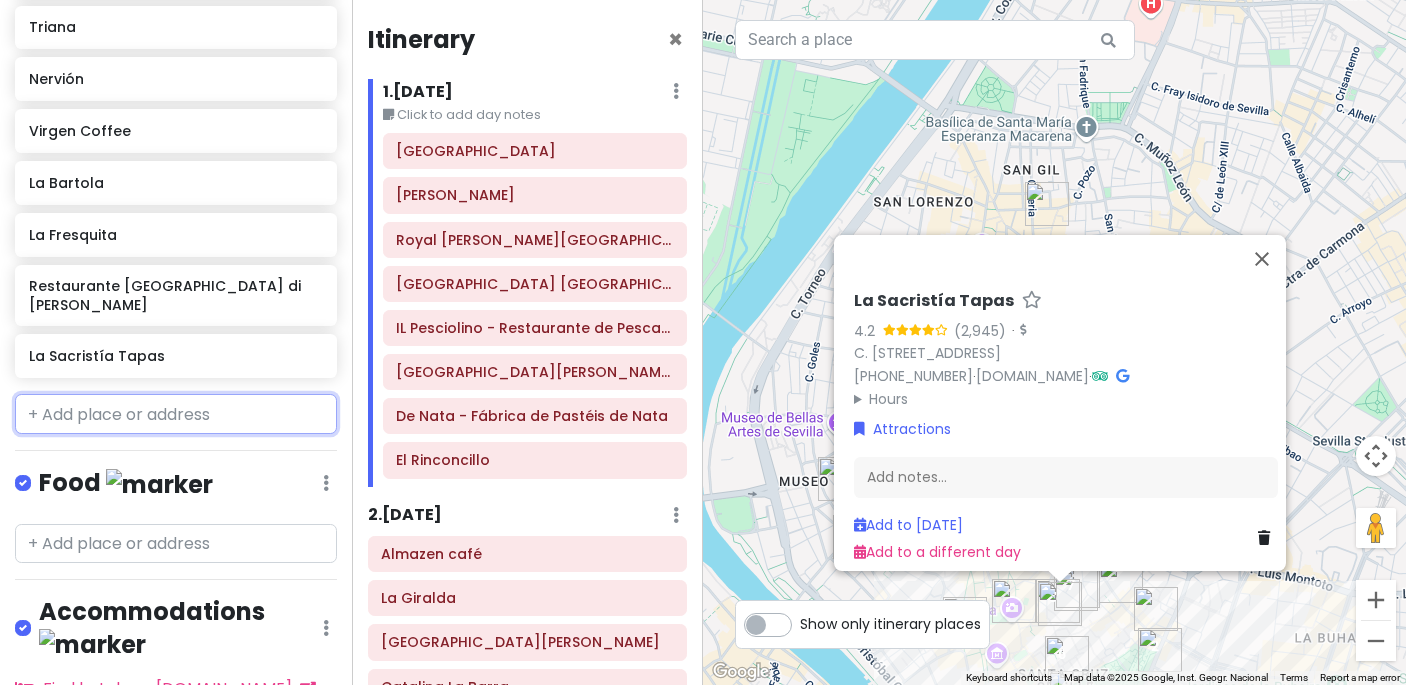 click at bounding box center [176, 414] 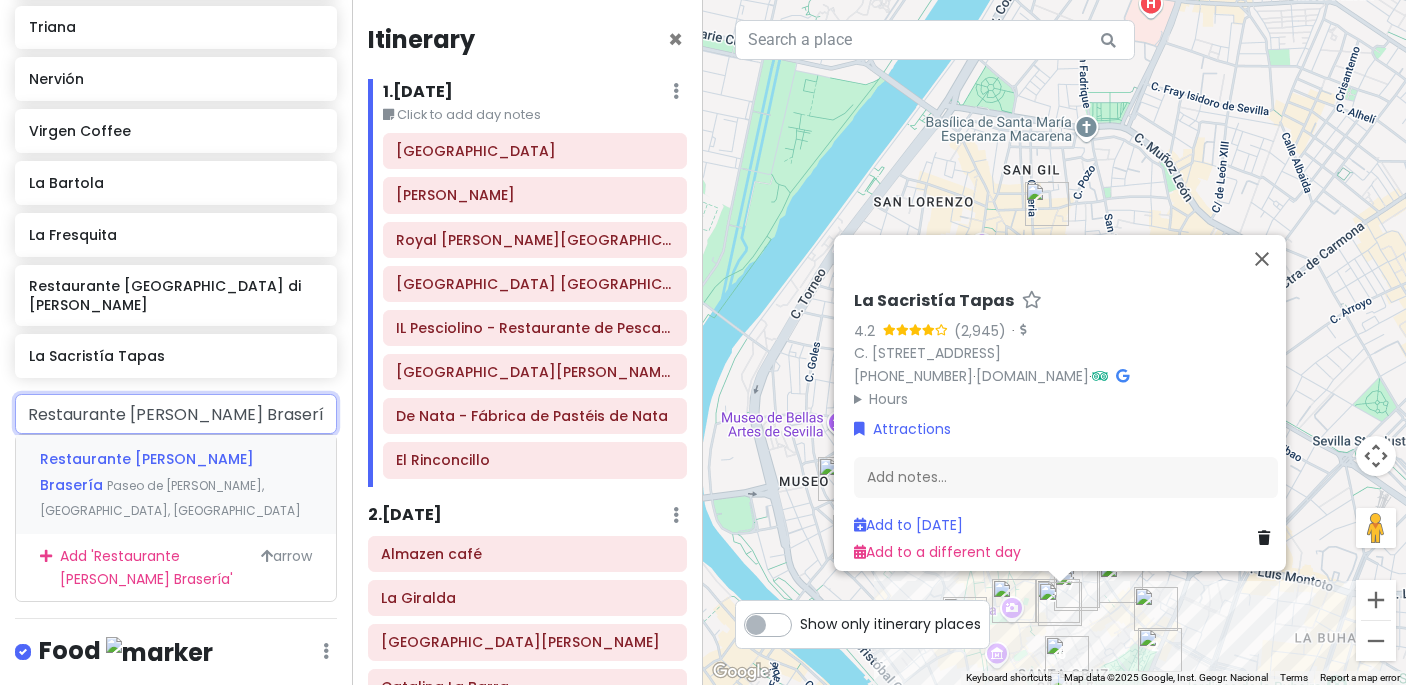 click on "Restaurante [PERSON_NAME] Brasería" at bounding box center (147, 472) 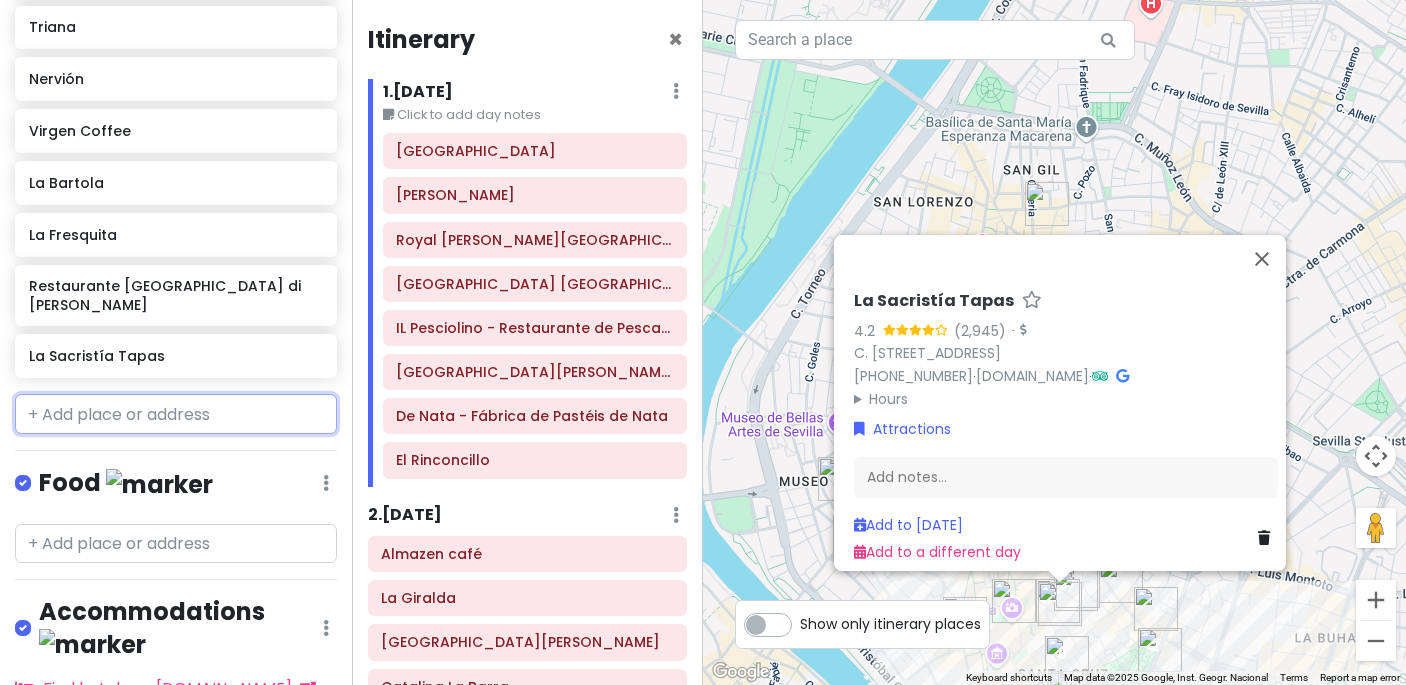 scroll, scrollTop: 1559, scrollLeft: 0, axis: vertical 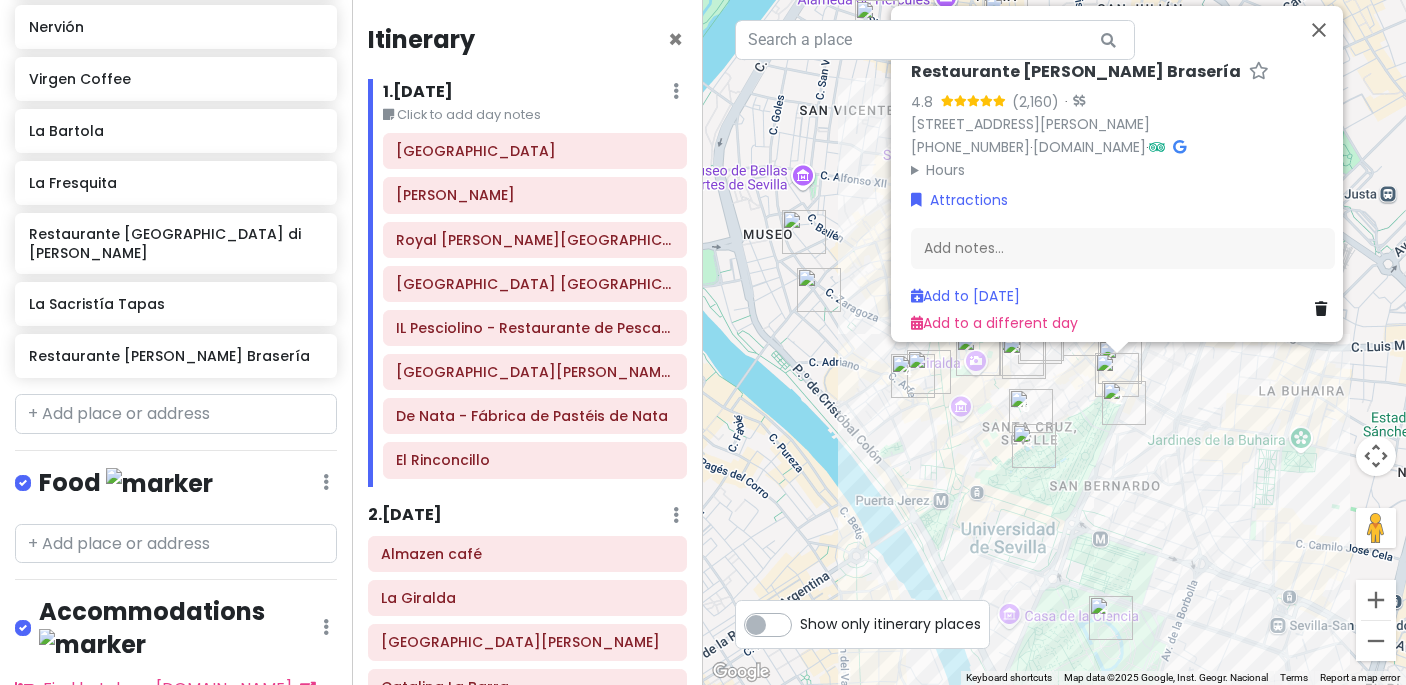 drag, startPoint x: 1143, startPoint y: 606, endPoint x: 1147, endPoint y: 370, distance: 236.03389 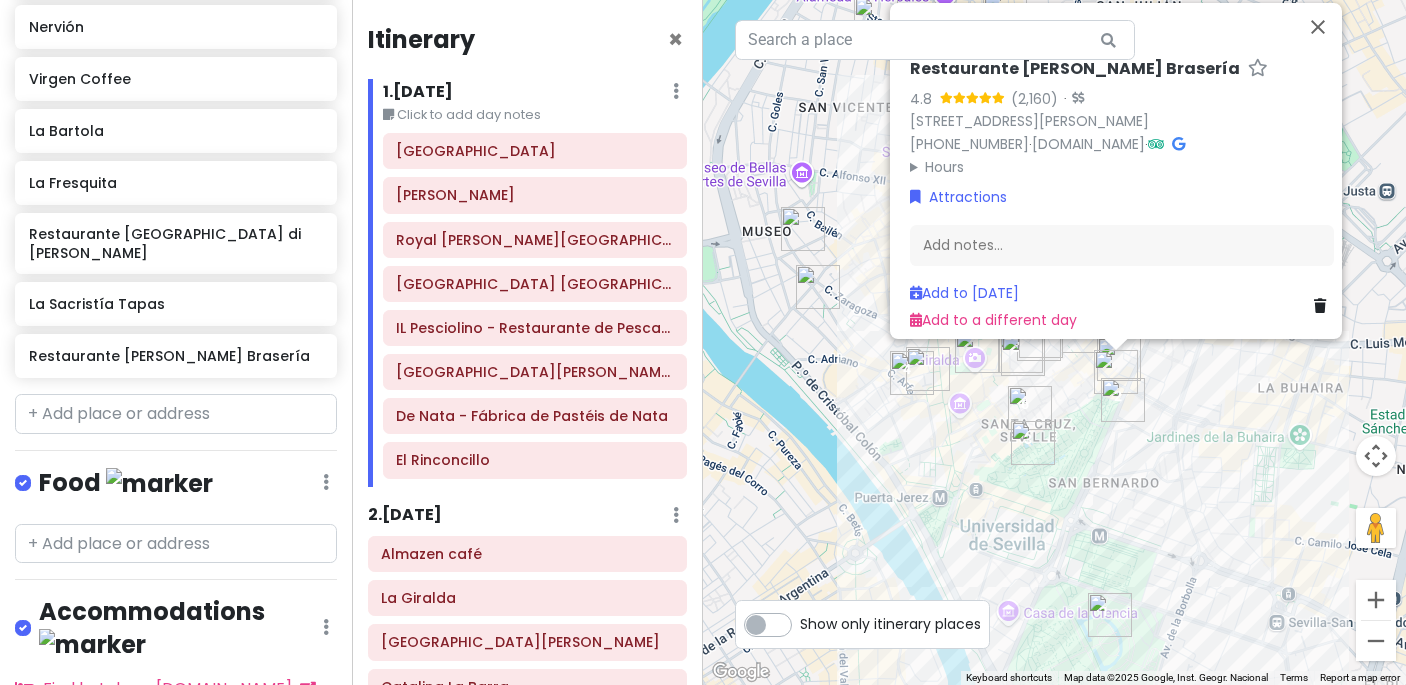 click at bounding box center [1123, 400] 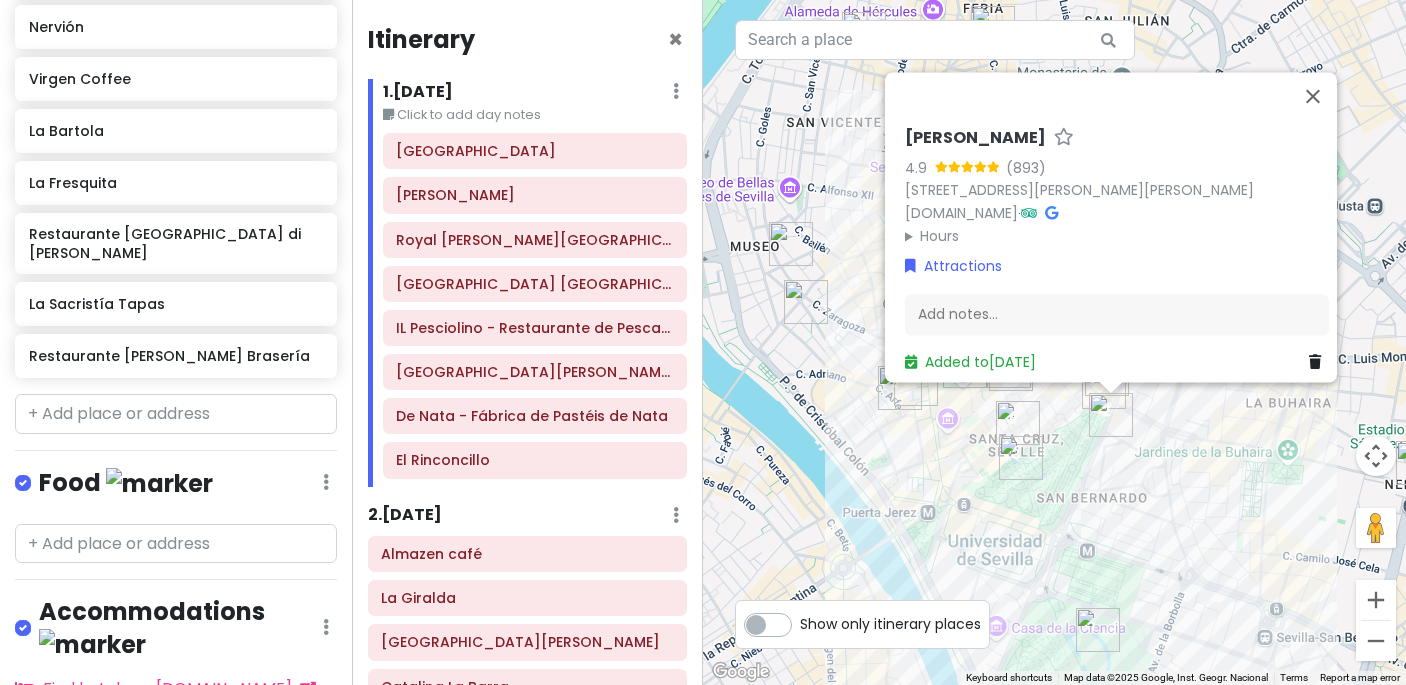 click on "To navigate, press the arrow keys. [PERSON_NAME] 4.9        (893) [STREET_ADDRESS][PERSON_NAME][PERSON_NAME] [DOMAIN_NAME]   ·   Hours [DATE]  9:30 AM – 5:00 PM [DATE]  9:30 AM – 5:00 PM [DATE]  9:30 AM – 5:00 PM [DATE]  9:30 AM – 5:00 PM [DATE]  9:30 AM – 5:00 PM [DATE]  9:30 AM – 5:00 PM [DATE]  9:30 AM – 5:00 PM Attractions Add notes... Added to  [DATE]" at bounding box center (1054, 342) 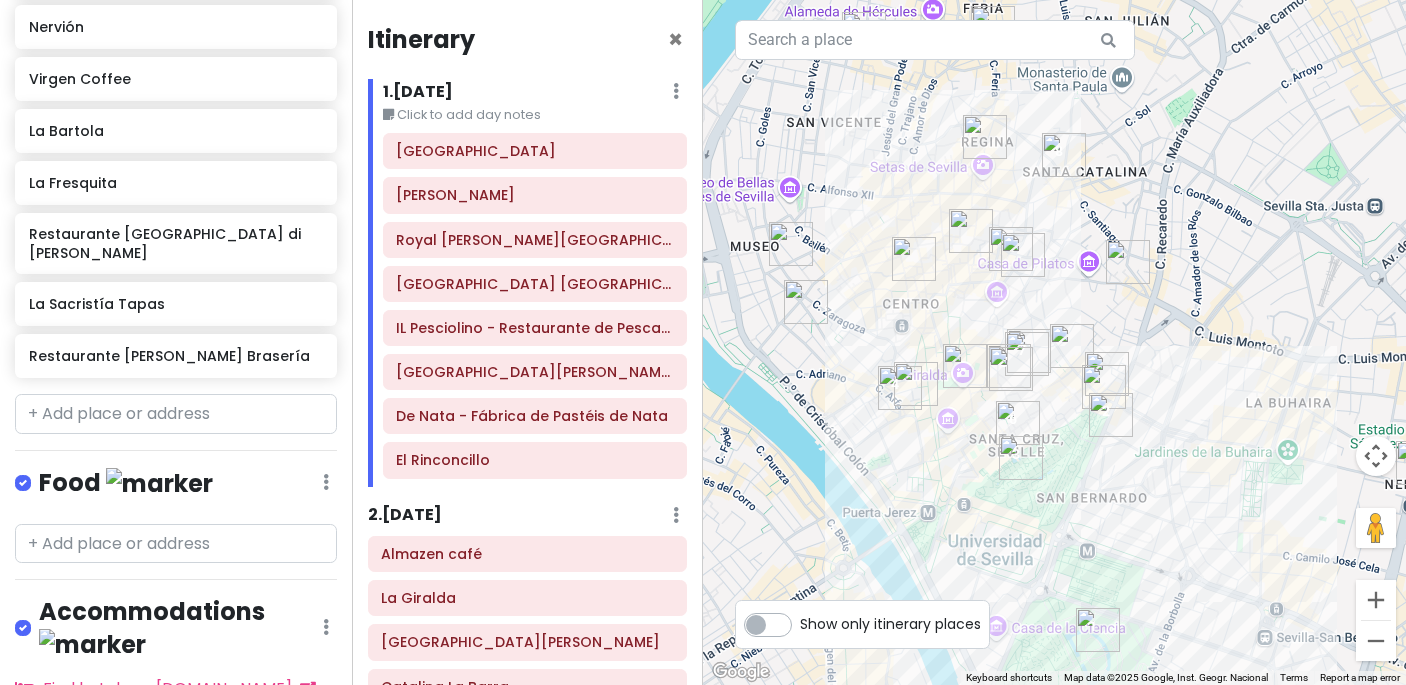 click at bounding box center (1104, 387) 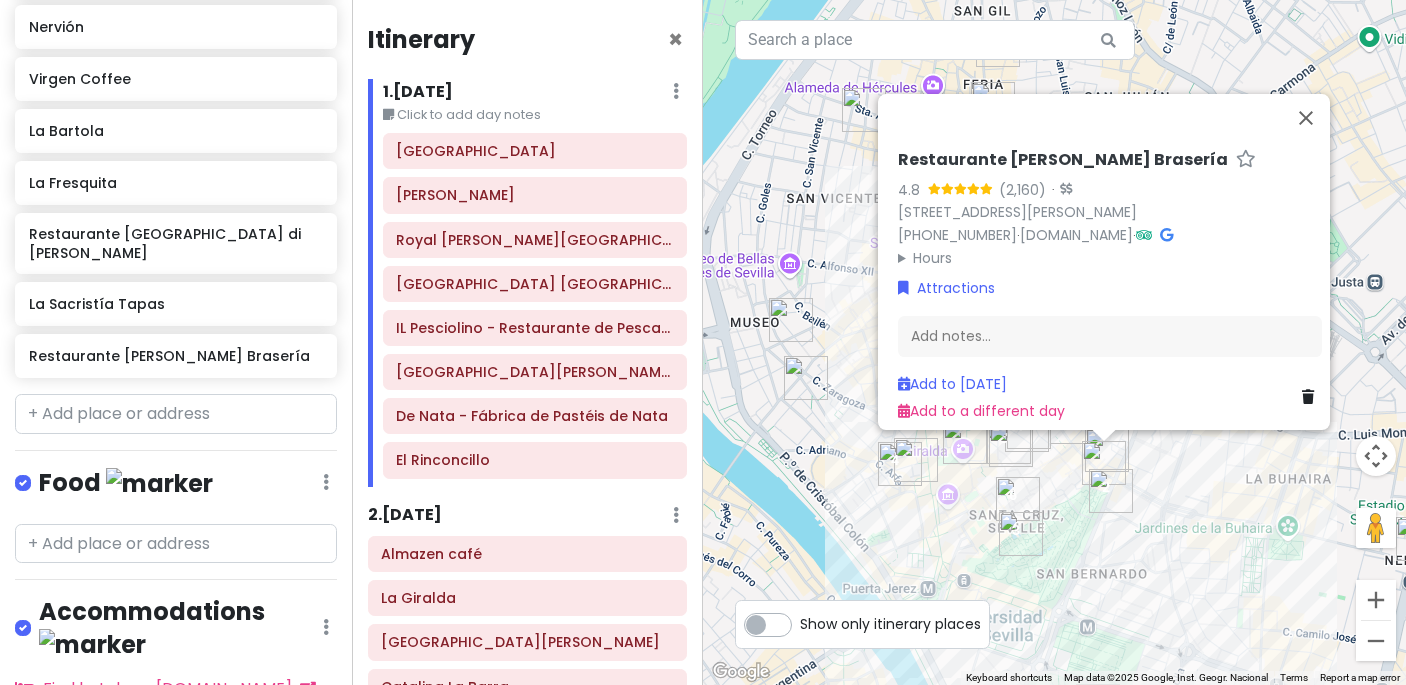 click on "To navigate, press the arrow keys. Restaurante [PERSON_NAME] Brasería 4.8        (2,160)    ·    P.[STREET_ADDRESS][PERSON_NAME] [PHONE_NUMBER]   ·   [DOMAIN_NAME]   ·   Hours [DATE]  1:00 PM – 12:00 AM [DATE]  1:00 PM – 12:00 AM [DATE]  1:00 PM – 12:00 AM [DATE]  1:00 PM – 12:00 AM [DATE]  1:00 PM – 12:00 AM [DATE]  1:00 PM – 12:00 AM [DATE]  1:00 PM – 12:00 AM Attractions Add notes...  Add to   [DATE]  Add to a different day" at bounding box center [1054, 342] 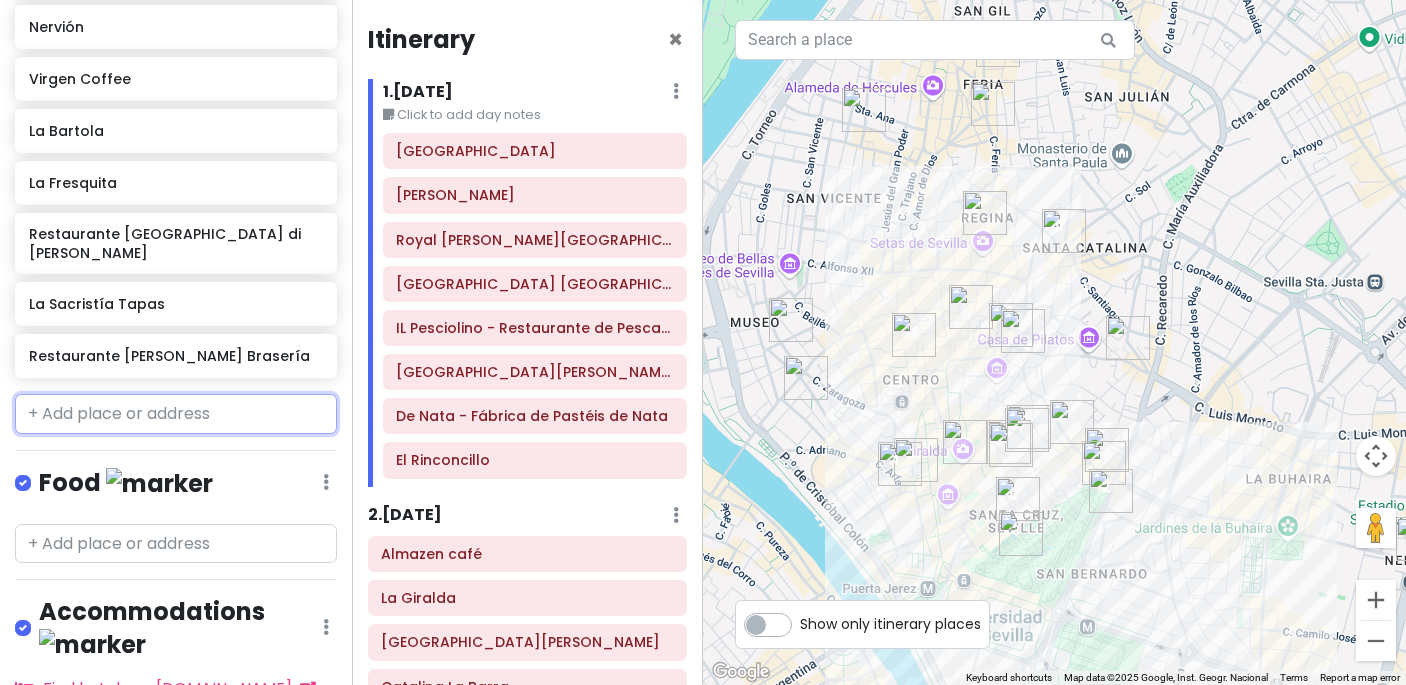 click at bounding box center (176, 414) 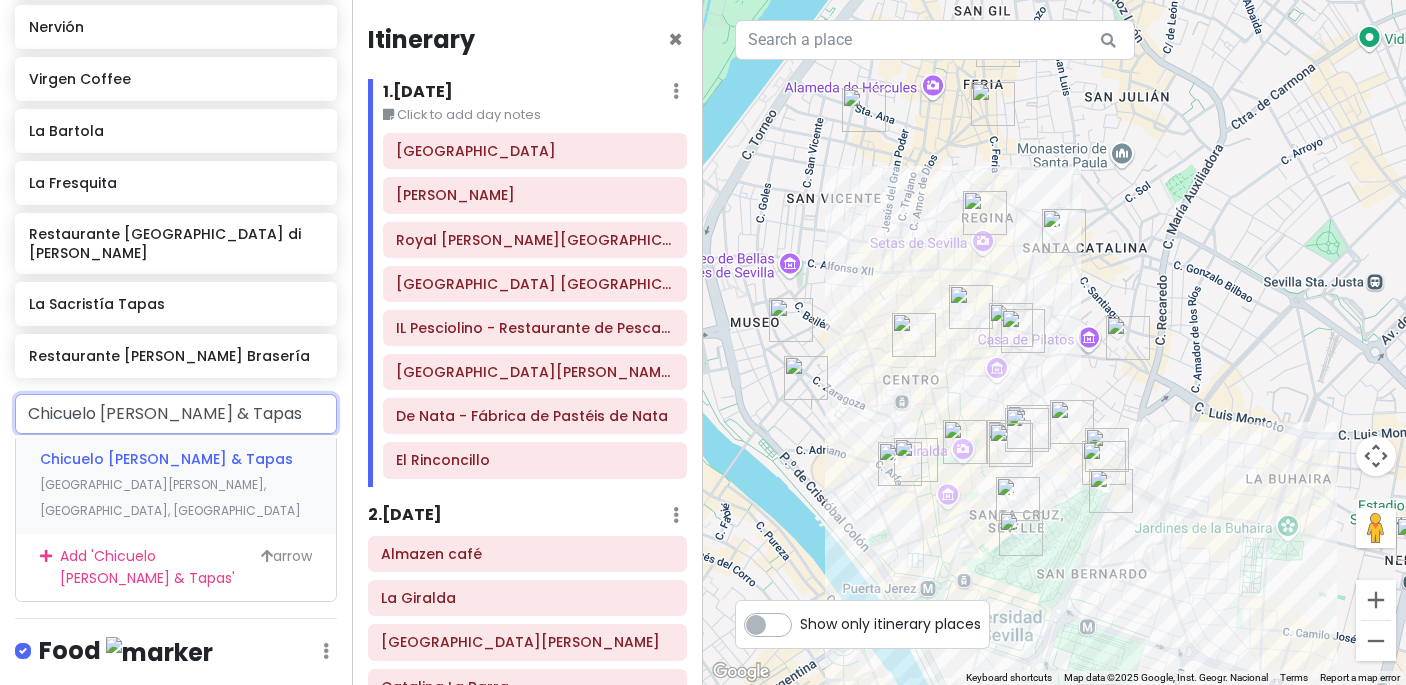 click on "Chicuelo [PERSON_NAME] & Tapas   [GEOGRAPHIC_DATA][PERSON_NAME], [GEOGRAPHIC_DATA], [GEOGRAPHIC_DATA]" at bounding box center (176, 484) 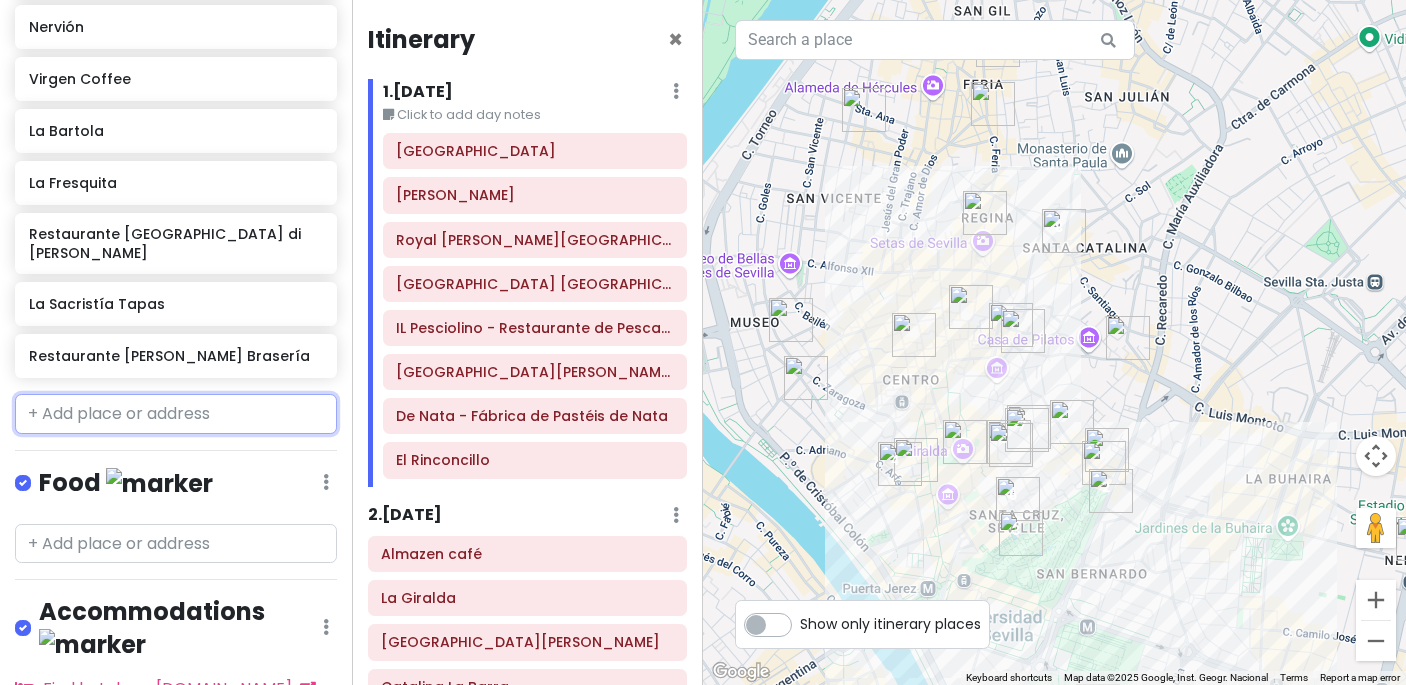 scroll, scrollTop: 1611, scrollLeft: 0, axis: vertical 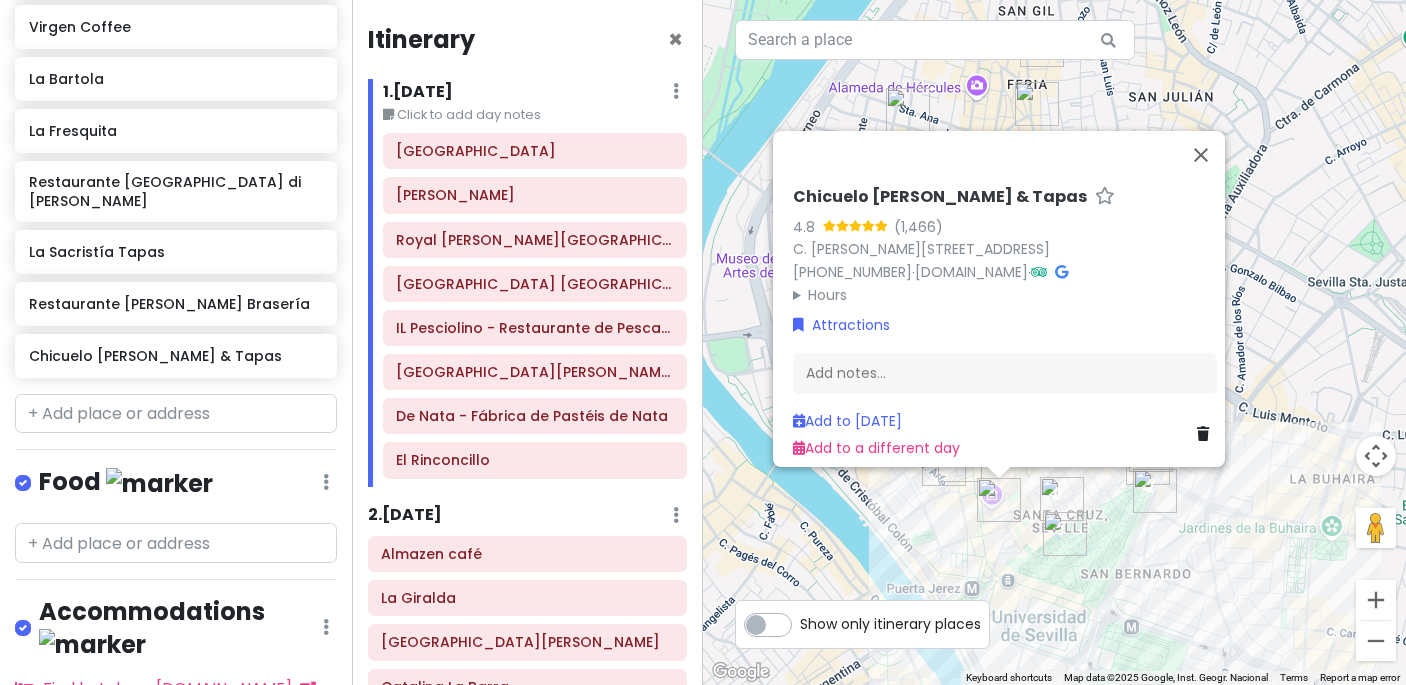 click on "To navigate, press the arrow keys. Chicuelo [PERSON_NAME] & Tapas 4.8        (1,466) C. [PERSON_NAME][STREET_ADDRESS] [PHONE_NUMBER]   ·   [DOMAIN_NAME]   ·   Hours [DATE]  9:30 AM – 11:30 PM [DATE]  9:30 AM – 11:30 PM [DATE]  9:30 AM – 11:30 PM [DATE]  9:30 AM – 11:30 PM [DATE]  9:30 AM – 11:30 PM [DATE]  9:30 AM – 11:30 PM [DATE]  9:30 AM – 11:30 PM Attractions Add notes...  Add to   [DATE]  Add to a different day" at bounding box center (1054, 342) 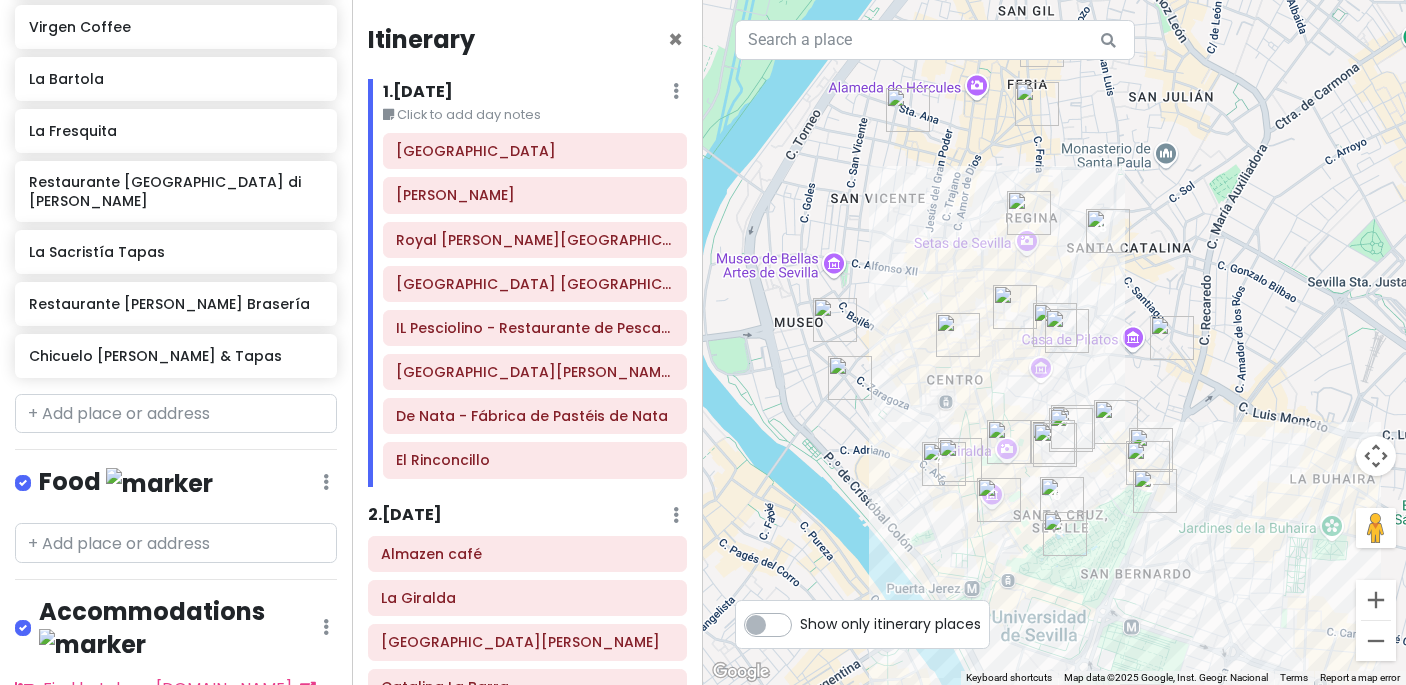 click at bounding box center [999, 500] 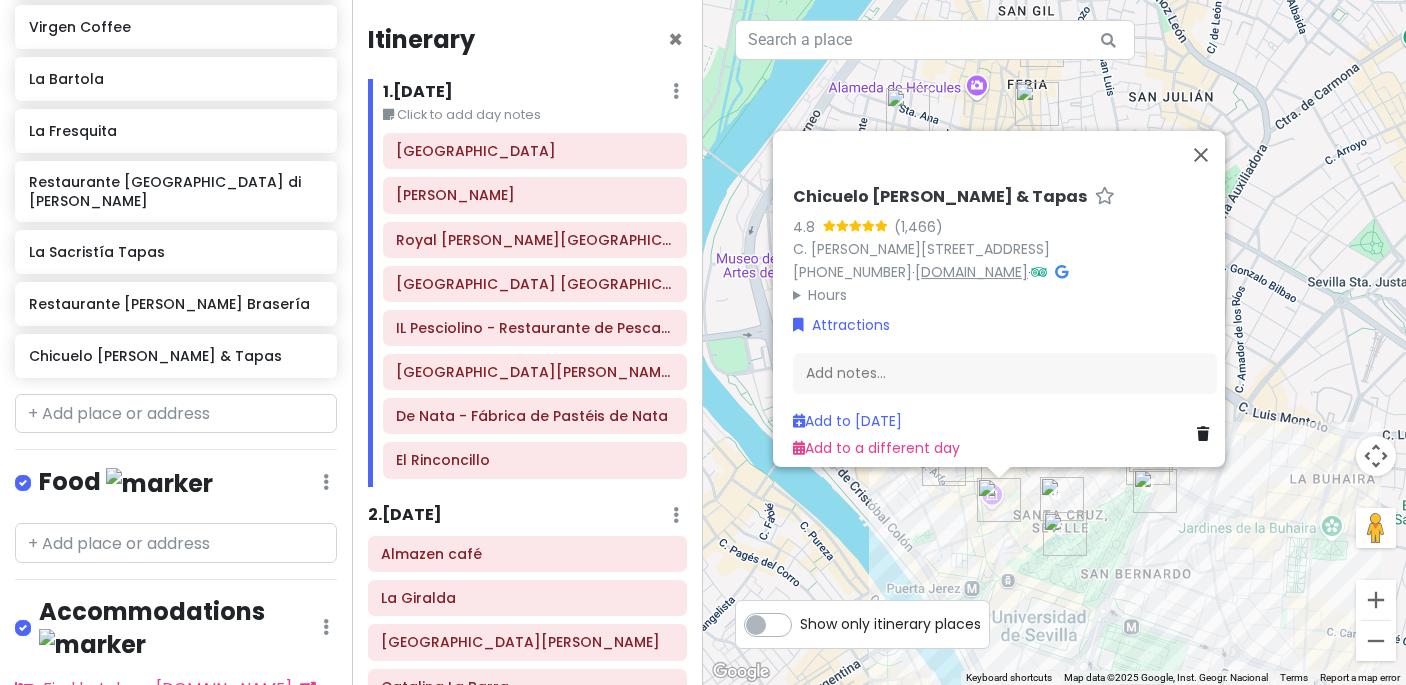 click on "[DOMAIN_NAME]" at bounding box center (971, 272) 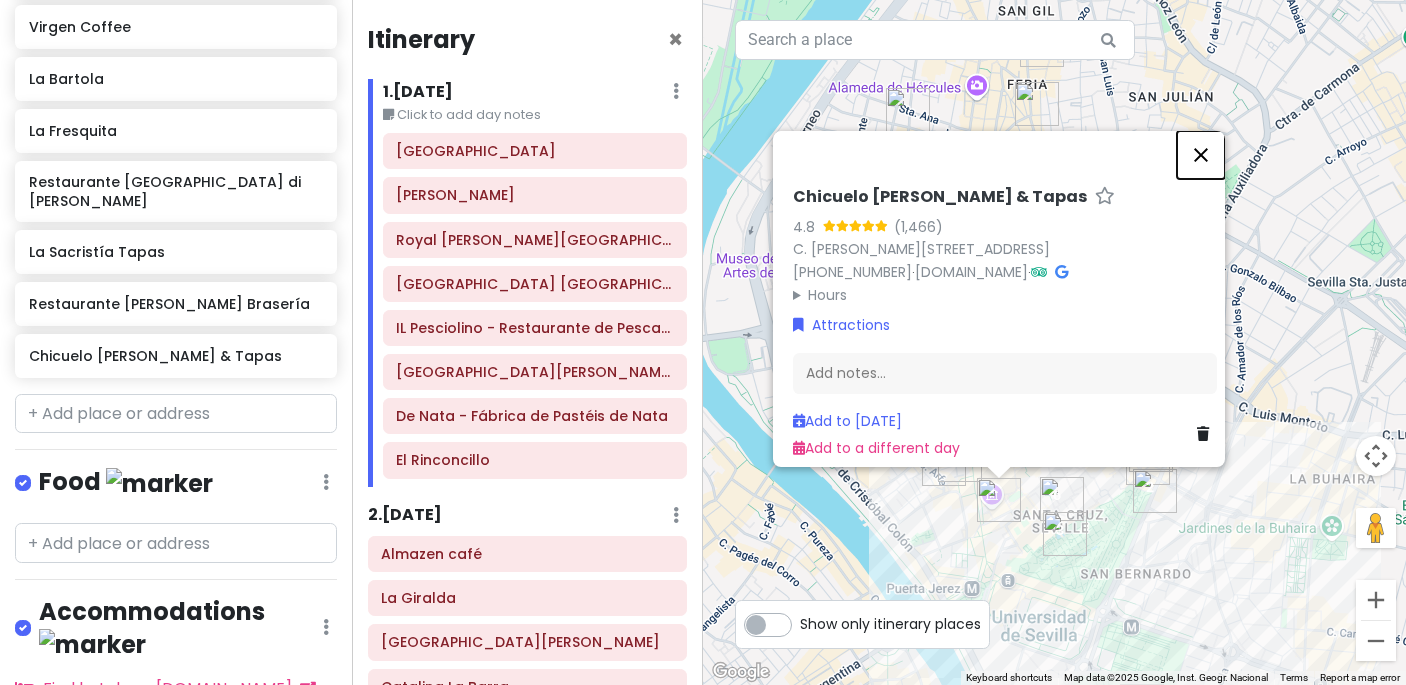 click at bounding box center (1201, 155) 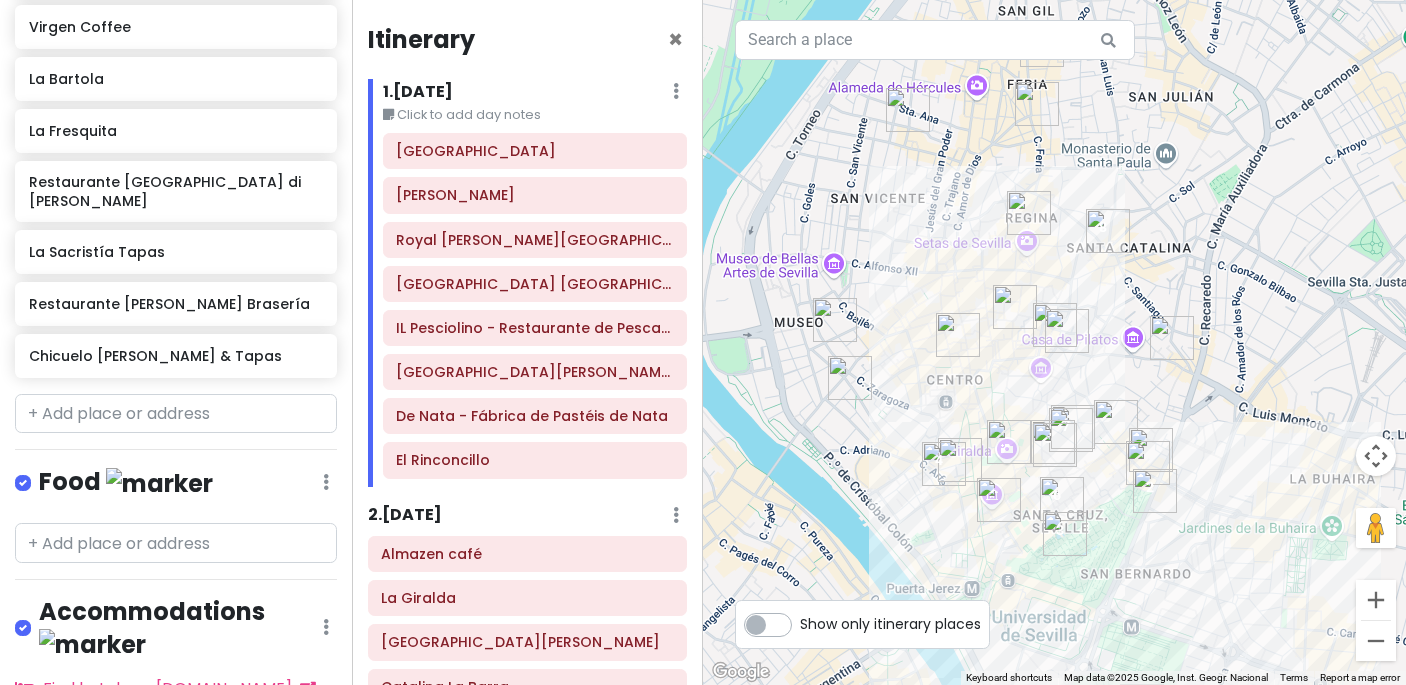 click at bounding box center [1065, 534] 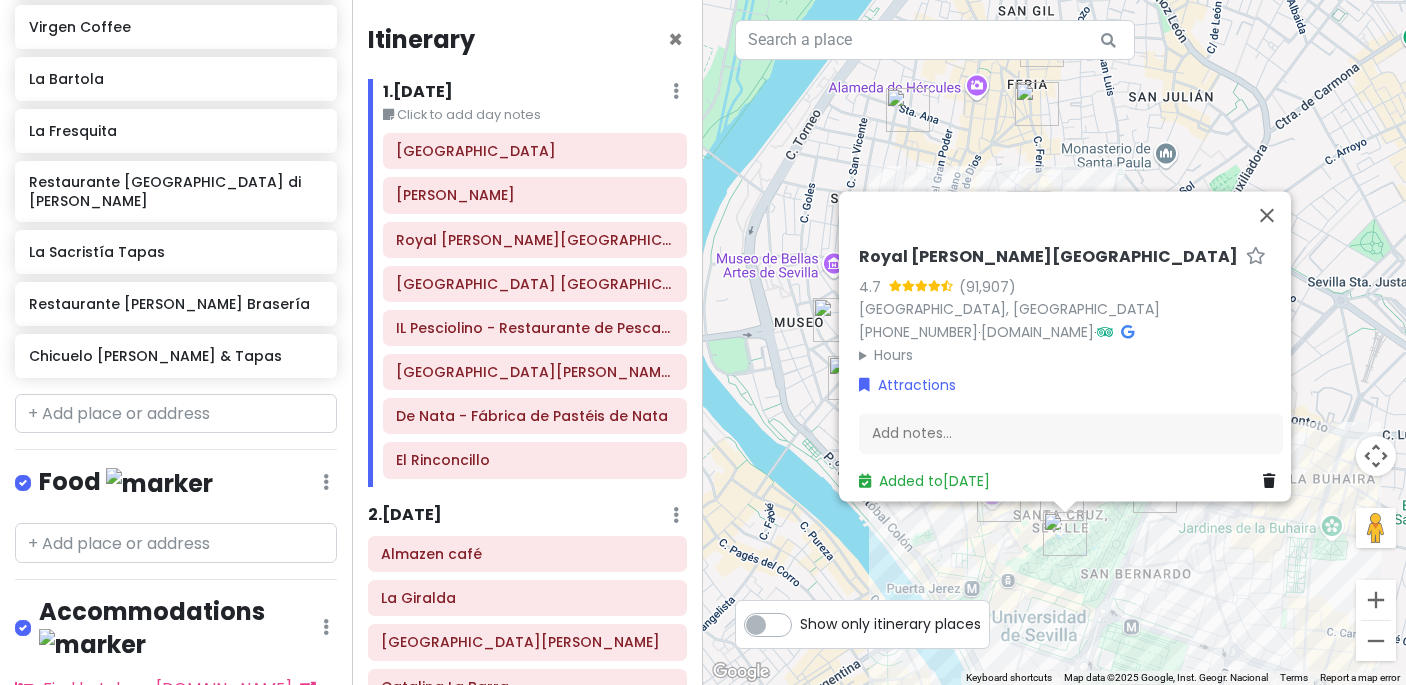 click at bounding box center (999, 500) 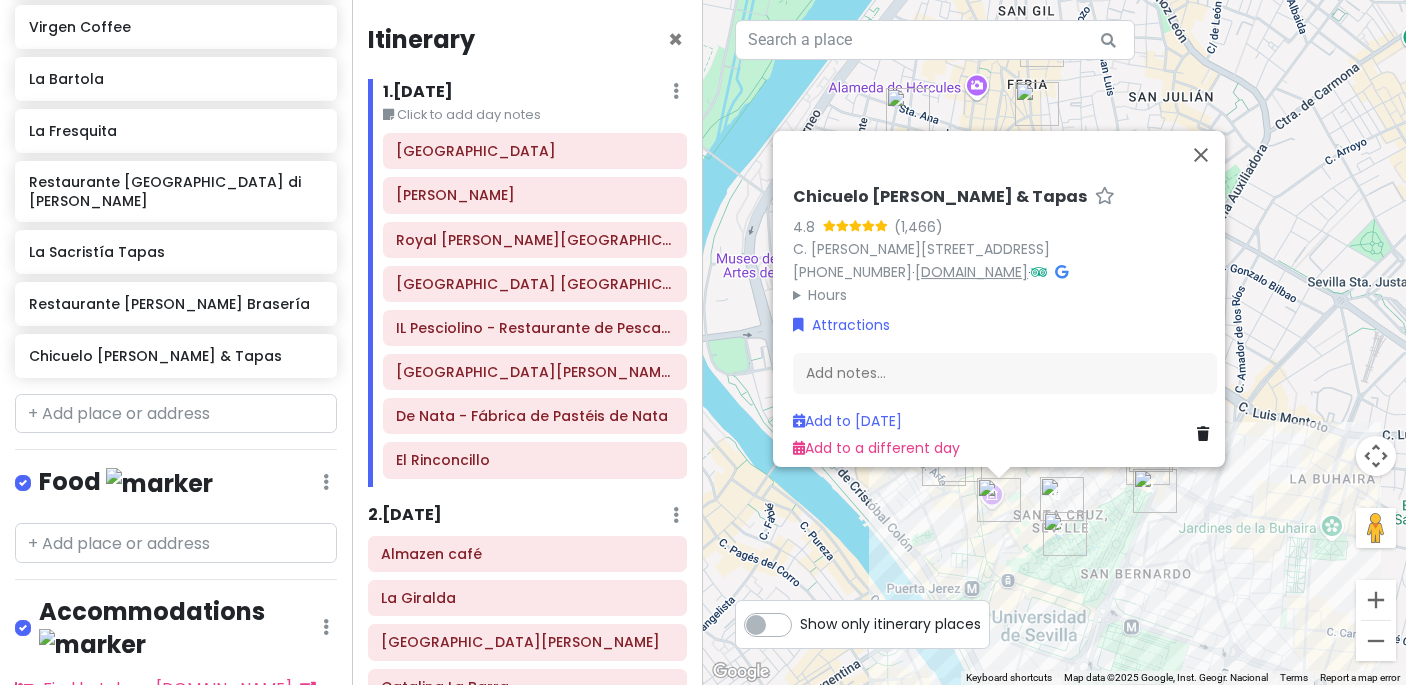 click on "[DOMAIN_NAME]" at bounding box center (971, 272) 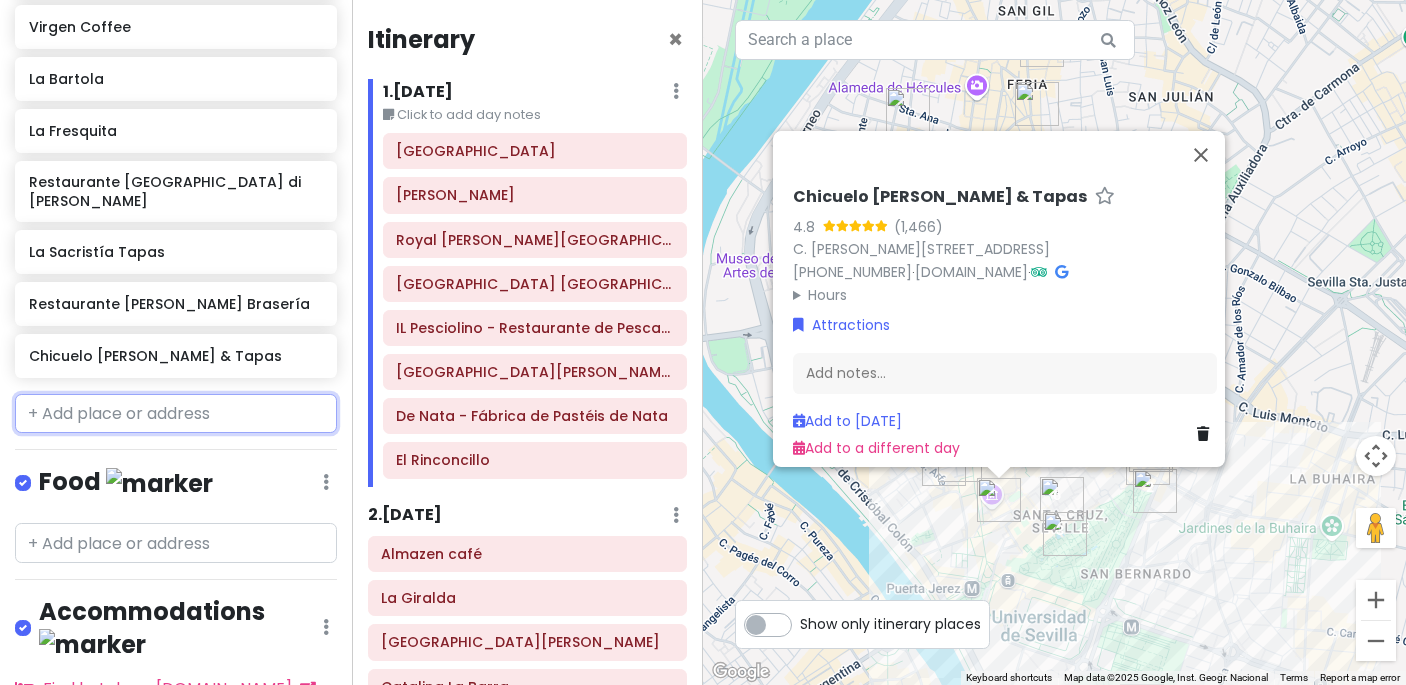 click at bounding box center [176, 414] 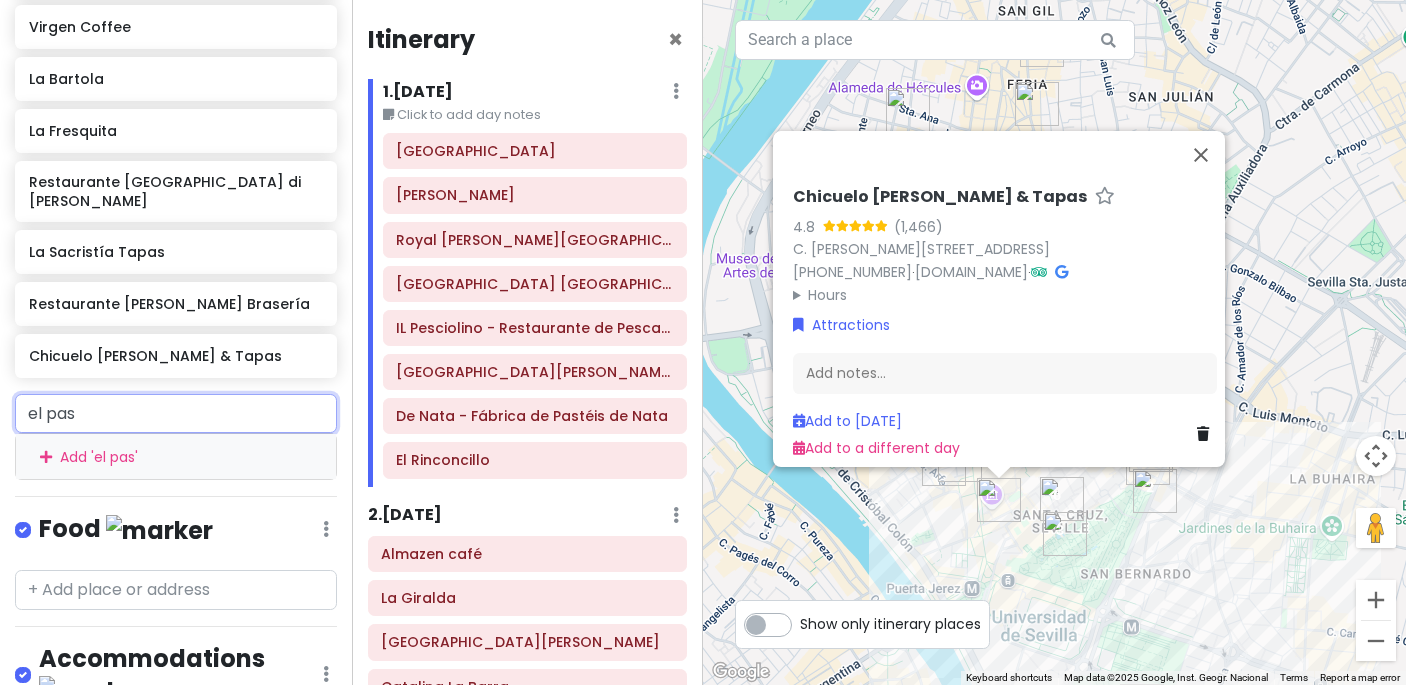 type on "el pasa" 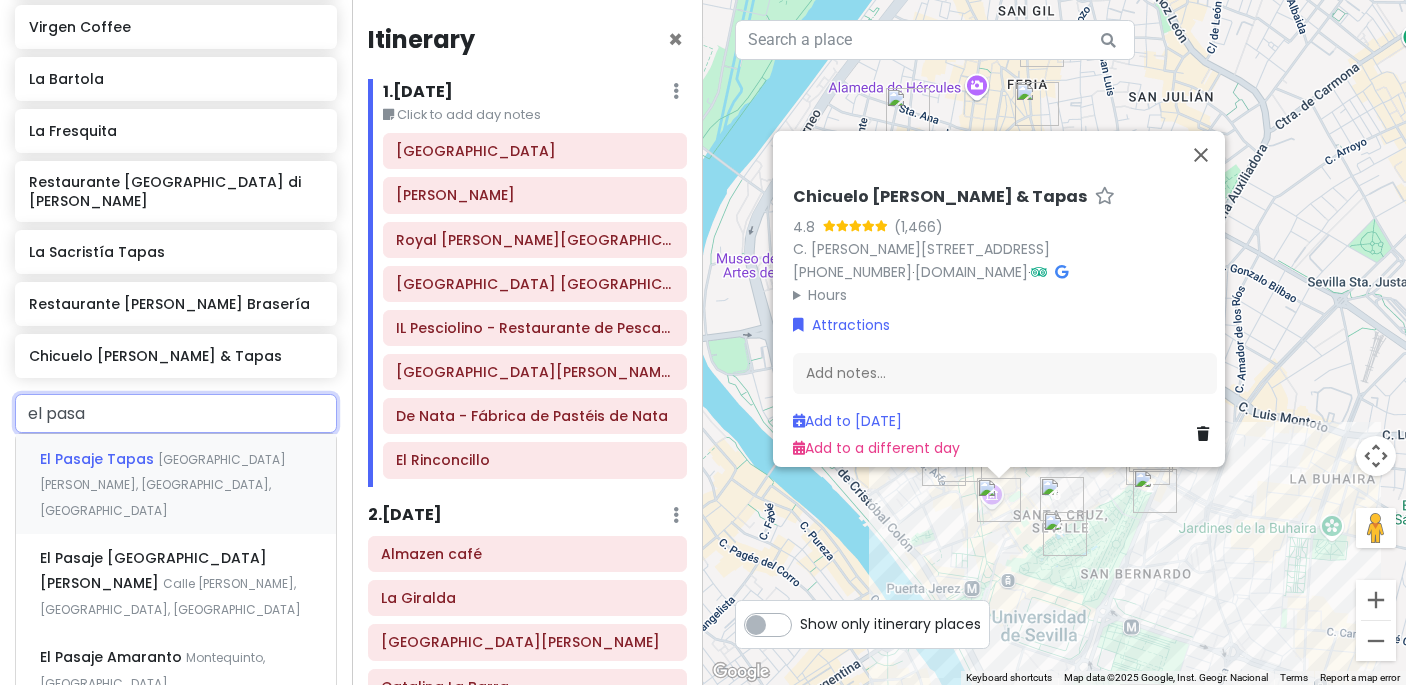 click on "El Pasaje Tapas   Pasaje [PERSON_NAME], [GEOGRAPHIC_DATA], [GEOGRAPHIC_DATA]" at bounding box center [176, 483] 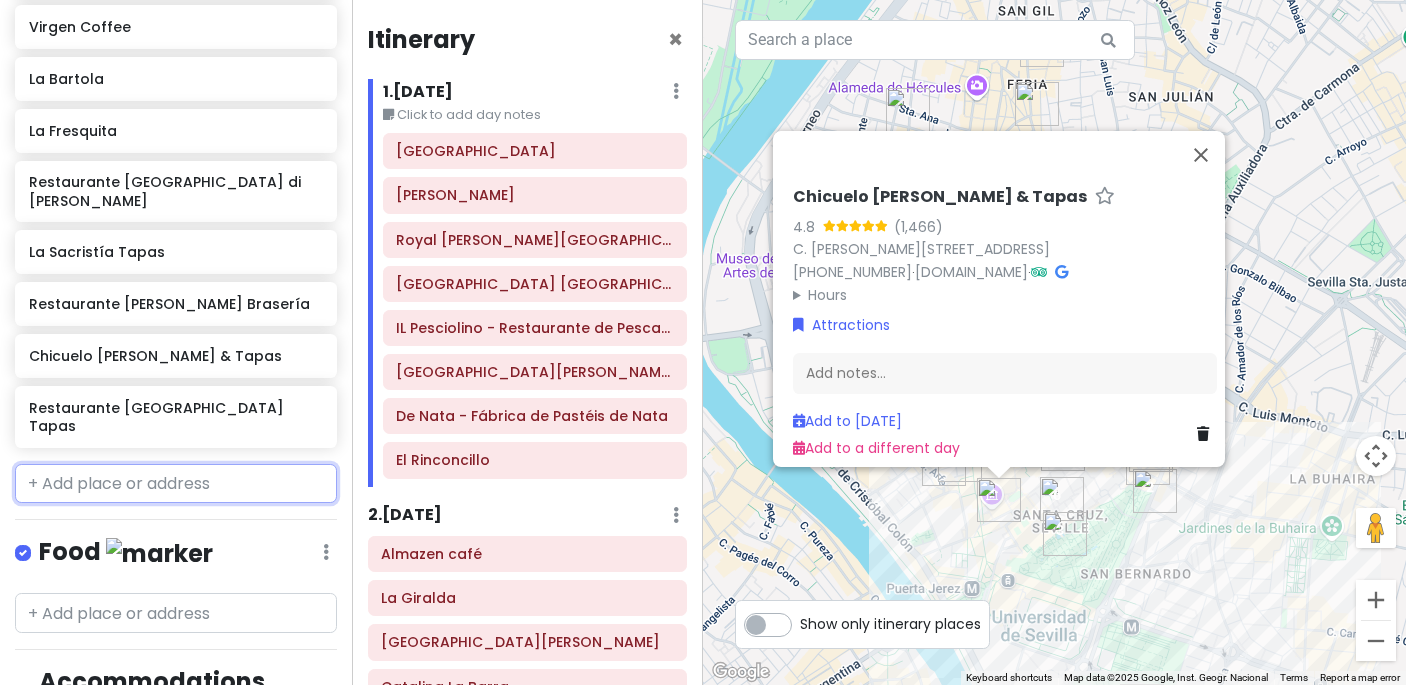 scroll, scrollTop: 1663, scrollLeft: 0, axis: vertical 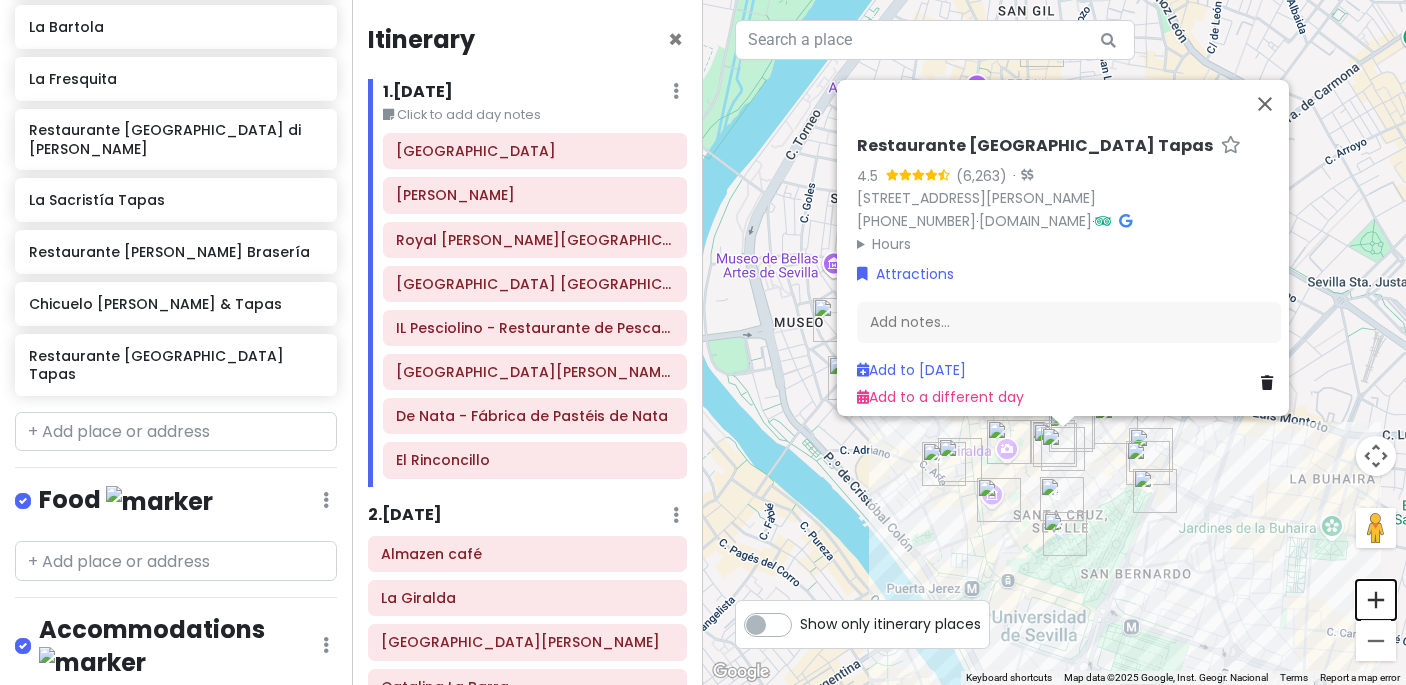 click at bounding box center [1376, 600] 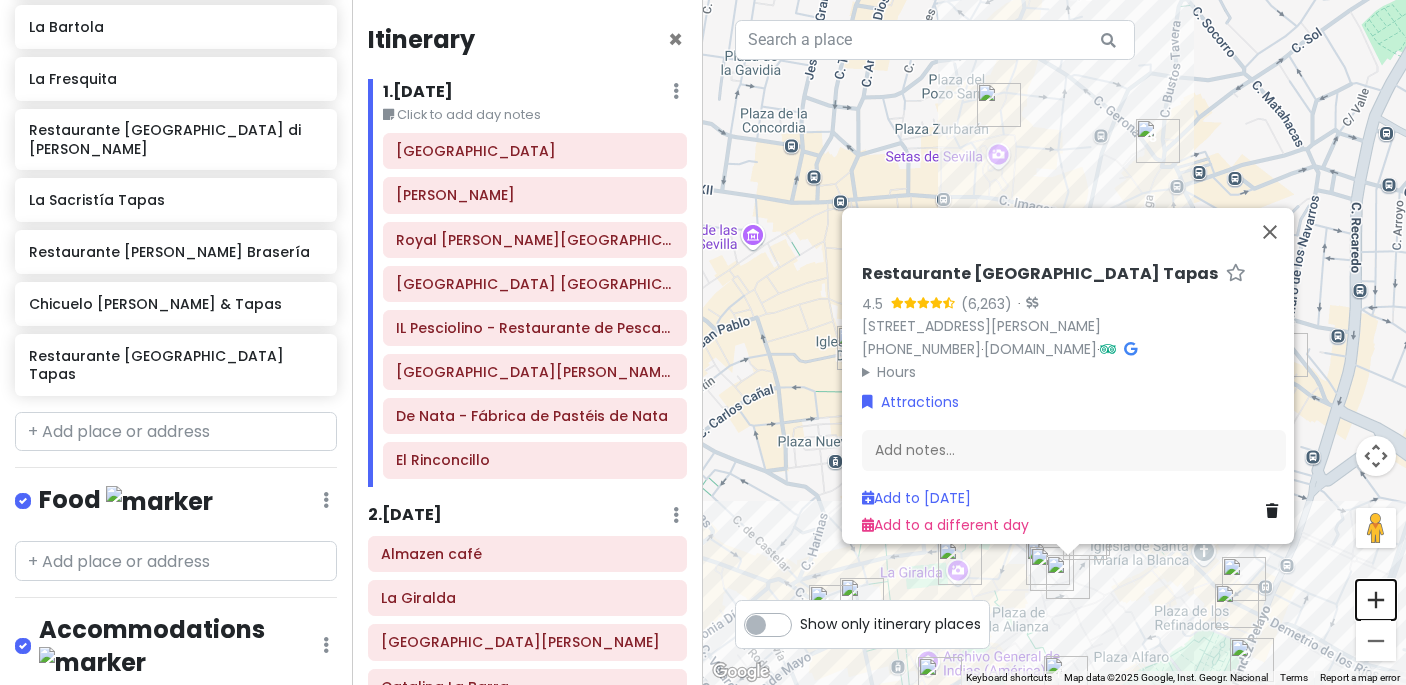 click at bounding box center [1376, 600] 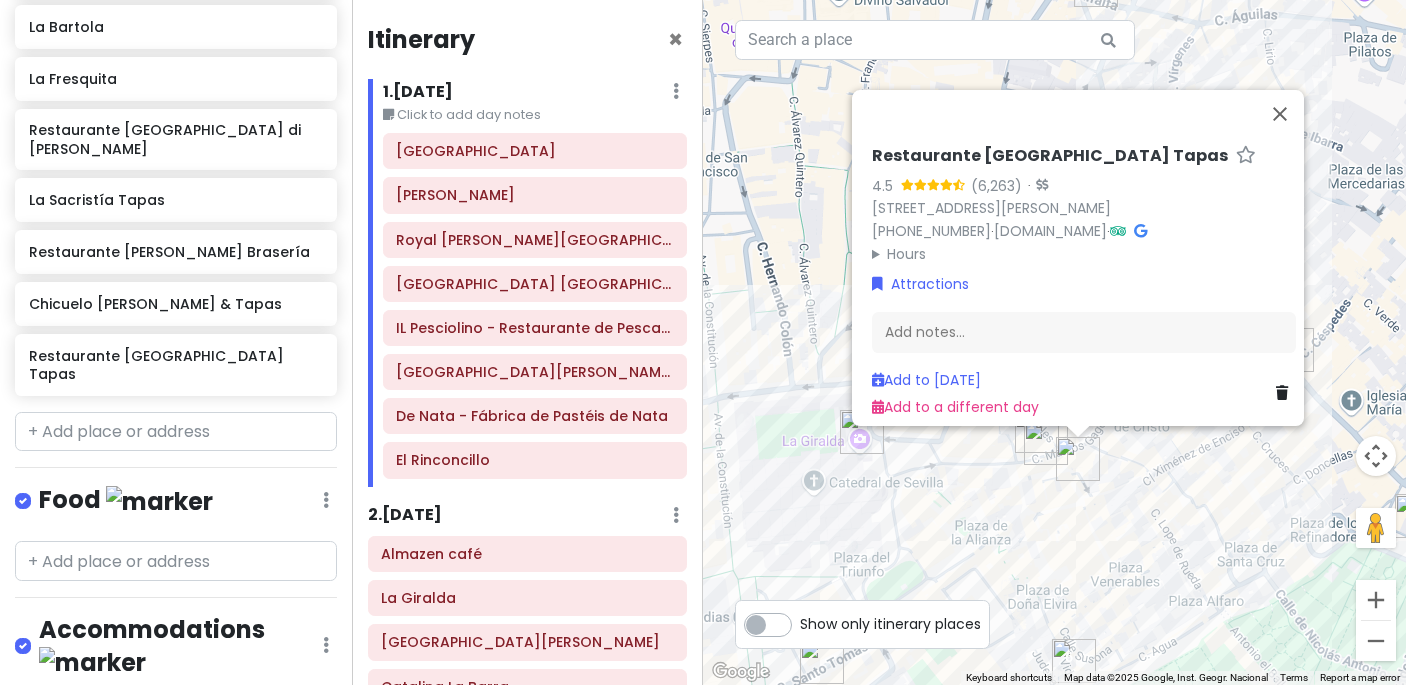 drag, startPoint x: 1230, startPoint y: 253, endPoint x: 1227, endPoint y: -126, distance: 379.01187 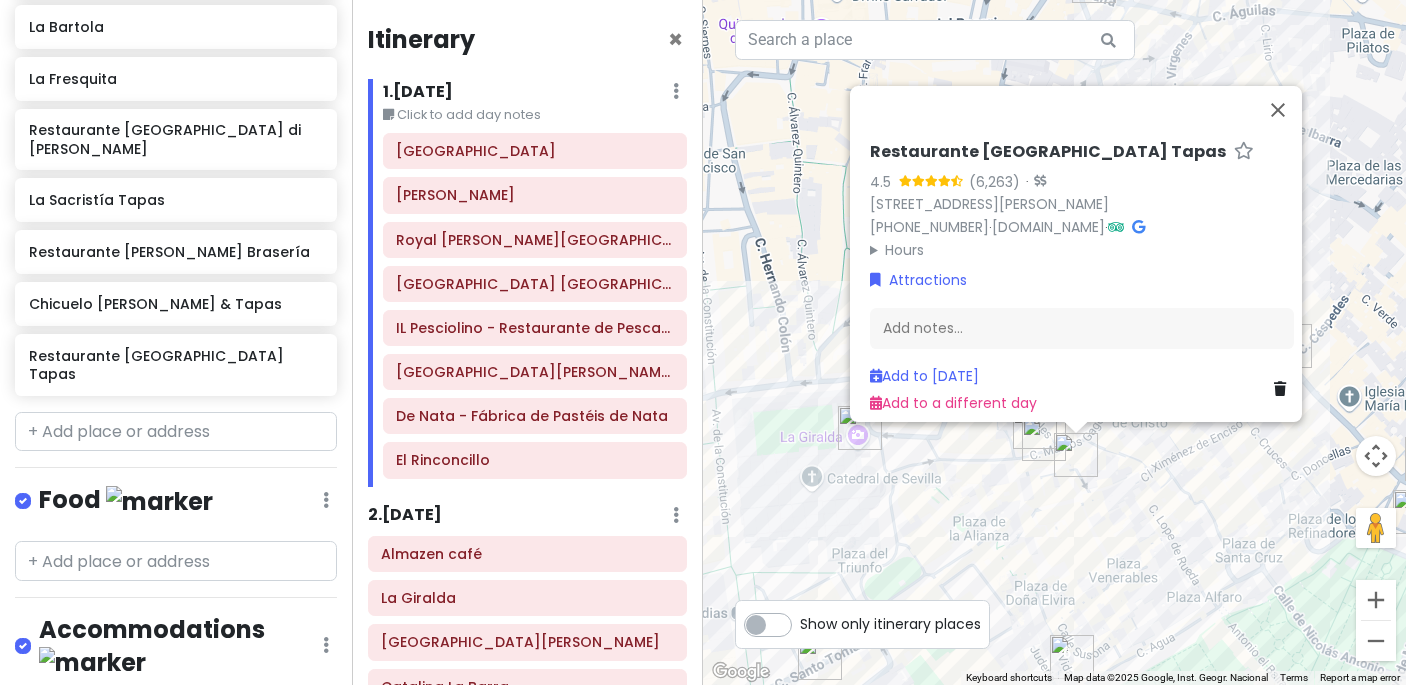 click at bounding box center (1044, 439) 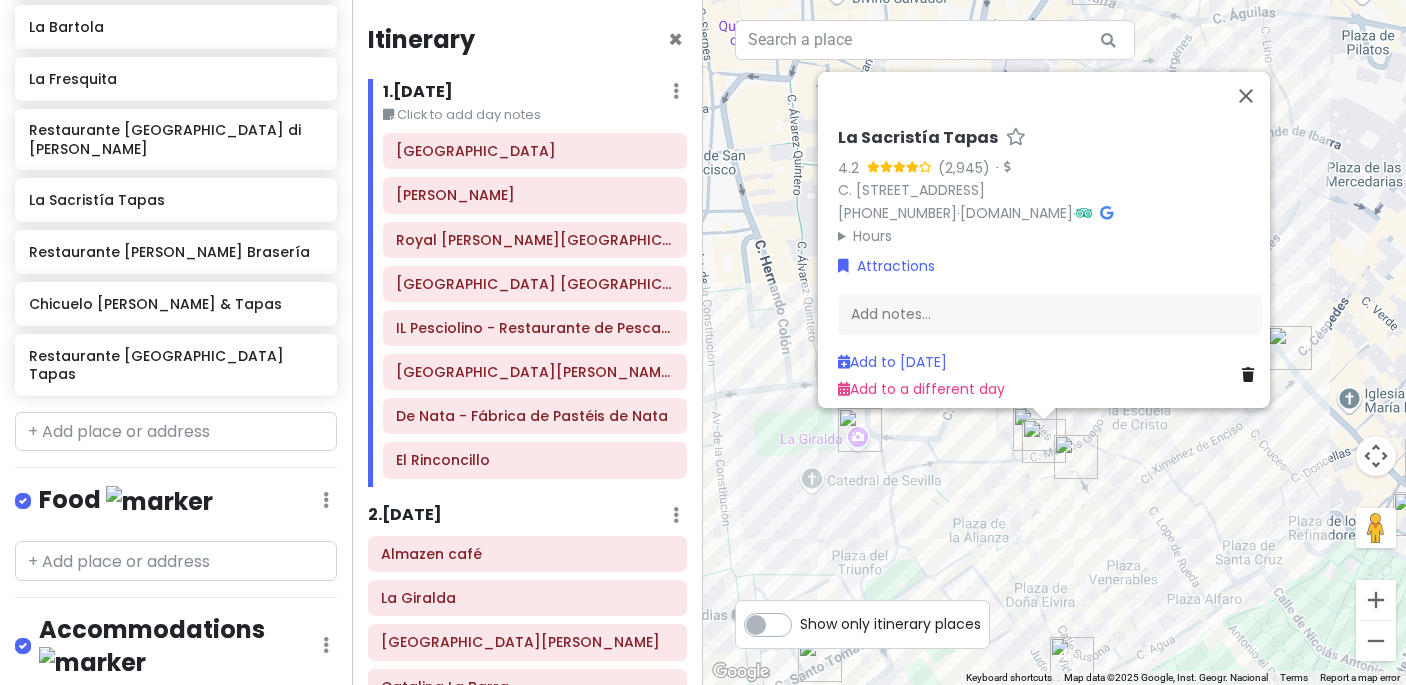 click at bounding box center [1076, 457] 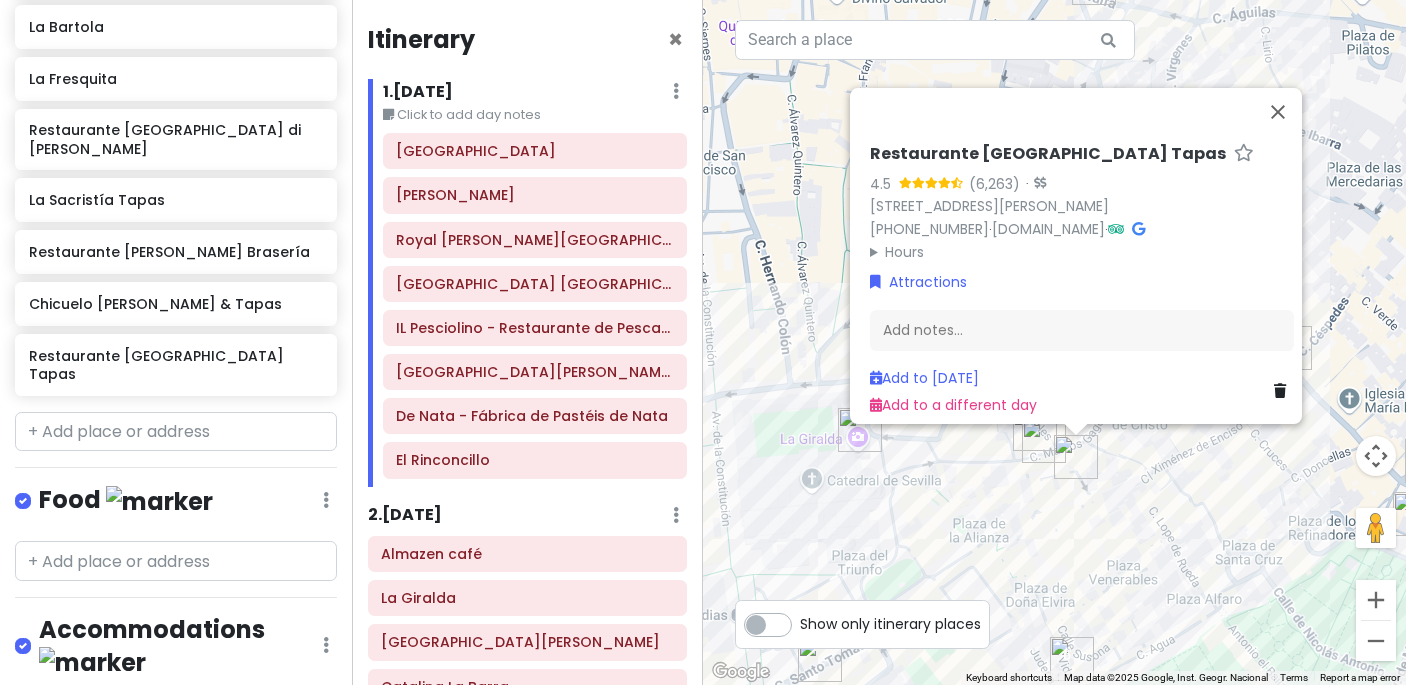click on "To navigate, press the arrow keys. Restaurante [GEOGRAPHIC_DATA] Tapas 4.5        (6,263)    ·    [STREET_ADDRESS][PERSON_NAME] [PHONE_NUMBER]   ·   [DOMAIN_NAME]   ·   Hours [DATE]  12:00 PM – 12:00 AM [DATE]  12:00 PM – 12:00 AM [DATE]  12:00 PM – 12:00 AM [DATE]  12:00 PM – 12:00 AM [DATE]  12:00 PM – 12:00 AM [DATE]  12:00 PM – 12:00 AM [DATE]  12:00 PM – 12:00 AM Attractions Add notes...  Add to   [DATE]  Add to a different day" at bounding box center (1054, 342) 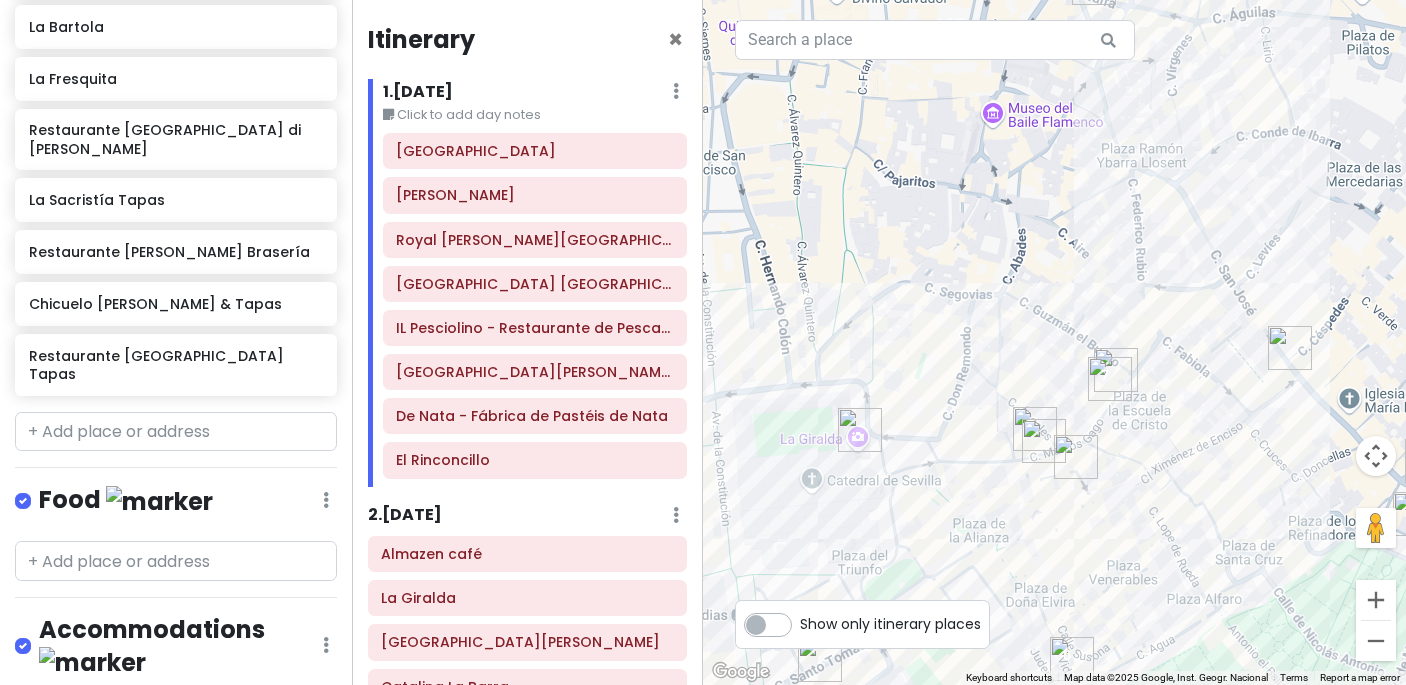 click at bounding box center (1035, 429) 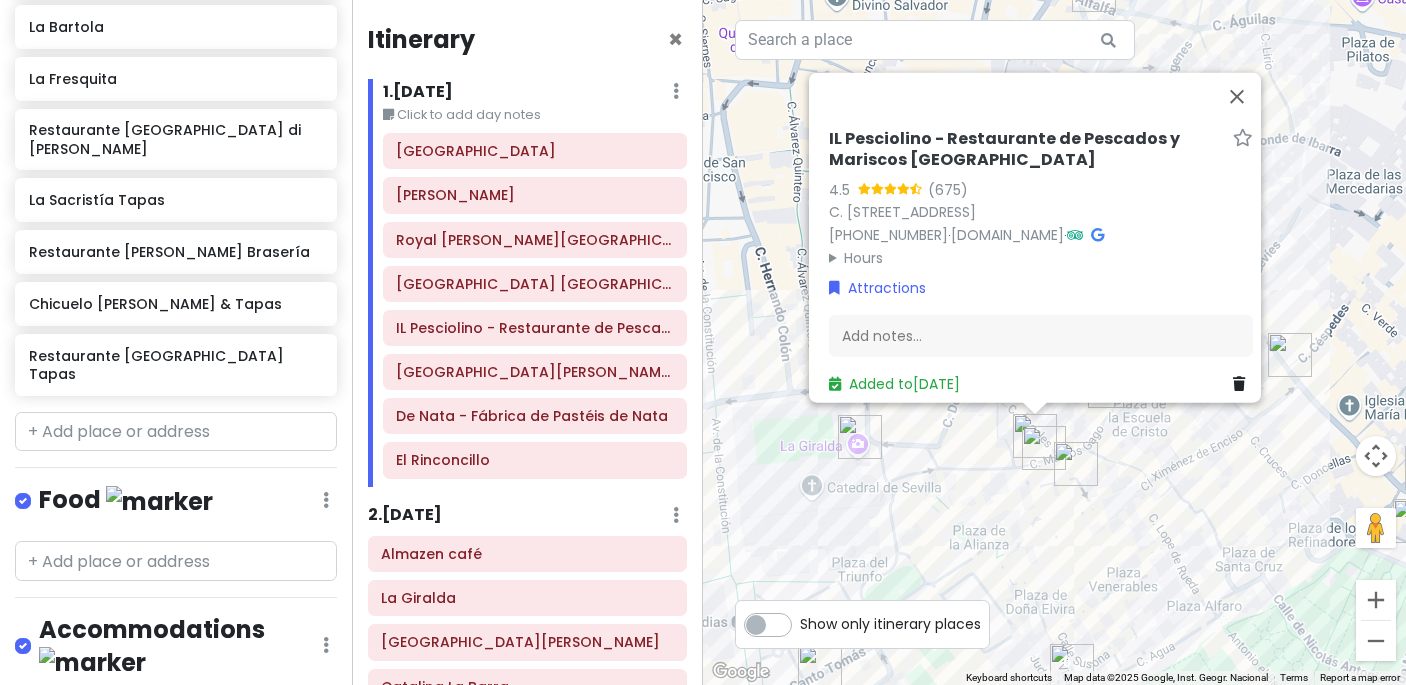 click on "To navigate, press the arrow keys. IL Pesciolino - Restaurante de [GEOGRAPHIC_DATA] y Mariscos Sevilla 4.5        (675) C. [STREET_ADDRESS] [PHONE_NUMBER]   ·   [DOMAIN_NAME]   ·   Hours [DATE]  12:30 – 4:00 PM, 7:30 – 11:30 PM [DATE]  12:30 – 4:00 PM, 7:30 – 11:30 PM [DATE]  12:30 – 4:00 PM, 7:30 – 11:30 PM [DATE]  12:30 – 4:00 PM, 7:30 – 11:30 PM [DATE]  12:30 – 4:00 PM, 7:30 – 11:30 PM [DATE]  12:30 – 4:00 PM, 7:30 – 11:30 PM [DATE]  12:30 – 4:00 PM, 7:30 – 11:30 PM Attractions Add notes... Added to  [DATE]" at bounding box center [1054, 342] 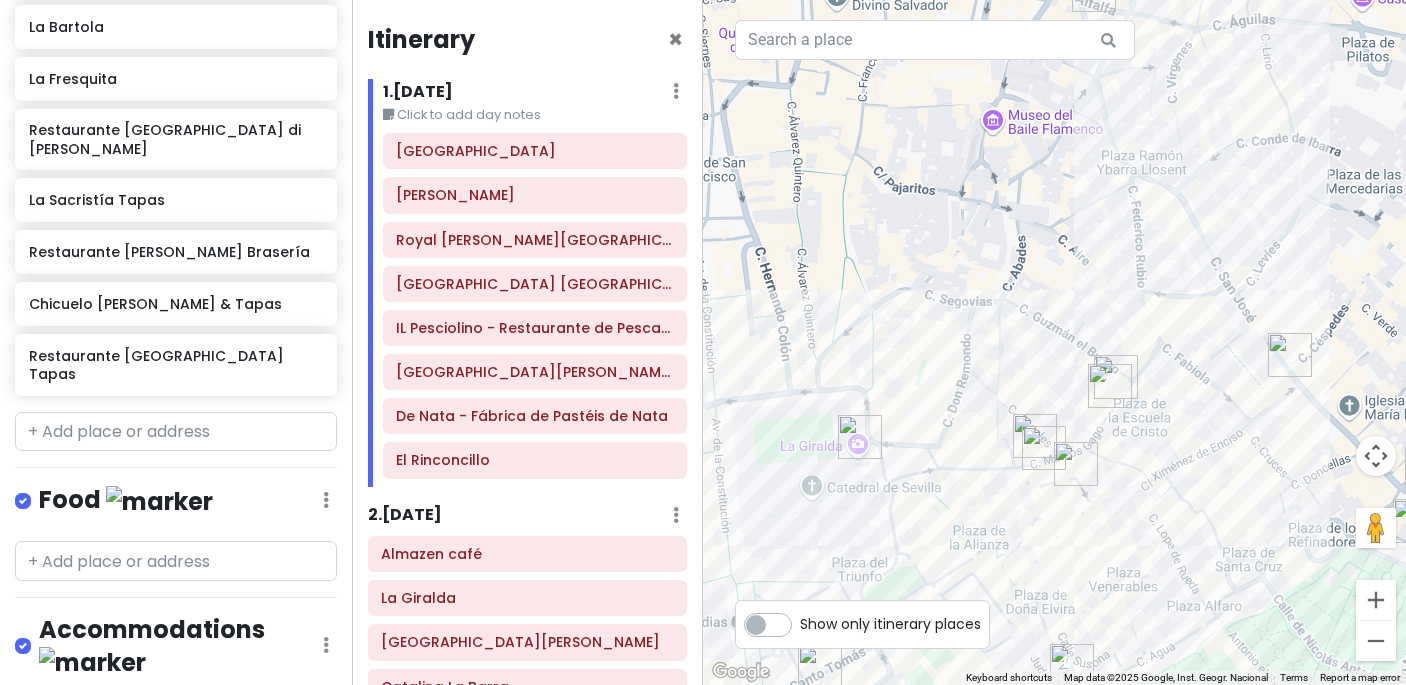 click at bounding box center (1076, 464) 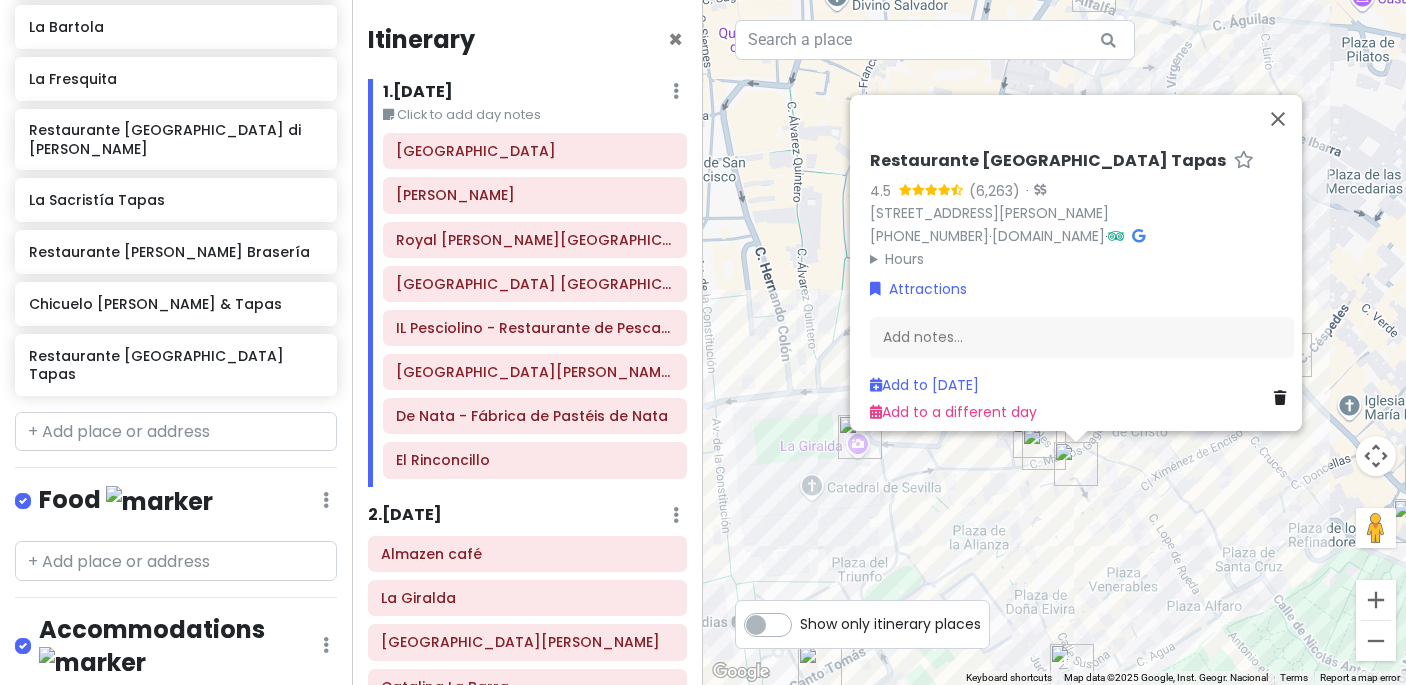 click on "To navigate, press the arrow keys. Restaurante [GEOGRAPHIC_DATA] Tapas 4.5        (6,263)    ·    [STREET_ADDRESS][PERSON_NAME] [PHONE_NUMBER]   ·   [DOMAIN_NAME]   ·   Hours [DATE]  12:00 PM – 12:00 AM [DATE]  12:00 PM – 12:00 AM [DATE]  12:00 PM – 12:00 AM [DATE]  12:00 PM – 12:00 AM [DATE]  12:00 PM – 12:00 AM [DATE]  12:00 PM – 12:00 AM [DATE]  12:00 PM – 12:00 AM Attractions Add notes...  Add to   [DATE]  Add to a different day" at bounding box center (1054, 342) 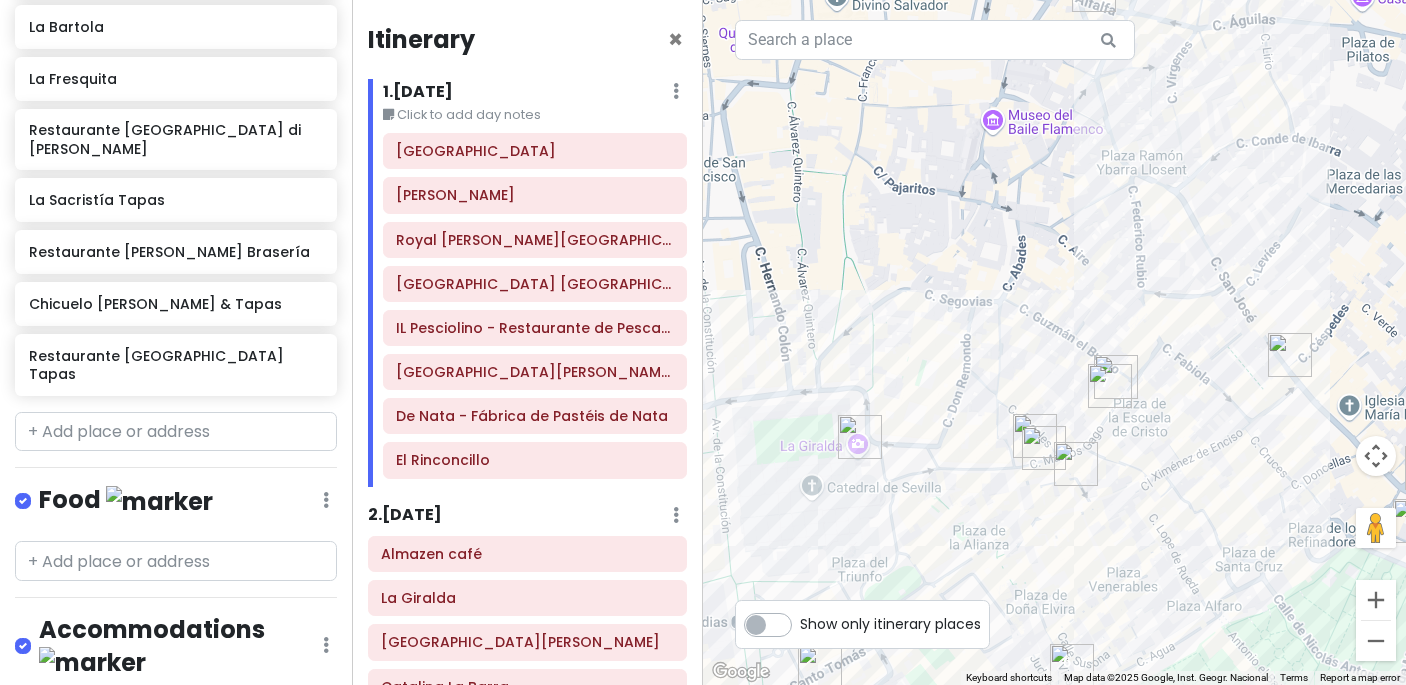 click at bounding box center [1076, 464] 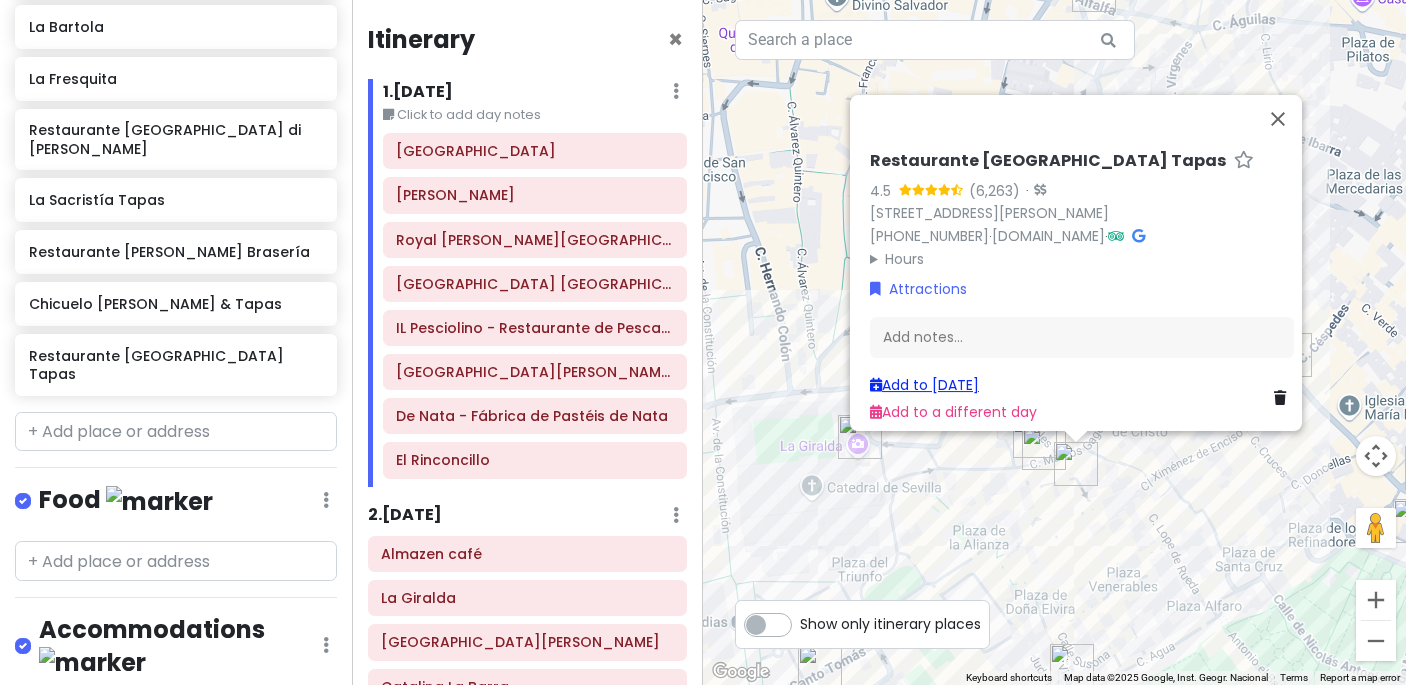 click on "Add to   [DATE]" at bounding box center [924, 385] 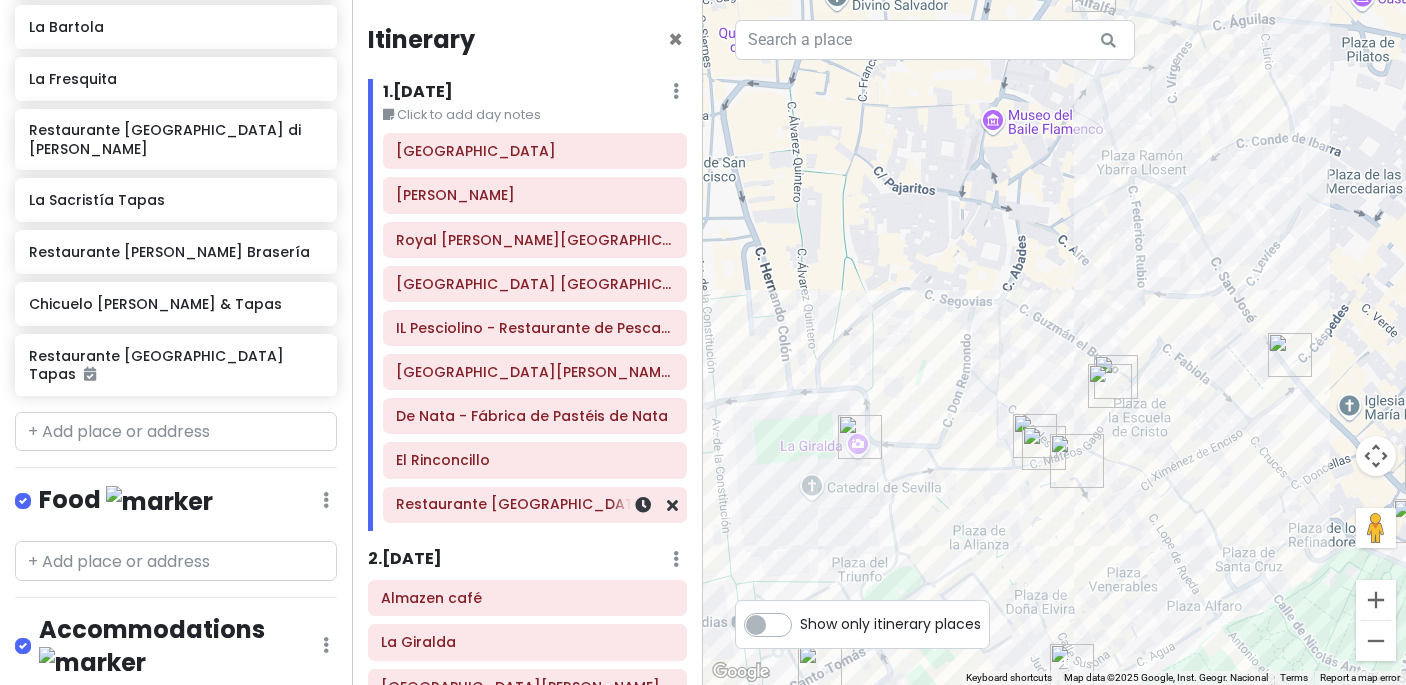 scroll, scrollTop: 1, scrollLeft: 0, axis: vertical 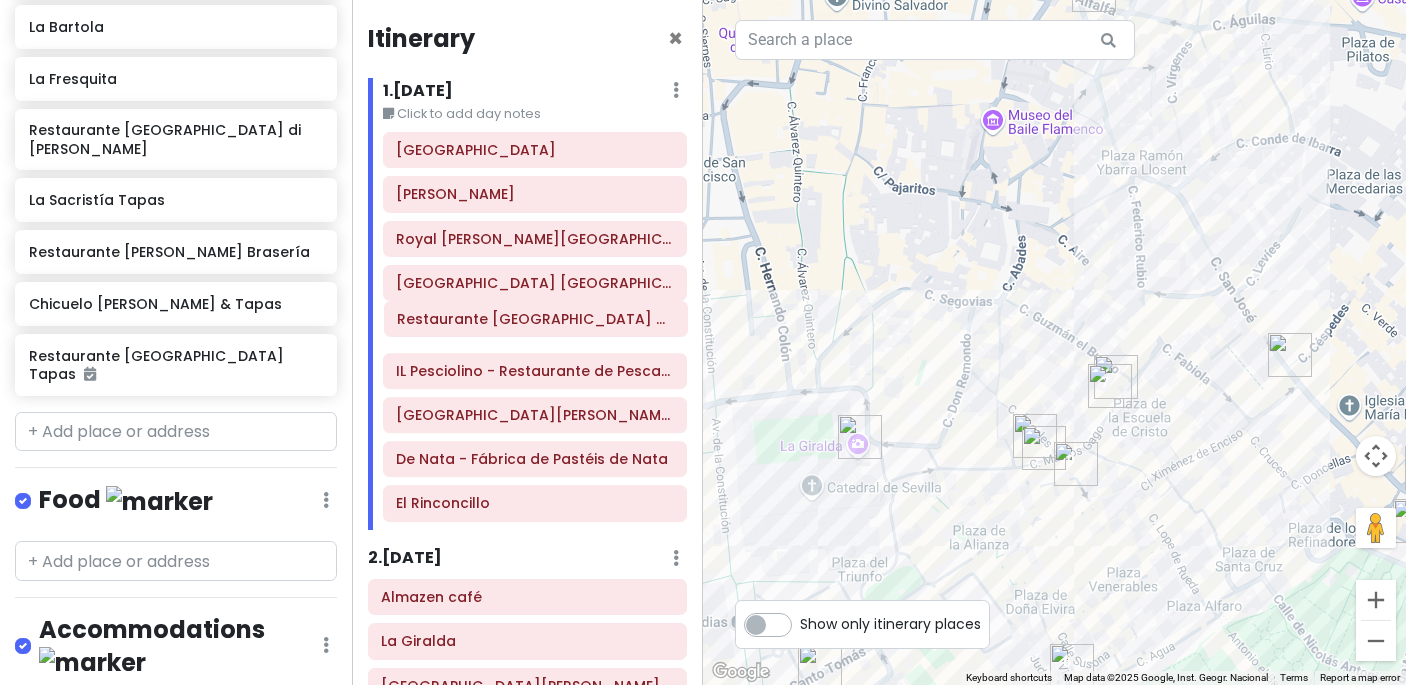 drag, startPoint x: 525, startPoint y: 518, endPoint x: 526, endPoint y: 333, distance: 185.0027 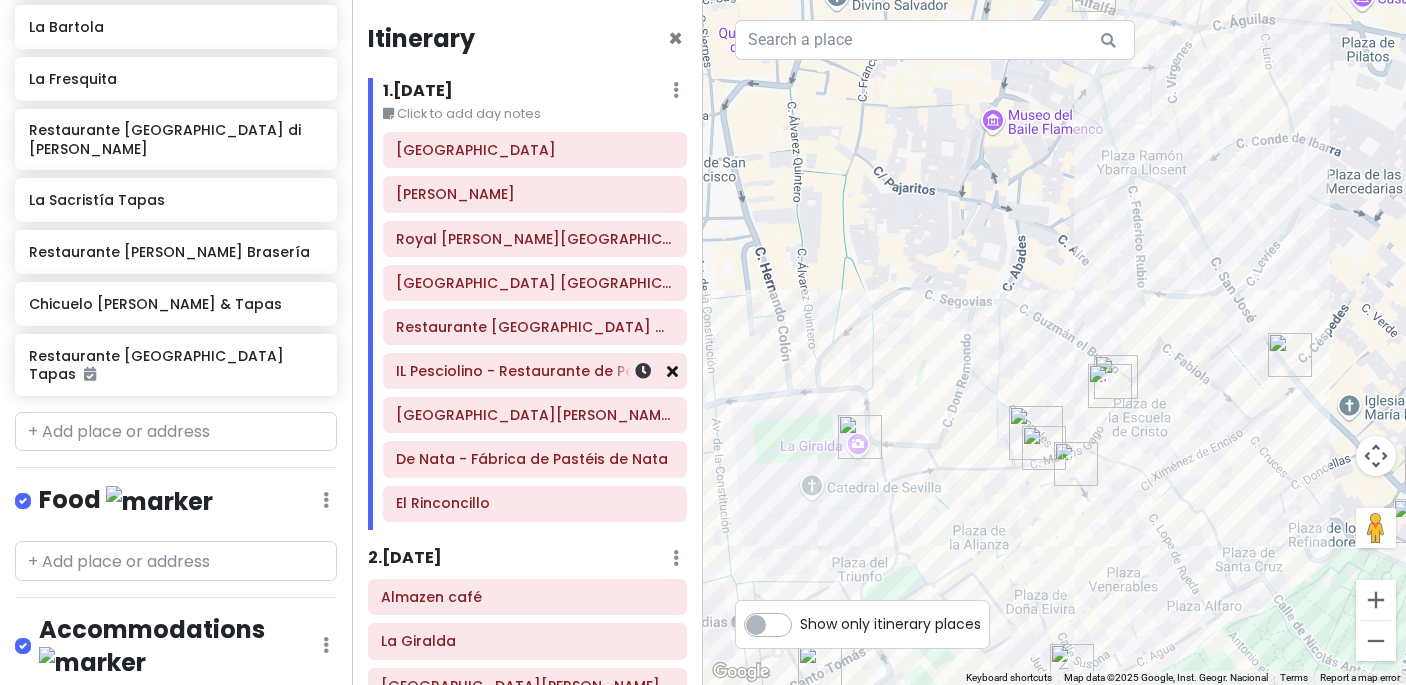 click at bounding box center (672, 371) 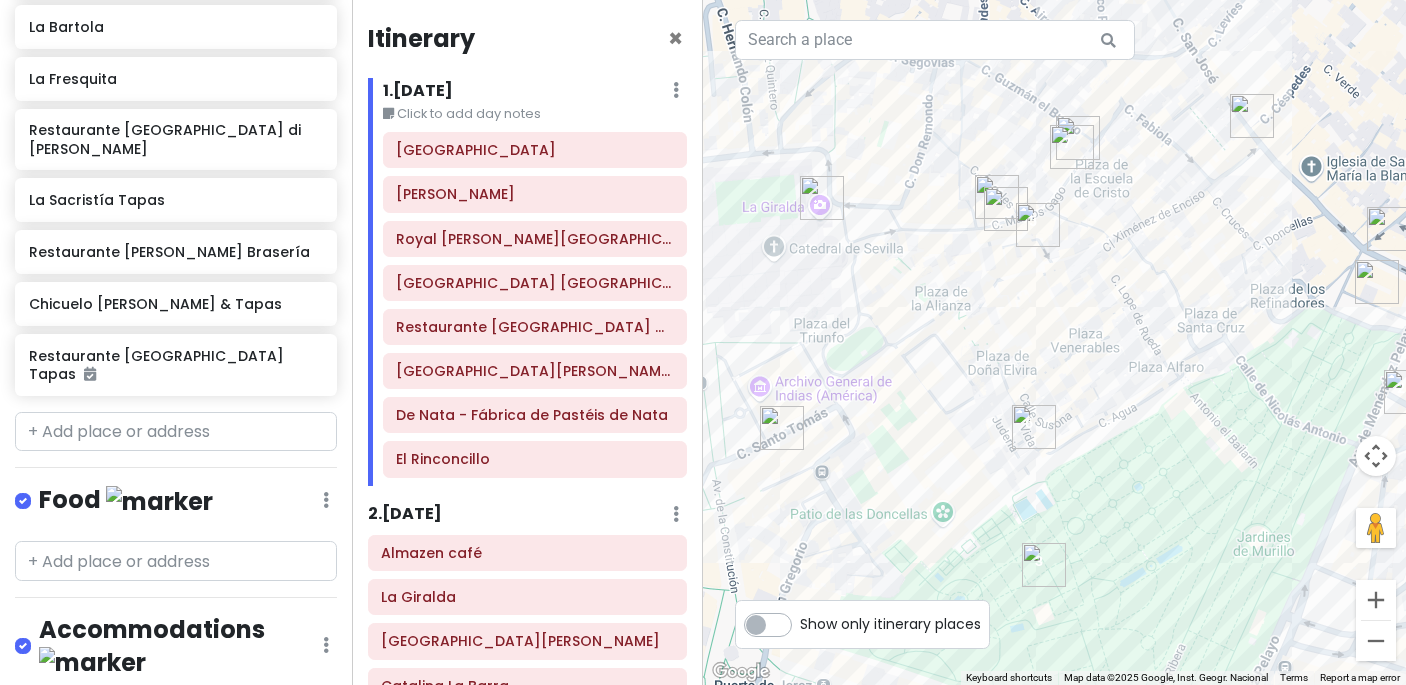 drag, startPoint x: 1148, startPoint y: 514, endPoint x: 1110, endPoint y: 260, distance: 256.82678 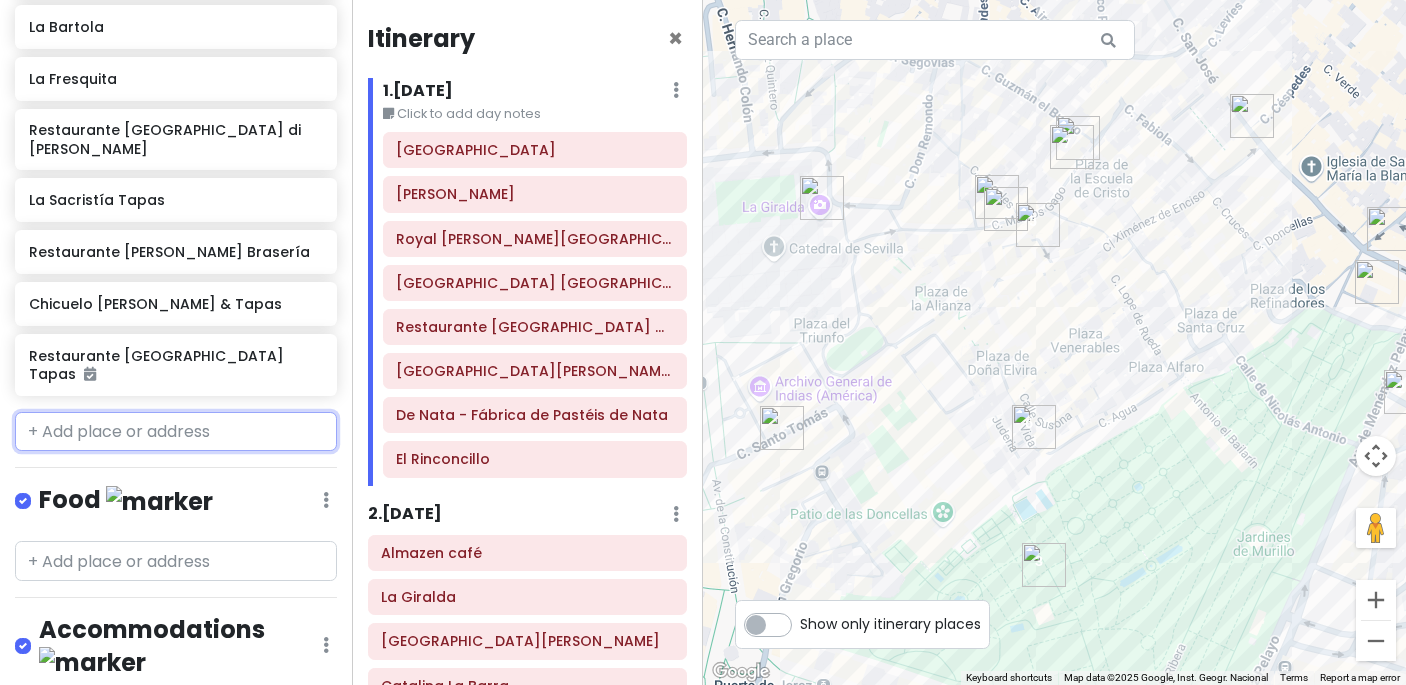 click at bounding box center [176, 432] 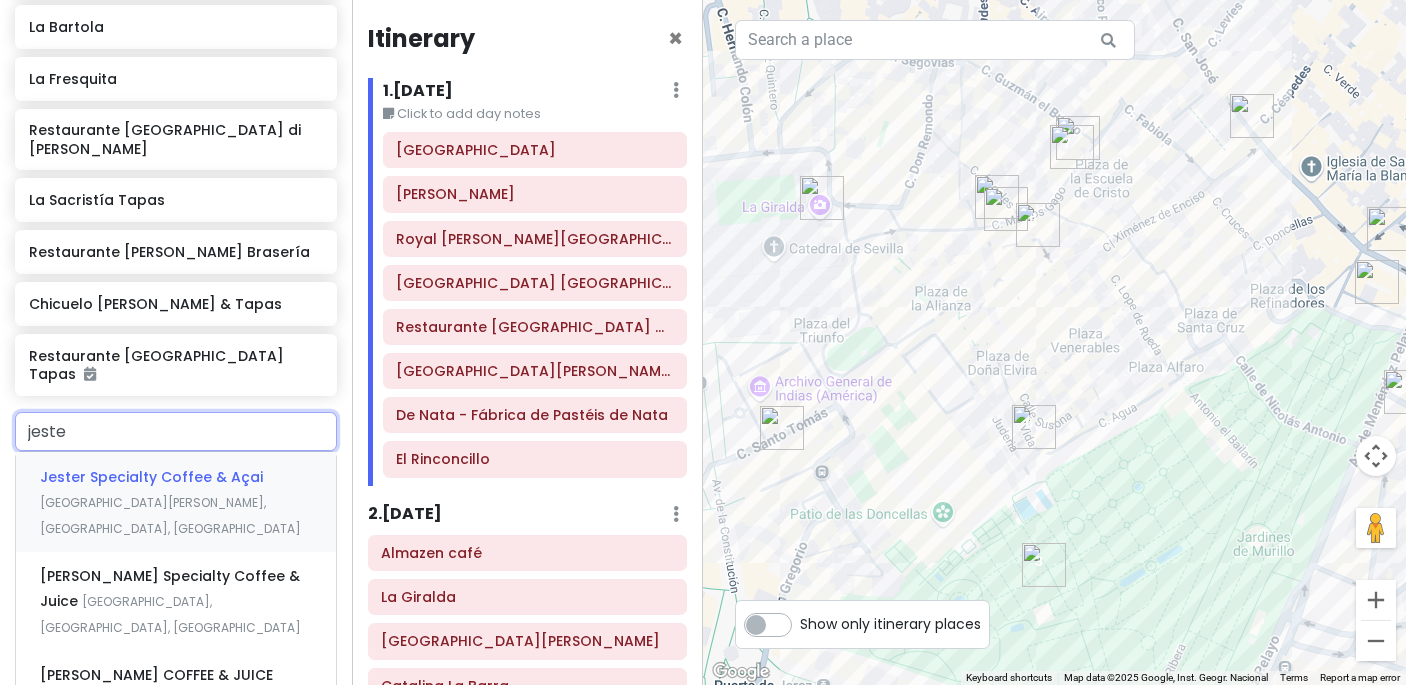 type on "[PERSON_NAME]" 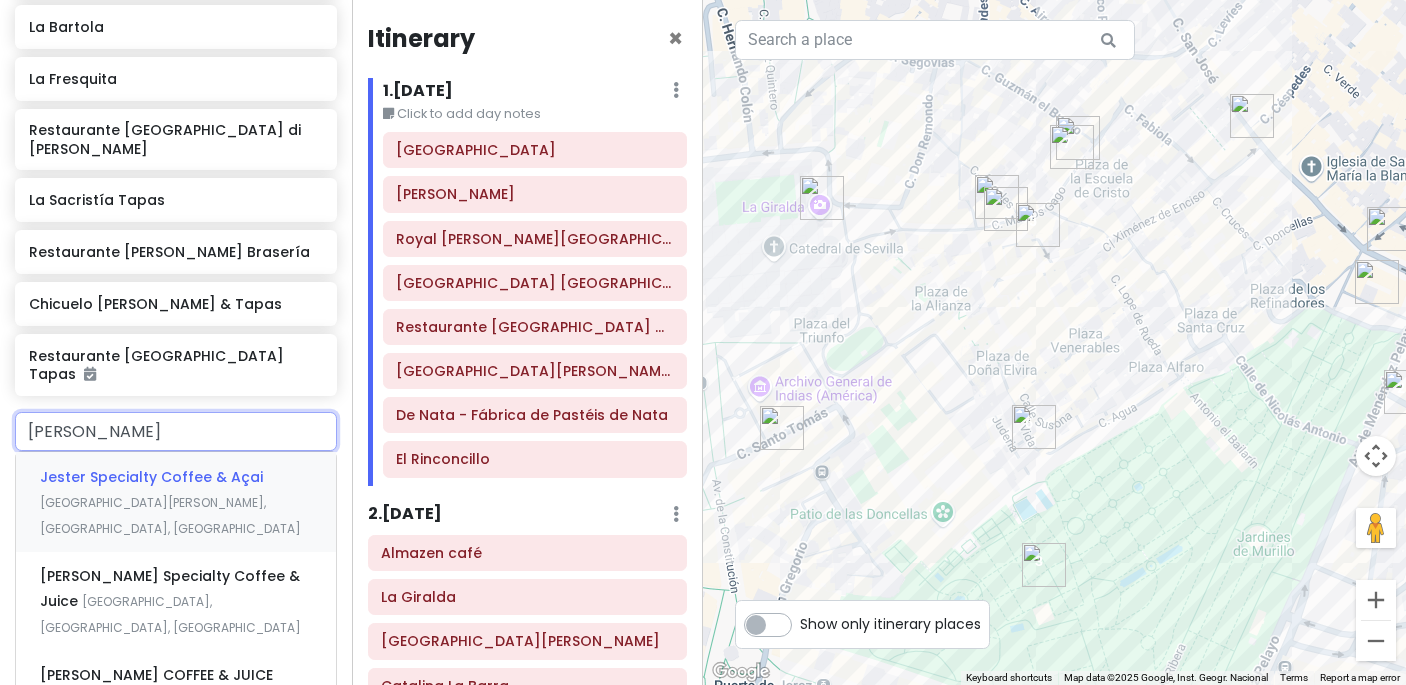click on "[PERSON_NAME] Specialty Coffee & Açai   [GEOGRAPHIC_DATA][PERSON_NAME], [GEOGRAPHIC_DATA], [GEOGRAPHIC_DATA]" at bounding box center (176, 501) 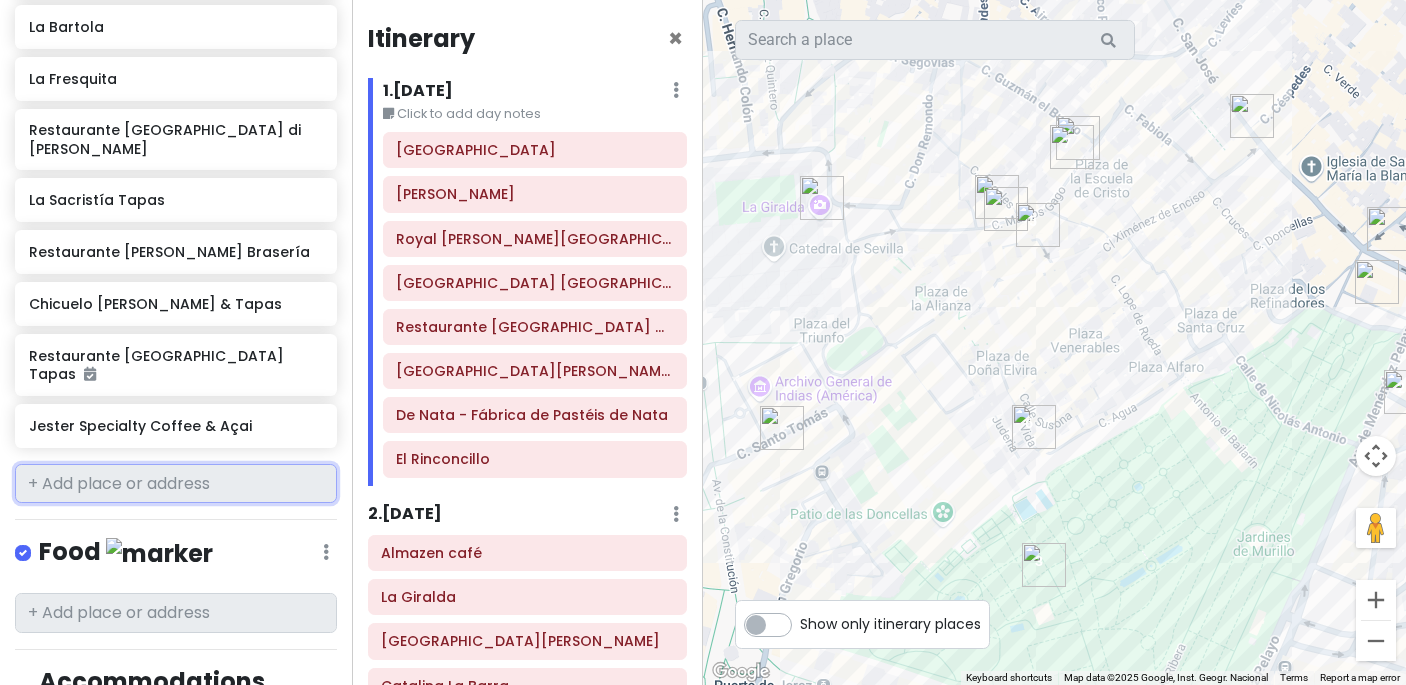 scroll, scrollTop: 1715, scrollLeft: 0, axis: vertical 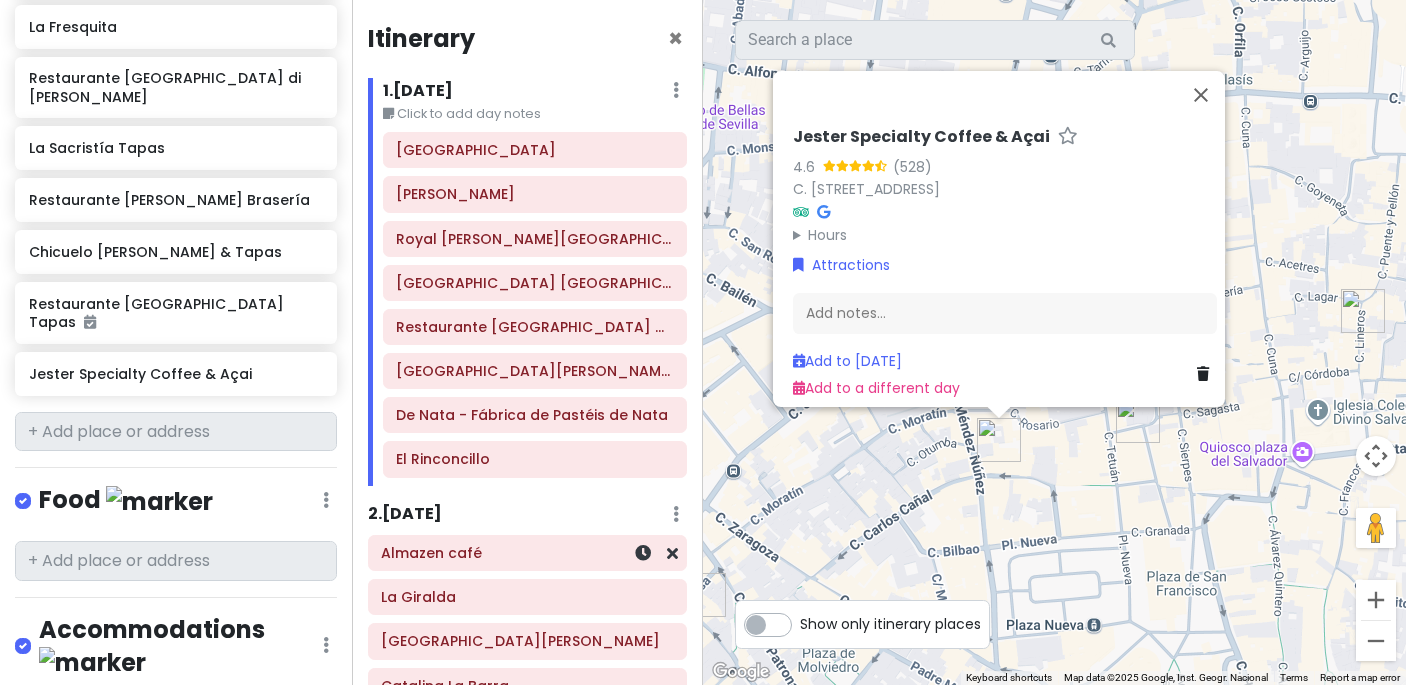 click on "Almazen café" at bounding box center (527, 553) 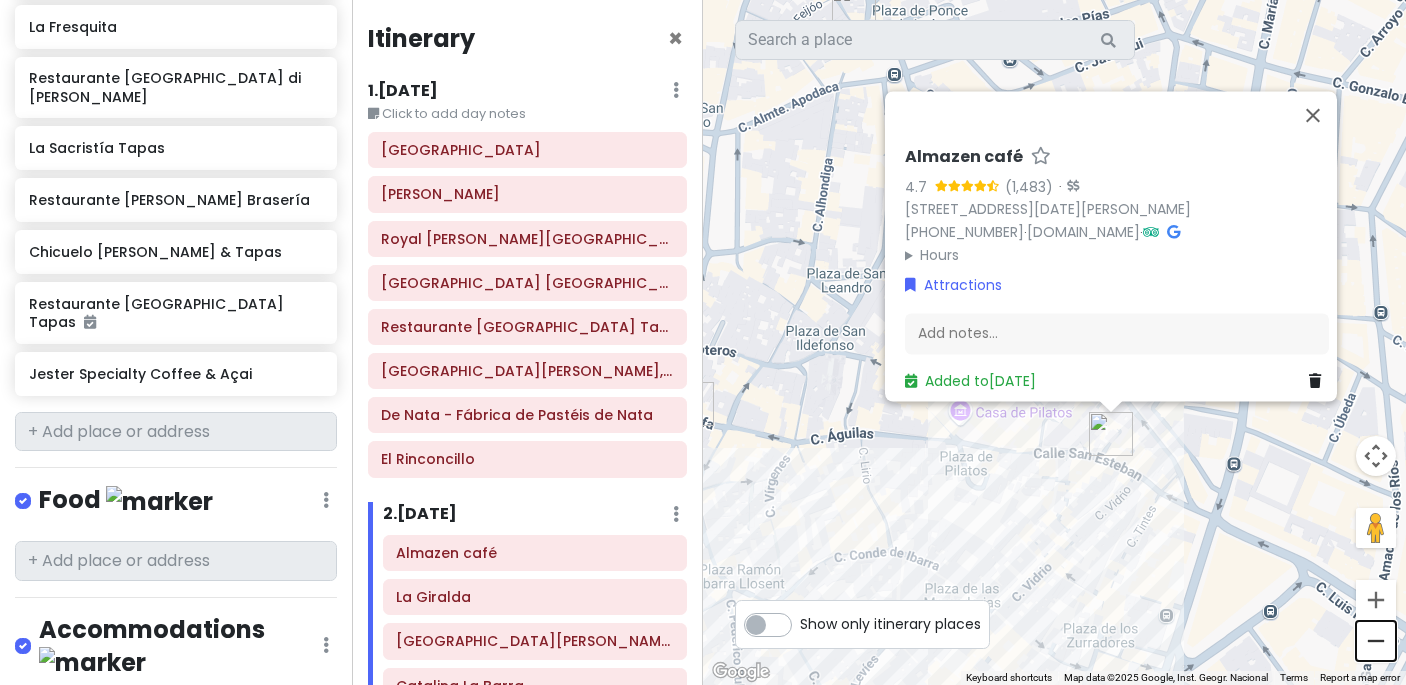 click at bounding box center [1376, 641] 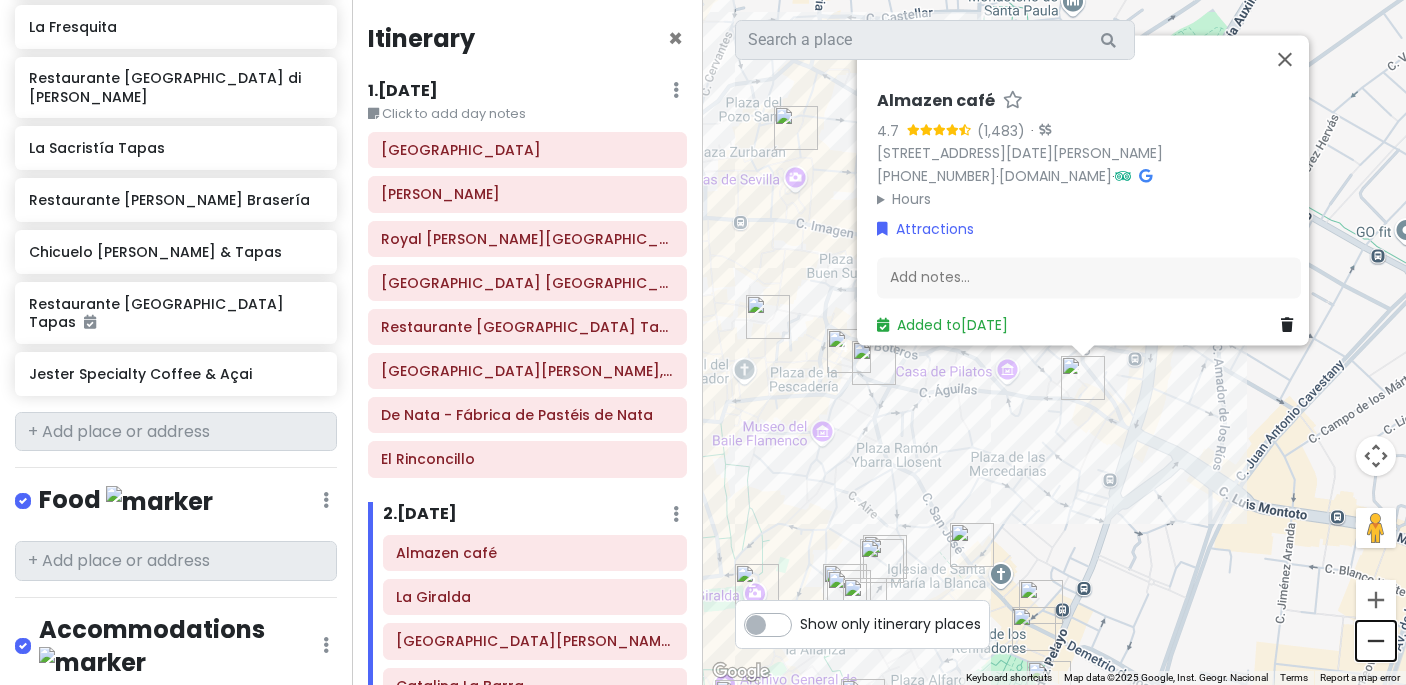click at bounding box center (1376, 641) 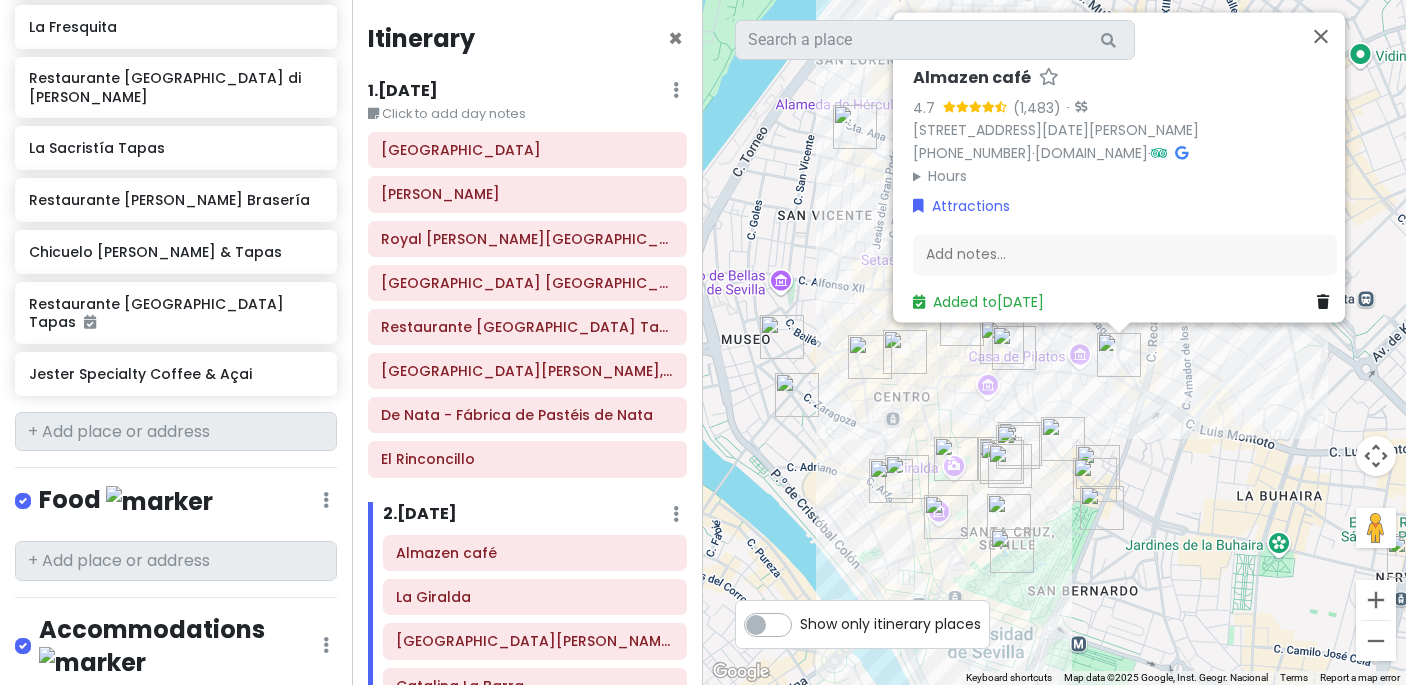 drag, startPoint x: 1020, startPoint y: 435, endPoint x: 1076, endPoint y: 446, distance: 57.070133 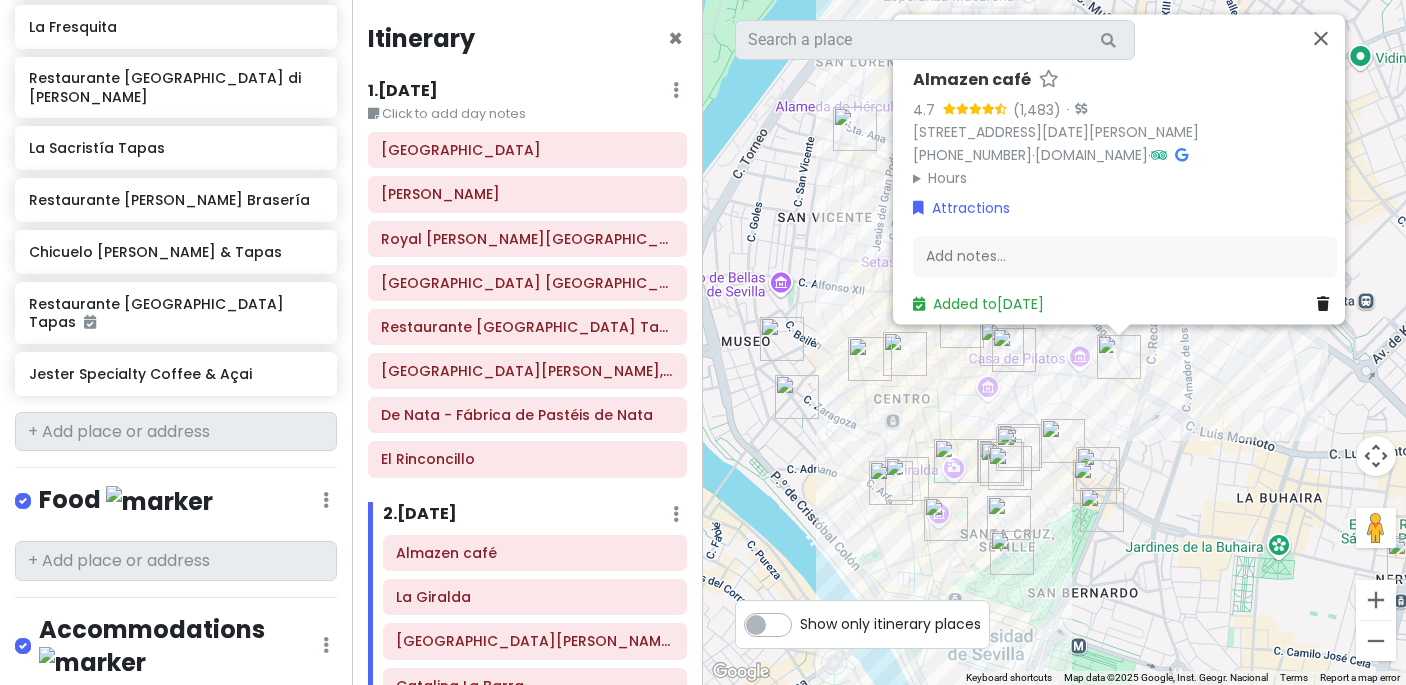 click at bounding box center (870, 359) 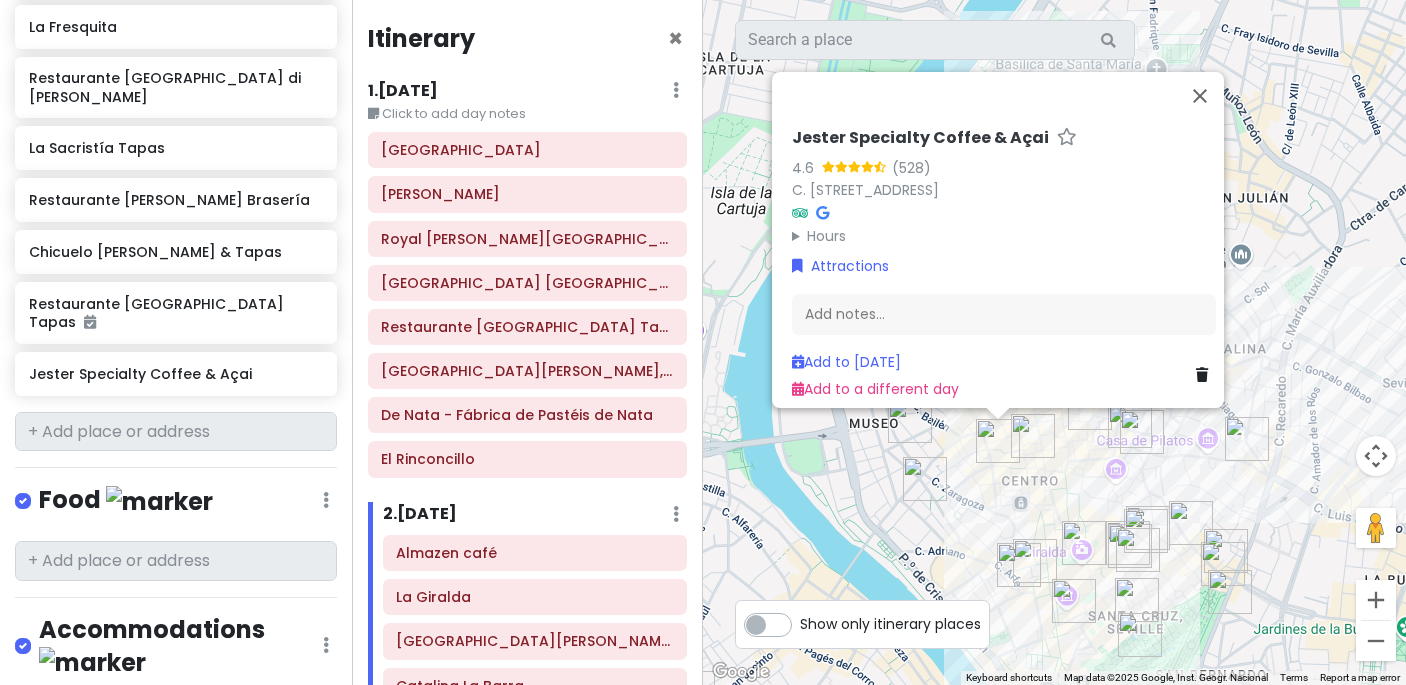 click on "To navigate, press the arrow keys. [PERSON_NAME] Specialty Coffee & Açai 4.6        (528) [PERSON_NAME], [GEOGRAPHIC_DATA] Hours [DATE]  8:30 AM – 2:00 PM, 4:30 – 8:30 PM [DATE]  8:30 AM – 2:00 PM, 4:30 – 8:30 PM [DATE]  8:30 AM – 2:00 PM, 4:30 – 8:30 PM [DATE]  8:30 AM – 2:00 PM, 4:30 – 8:30 PM [DATE]  8:30 AM – 2:00 PM, 4:30 – 8:30 PM [DATE]  8:30 AM – 8:30 PM [DATE]  8:30 AM – 8:30 PM Attractions Add notes...  Add to   [DATE]  Add to a different day" at bounding box center (1054, 342) 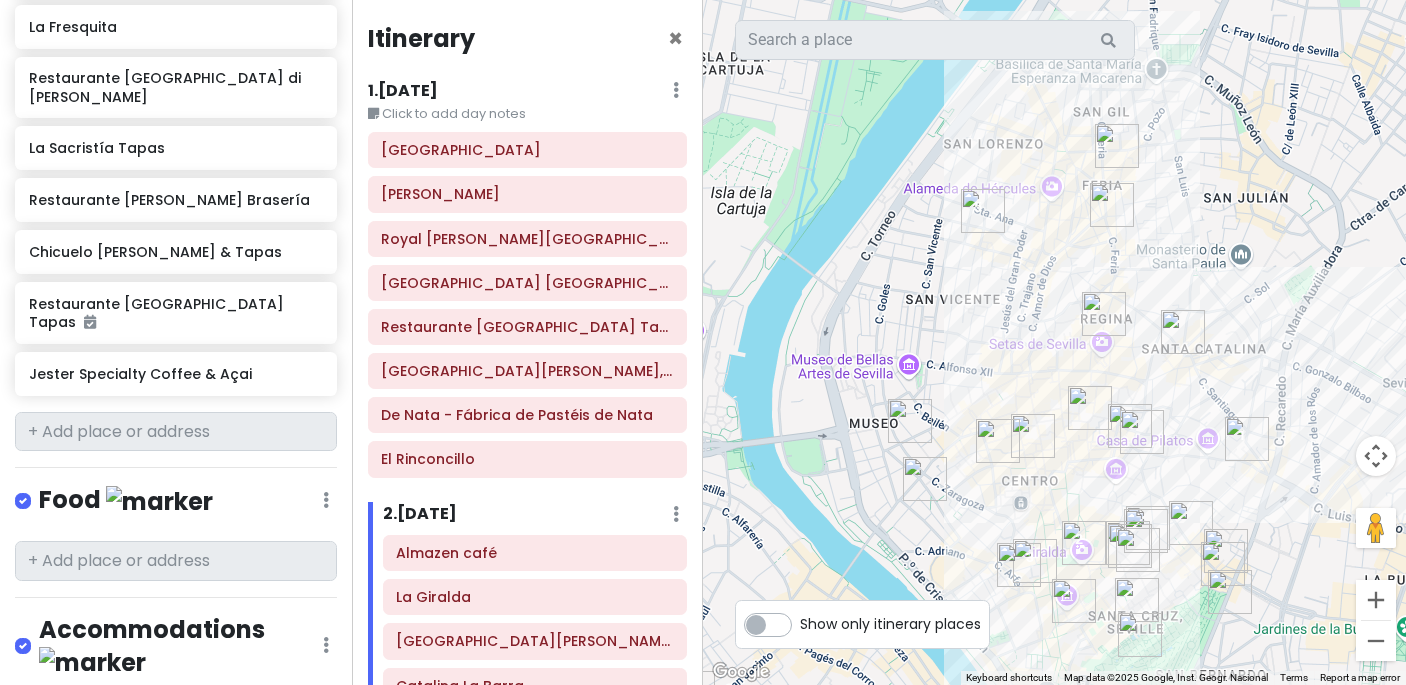 click at bounding box center [1130, 426] 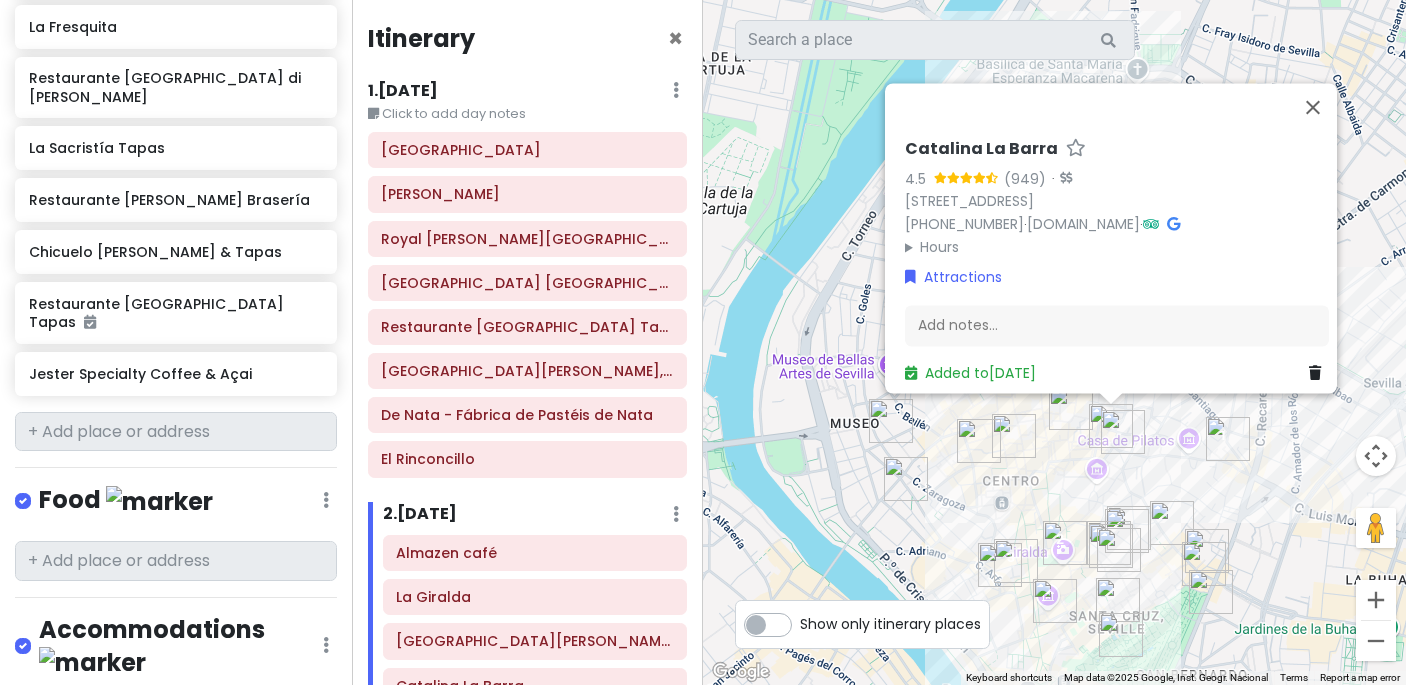 click at bounding box center (1123, 432) 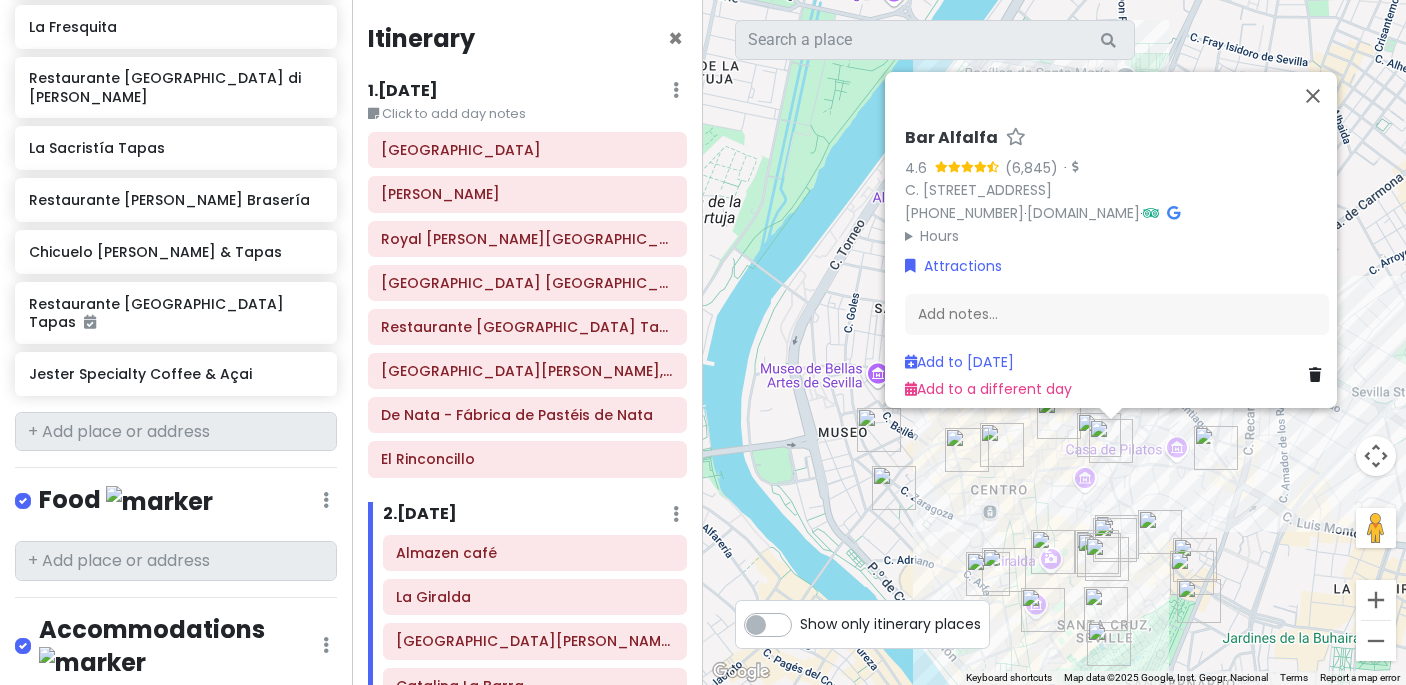 click on "To navigate, press the arrow keys. Bar Alfalfa 4.6        (6,845)    ·    C. [STREET_ADDRESS] [PHONE_NUMBER]   ·   [DOMAIN_NAME]   ·   Hours [DATE]  9:00 AM – 12:00 AM [DATE]  9:00 AM – 12:00 AM [DATE]  9:00 AM – 12:00 AM [DATE]  9:00 AM – 12:00 AM [DATE]  9:00 AM – 12:00 AM [DATE]  9:00 AM – 12:00 AM [DATE]  9:00 AM – 12:00 AM Attractions Add notes...  Add to   [DATE]  Add to a different day" at bounding box center (1054, 342) 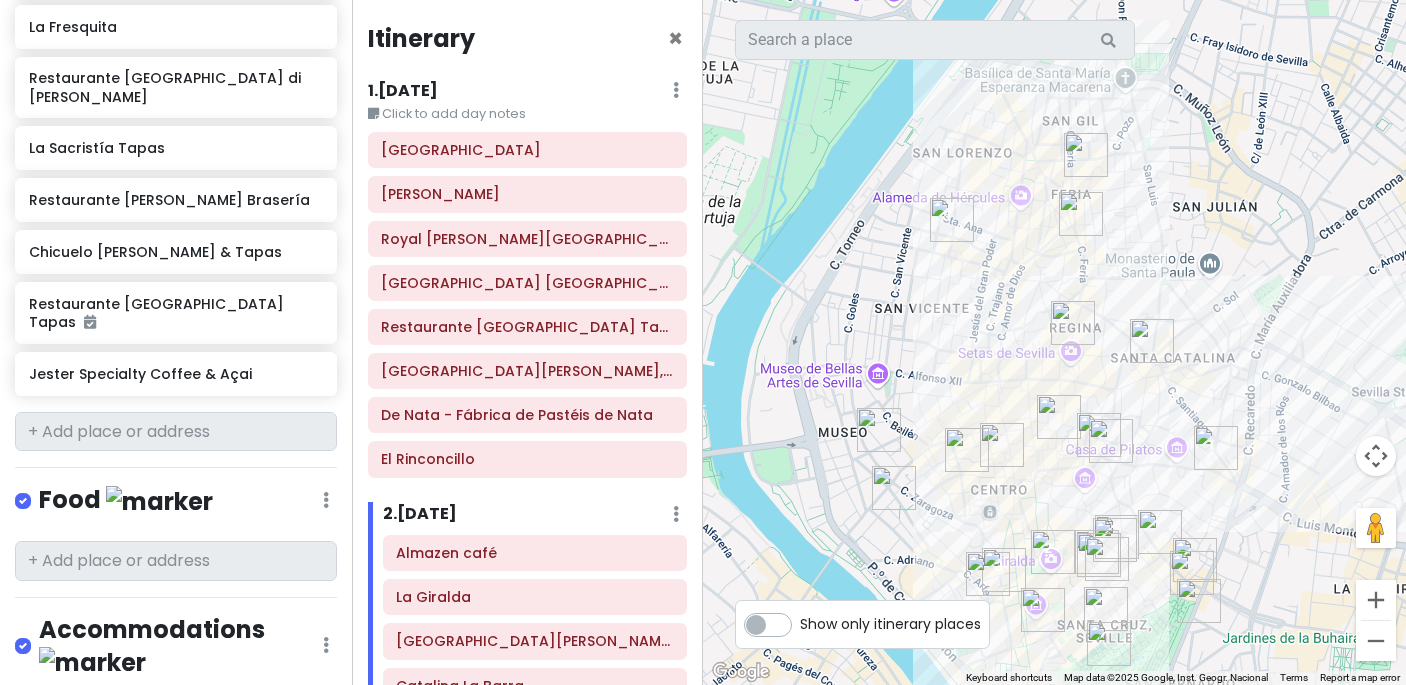 click at bounding box center (967, 450) 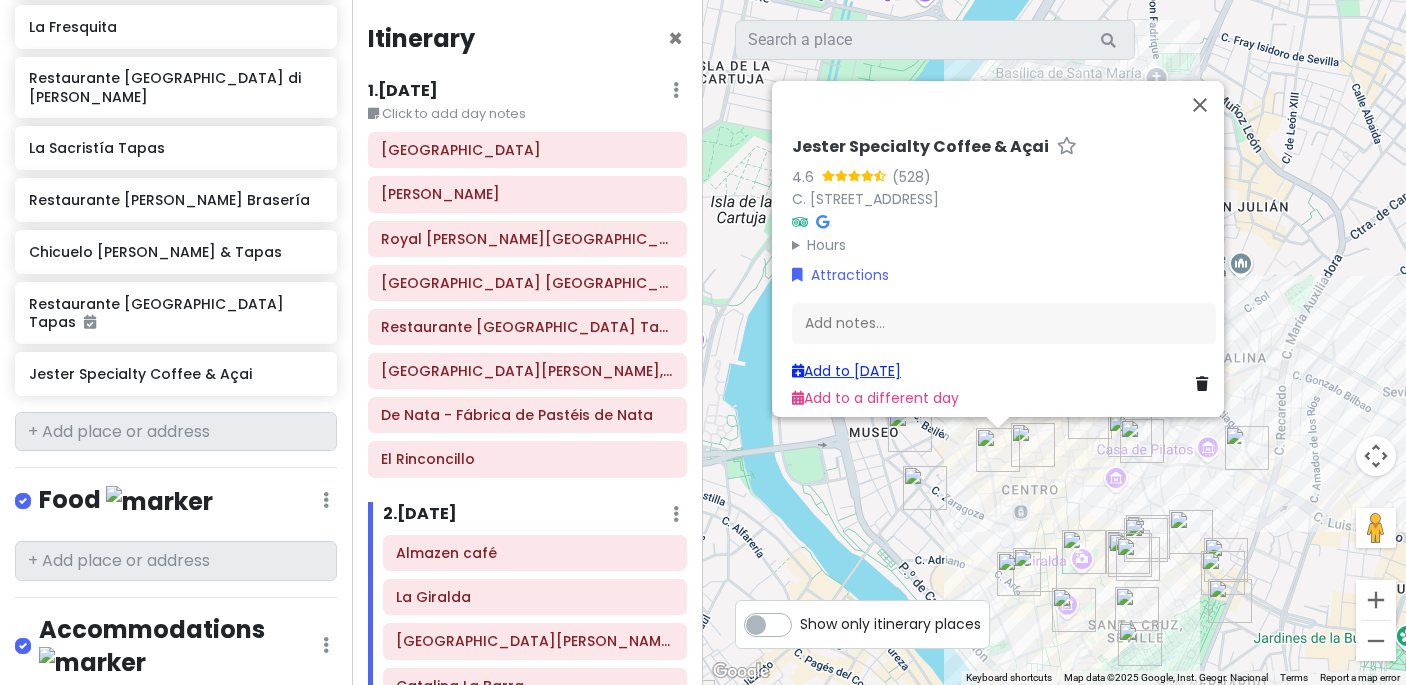 click on "Add to   [DATE]" at bounding box center [846, 371] 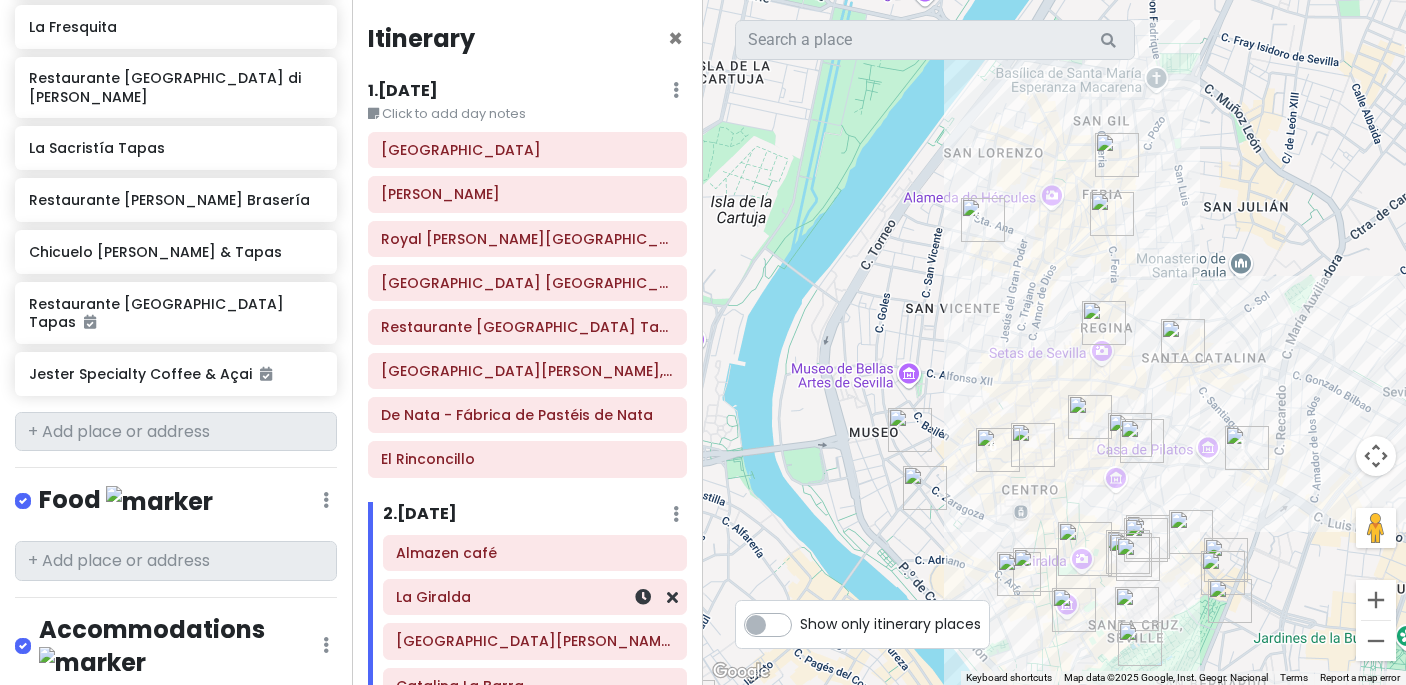 scroll, scrollTop: 182, scrollLeft: 0, axis: vertical 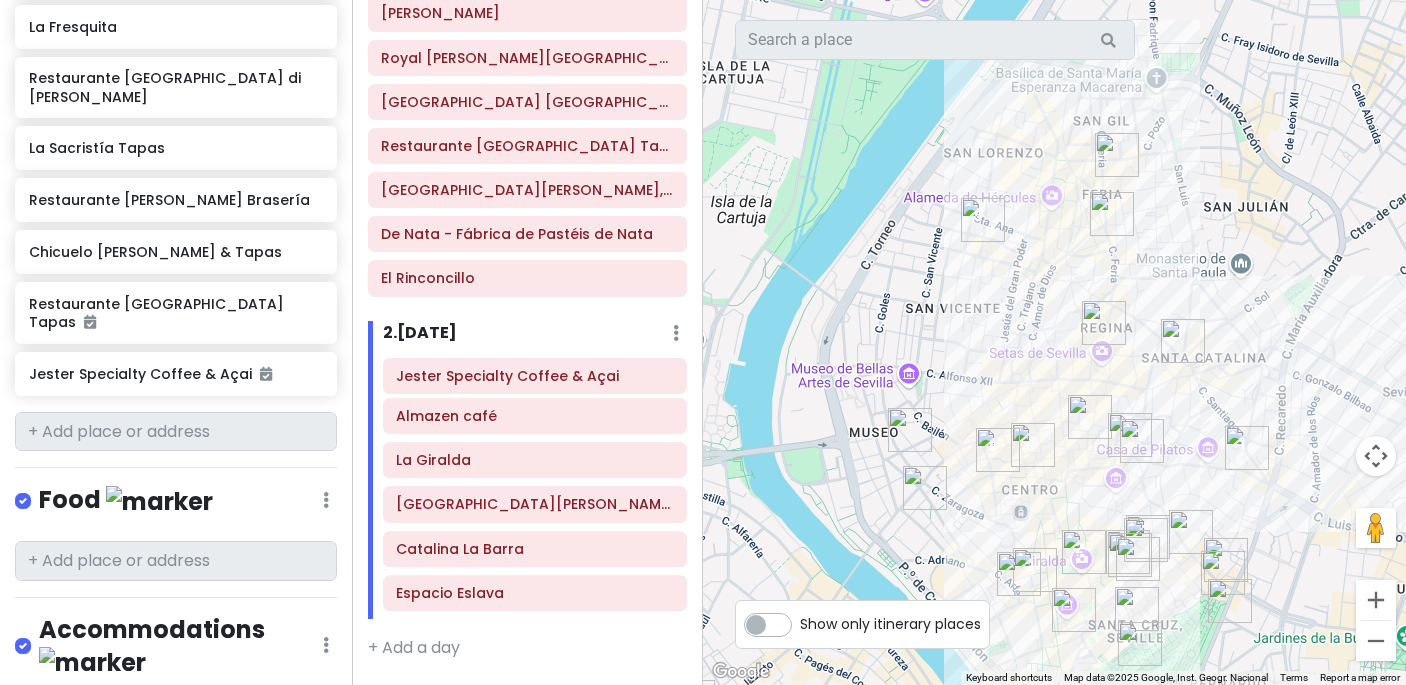 drag, startPoint x: 530, startPoint y: 601, endPoint x: 530, endPoint y: 383, distance: 218 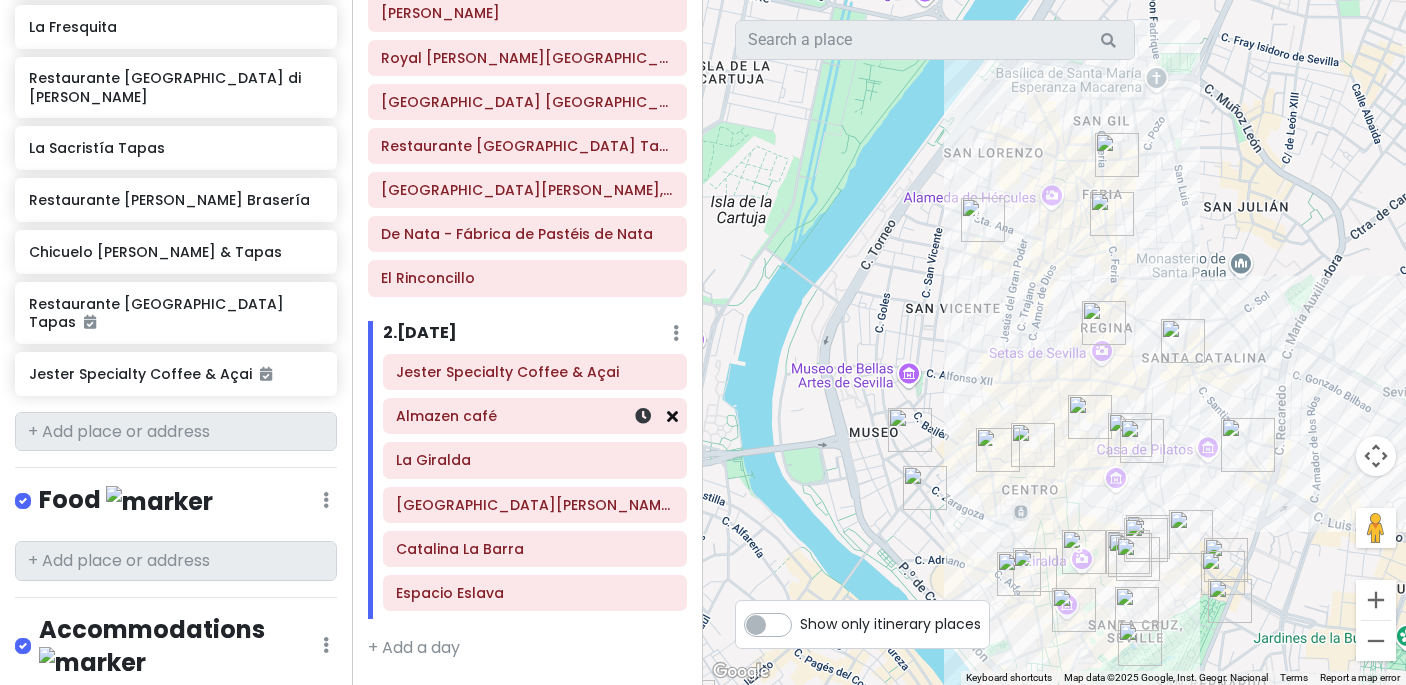 click at bounding box center [672, 416] 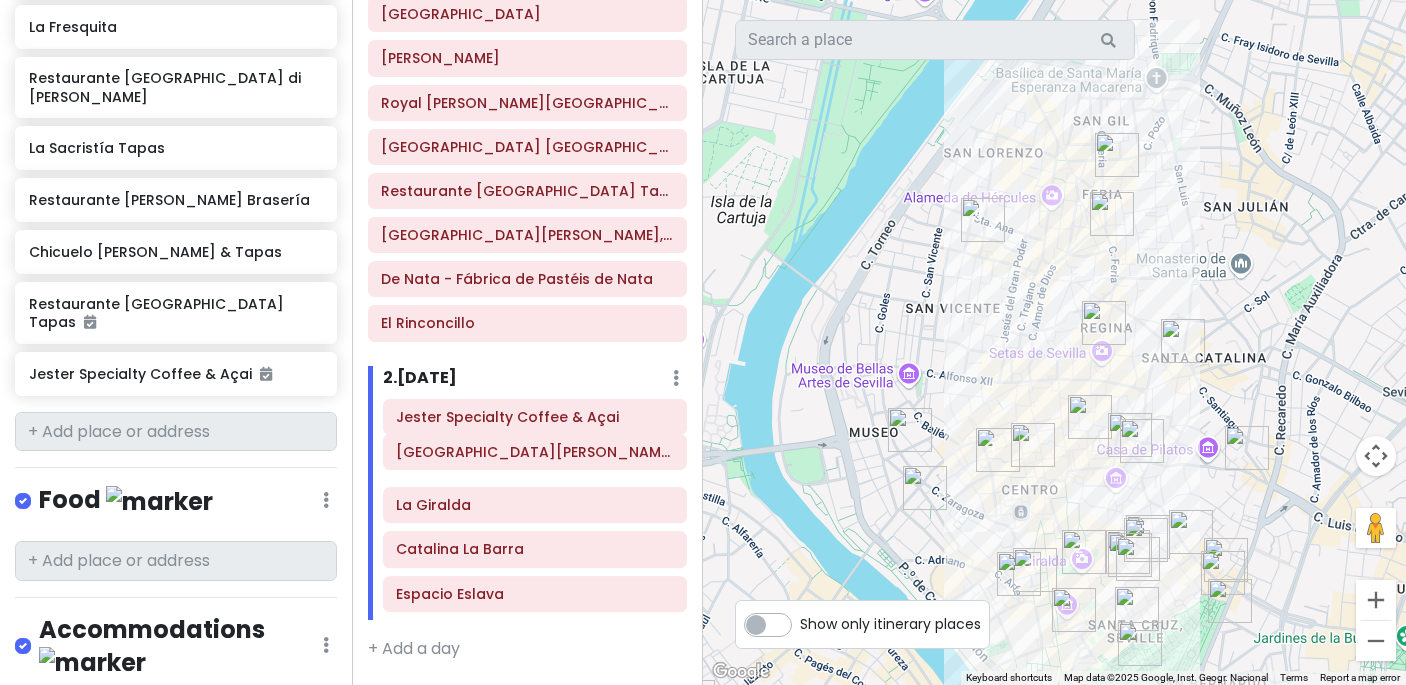 drag, startPoint x: 553, startPoint y: 513, endPoint x: 553, endPoint y: 460, distance: 53 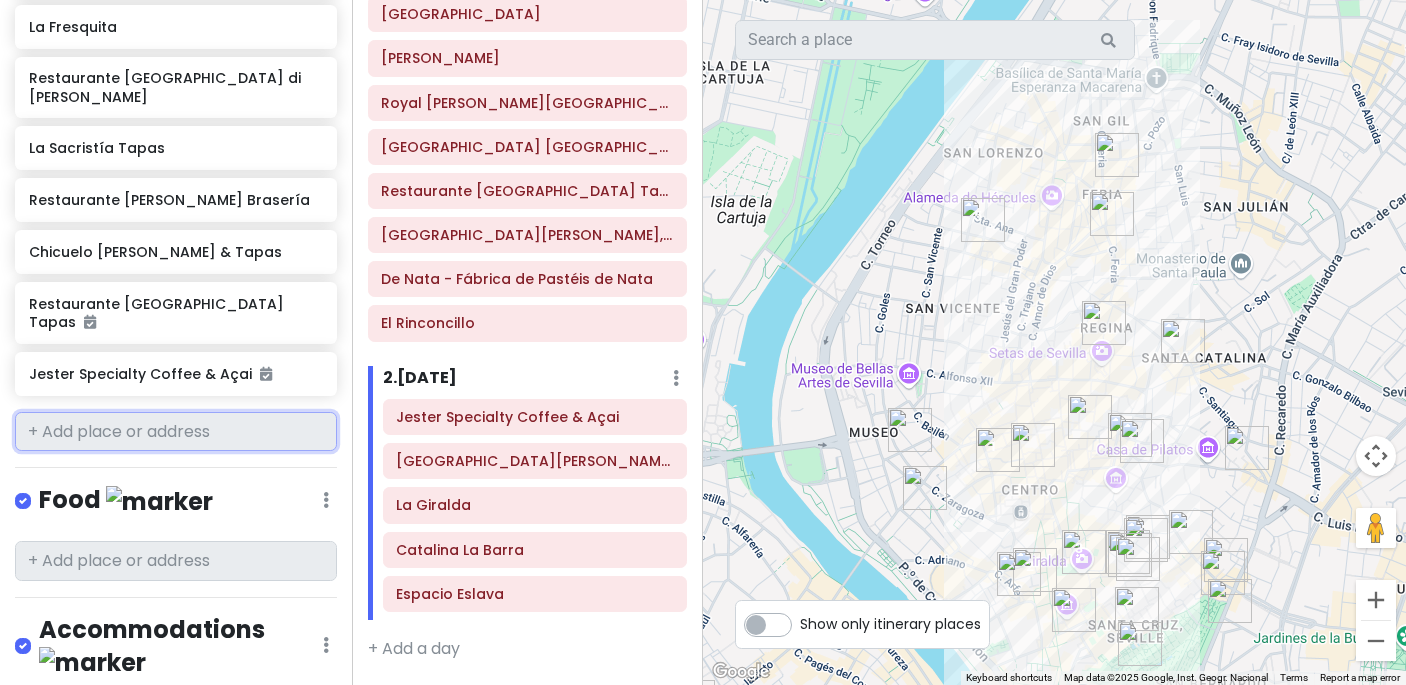 click at bounding box center [176, 432] 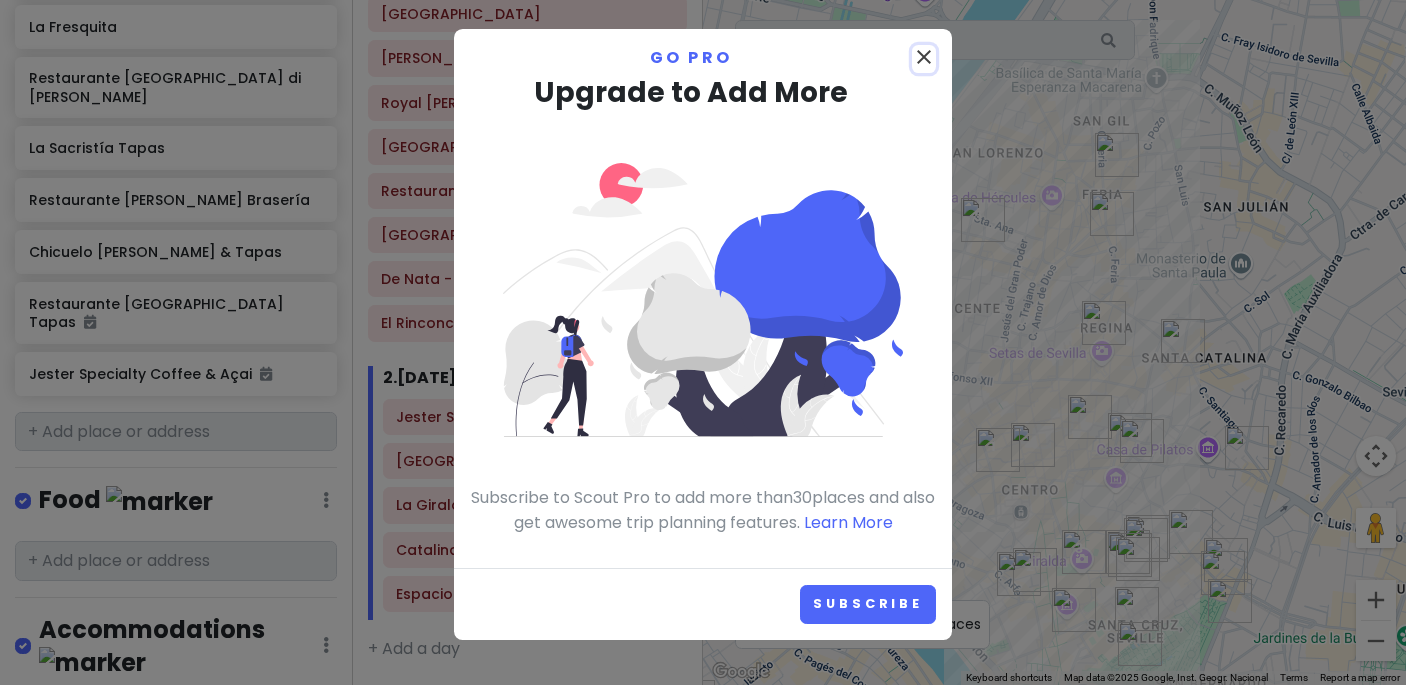 click on "close" at bounding box center [924, 57] 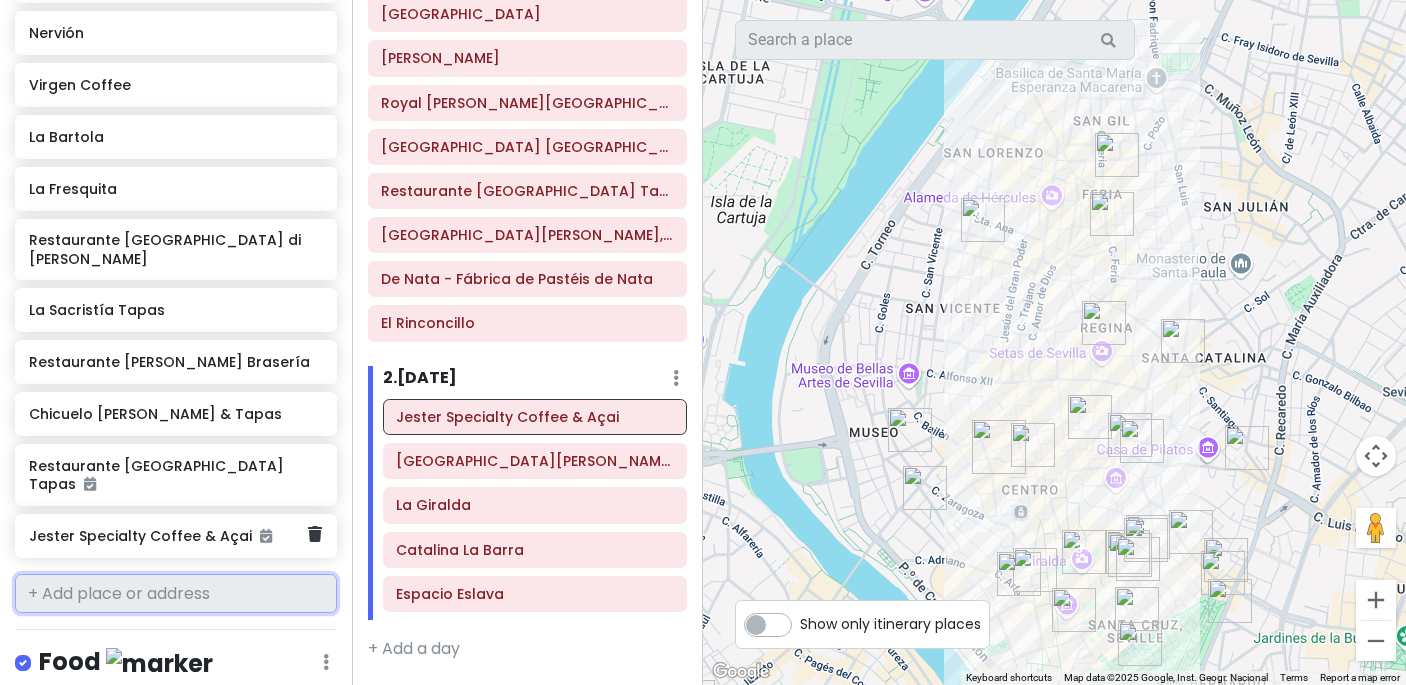 scroll, scrollTop: 1544, scrollLeft: 0, axis: vertical 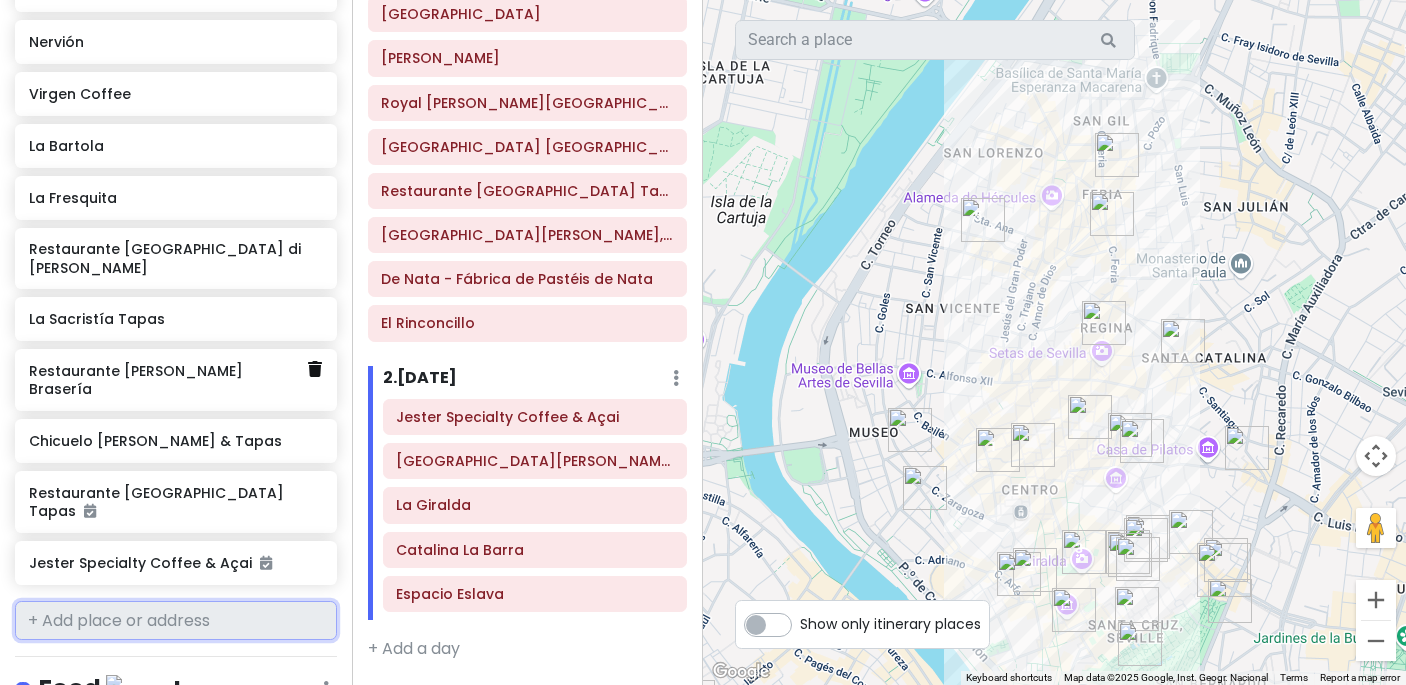 click at bounding box center (315, 369) 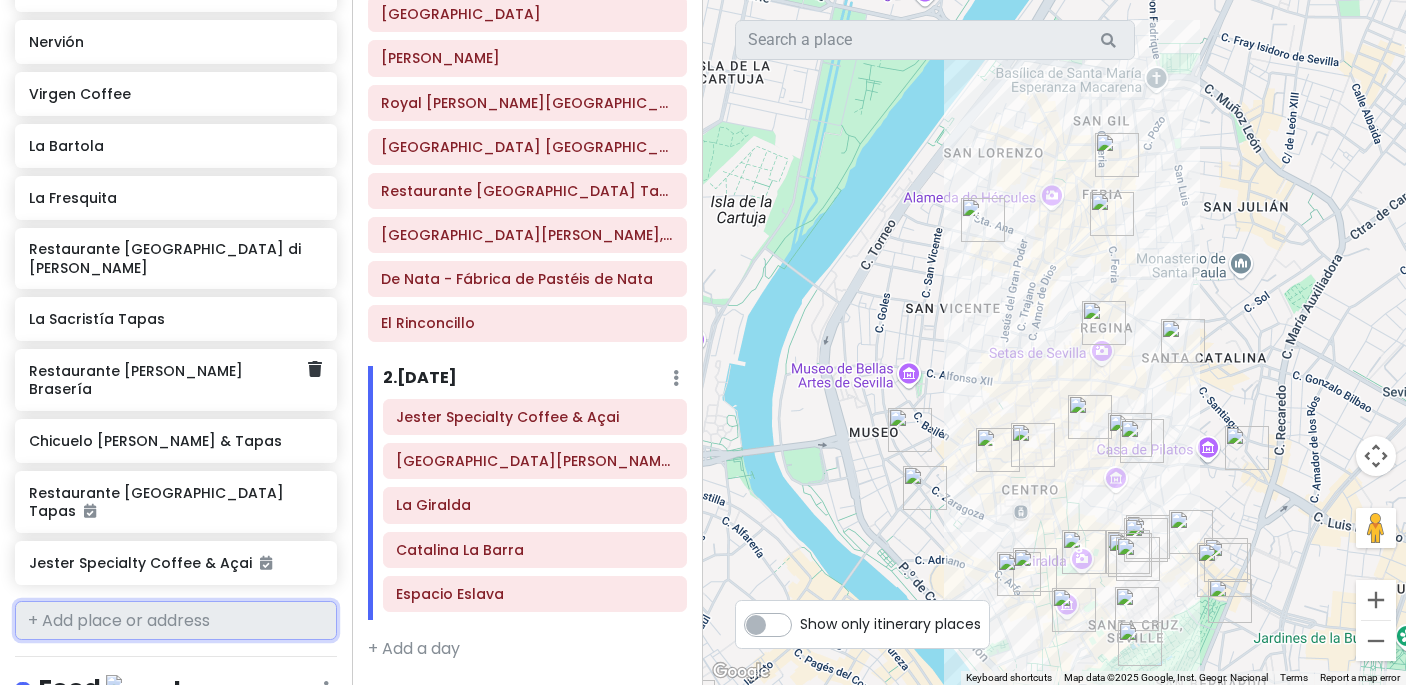 scroll, scrollTop: 1492, scrollLeft: 0, axis: vertical 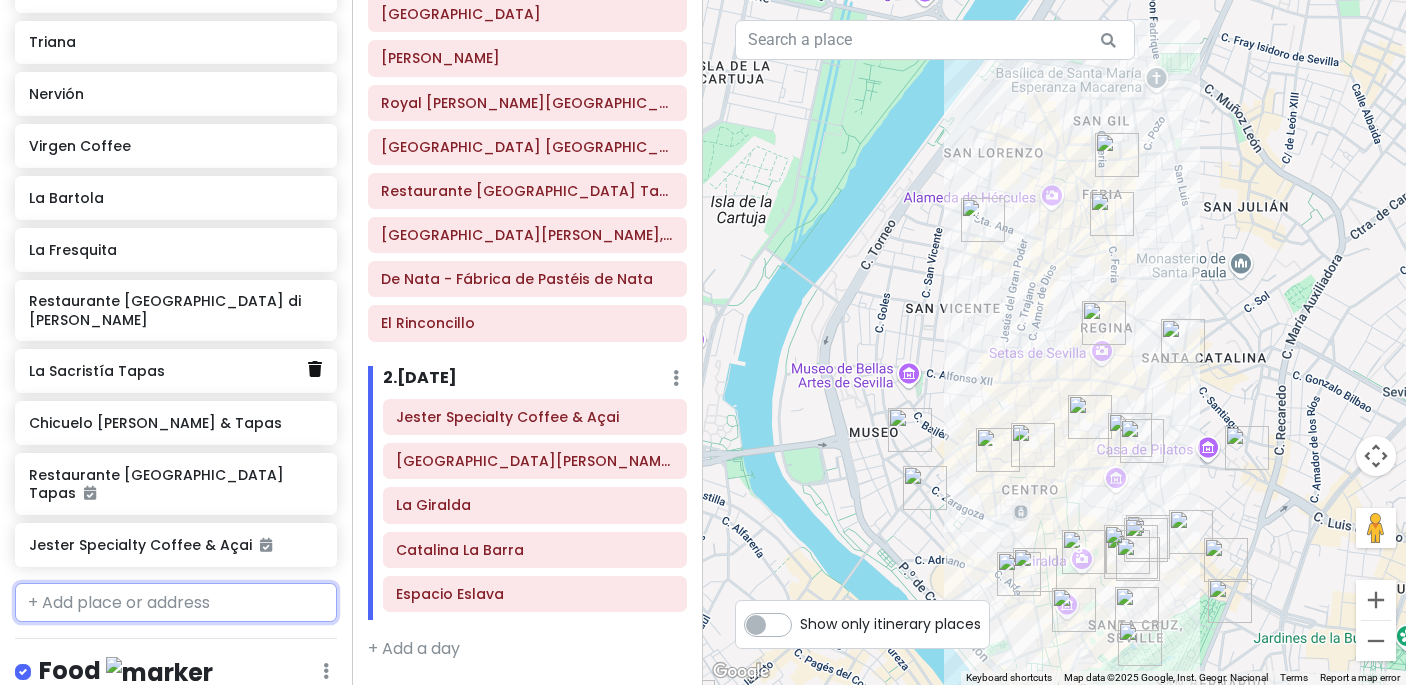 click at bounding box center [315, 369] 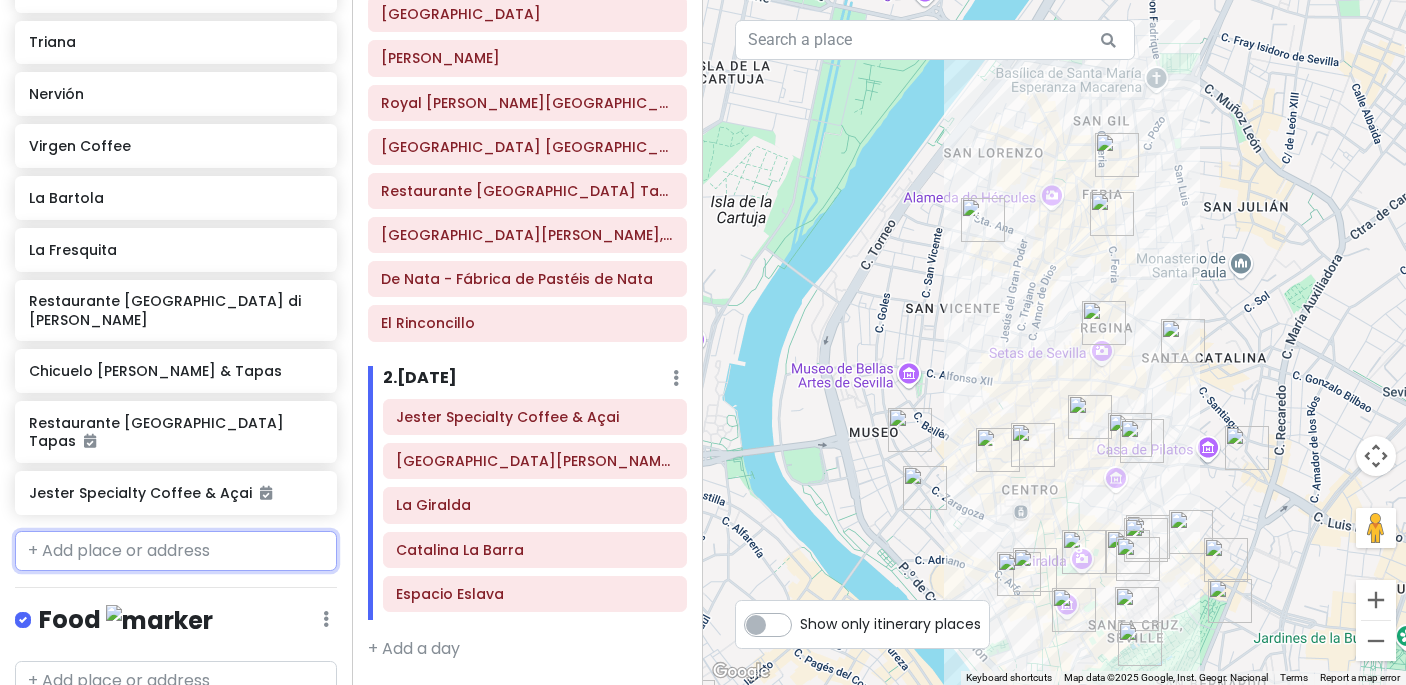 scroll, scrollTop: 1440, scrollLeft: 0, axis: vertical 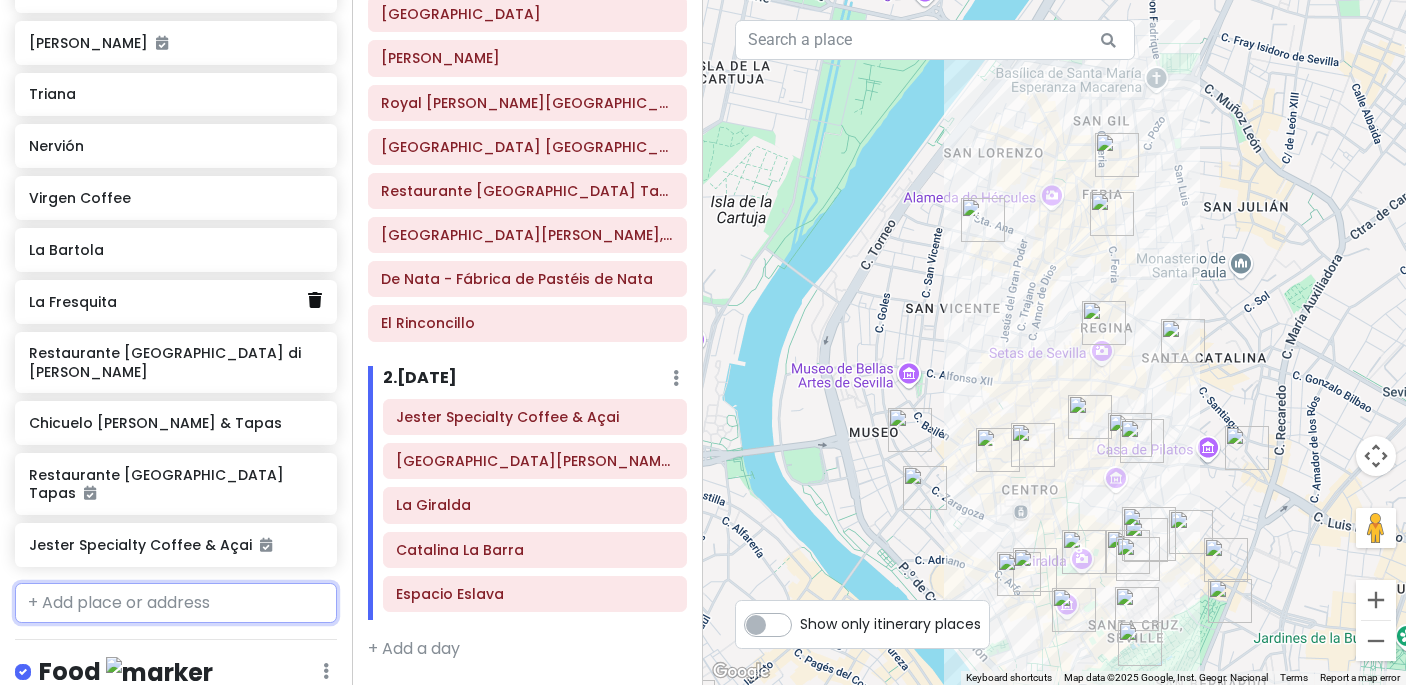 click 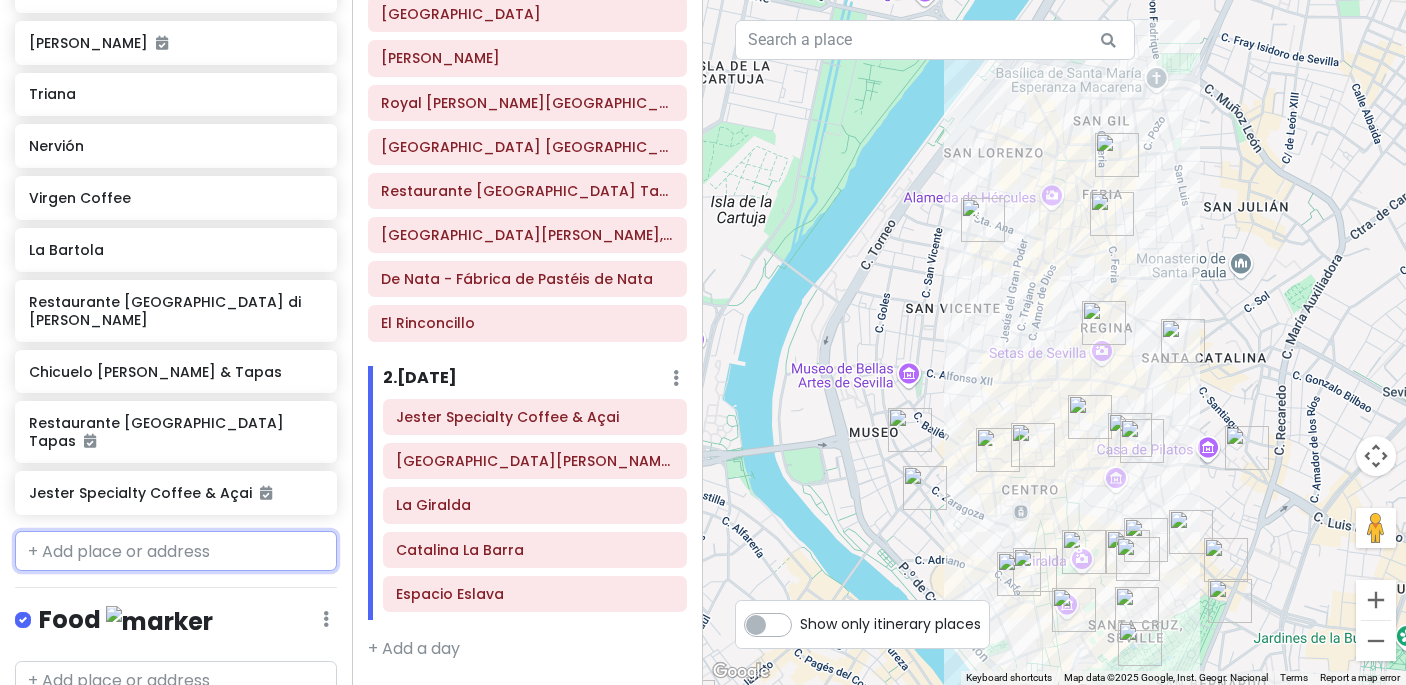 scroll, scrollTop: 1388, scrollLeft: 0, axis: vertical 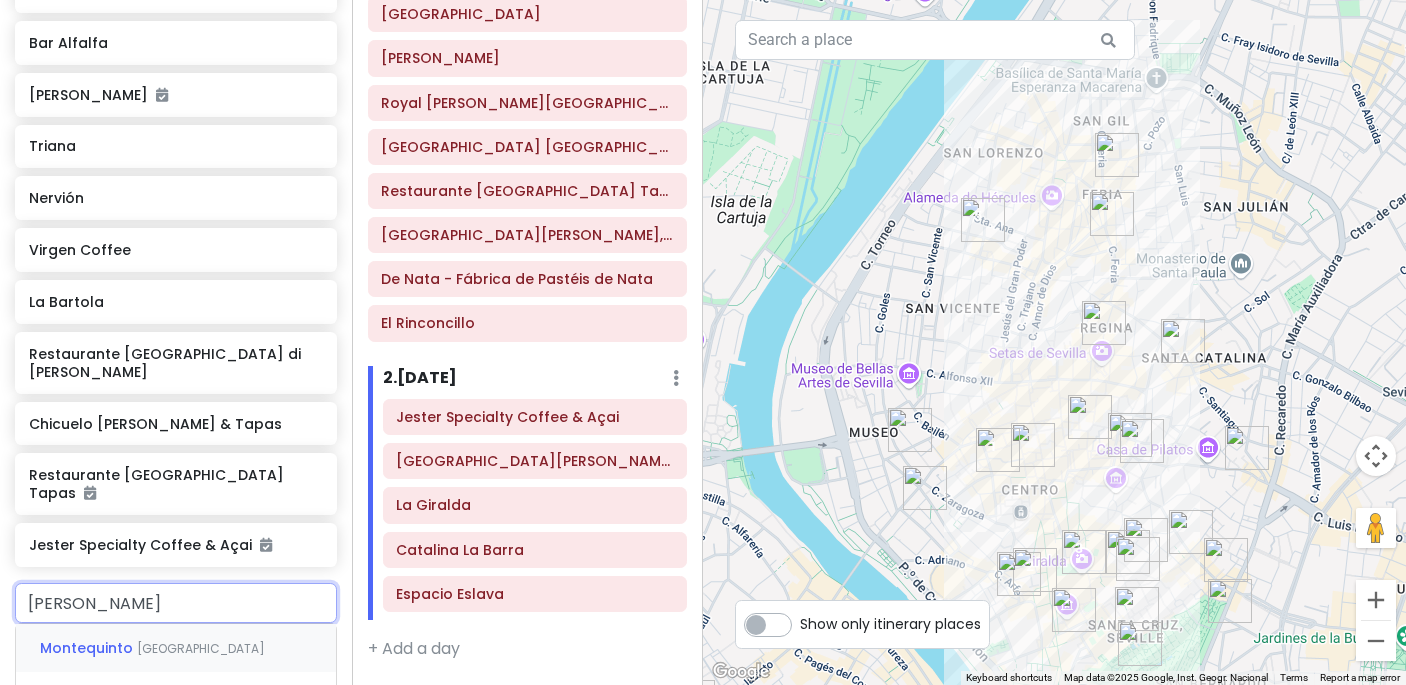 type on "moka" 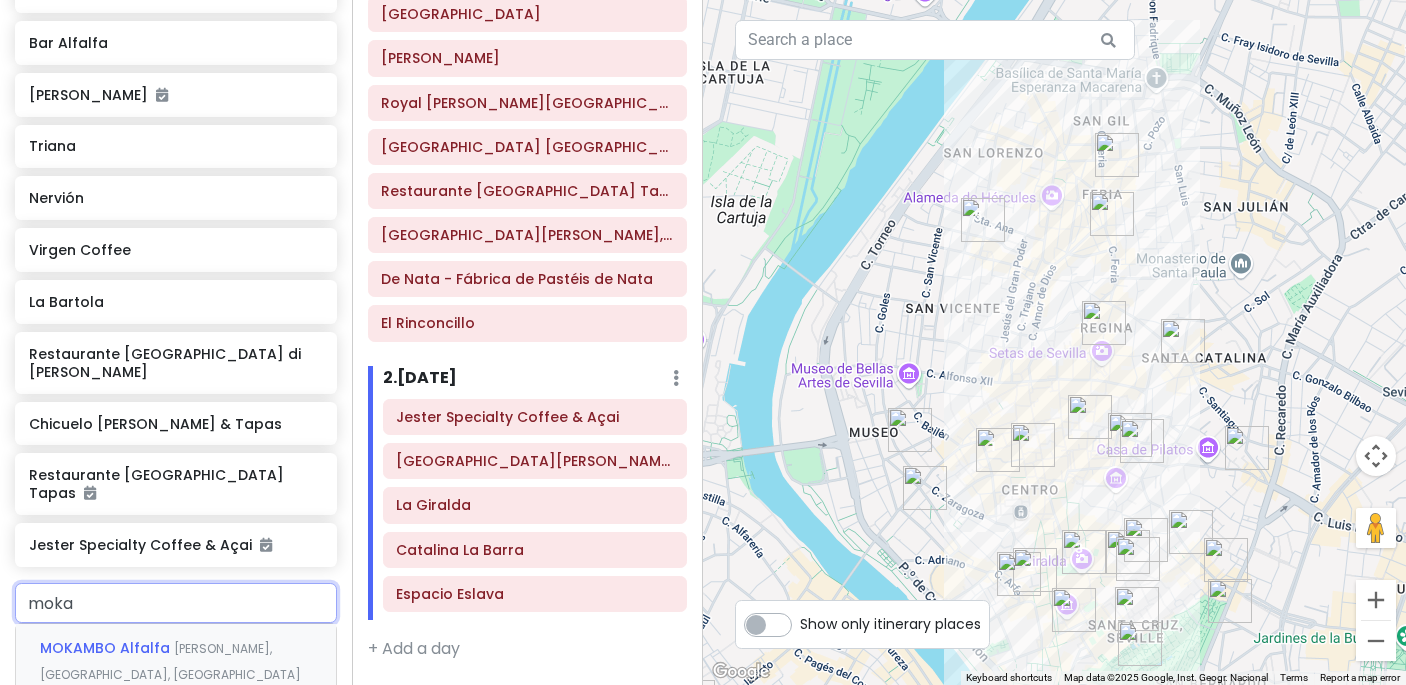 click on "[PERSON_NAME], [GEOGRAPHIC_DATA], [GEOGRAPHIC_DATA]" at bounding box center (170, 661) 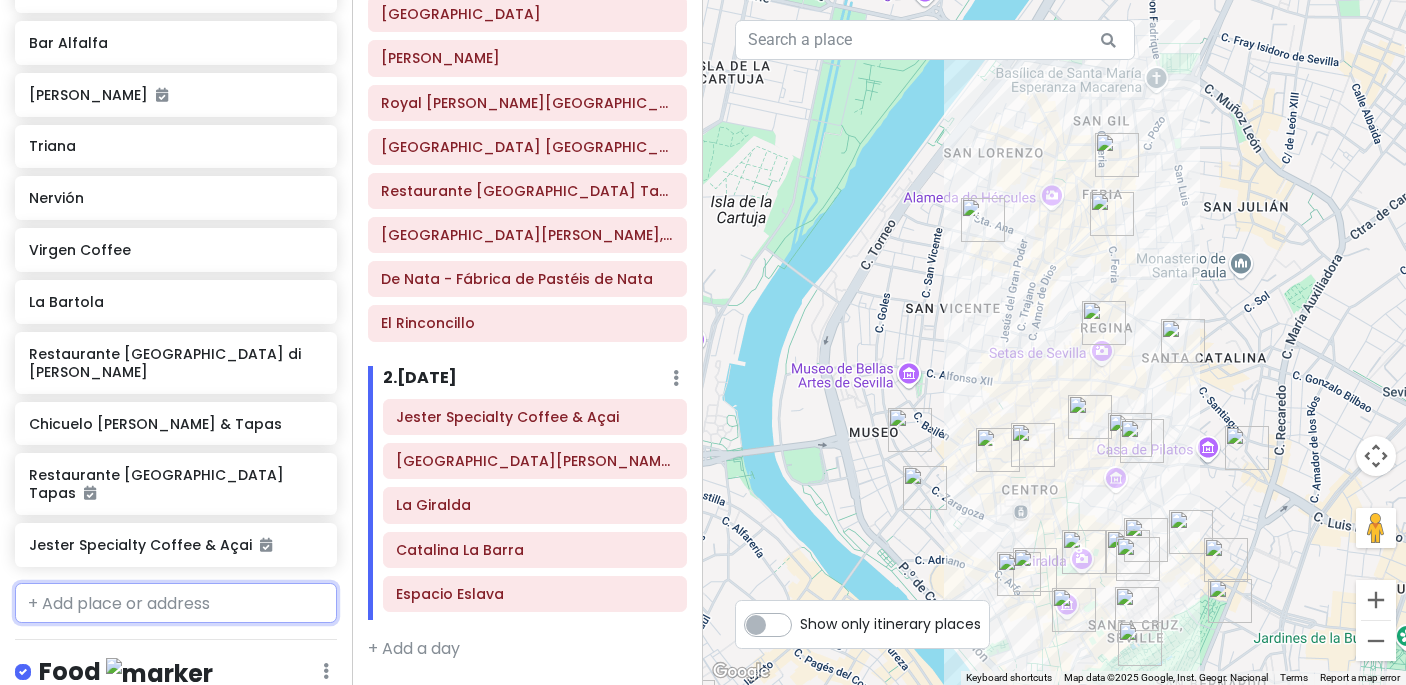 scroll, scrollTop: 1440, scrollLeft: 0, axis: vertical 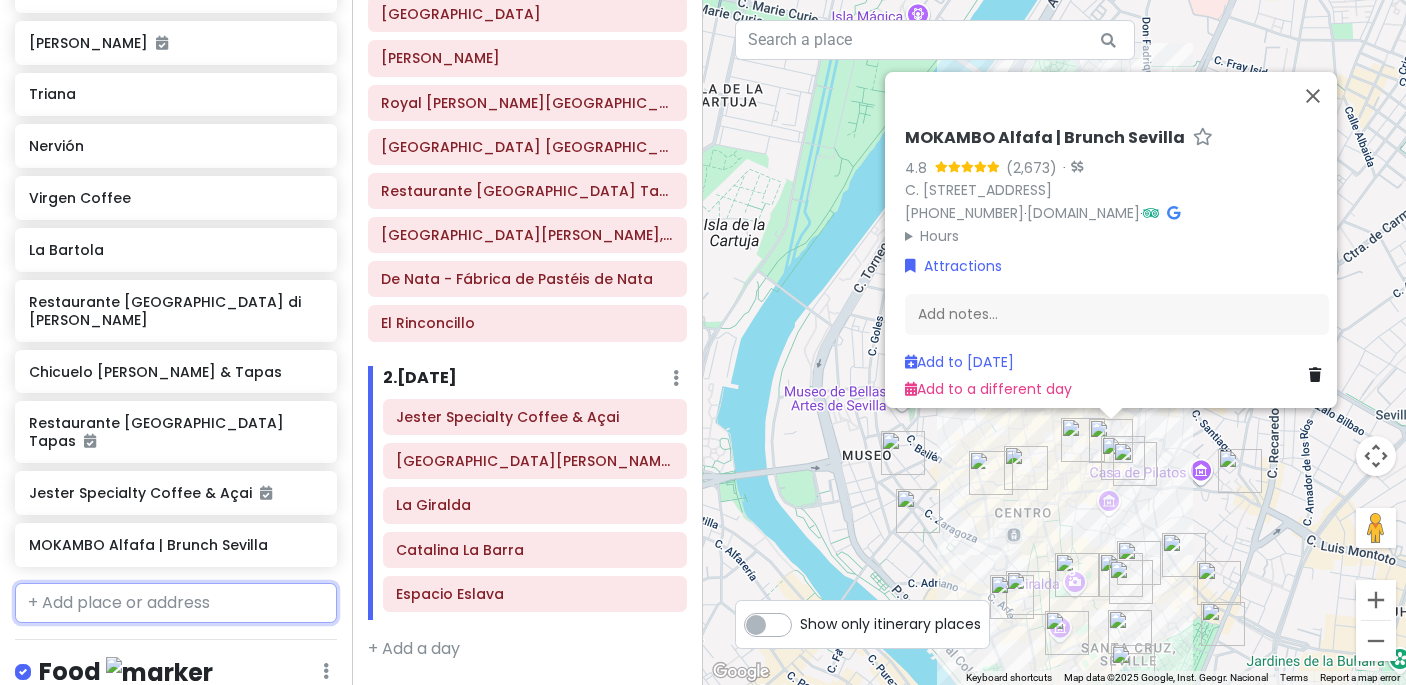 click at bounding box center (176, 603) 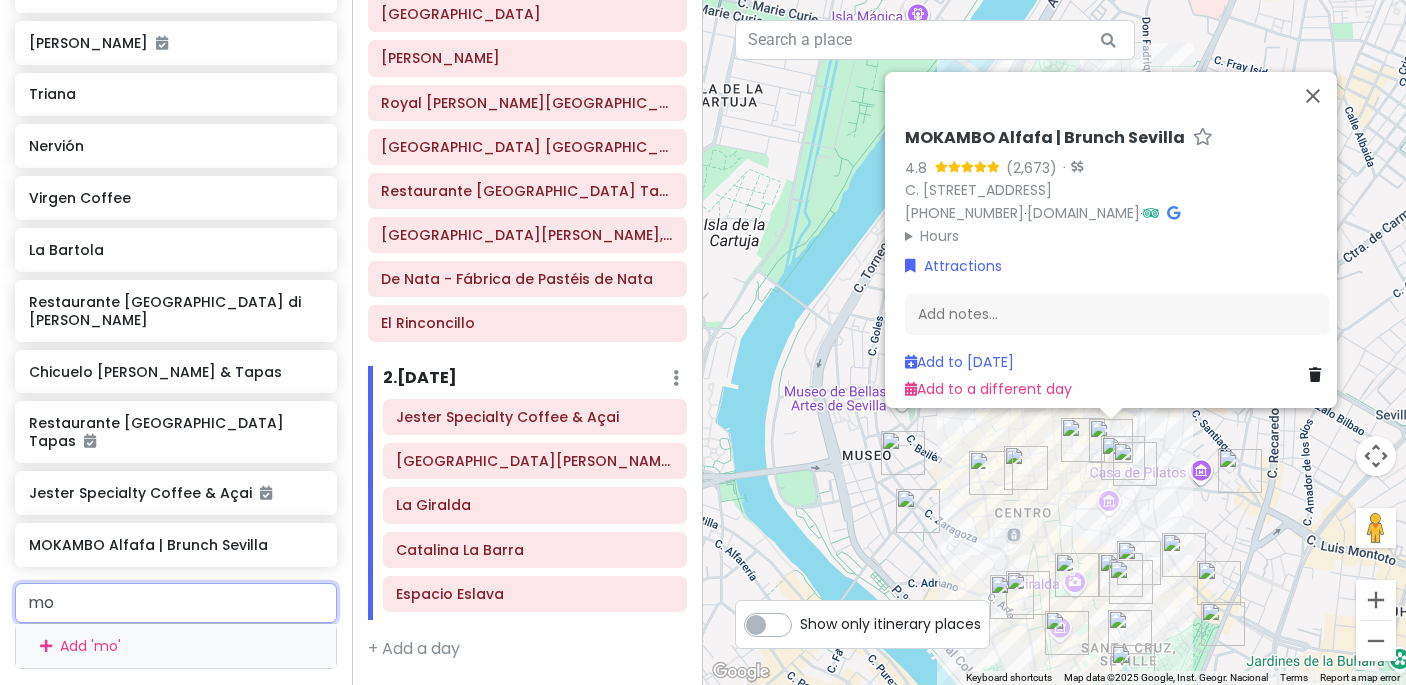 type on "[PERSON_NAME]" 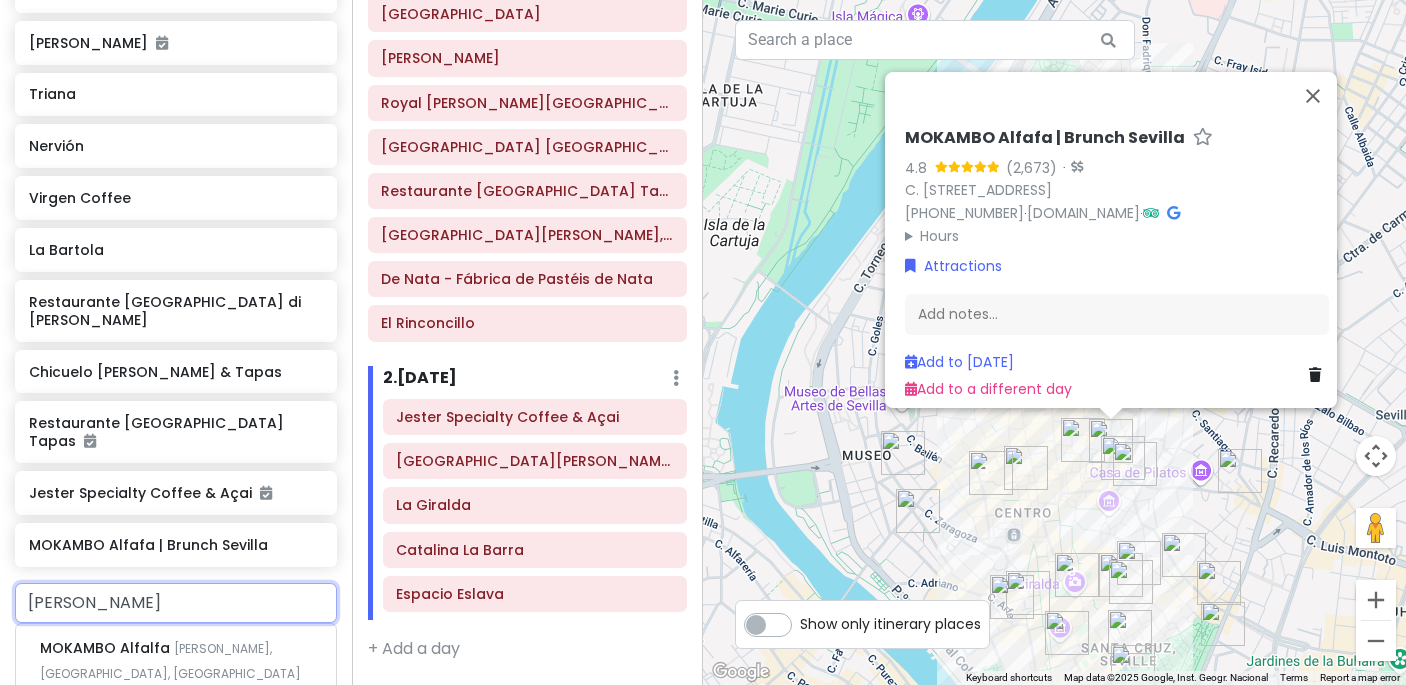 click on "Calle [PERSON_NAME], [GEOGRAPHIC_DATA], [GEOGRAPHIC_DATA]" at bounding box center [170, 661] 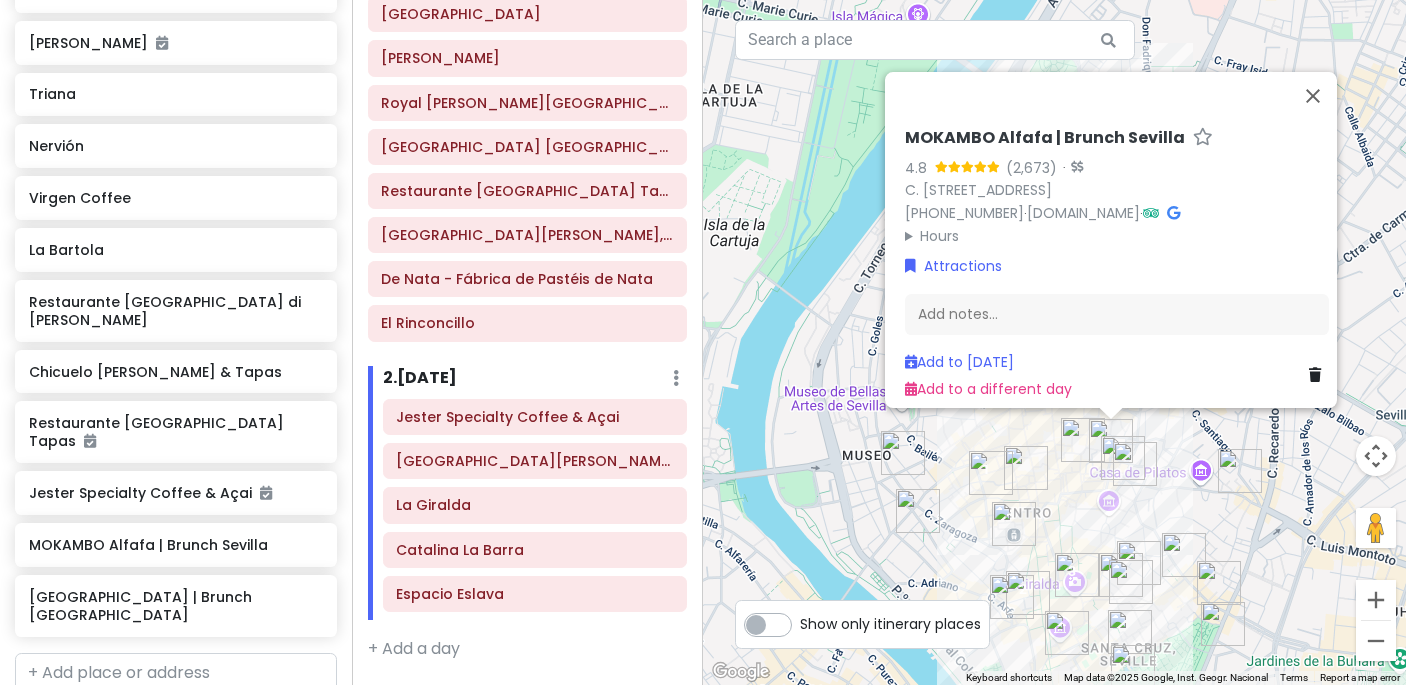 scroll, scrollTop: 1492, scrollLeft: 0, axis: vertical 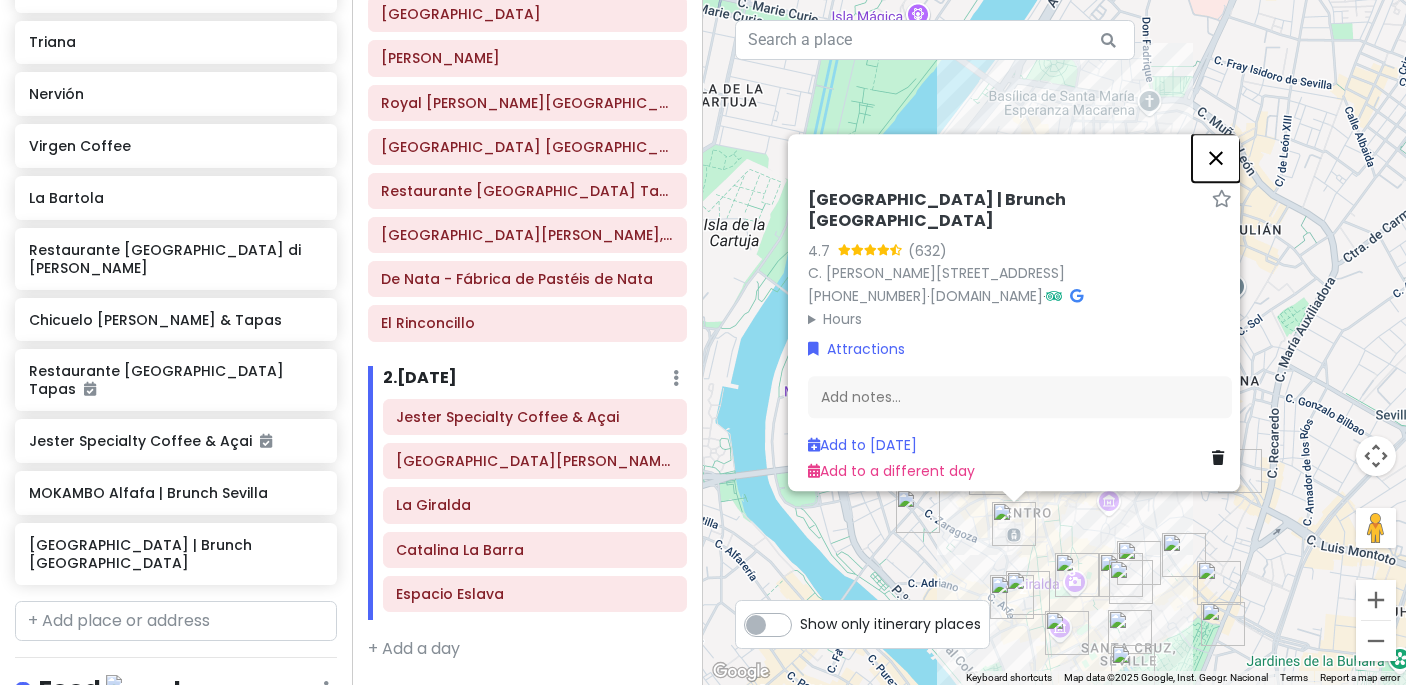 click at bounding box center [1216, 158] 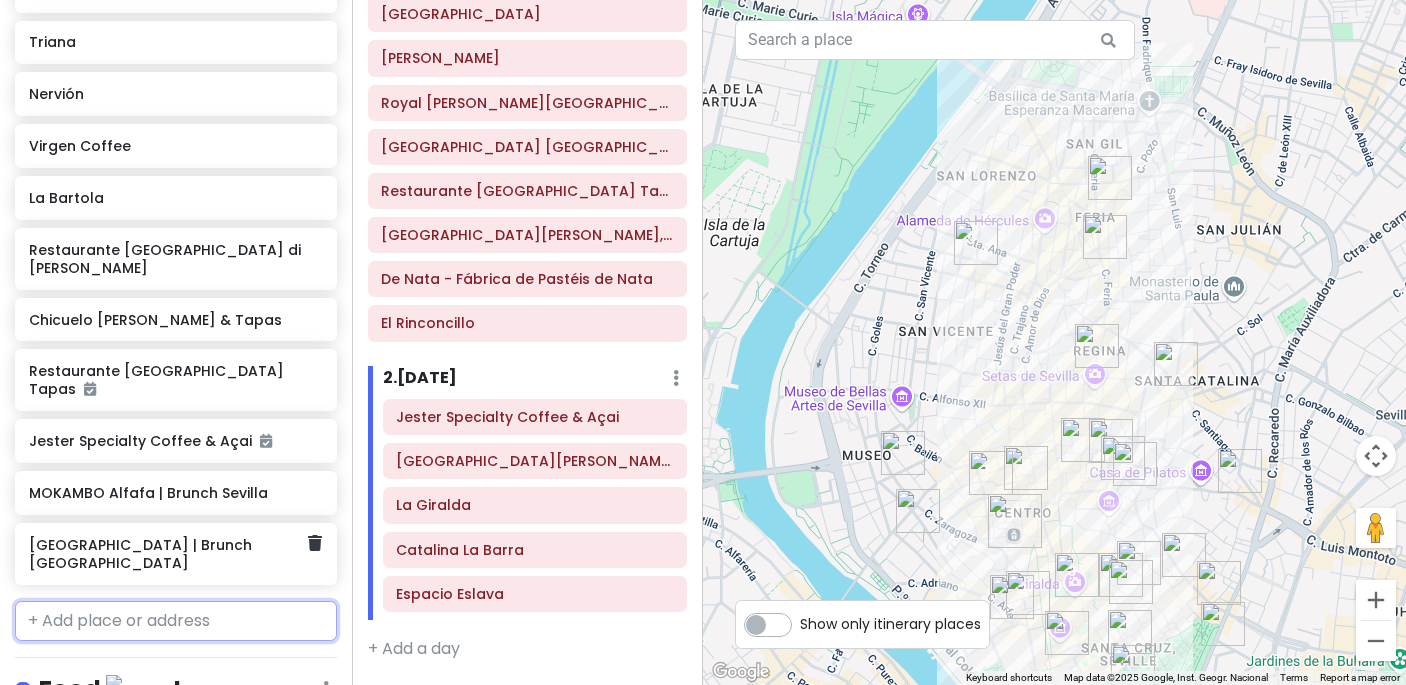 click on "[GEOGRAPHIC_DATA] | Brunch [GEOGRAPHIC_DATA]" at bounding box center [168, 554] 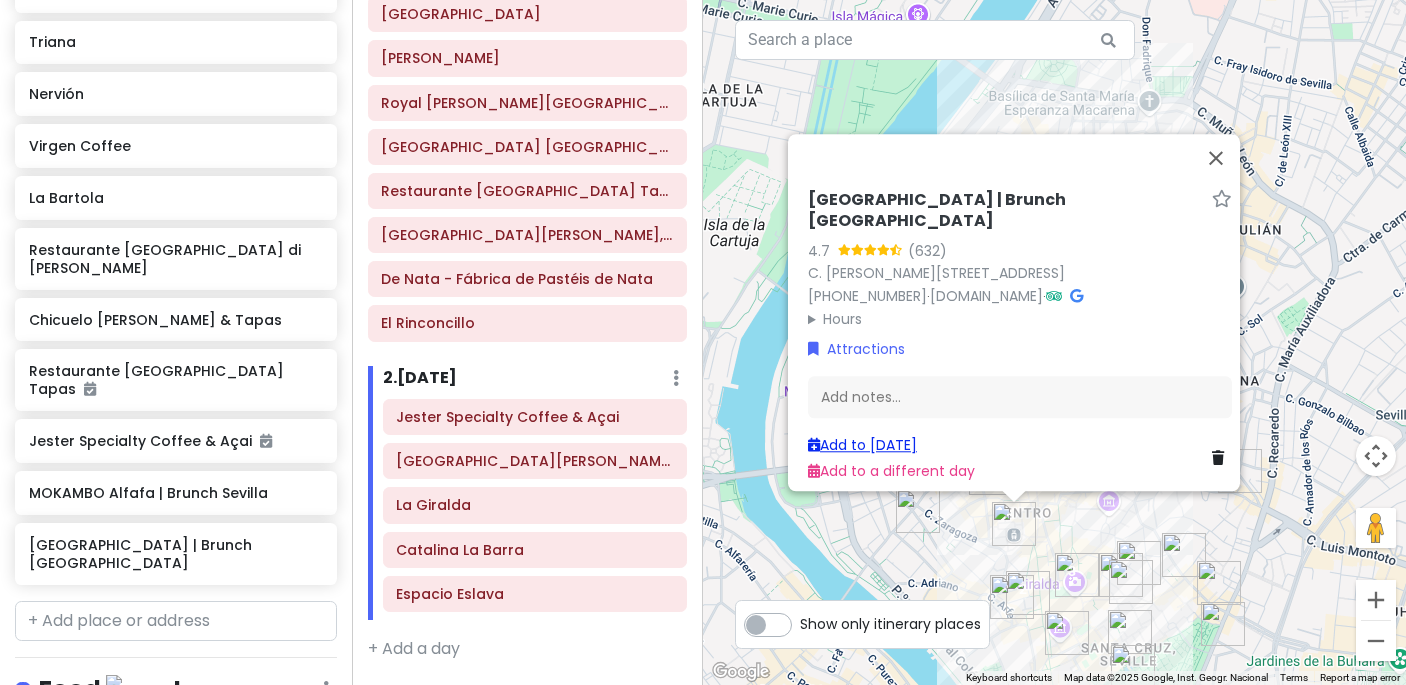 click on "Add to   [DATE]" at bounding box center [862, 445] 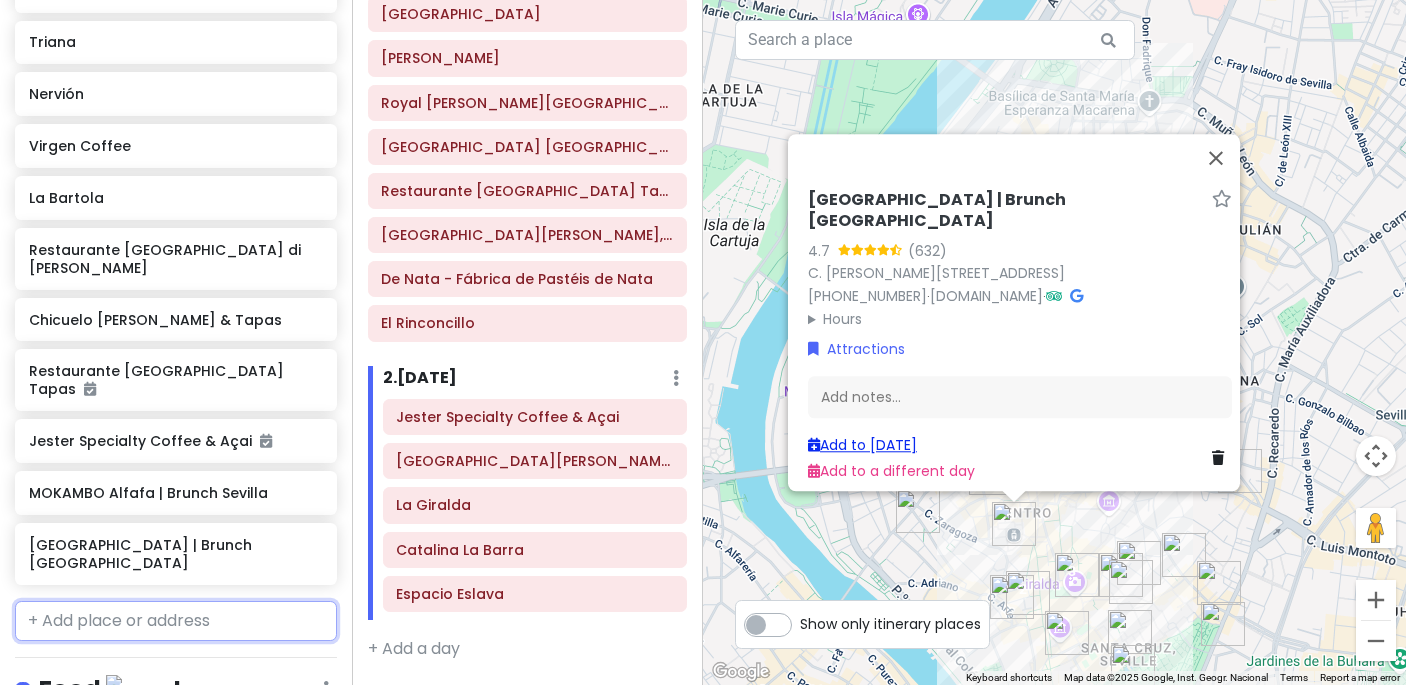 scroll, scrollTop: 1510, scrollLeft: 0, axis: vertical 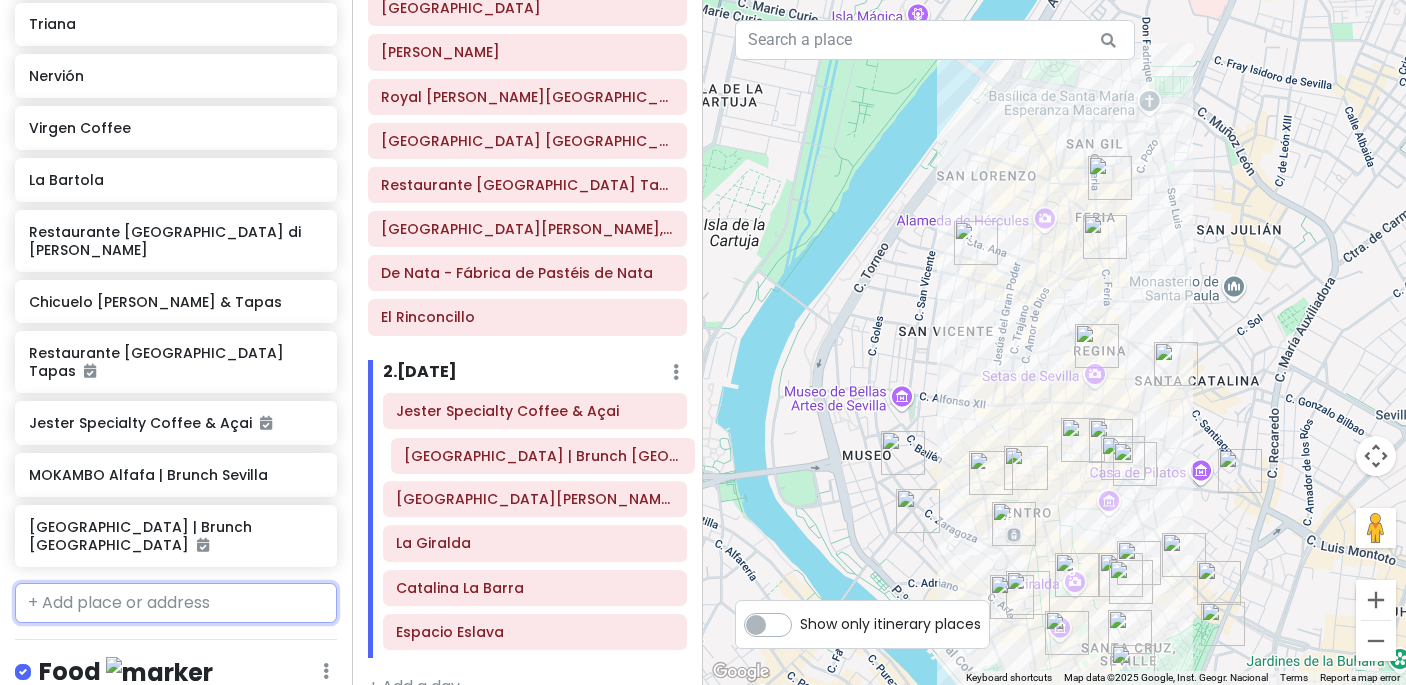 drag, startPoint x: 454, startPoint y: 636, endPoint x: 462, endPoint y: 455, distance: 181.17671 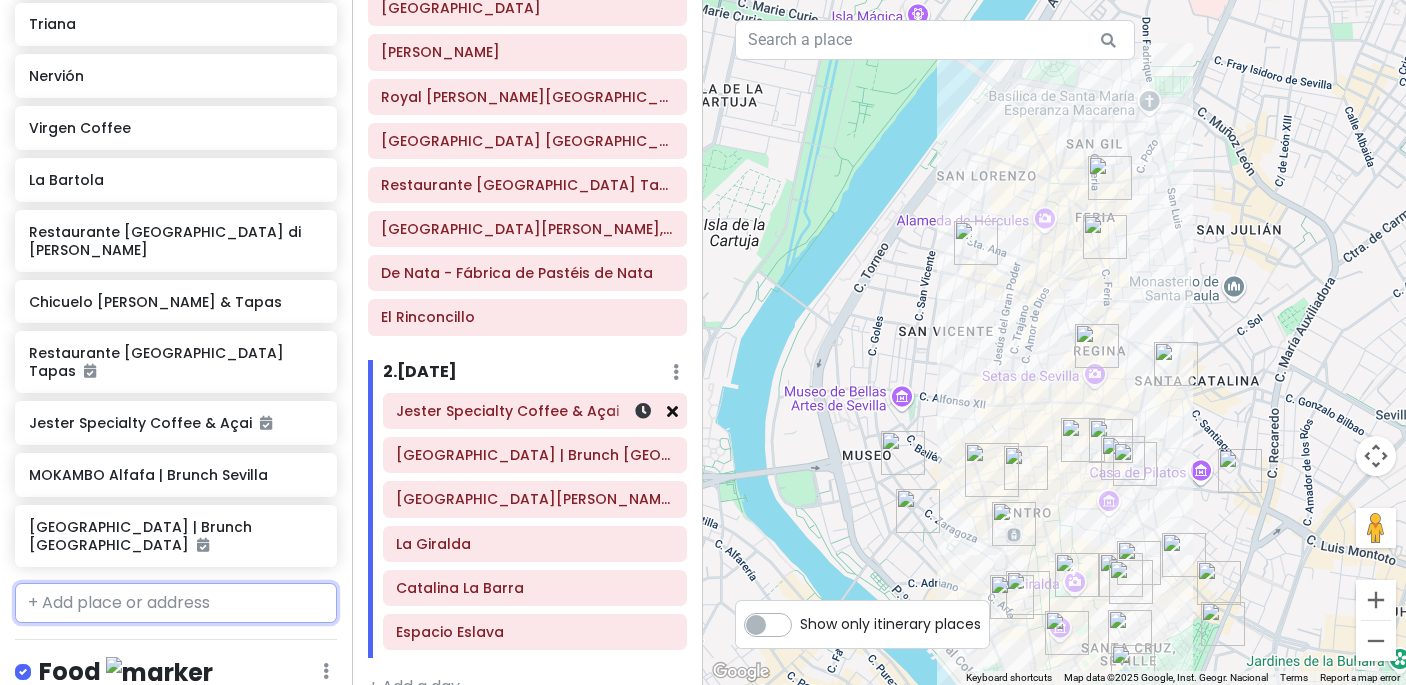 click at bounding box center (672, 411) 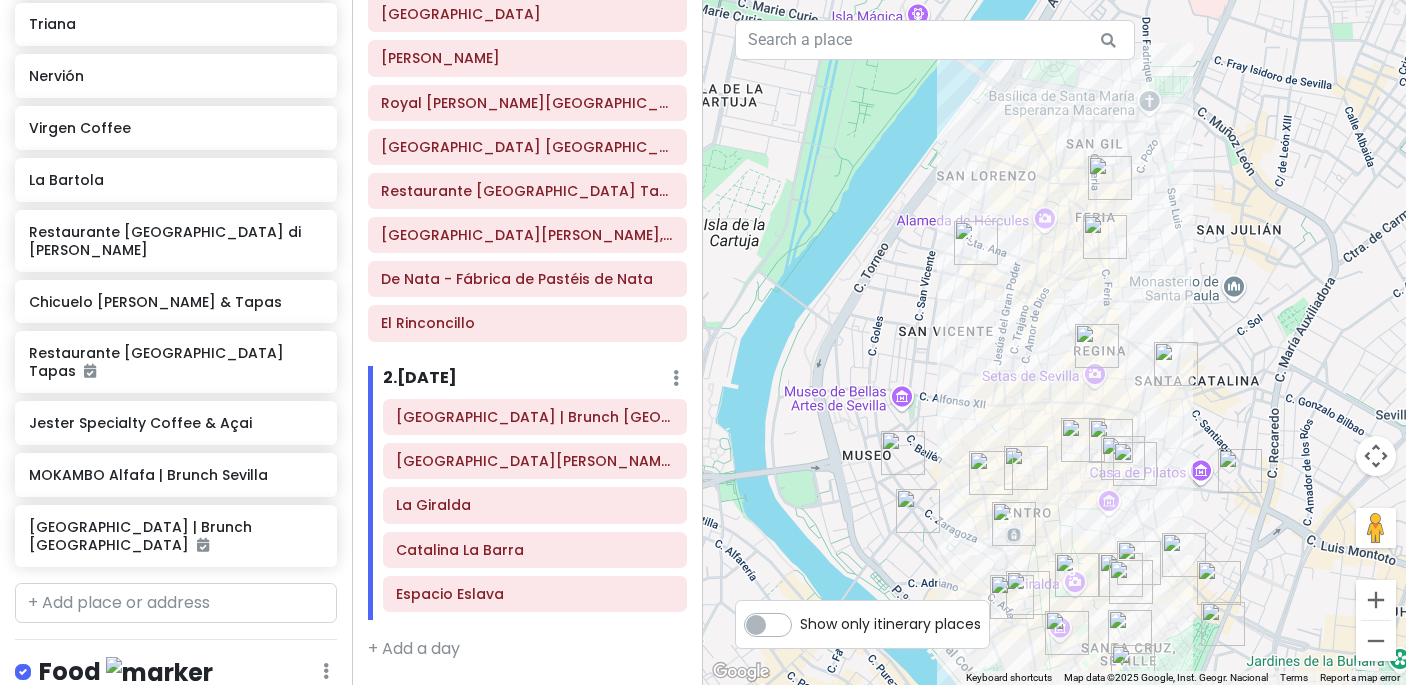 click at bounding box center [1135, 464] 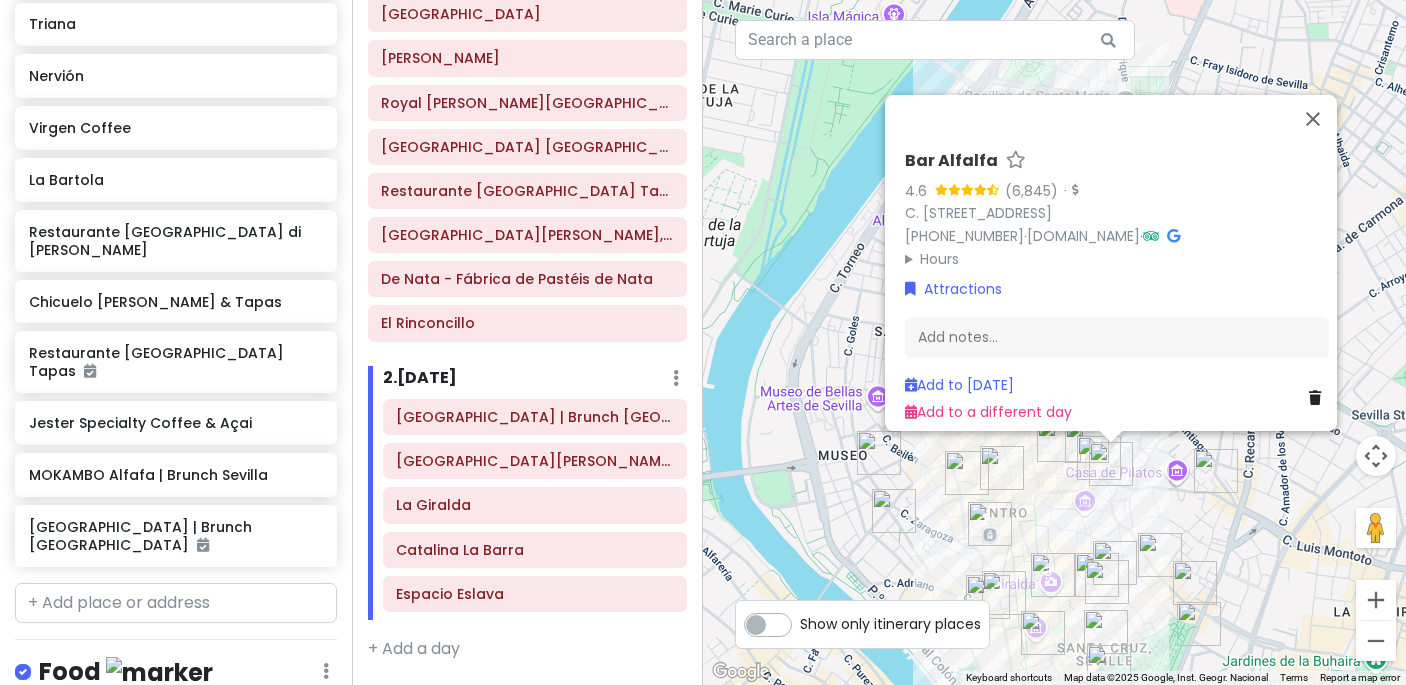 click at bounding box center (1111, 464) 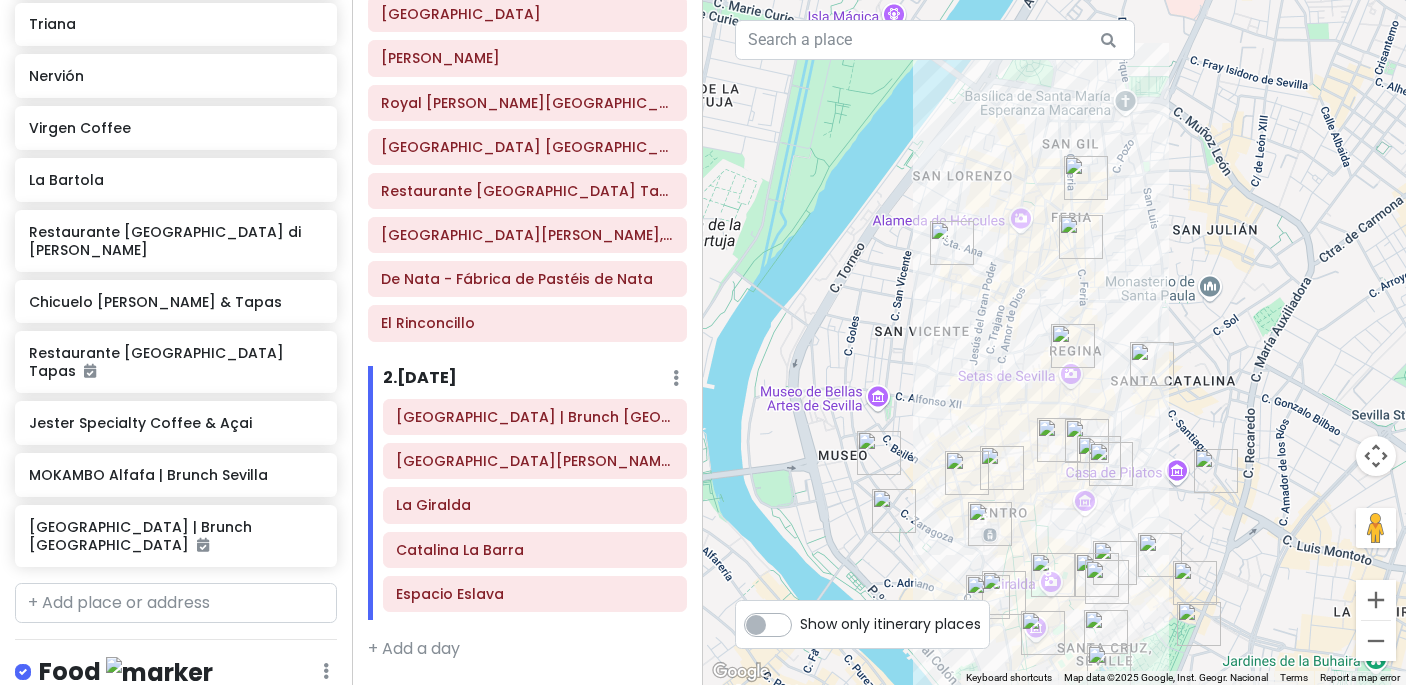 click at bounding box center [1087, 441] 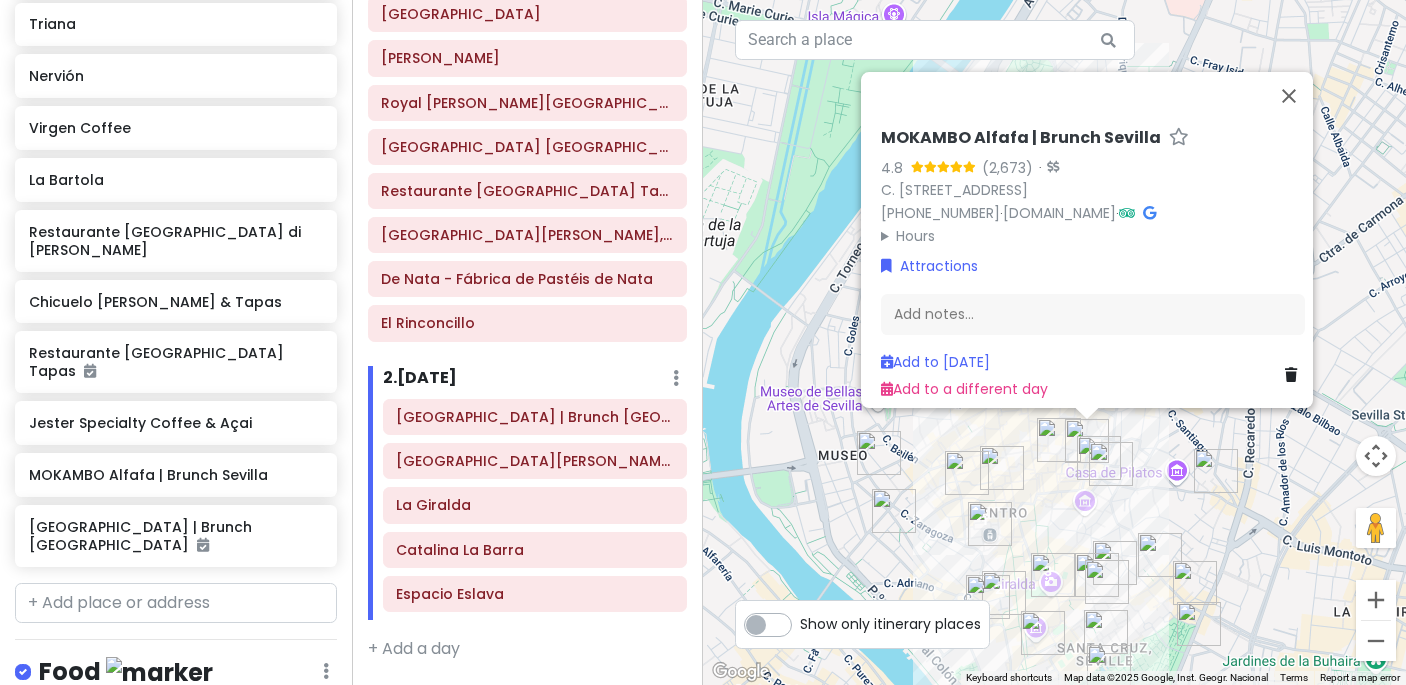 click at bounding box center (1099, 458) 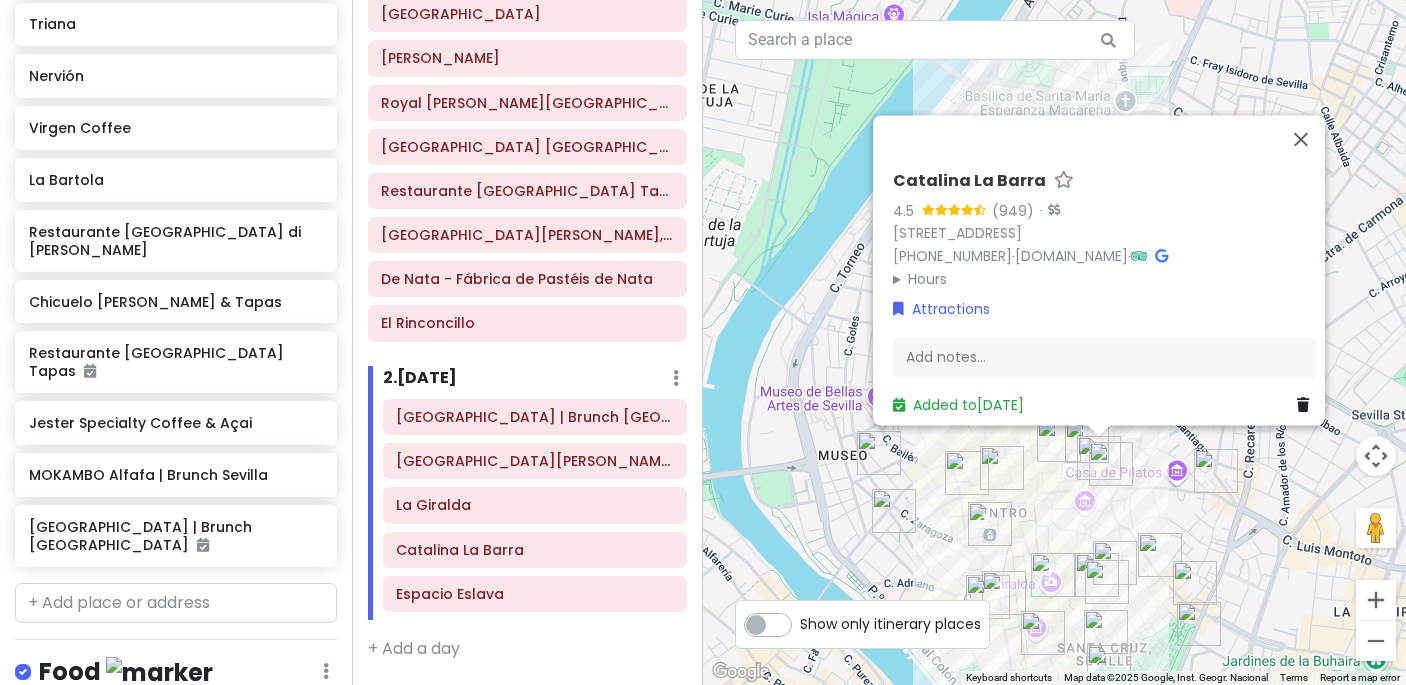 click at bounding box center (1059, 440) 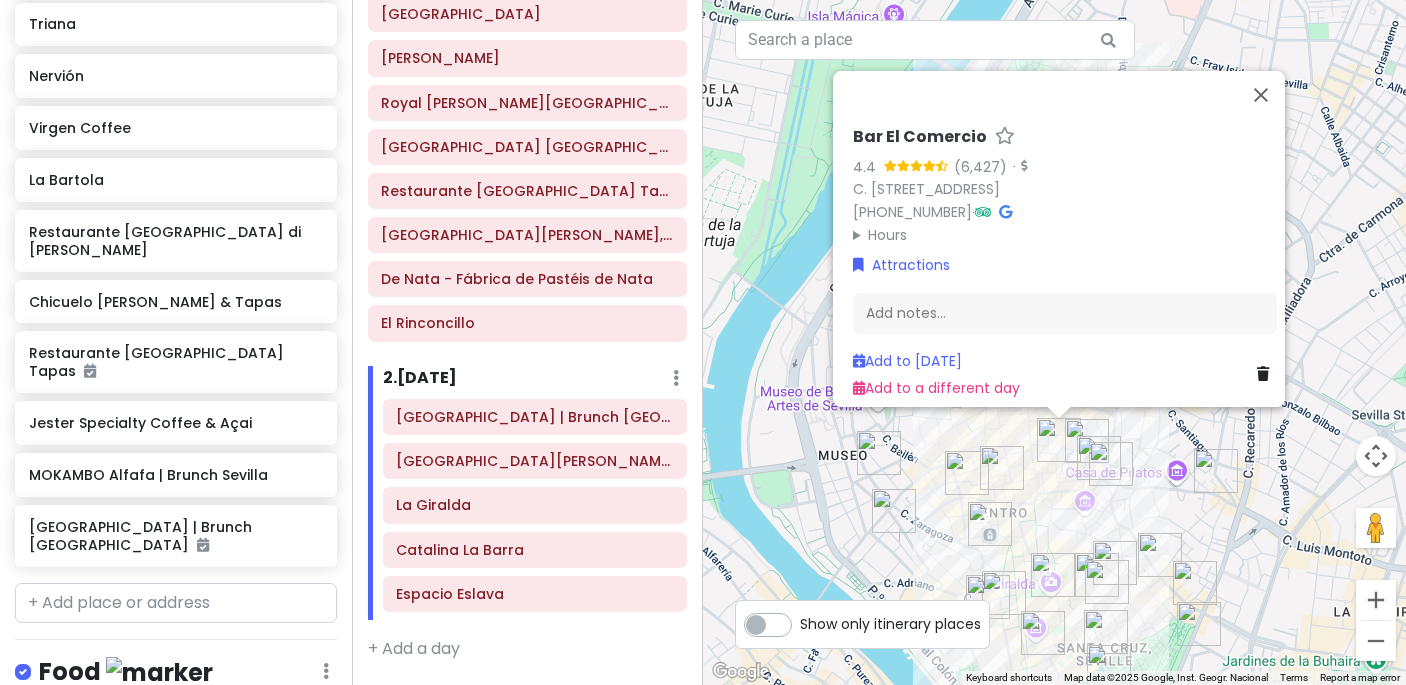 click at bounding box center (1111, 464) 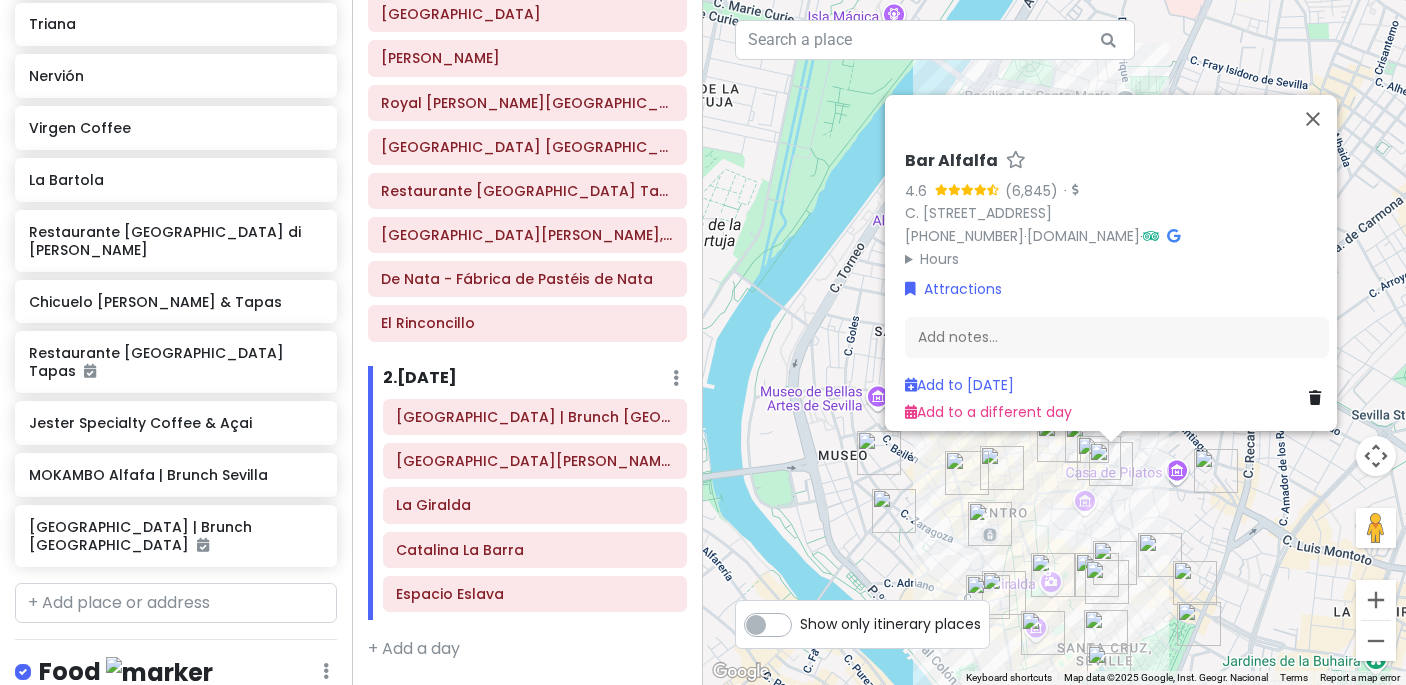 click on "To navigate, press the arrow keys. Bar Alfalfa 4.6        (6,845)    ·    C. [STREET_ADDRESS] [PHONE_NUMBER]   ·   [DOMAIN_NAME]   ·   Hours [DATE]  9:00 AM – 12:00 AM [DATE]  9:00 AM – 12:00 AM [DATE]  9:00 AM – 12:00 AM [DATE]  9:00 AM – 12:00 AM [DATE]  9:00 AM – 12:00 AM [DATE]  9:00 AM – 12:00 AM [DATE]  9:00 AM – 12:00 AM Attractions Add notes...  Add to   [DATE]  Add to a different day" at bounding box center (1054, 342) 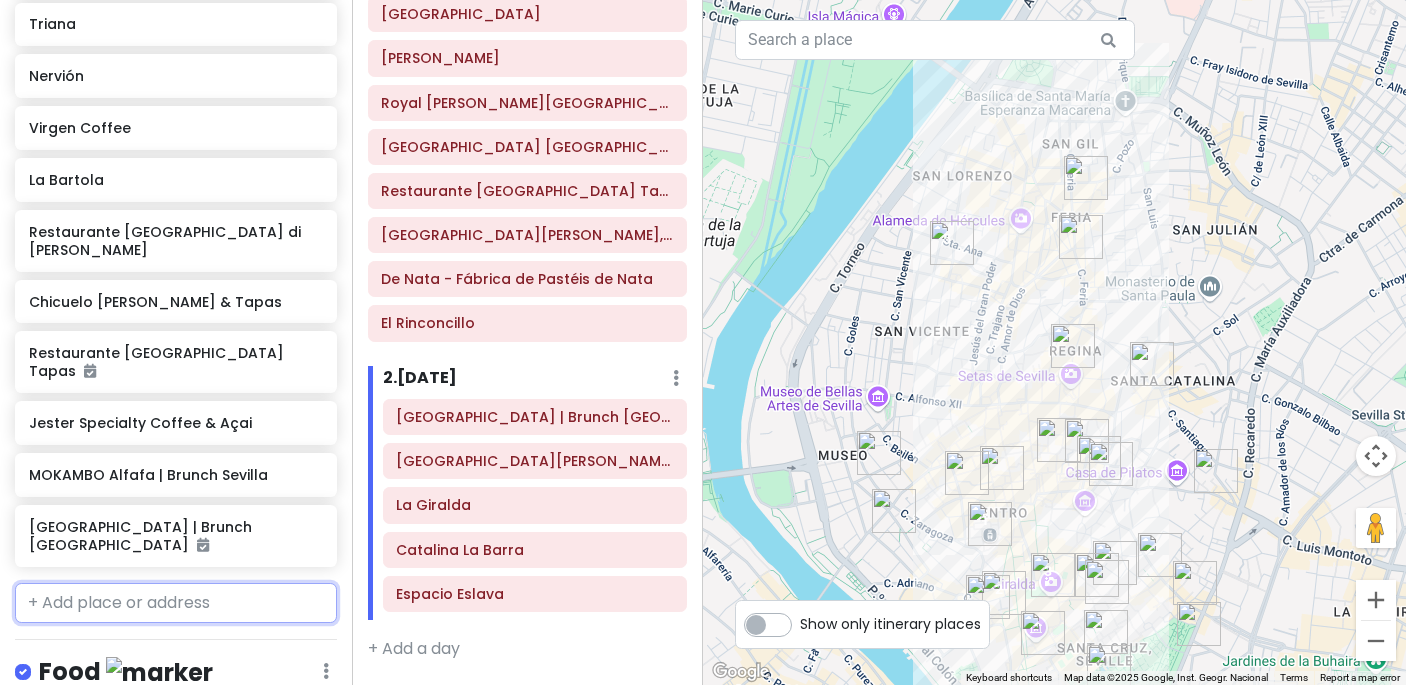 click at bounding box center (176, 603) 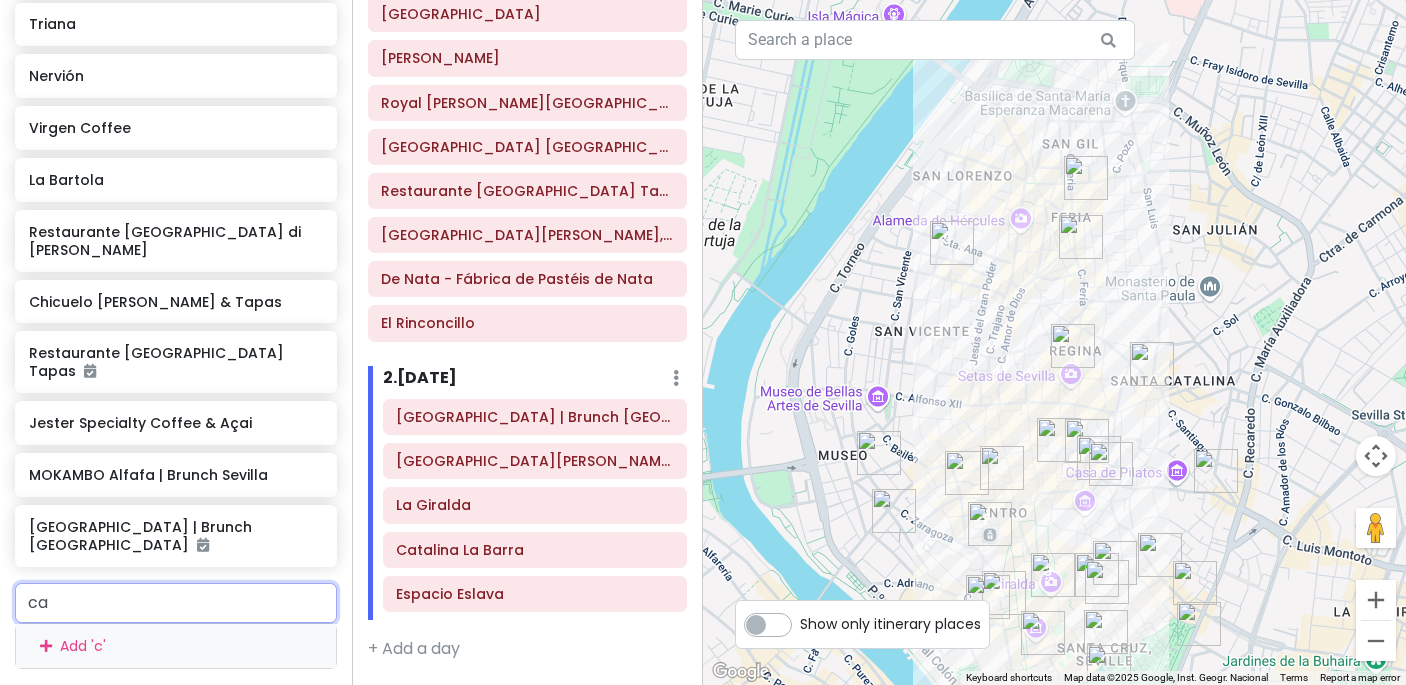 type on "cal" 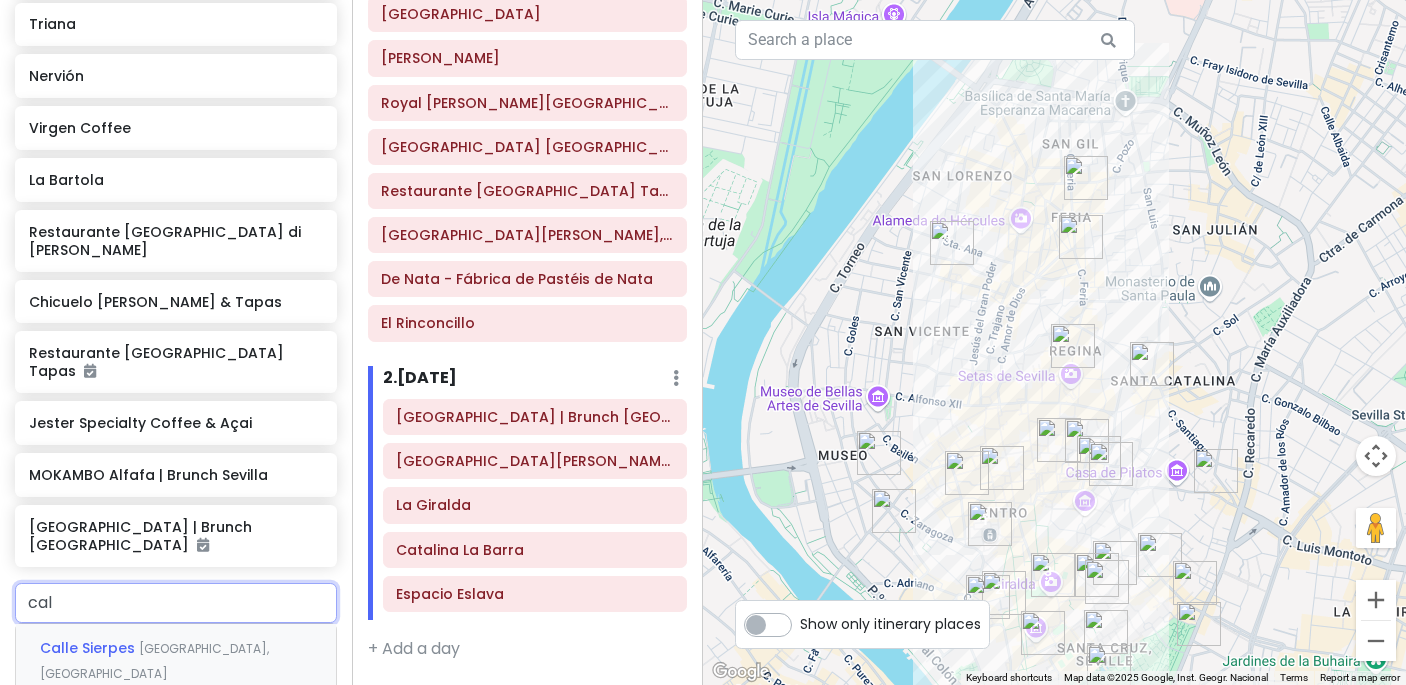 click on "[GEOGRAPHIC_DATA]   [GEOGRAPHIC_DATA], [GEOGRAPHIC_DATA]" at bounding box center [176, 661] 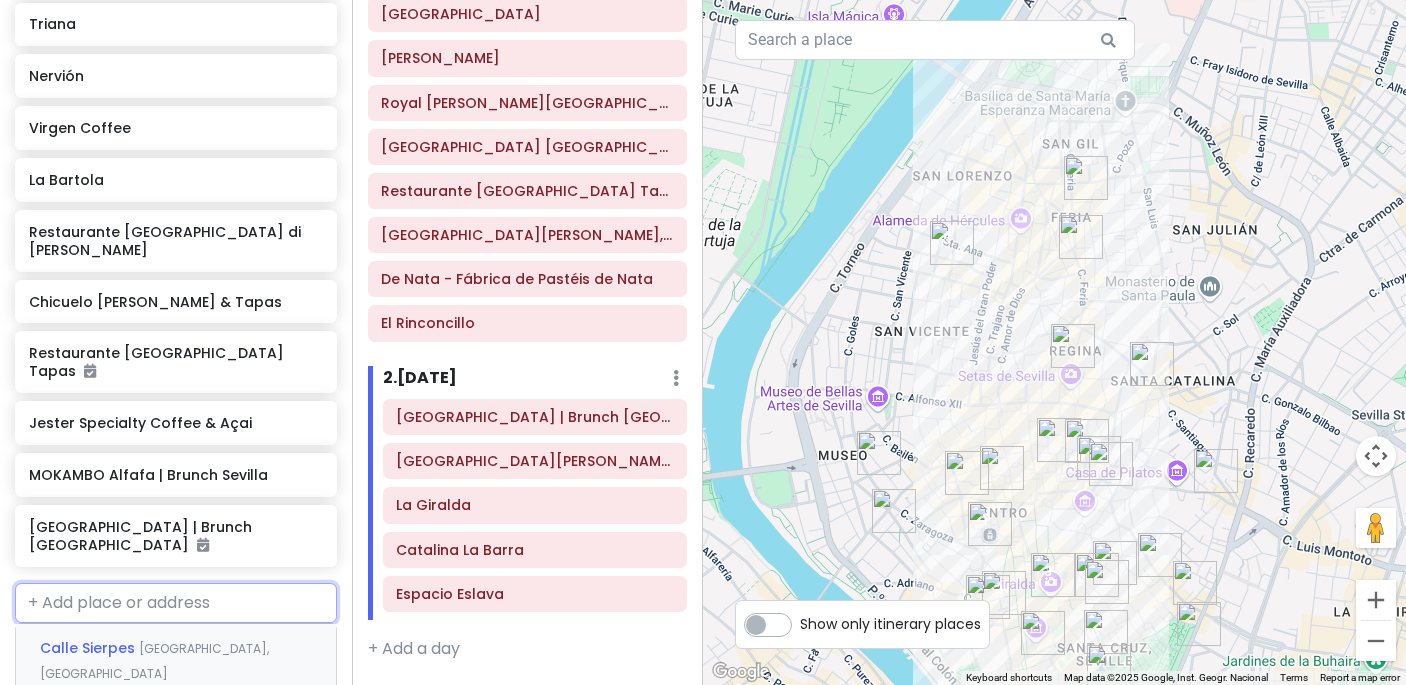 scroll, scrollTop: 1562, scrollLeft: 0, axis: vertical 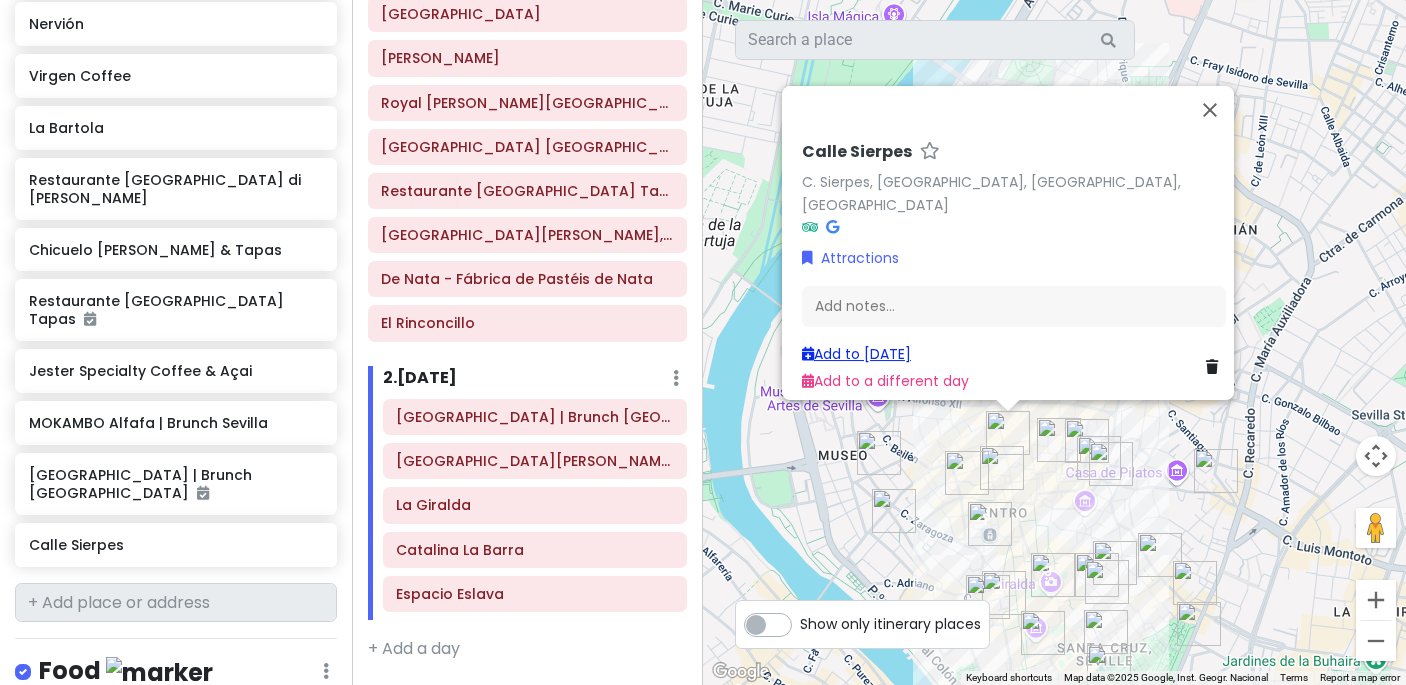 click on "Add to   [DATE]" at bounding box center (856, 354) 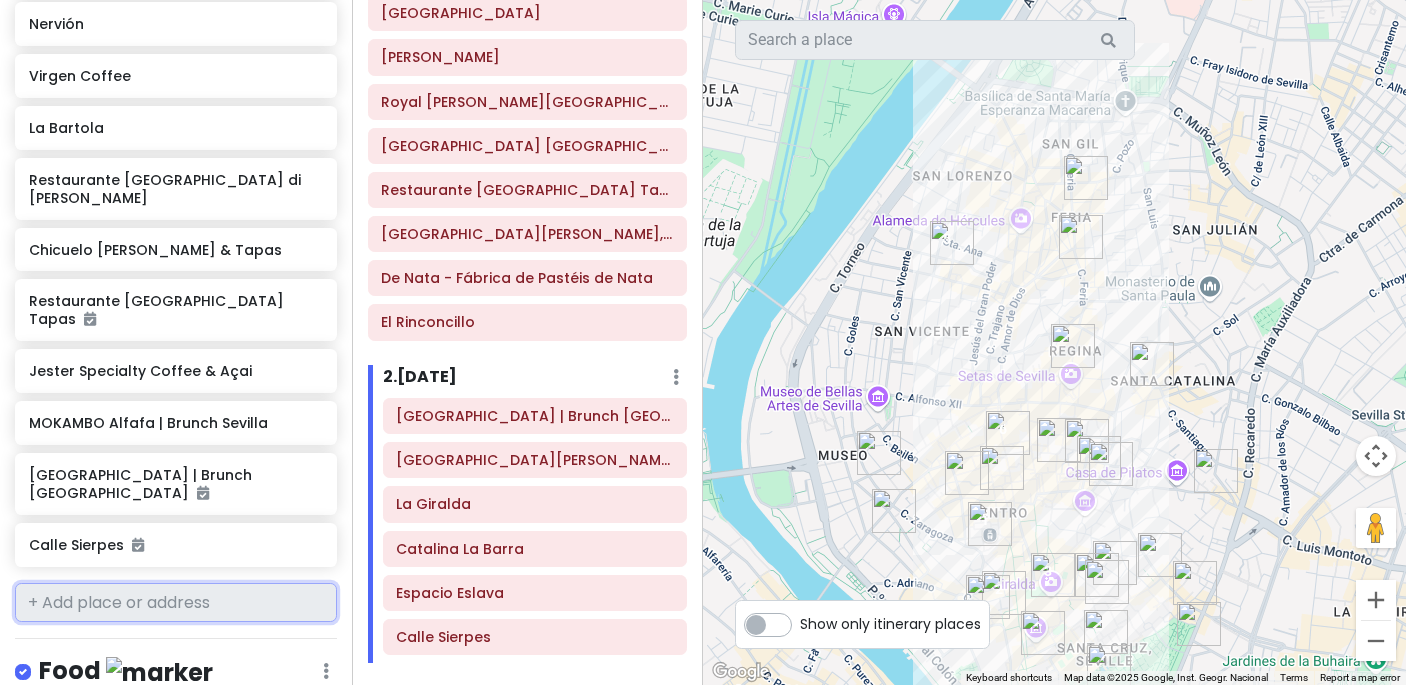 scroll, scrollTop: 143, scrollLeft: 0, axis: vertical 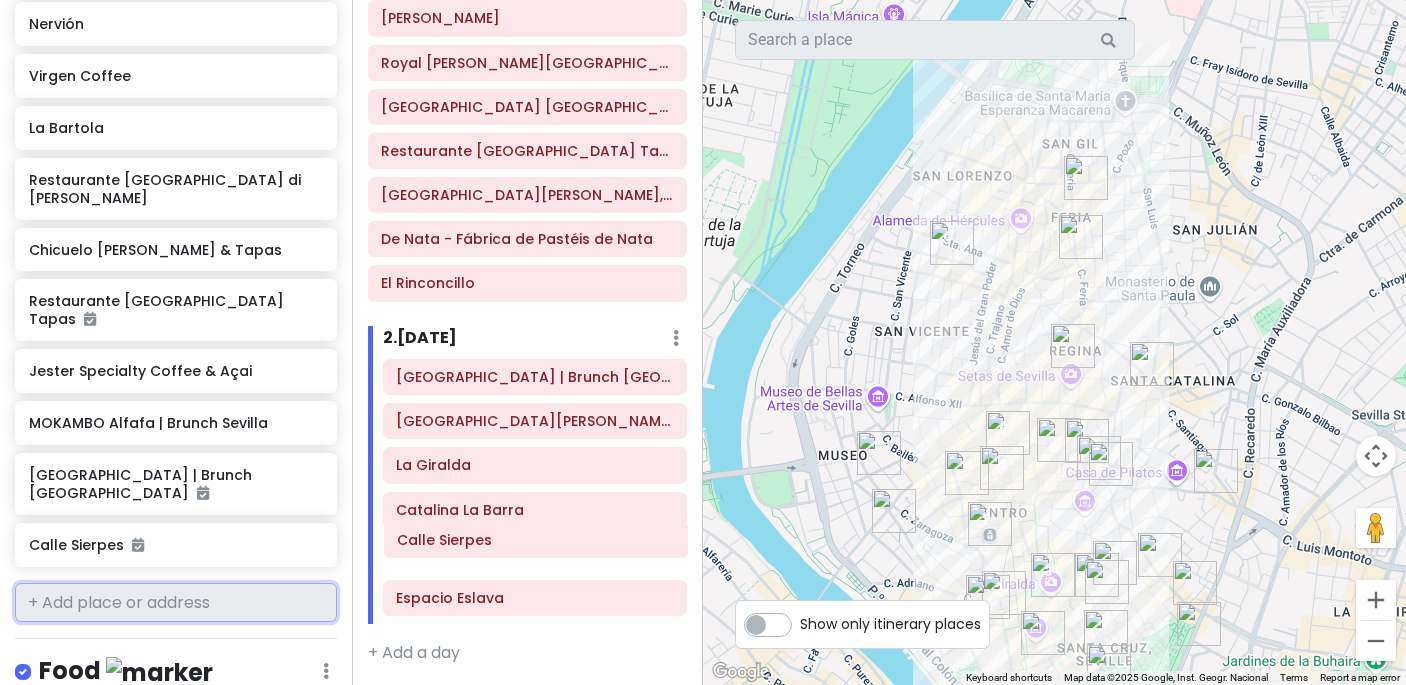 drag, startPoint x: 512, startPoint y: 633, endPoint x: 514, endPoint y: 531, distance: 102.01961 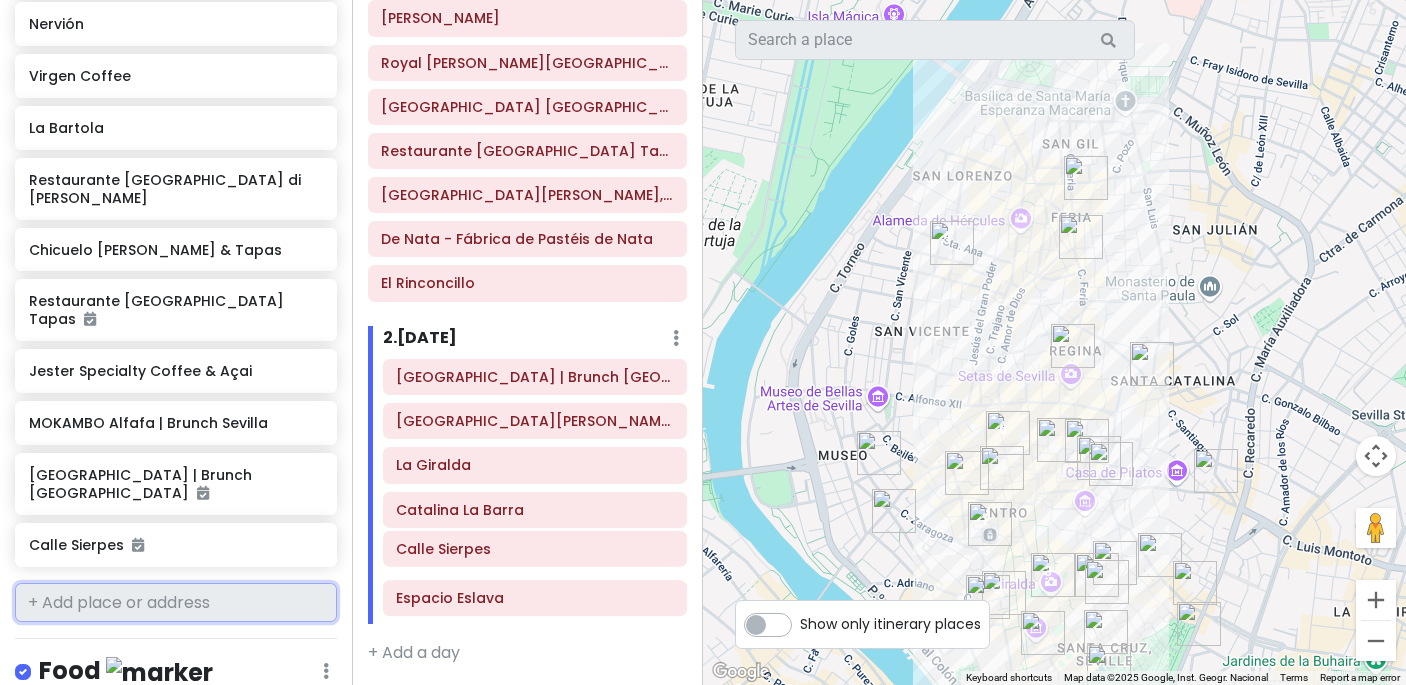 scroll, scrollTop: 182, scrollLeft: 0, axis: vertical 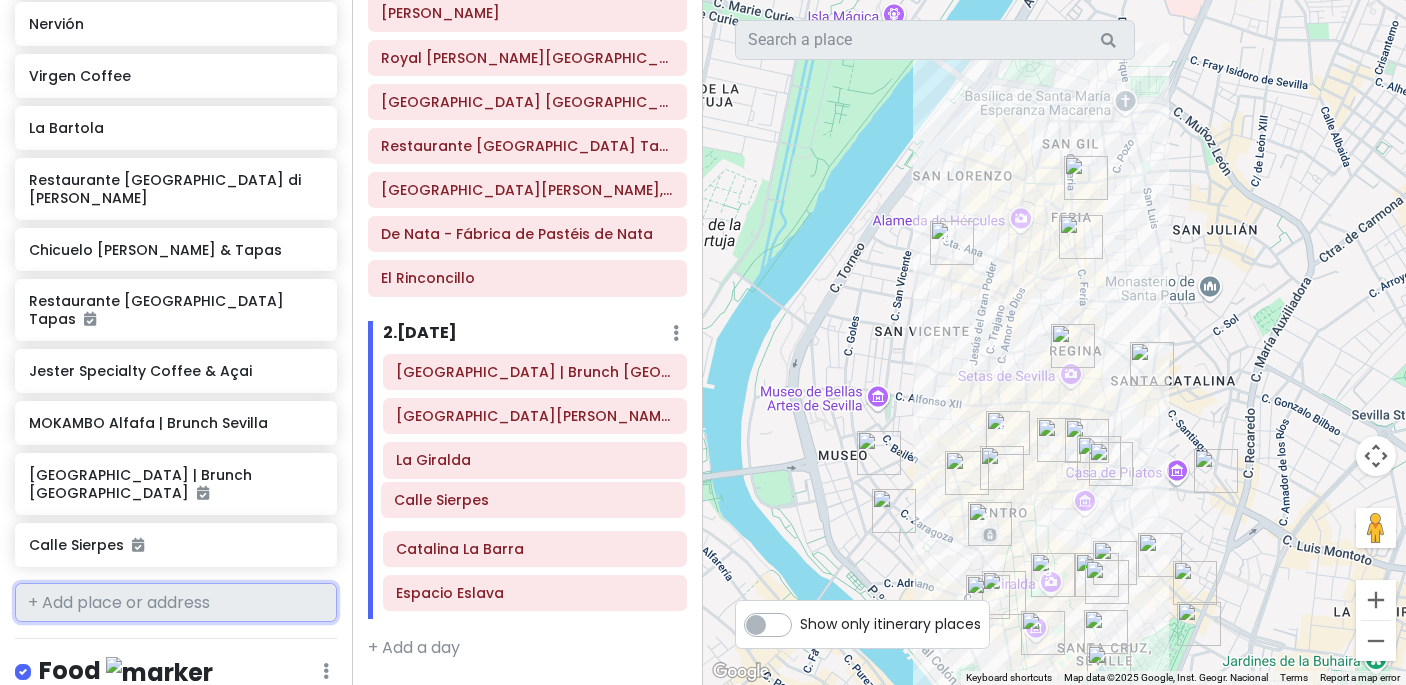 drag, startPoint x: 512, startPoint y: 548, endPoint x: 510, endPoint y: 499, distance: 49.0408 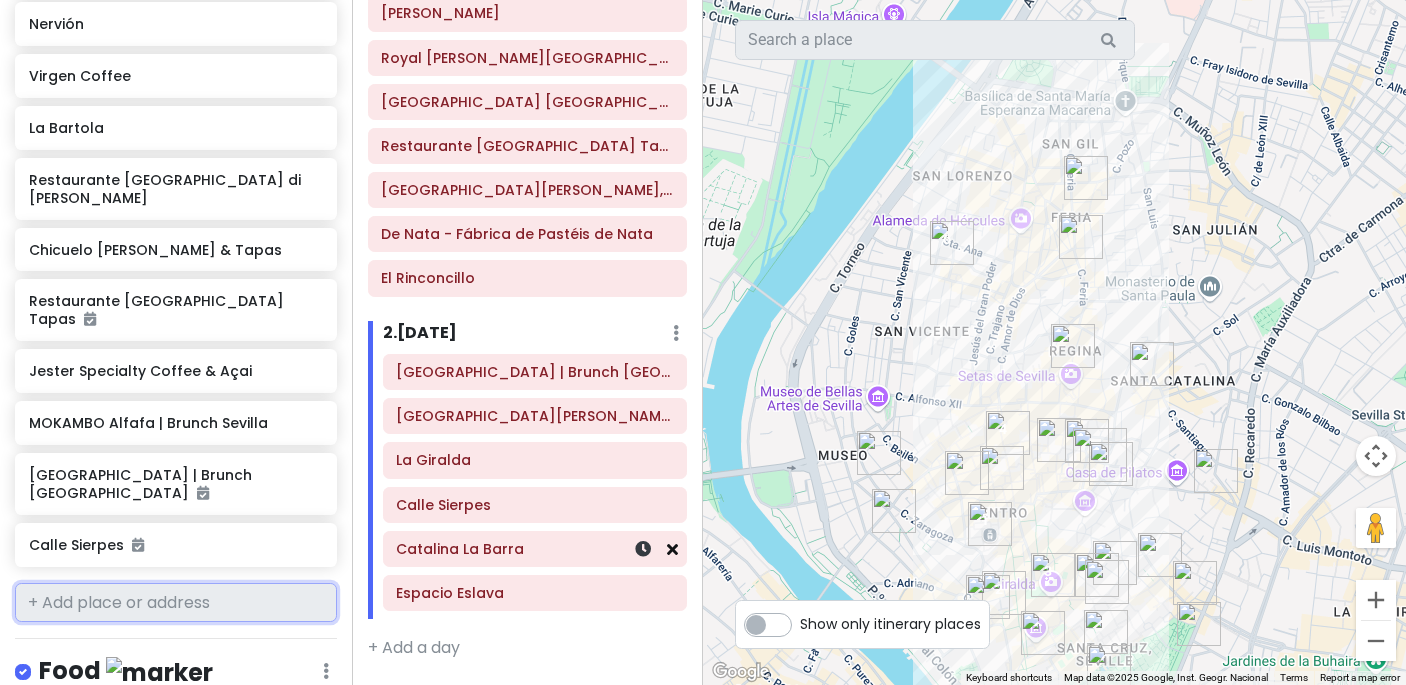 click at bounding box center (672, 549) 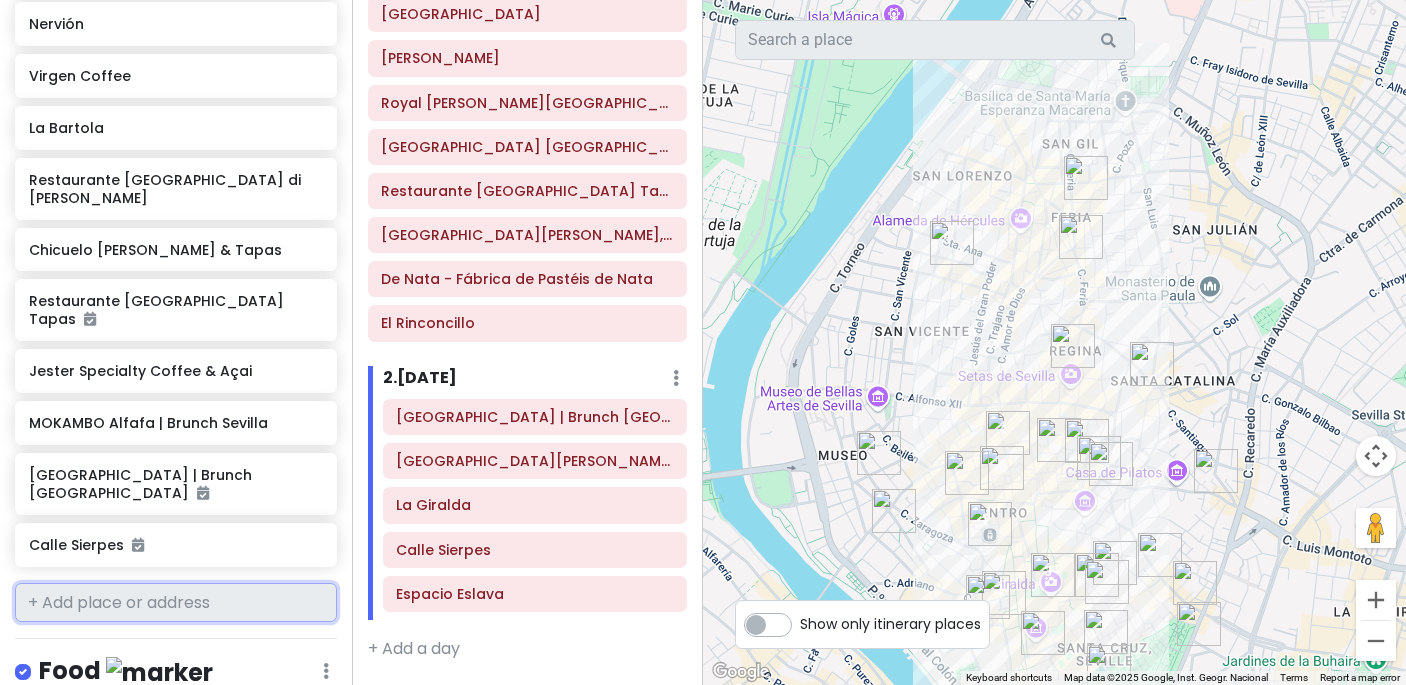 click at bounding box center (176, 603) 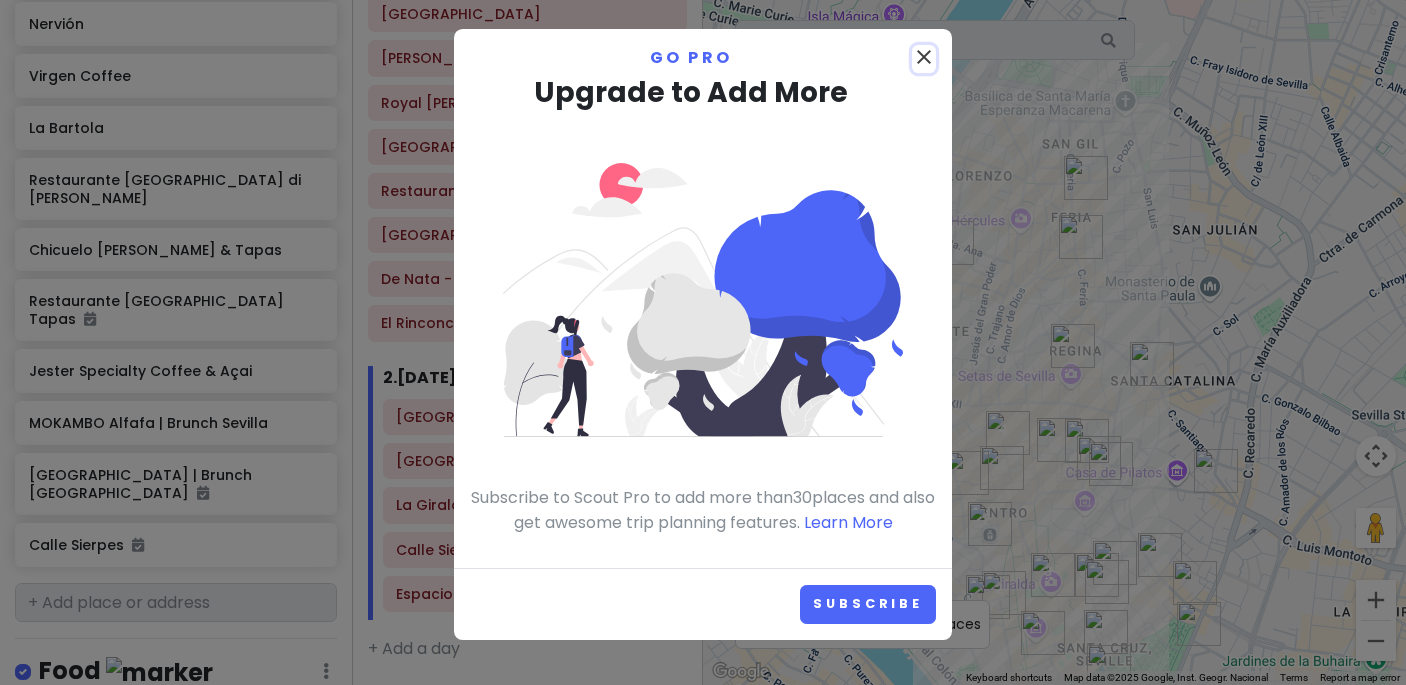 click on "close" at bounding box center [924, 57] 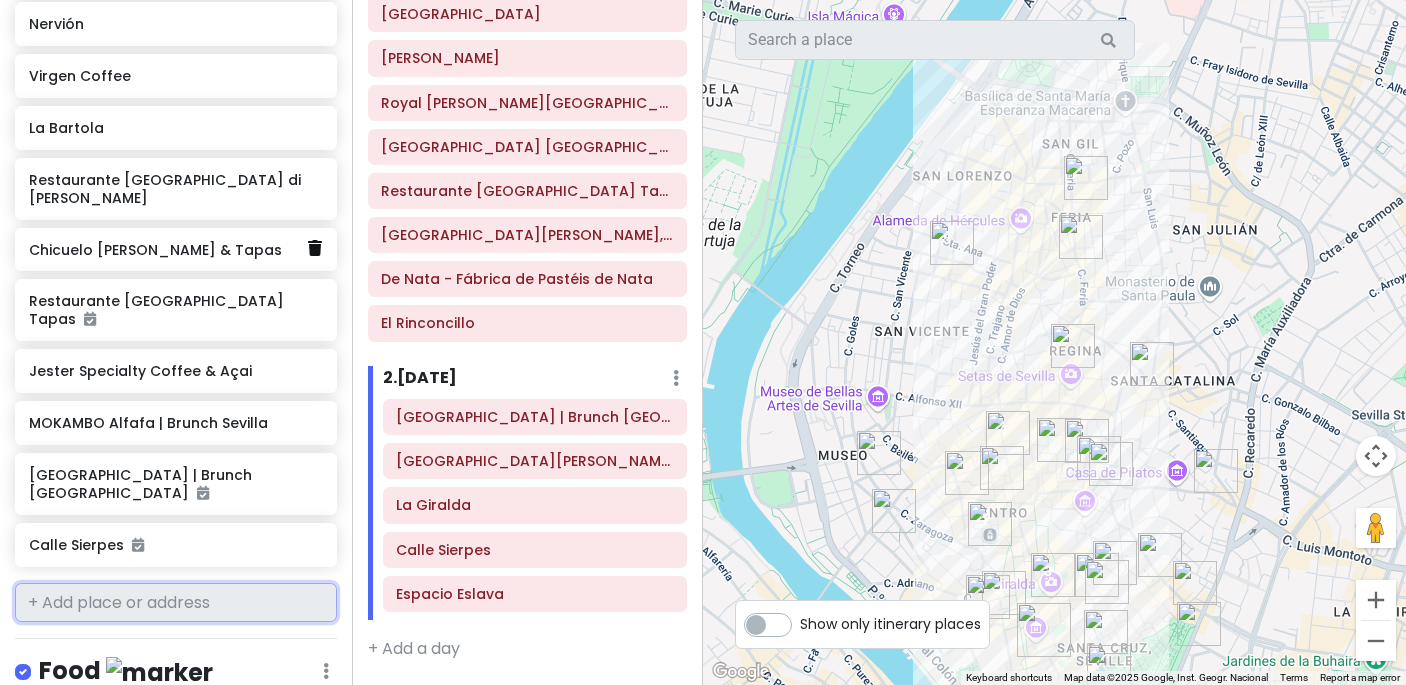 click at bounding box center [315, 248] 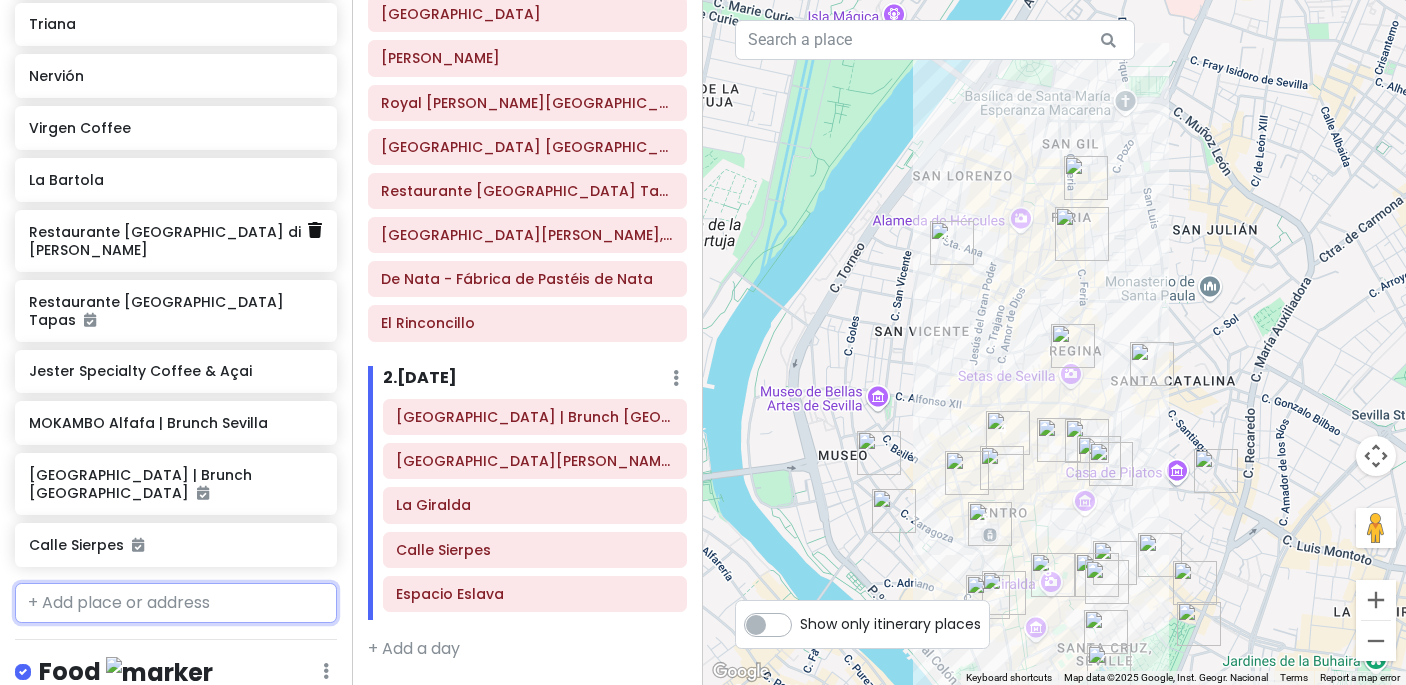 click at bounding box center (315, 230) 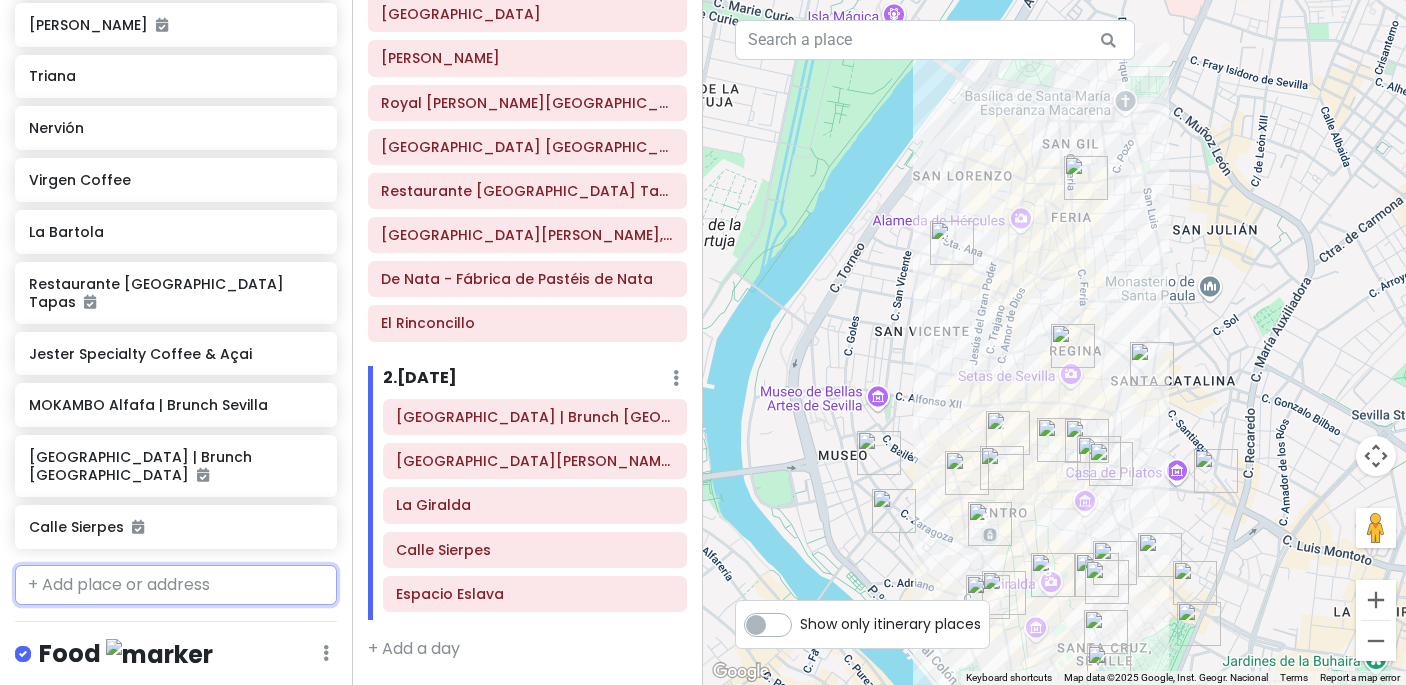 click at bounding box center [176, 585] 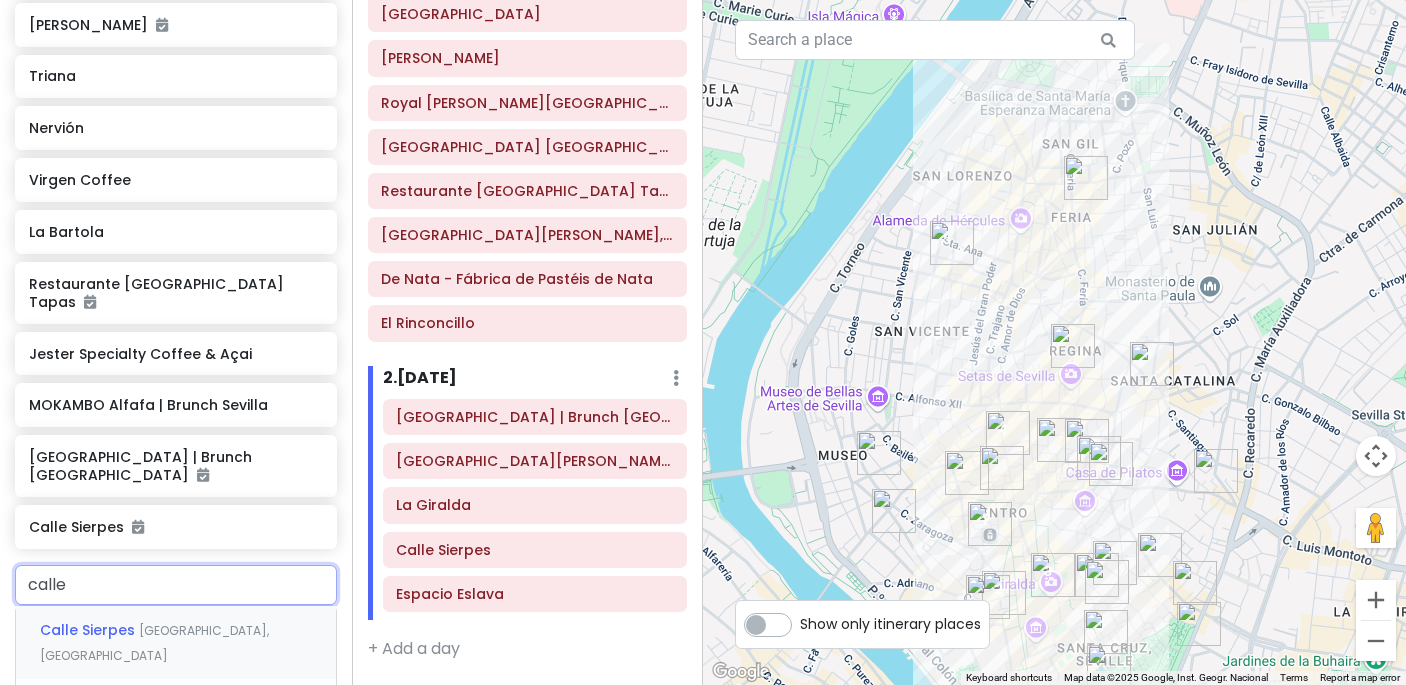 type on "calle t" 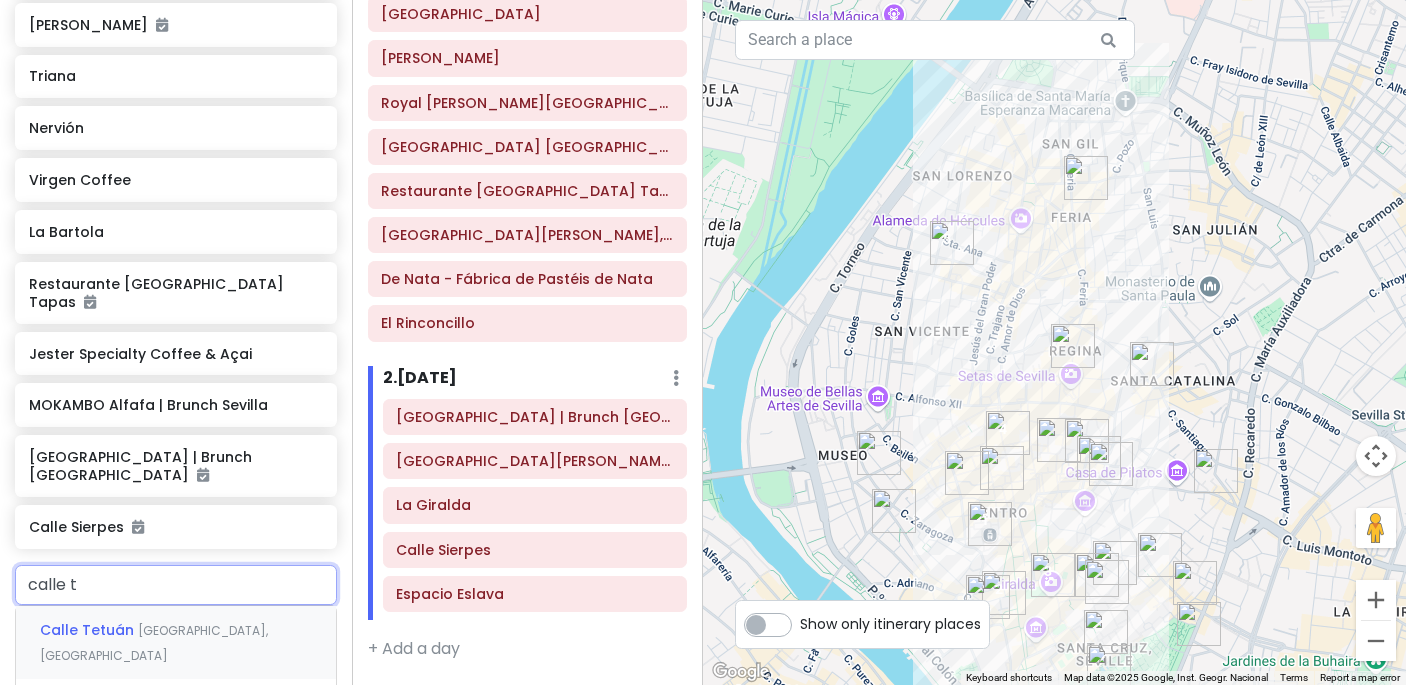 click on "[GEOGRAPHIC_DATA], [GEOGRAPHIC_DATA]" at bounding box center [154, 643] 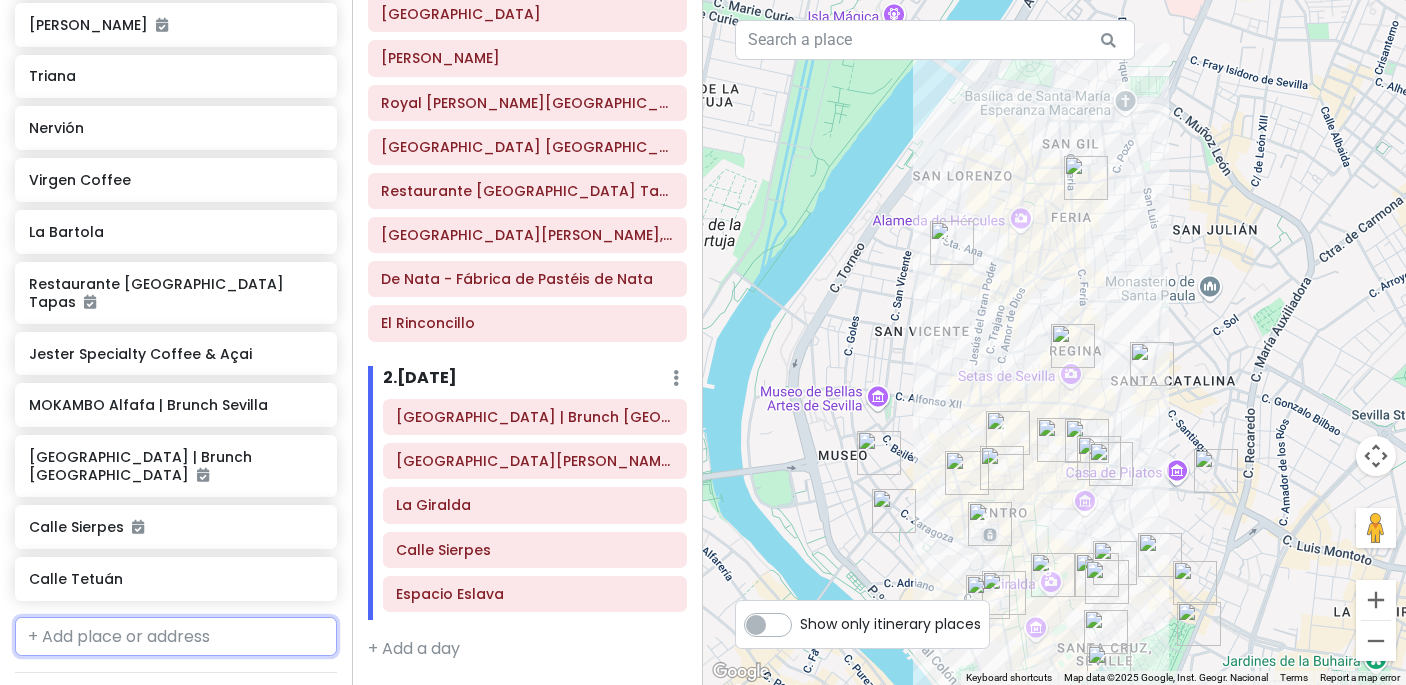 scroll, scrollTop: 1510, scrollLeft: 0, axis: vertical 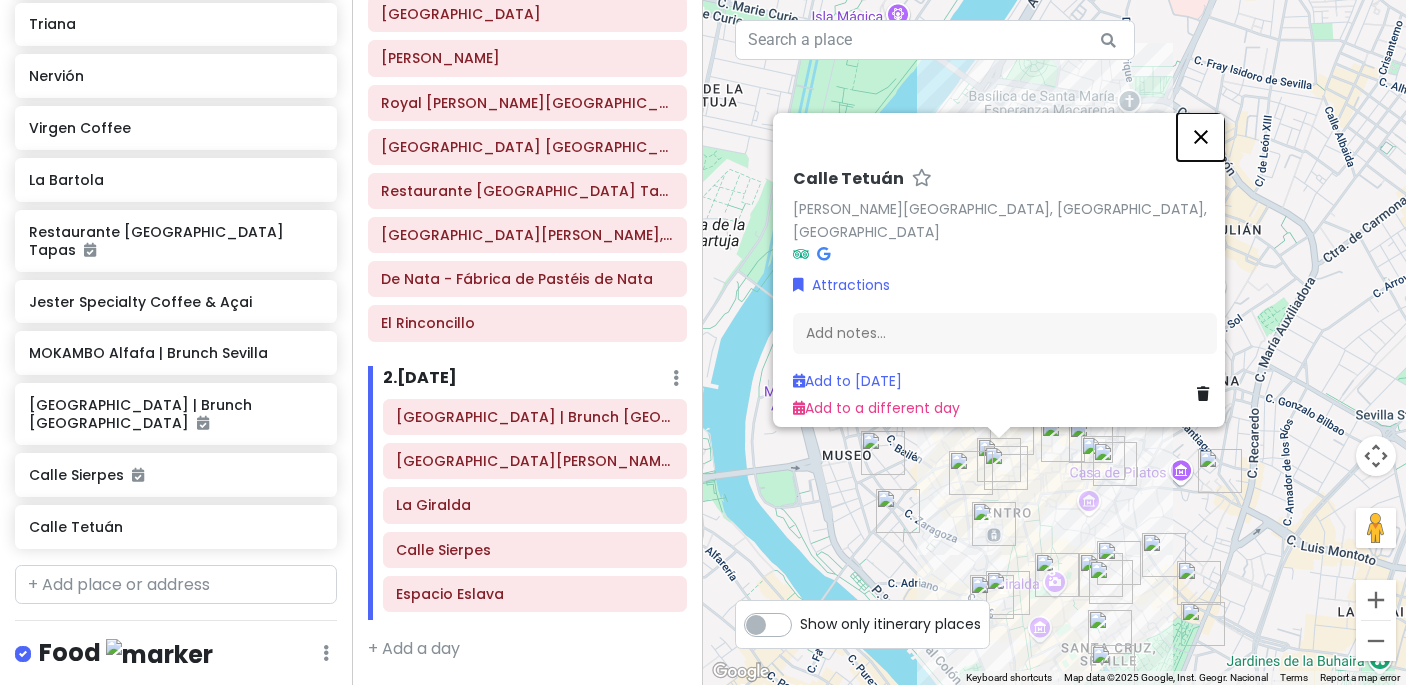 click at bounding box center (1201, 137) 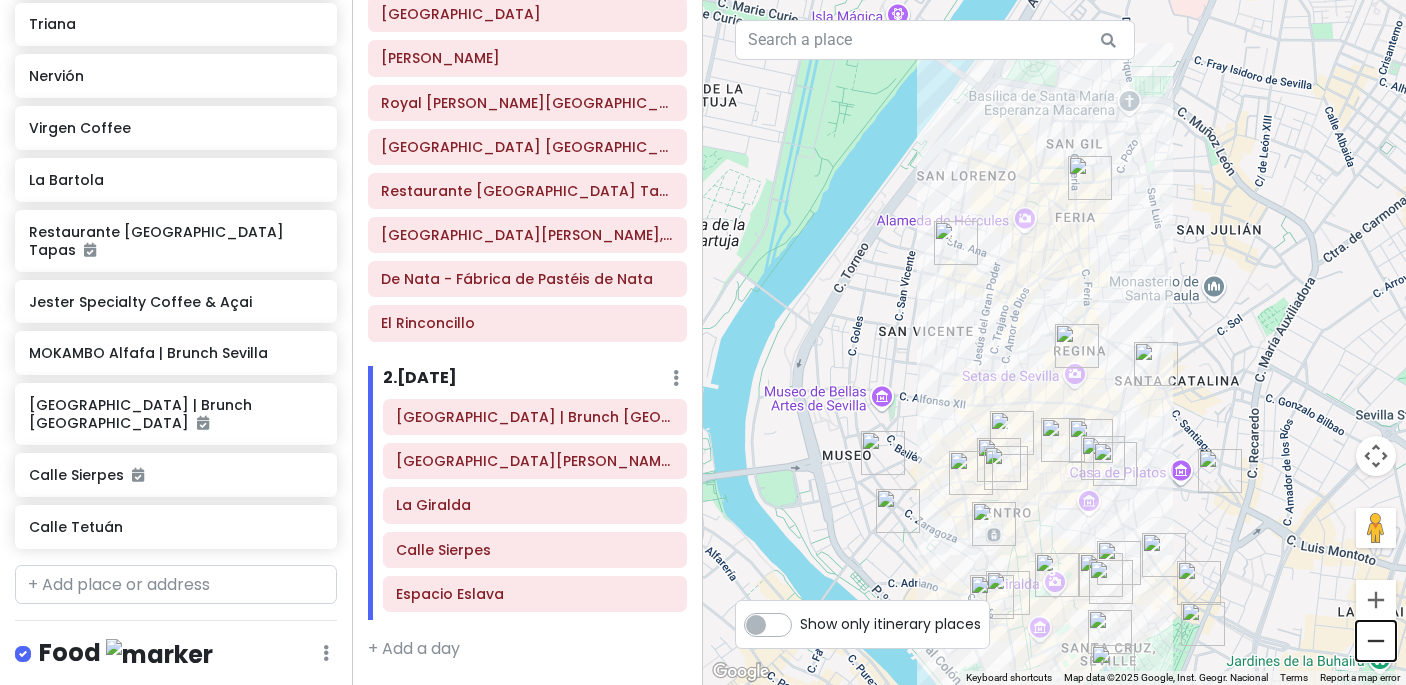 click at bounding box center [1376, 641] 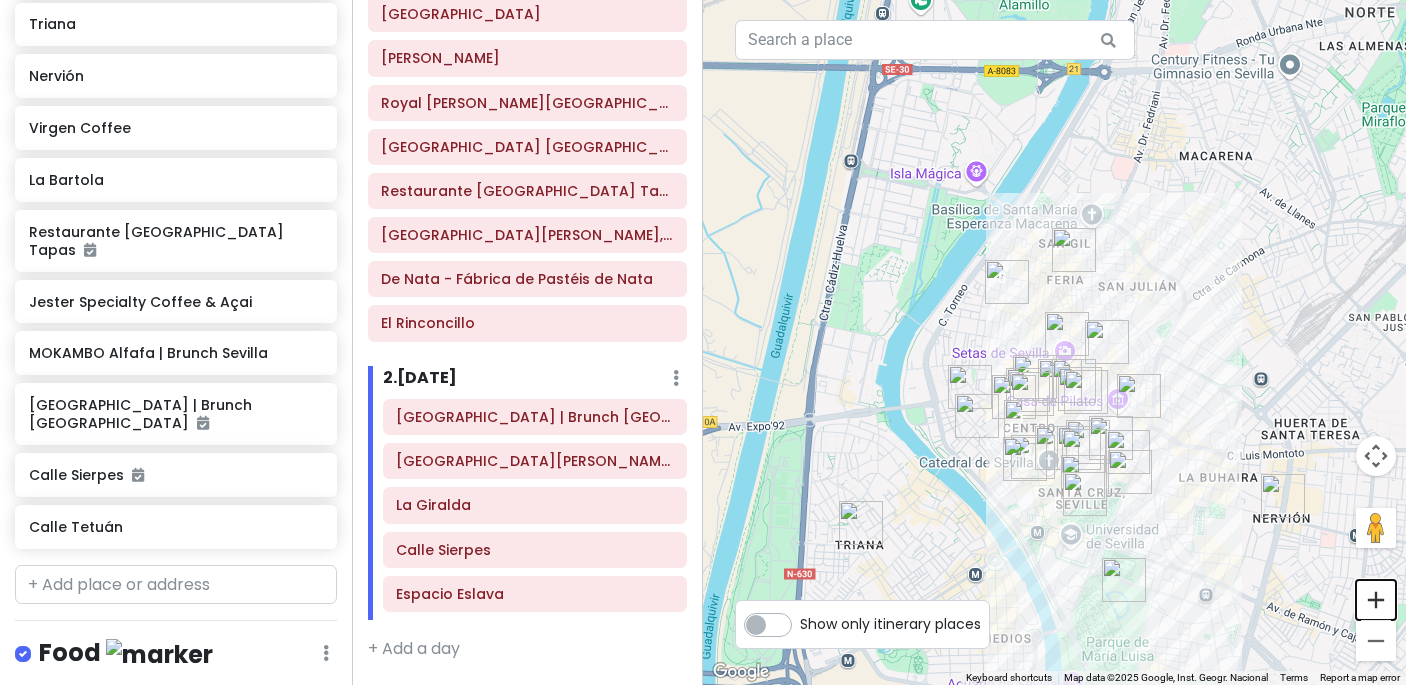 click at bounding box center (1376, 600) 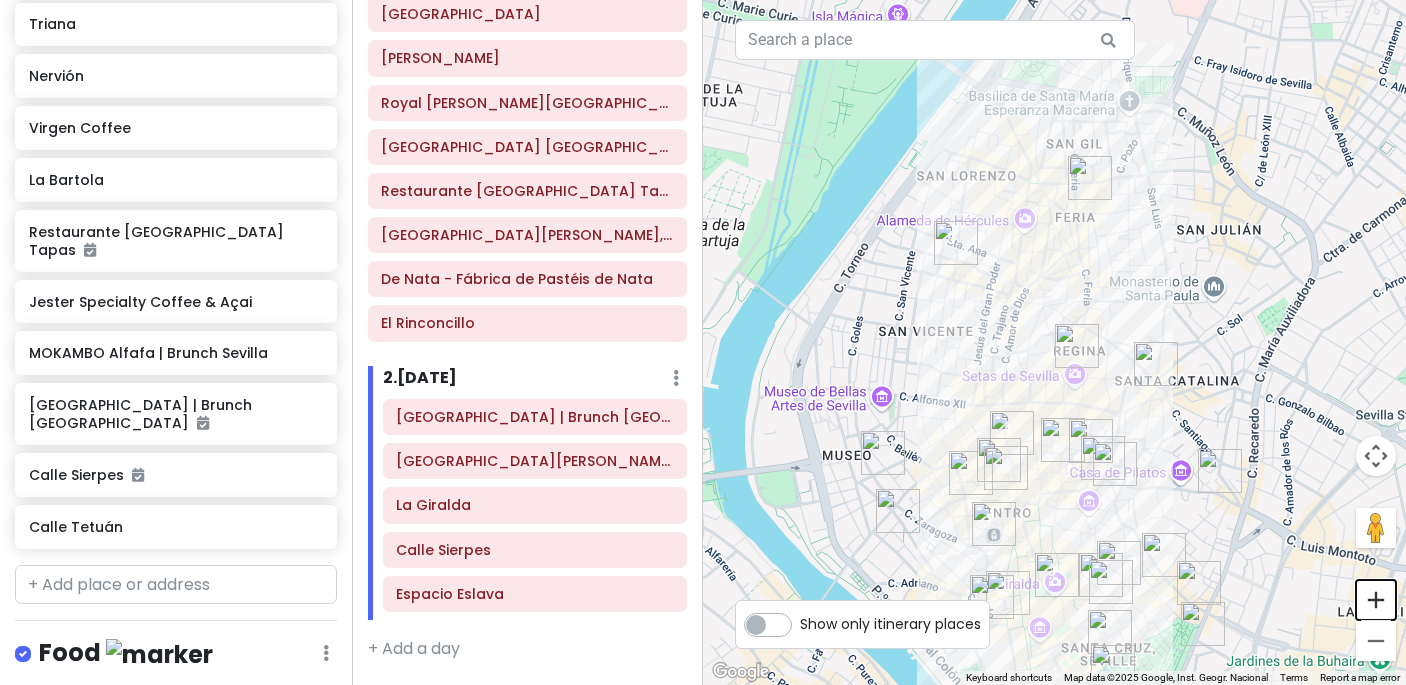click at bounding box center (1376, 600) 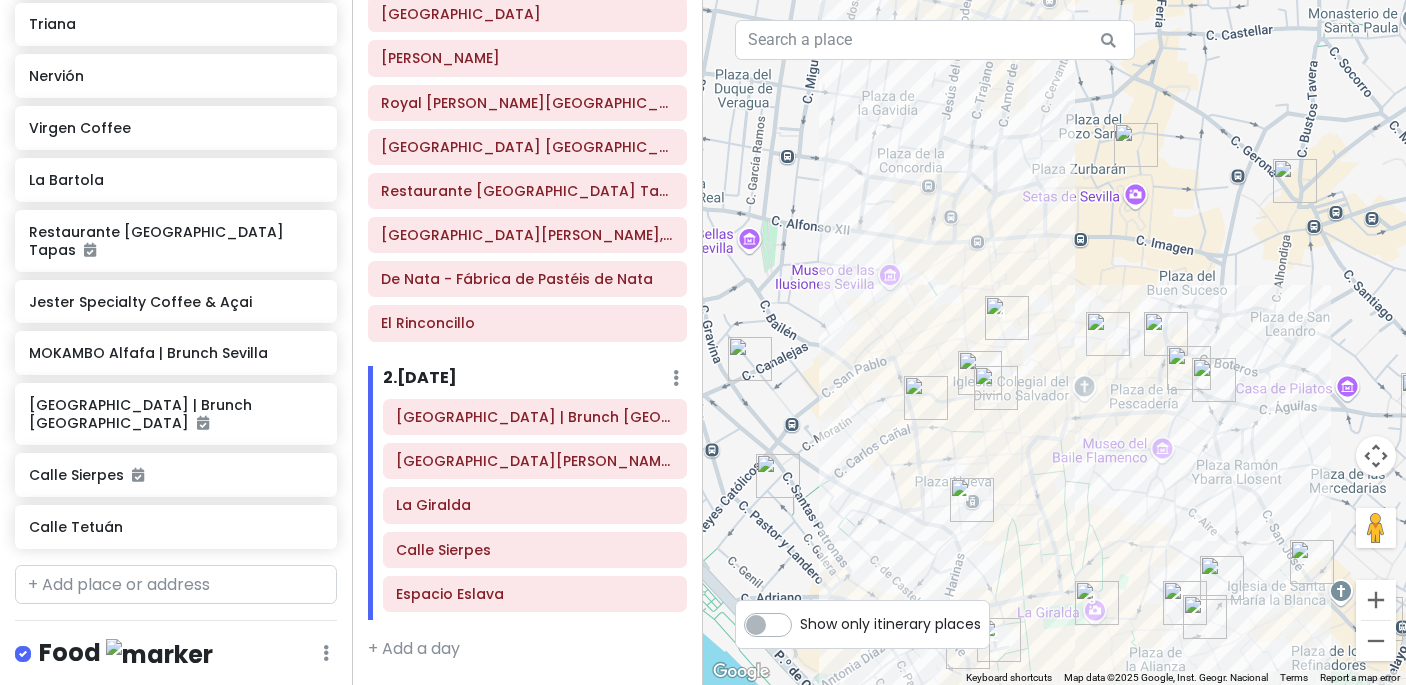 drag, startPoint x: 1166, startPoint y: 541, endPoint x: 1207, endPoint y: 305, distance: 239.53497 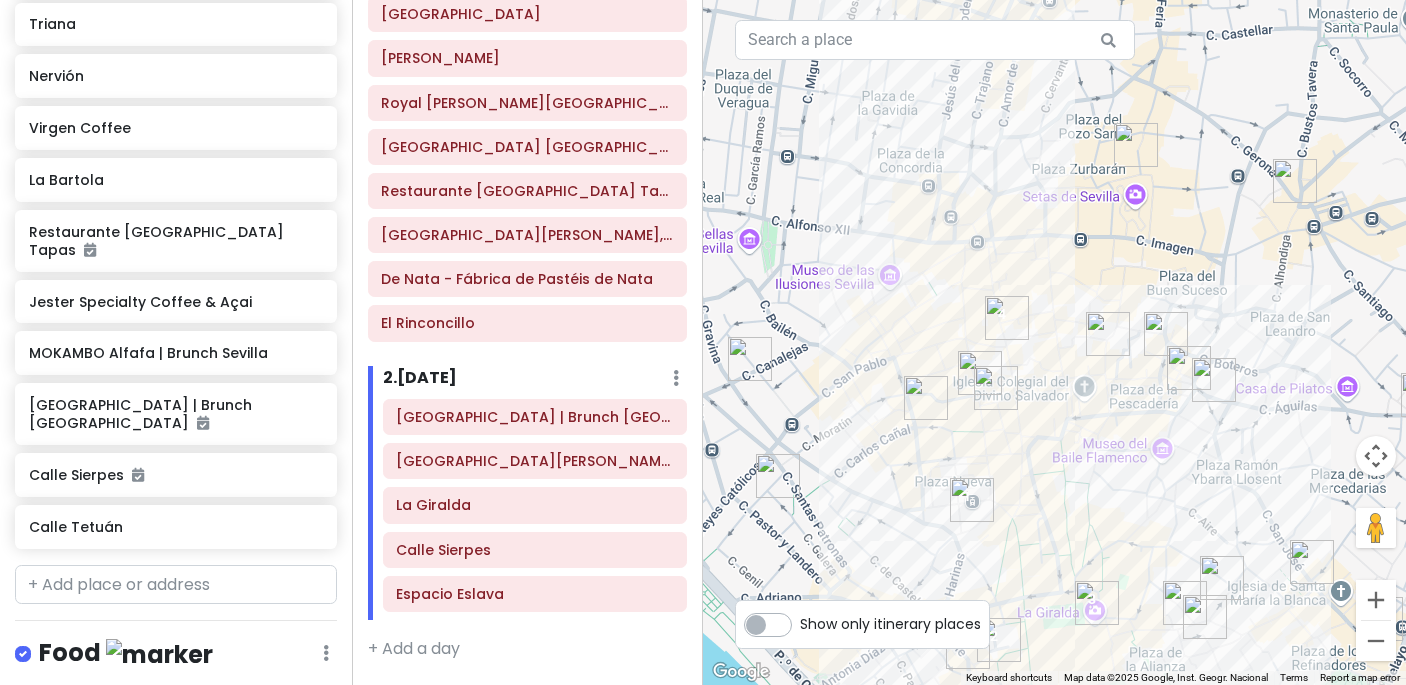 click at bounding box center (980, 373) 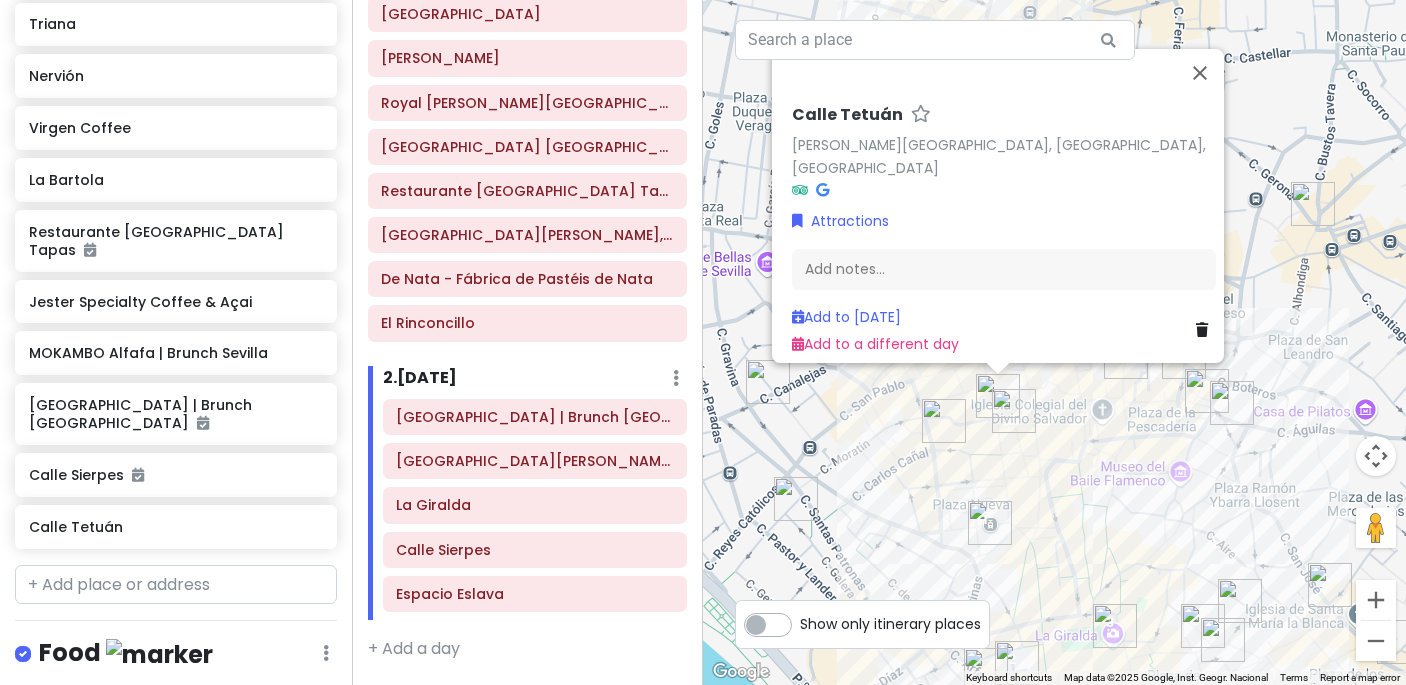 click at bounding box center [998, 396] 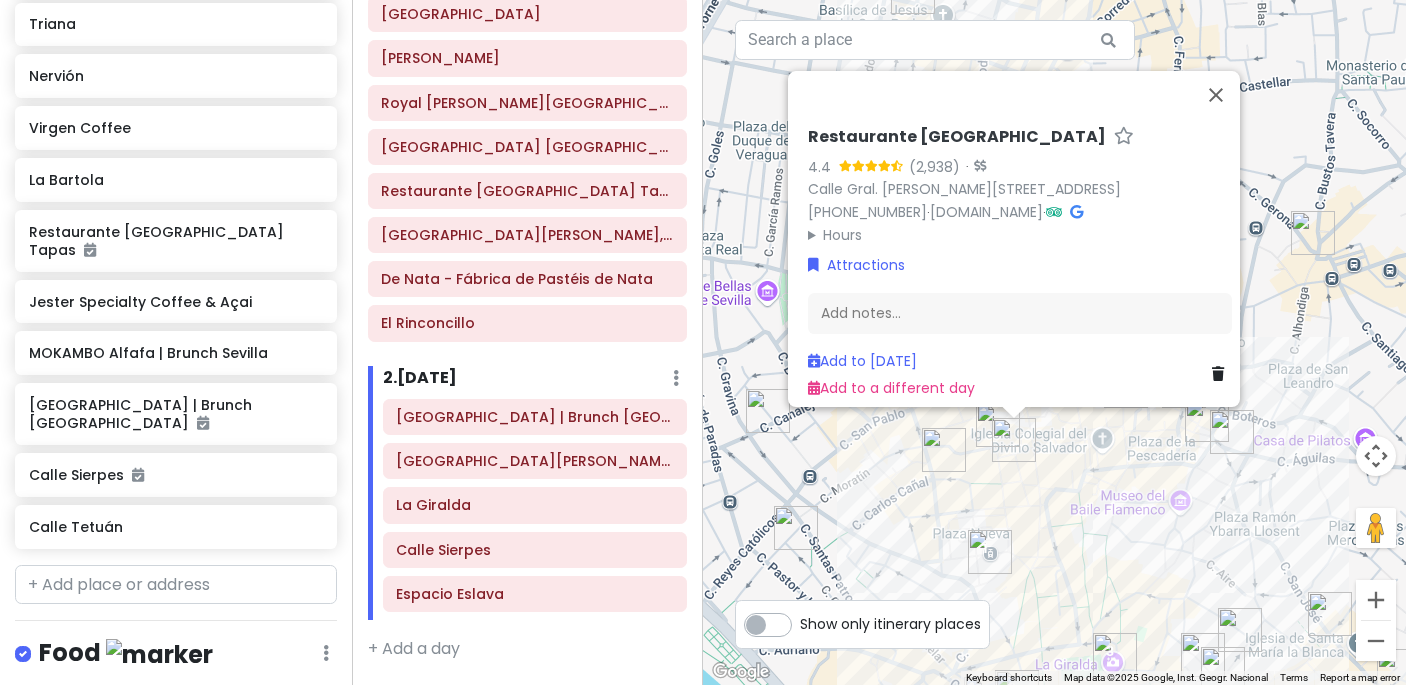 click at bounding box center [944, 450] 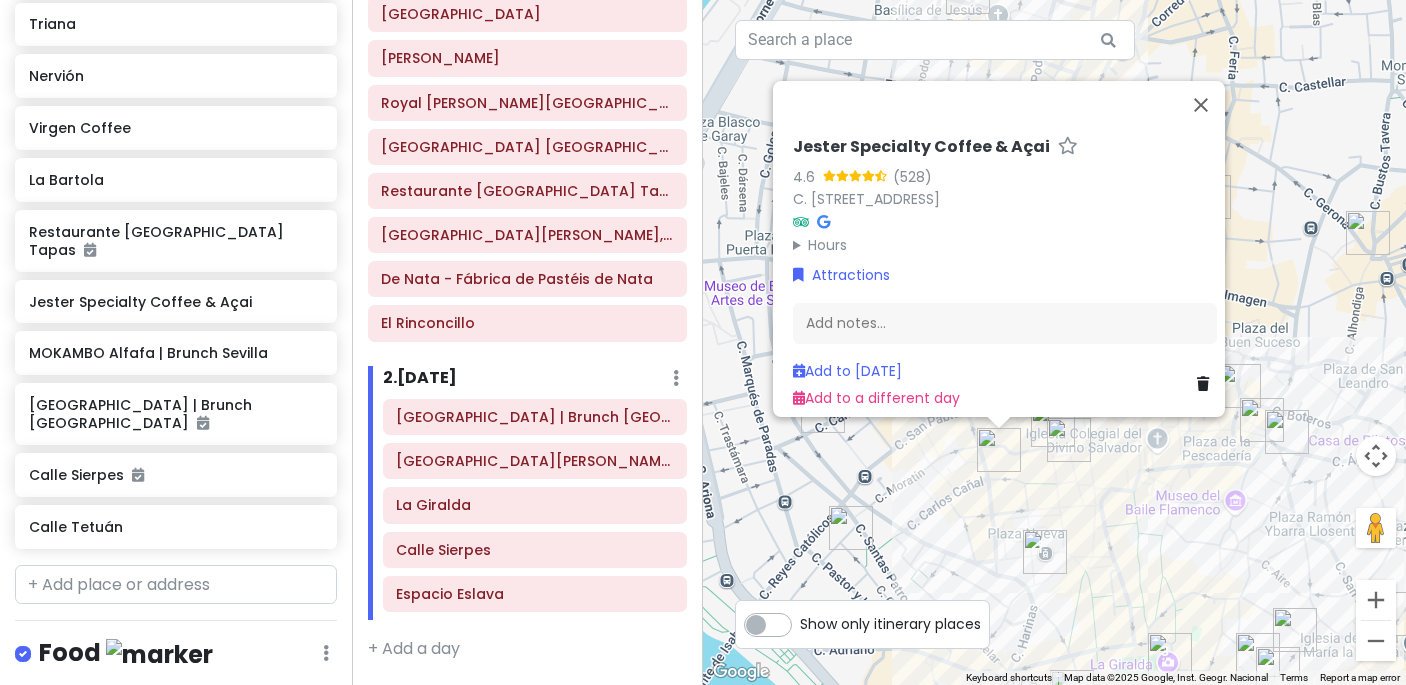 click at bounding box center [851, 528] 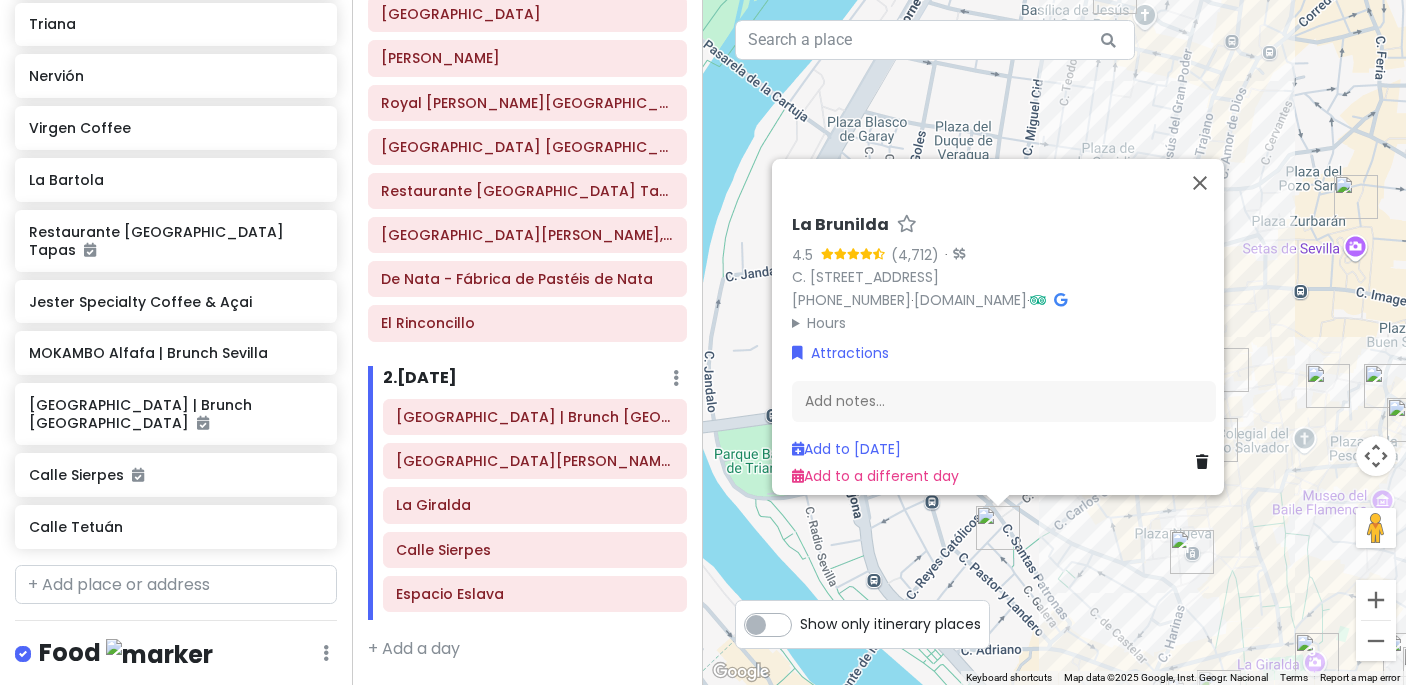 click on "To navigate, press the arrow keys. La [PERSON_NAME] 4.5        (4,712)    ·    [PERSON_NAME], [GEOGRAPHIC_DATA] [PHONE_NUMBER]   ·   [DOMAIN_NAME]   ·   Hours [DATE]  1:30 – 4:30 PM, 8:30 – 11:30 PM [DATE]  1:30 – 4:30 PM, 8:30 – 11:30 PM [DATE]  1:30 – 4:30 PM, 8:30 – 11:30 PM [DATE]  1:30 – 4:30 PM, 8:30 – 11:30 PM [DATE]  1:30 – 4:30 PM, 8:30 – 11:30 PM [DATE]  1:30 – 4:30 PM, 8:30 – 11:30 PM [DATE]  1:30 – 4:30 PM, 8:30 – 11:30 PM Attractions Add notes...  Add to   [DATE]  Add to a different day" at bounding box center [1054, 342] 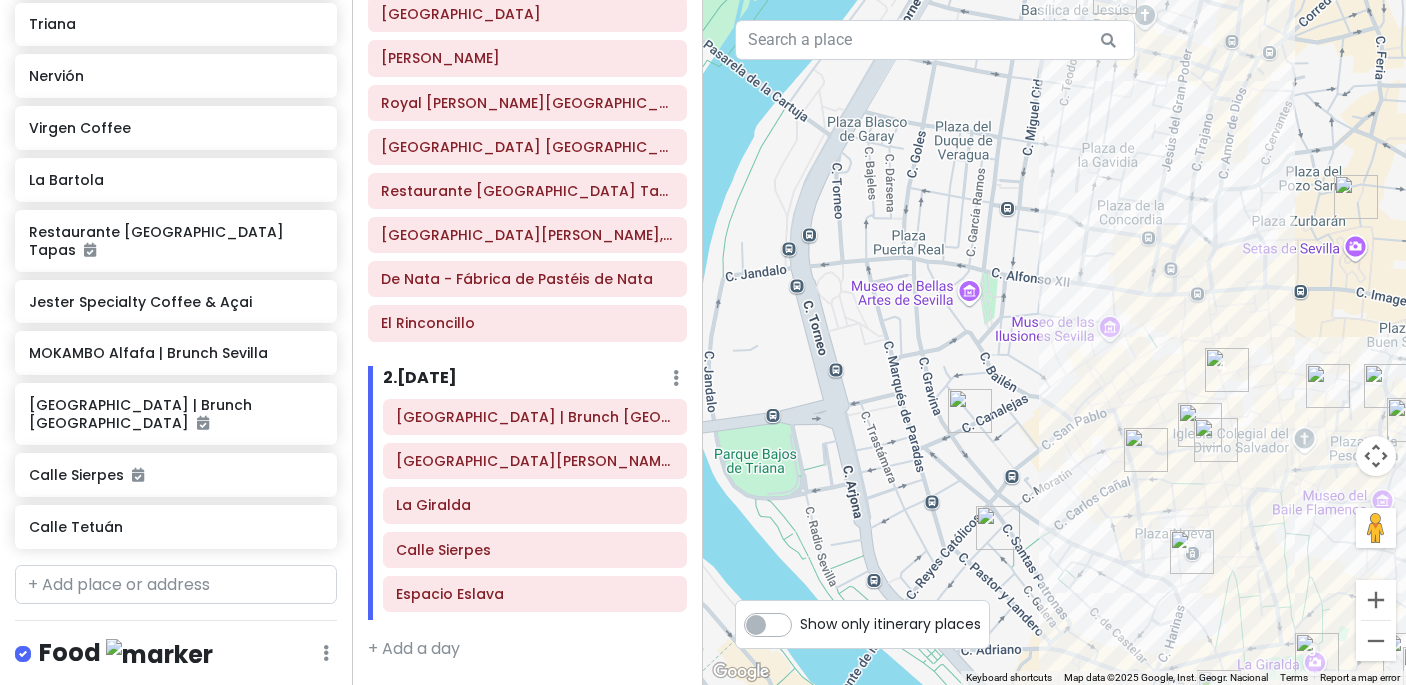 click at bounding box center (970, 411) 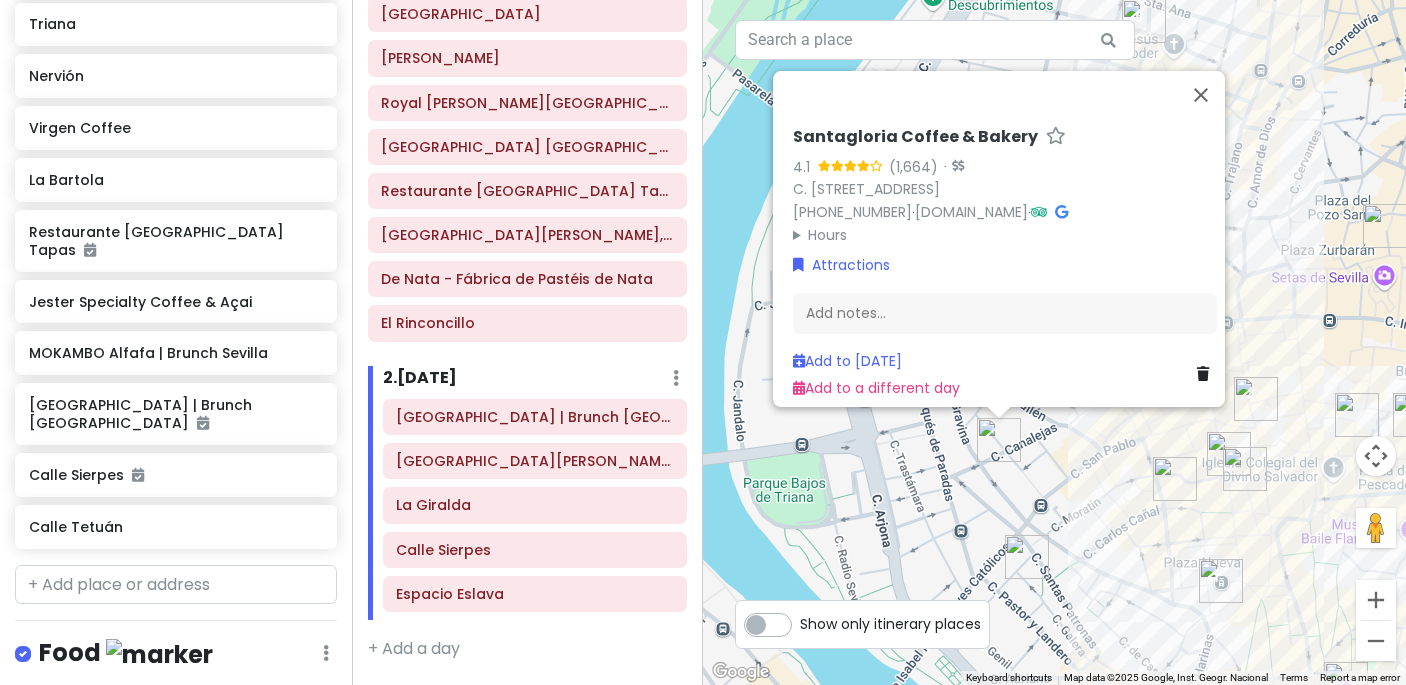 click on "To navigate, press the arrow keys. Santagloria Coffee & Bakery 4.1        (1,664)    ·    C. [STREET_ADDRESS] [PHONE_NUMBER]   ·   [DOMAIN_NAME]   ·   Hours [DATE]  7:30 AM – 9:00 PM [DATE]  7:30 AM – 9:00 PM [DATE]  7:30 AM – 9:00 PM [DATE]  7:30 AM – 9:00 PM [DATE]  7:30 AM – 9:00 PM [DATE]  7:30 AM – 9:00 PM [DATE]  7:30 AM – 9:00 PM Attractions Add notes...  Add to   [DATE]  Add to a different day" at bounding box center (1054, 342) 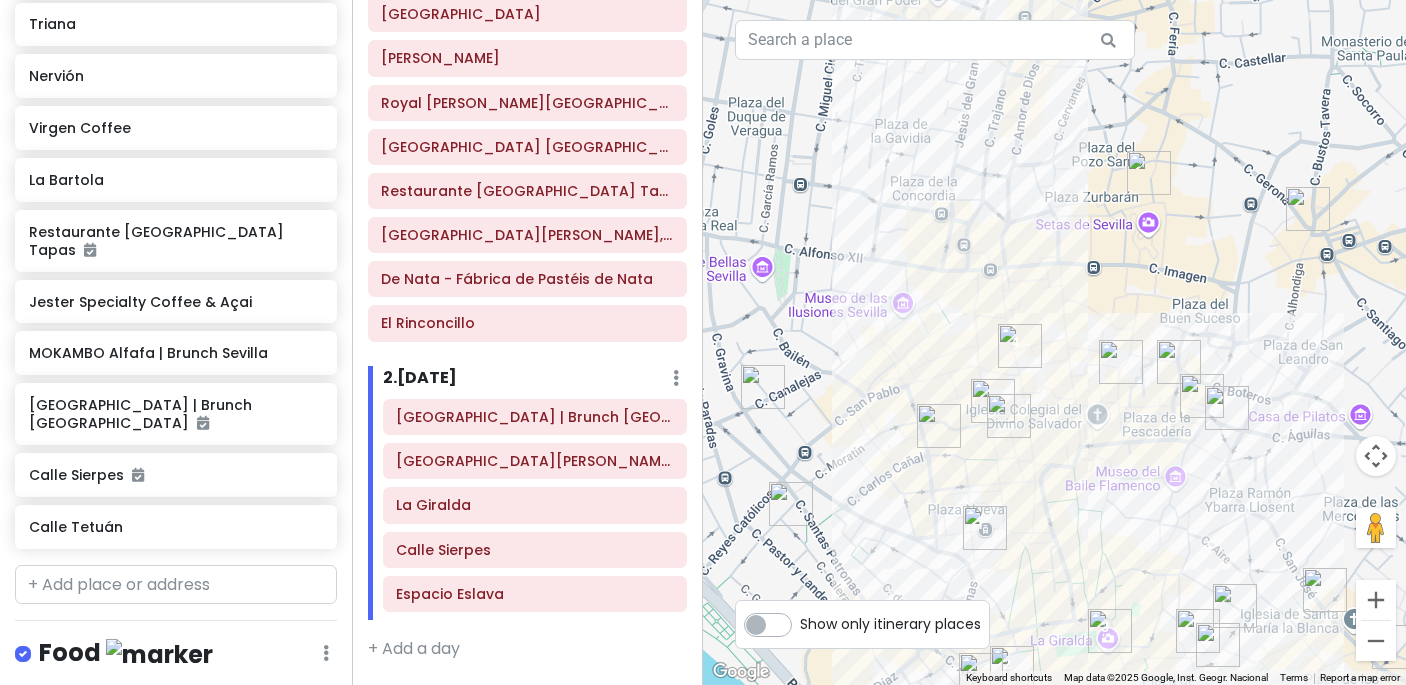 drag, startPoint x: 1239, startPoint y: 493, endPoint x: 998, endPoint y: 440, distance: 246.75899 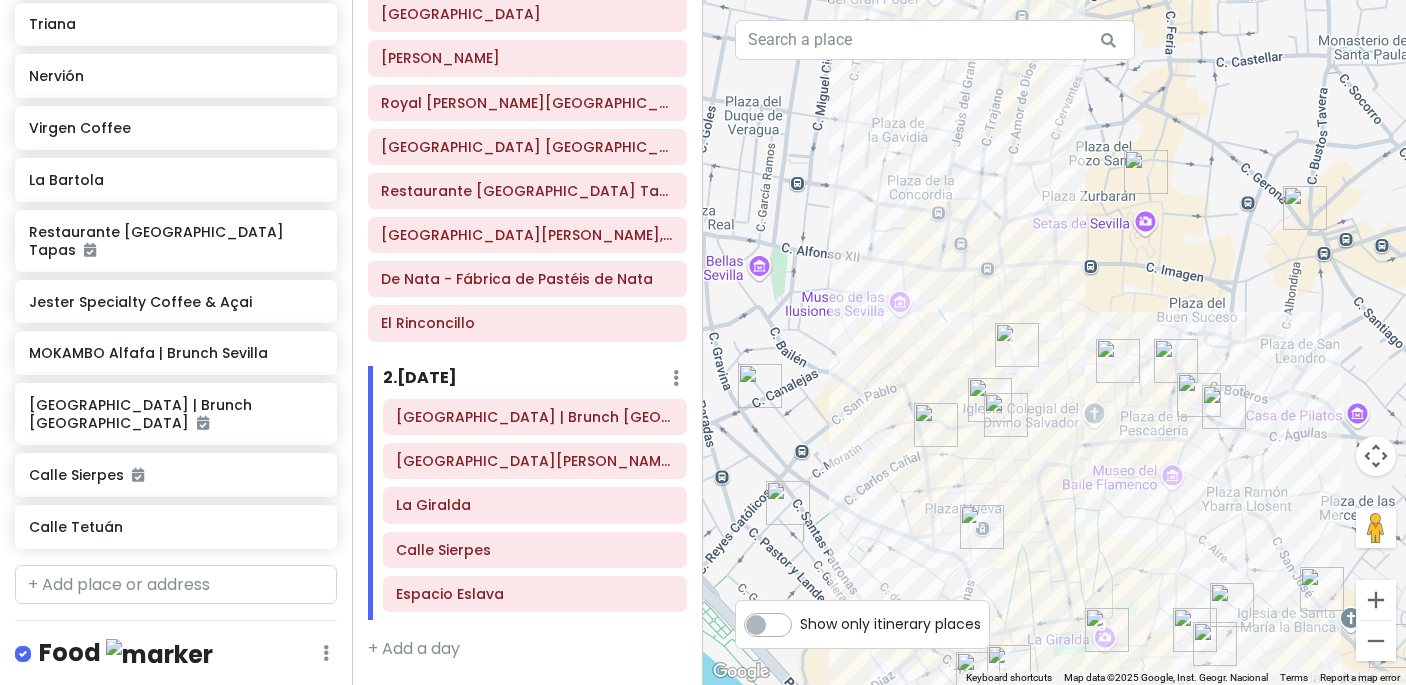 click at bounding box center (1118, 361) 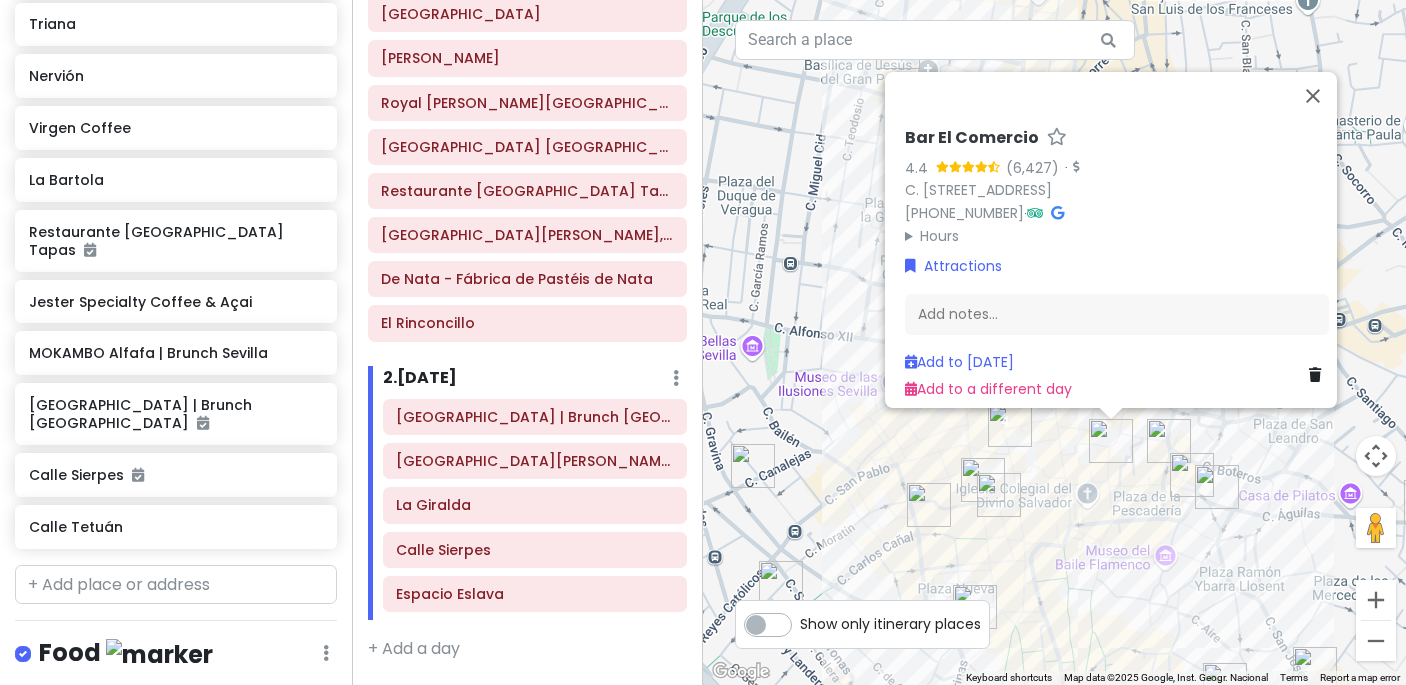 click at bounding box center (1169, 441) 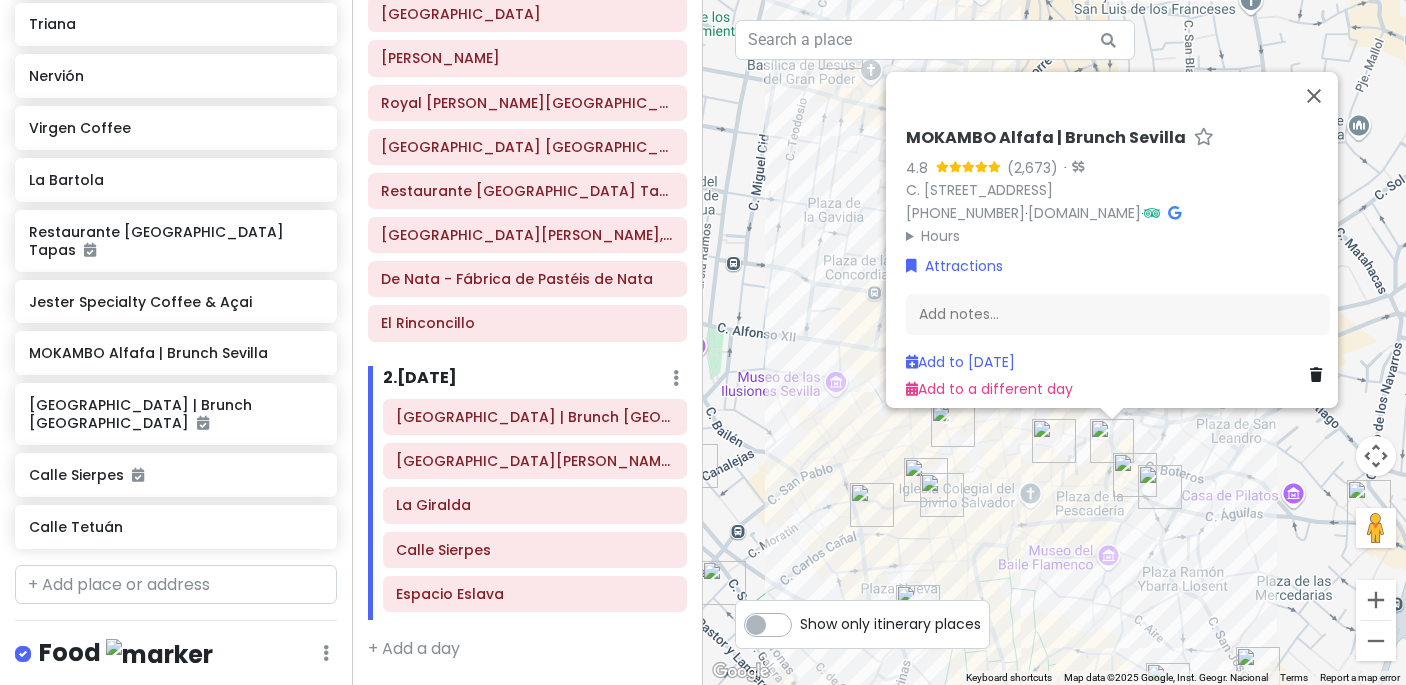 click at bounding box center (1135, 475) 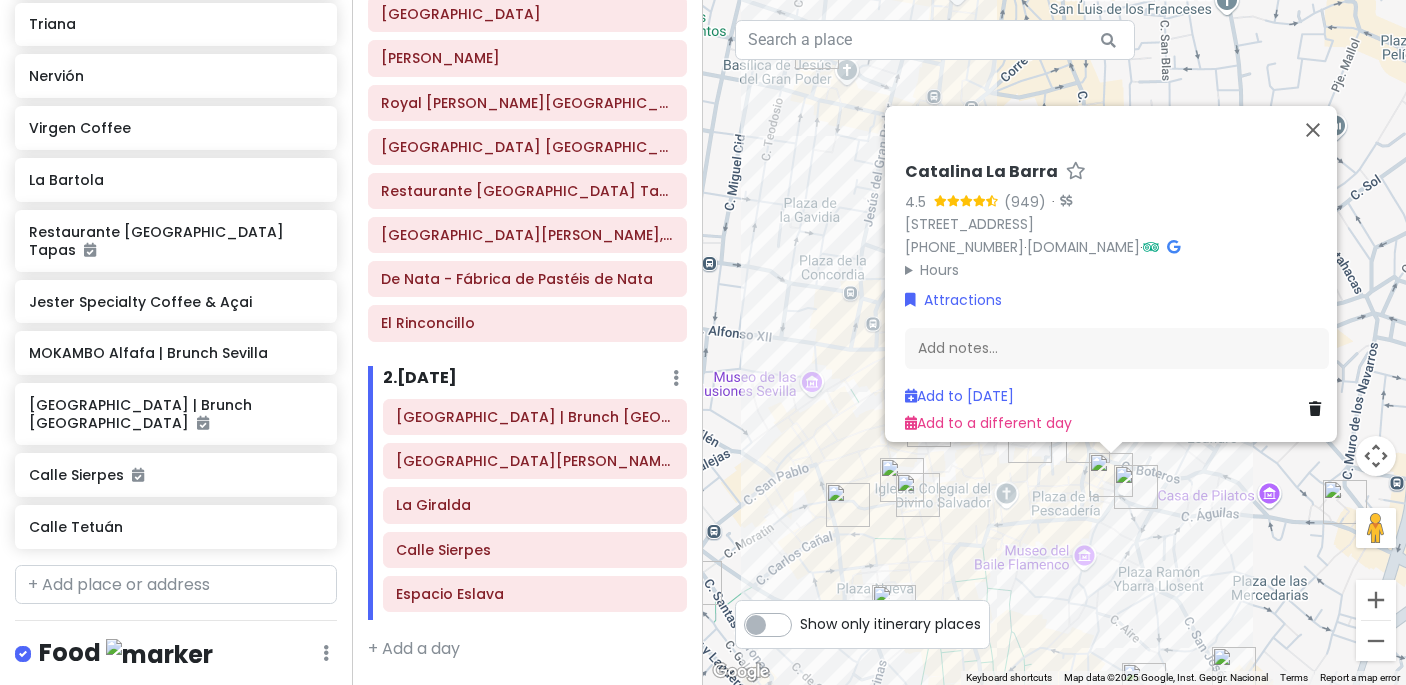 click at bounding box center [1136, 487] 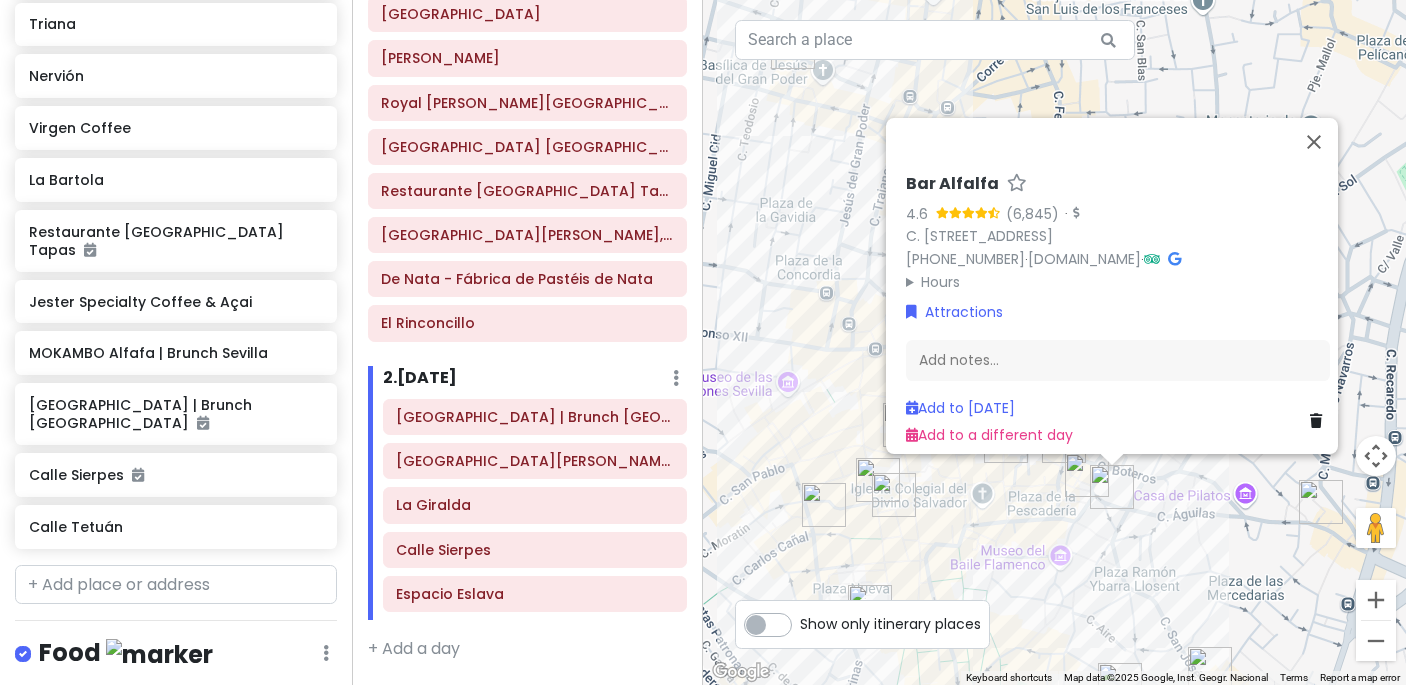 click on "To navigate, press the arrow keys. Bar Alfalfa 4.6        (6,845)    ·    C. [STREET_ADDRESS] [PHONE_NUMBER]   ·   [DOMAIN_NAME]   ·   Hours [DATE]  9:00 AM – 12:00 AM [DATE]  9:00 AM – 12:00 AM [DATE]  9:00 AM – 12:00 AM [DATE]  9:00 AM – 12:00 AM [DATE]  9:00 AM – 12:00 AM [DATE]  9:00 AM – 12:00 AM [DATE]  9:00 AM – 12:00 AM Attractions Add notes...  Add to   [DATE]  Add to a different day" at bounding box center [1054, 342] 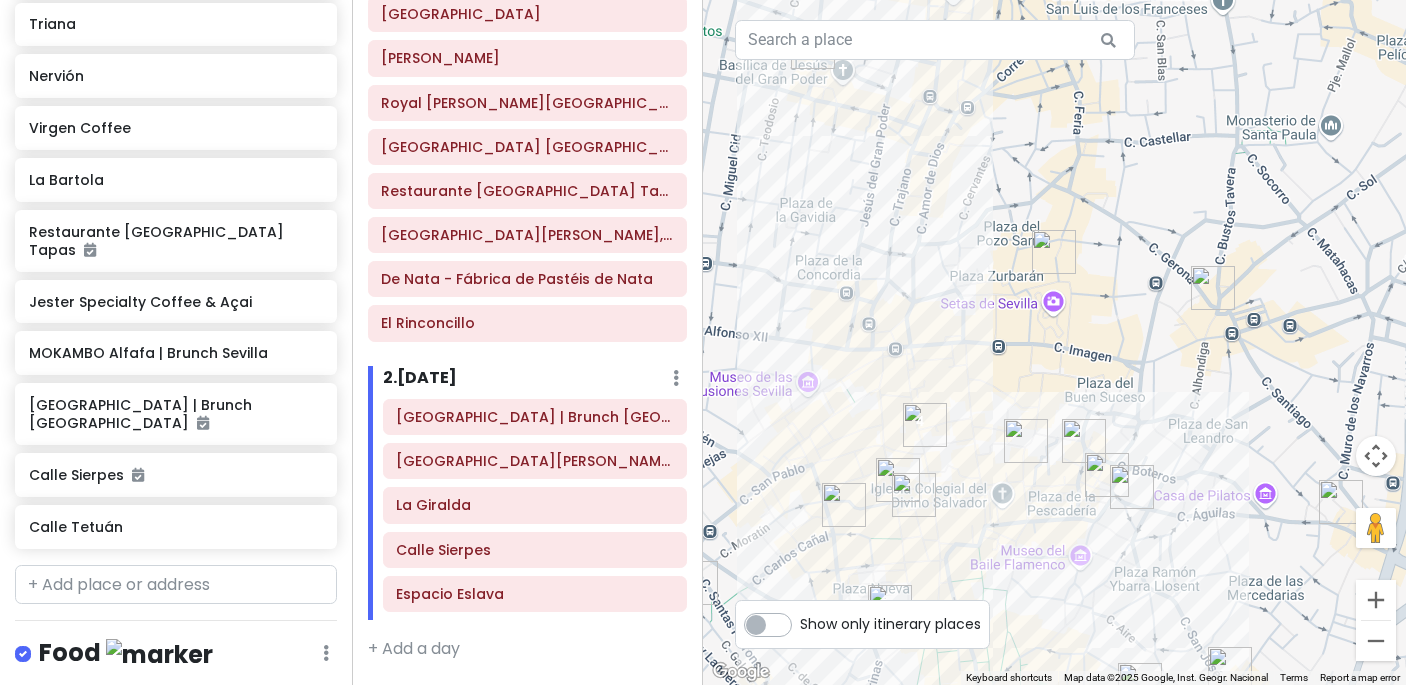 drag, startPoint x: 997, startPoint y: 516, endPoint x: 1020, endPoint y: 516, distance: 23 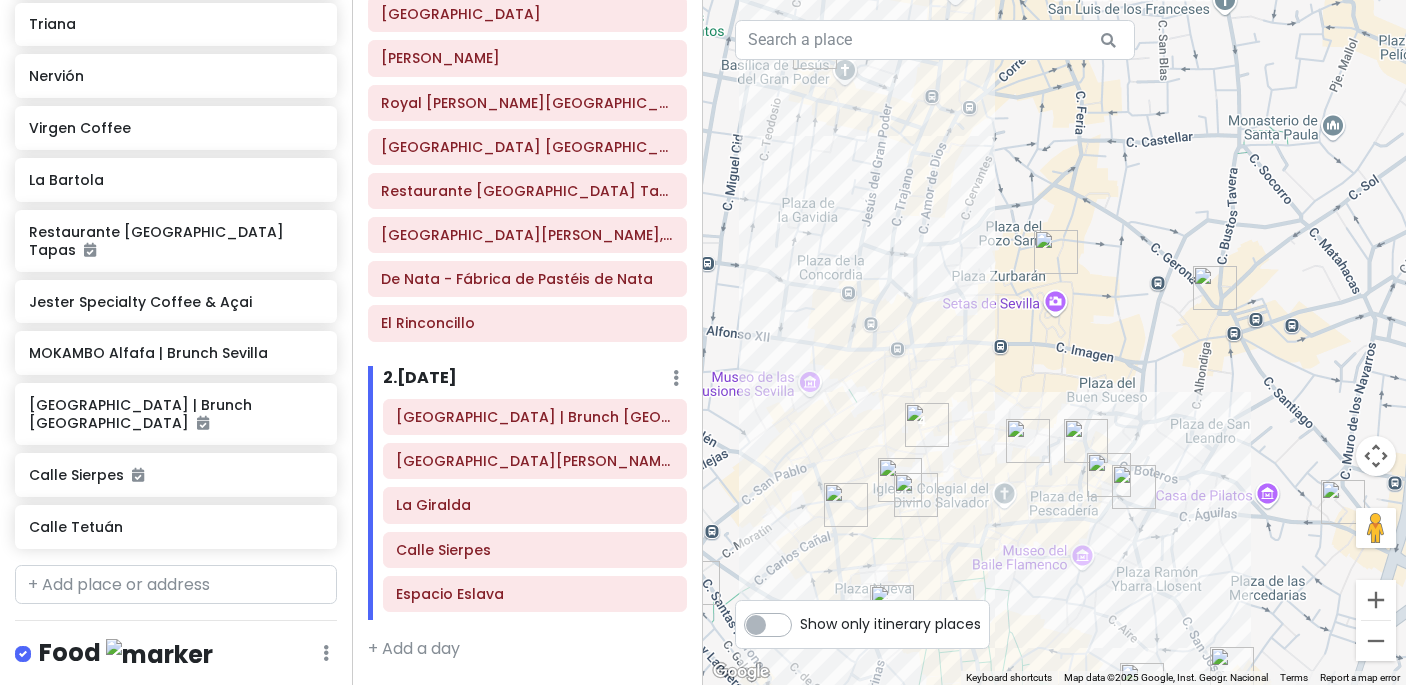 click at bounding box center [916, 495] 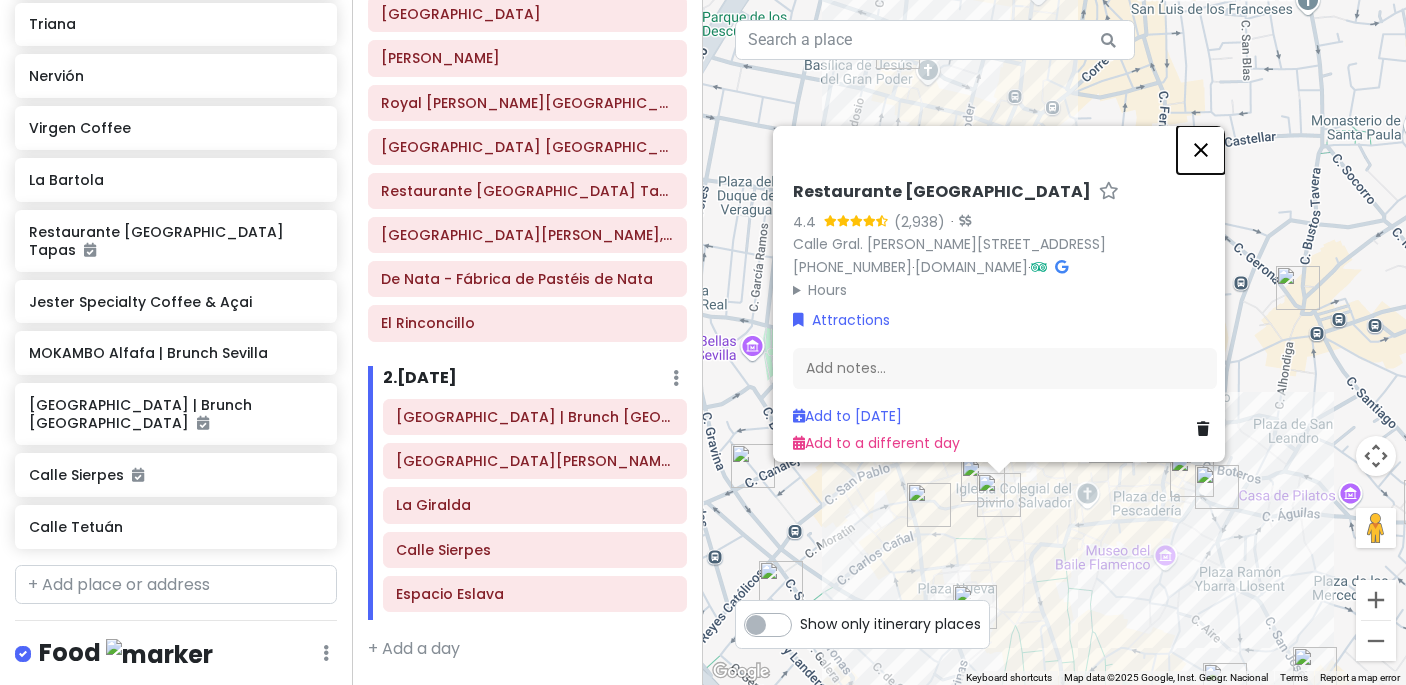 click at bounding box center [1201, 150] 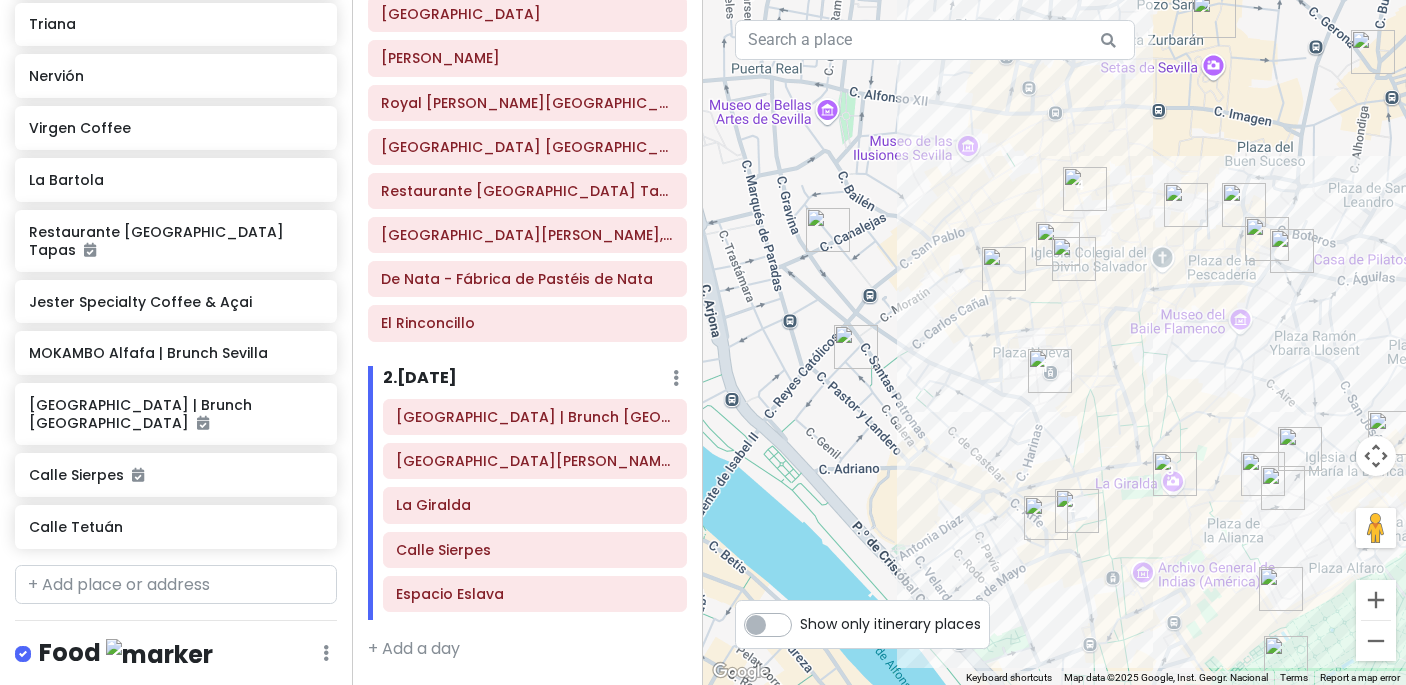 drag, startPoint x: 1114, startPoint y: 350, endPoint x: 1189, endPoint y: 107, distance: 254.31084 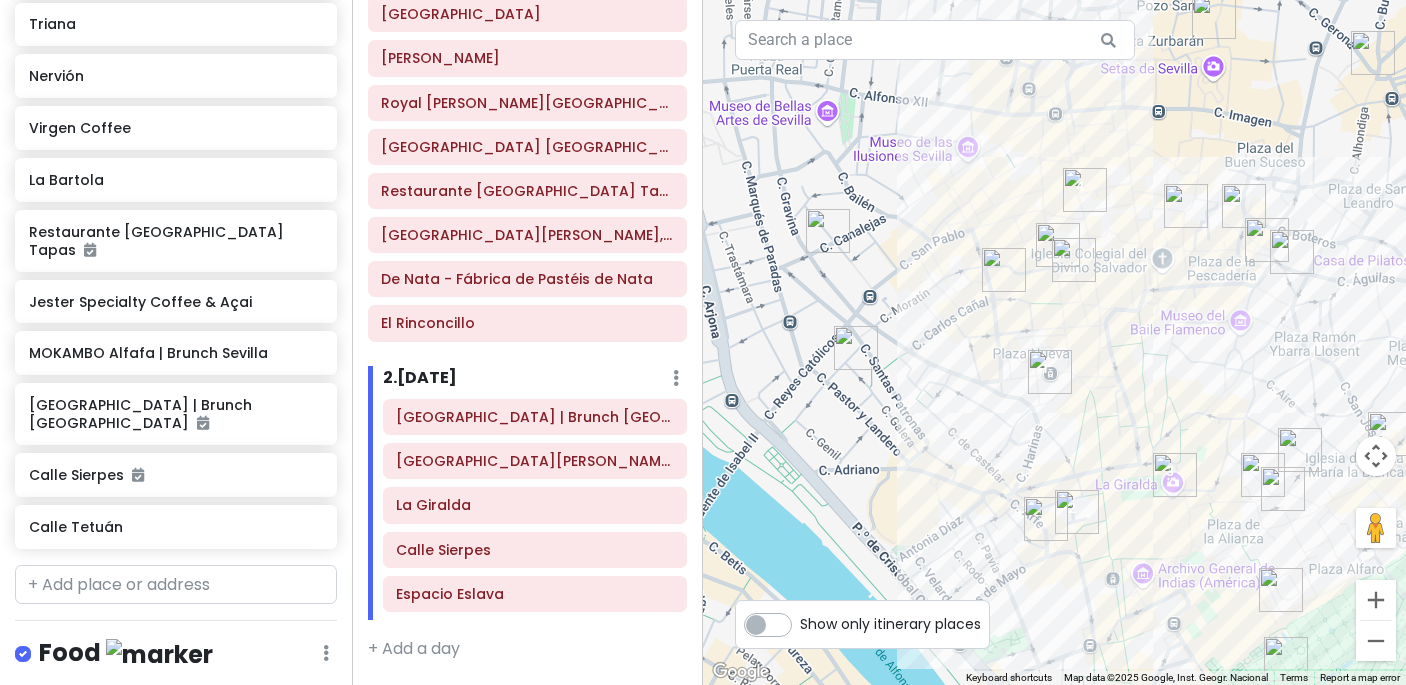click at bounding box center [1058, 245] 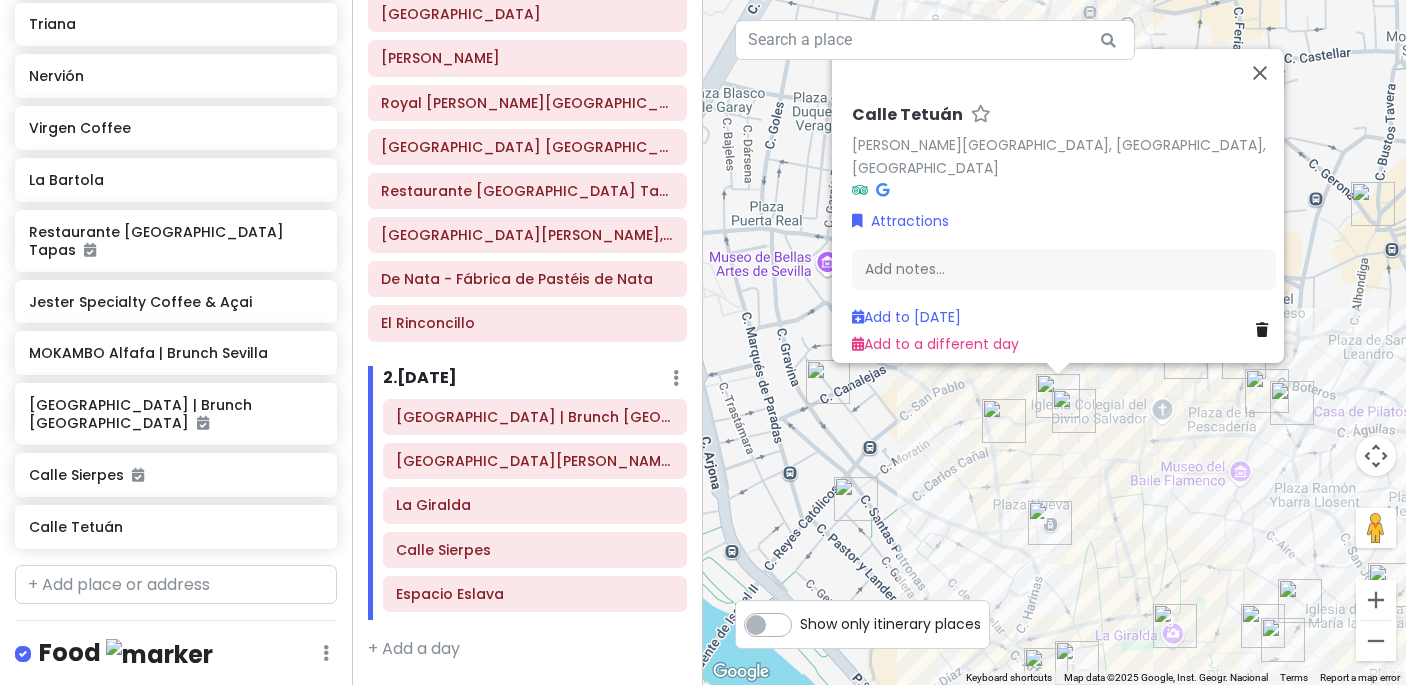 click on "To navigate, press the arrow keys. [GEOGRAPHIC_DATA][PERSON_NAME][GEOGRAPHIC_DATA], [GEOGRAPHIC_DATA], [GEOGRAPHIC_DATA] Attractions Add notes...  Add to   [DATE]  Add to a different day" at bounding box center [1054, 342] 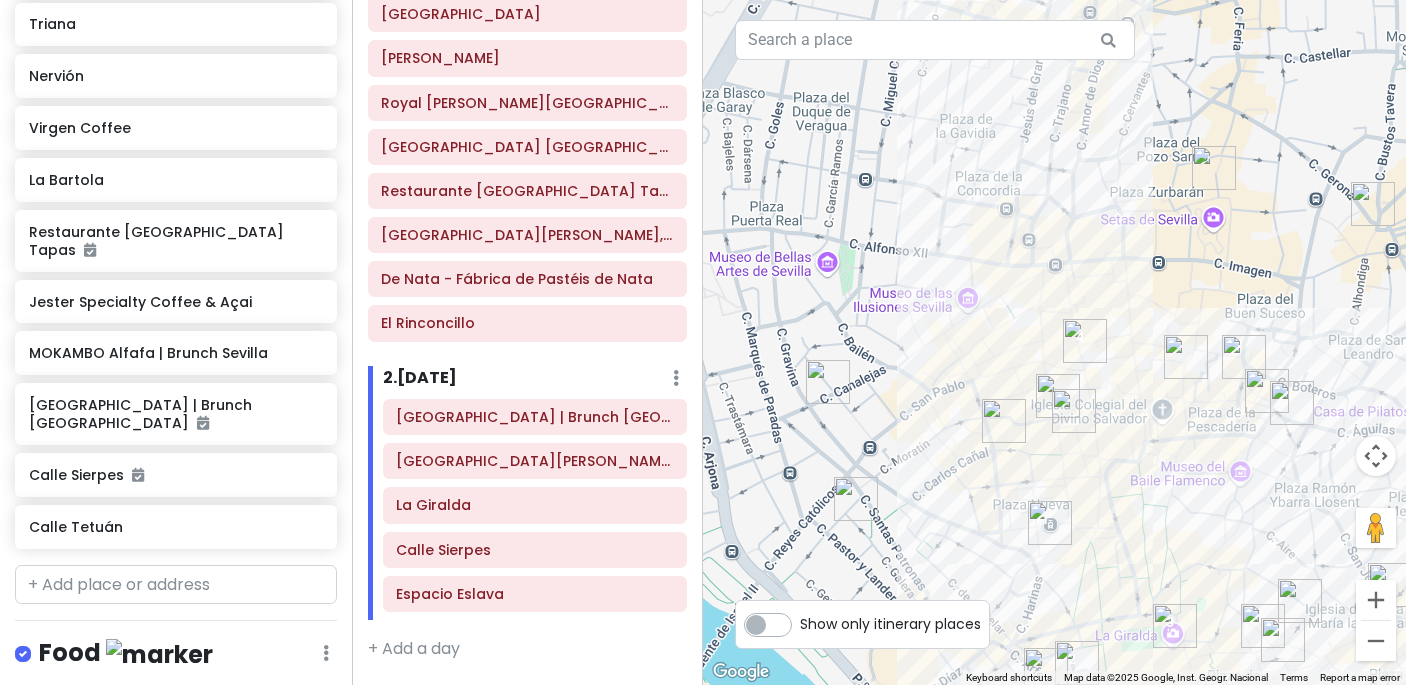 click at bounding box center [1085, 341] 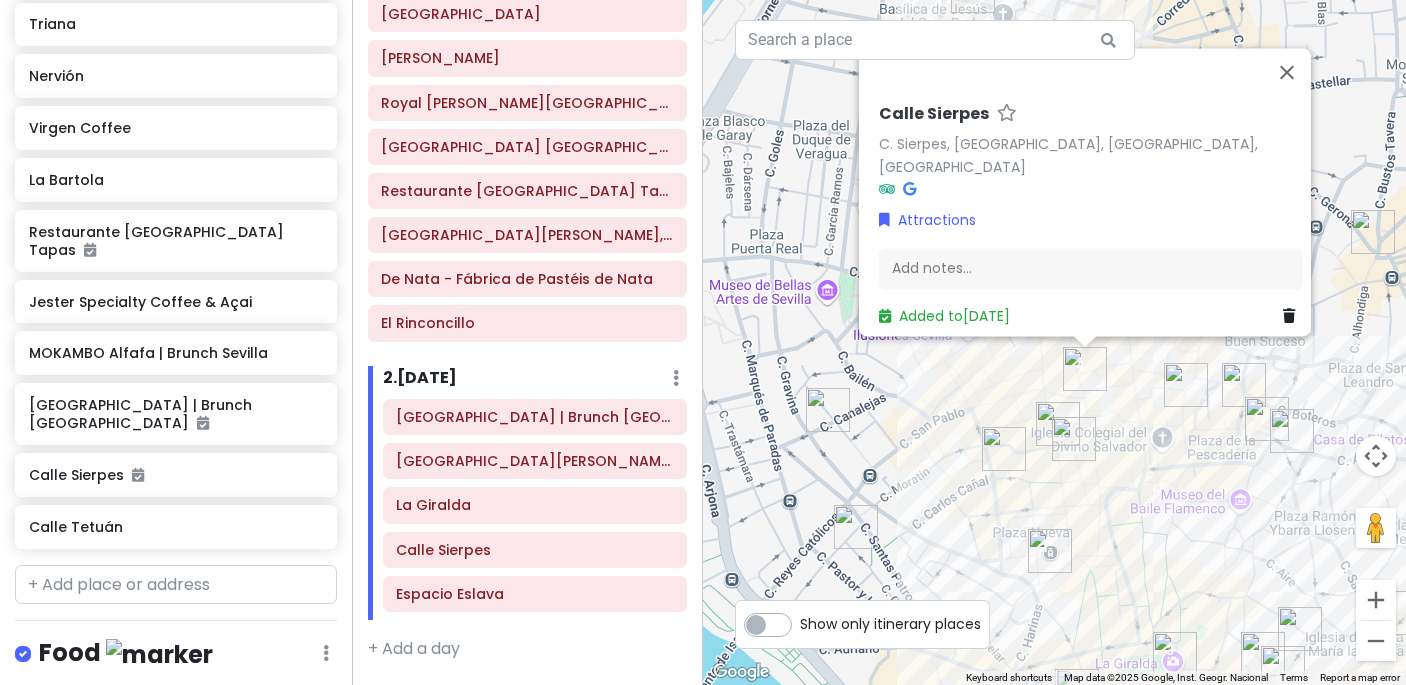 click at bounding box center (1058, 424) 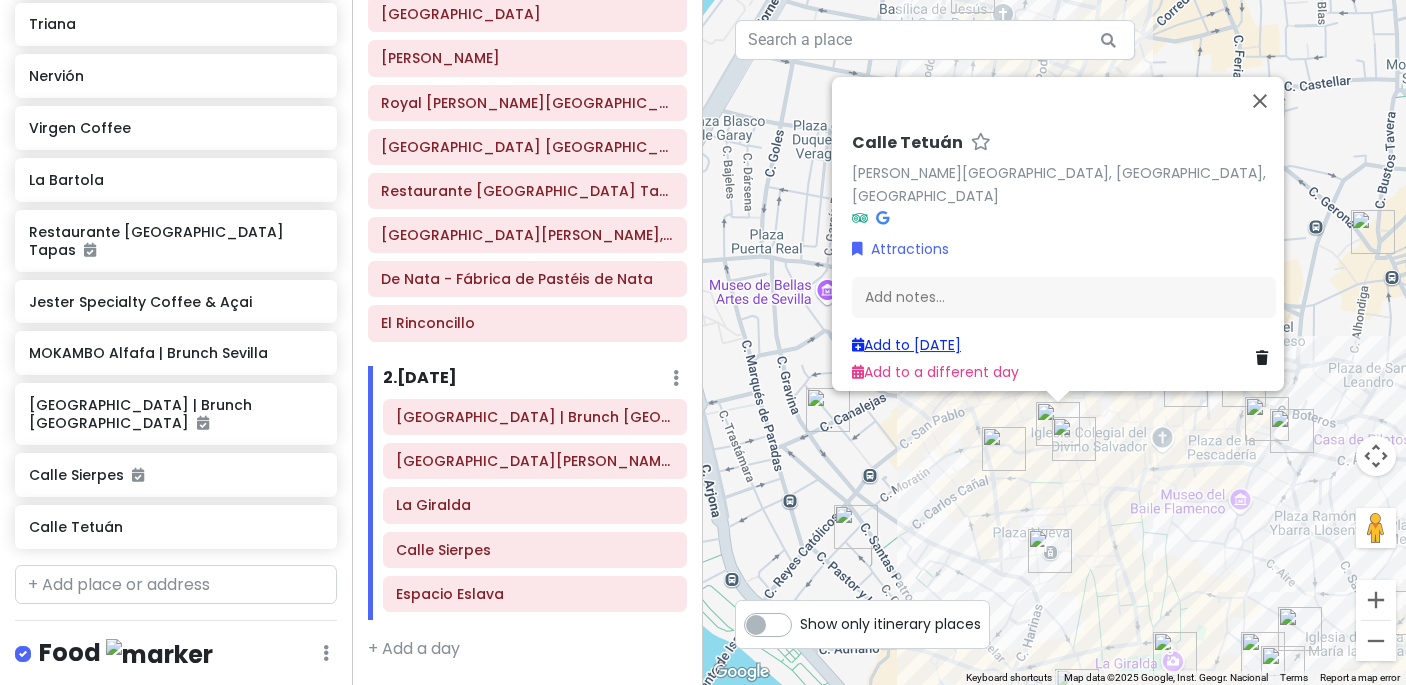 click on "Add to   [DATE]" at bounding box center (906, 345) 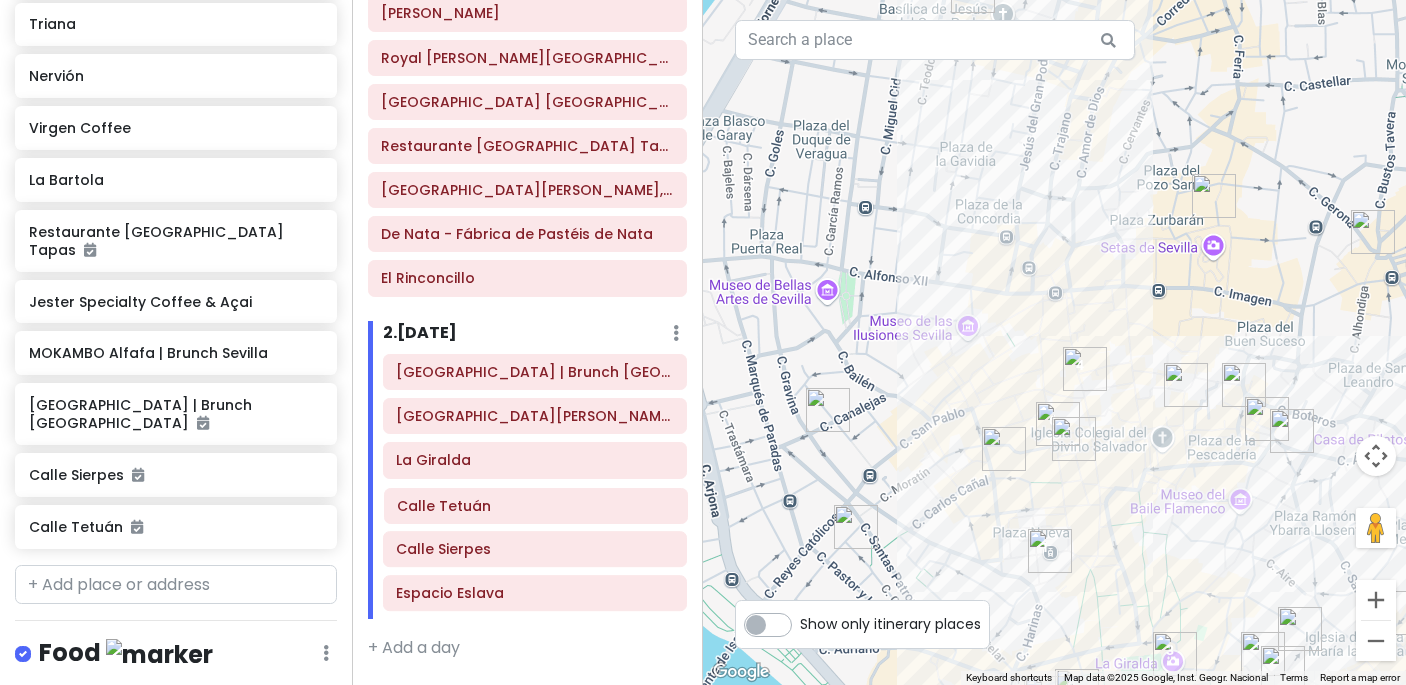 drag, startPoint x: 500, startPoint y: 606, endPoint x: 501, endPoint y: 519, distance: 87.005745 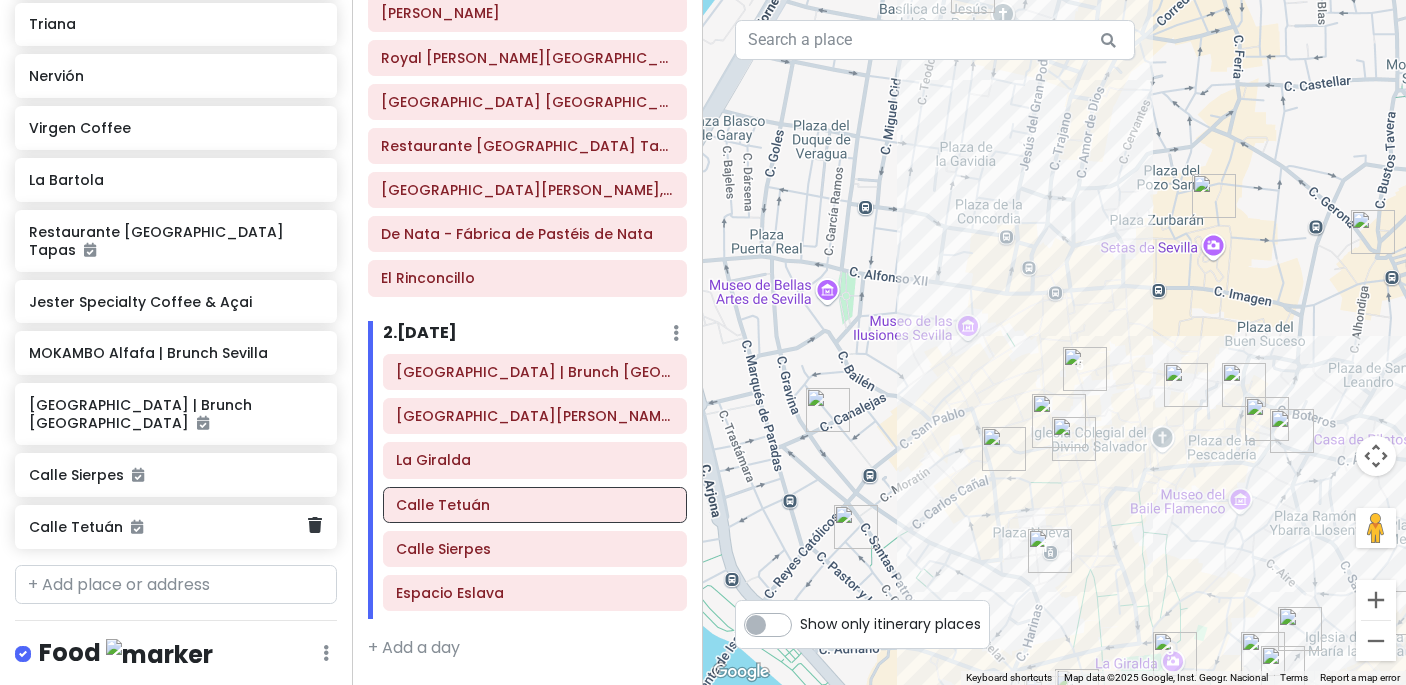 scroll, scrollTop: 1538, scrollLeft: 0, axis: vertical 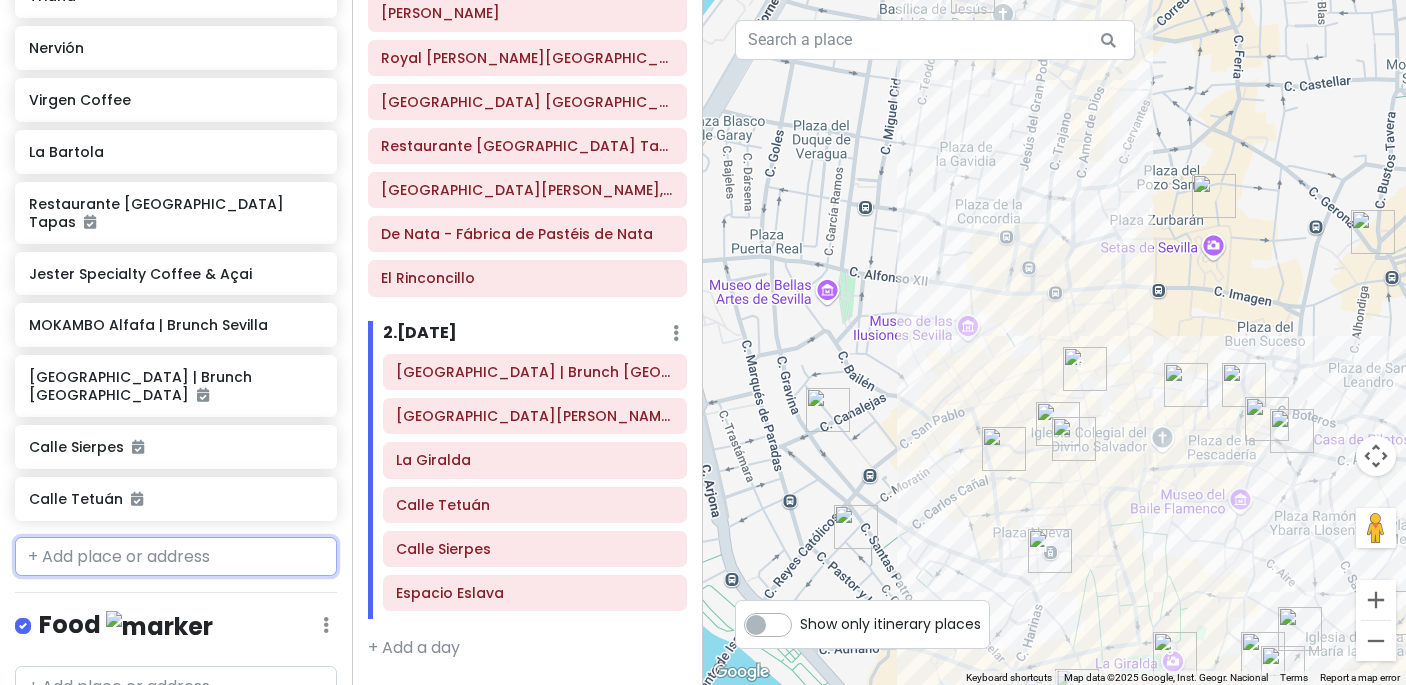 click at bounding box center (176, 557) 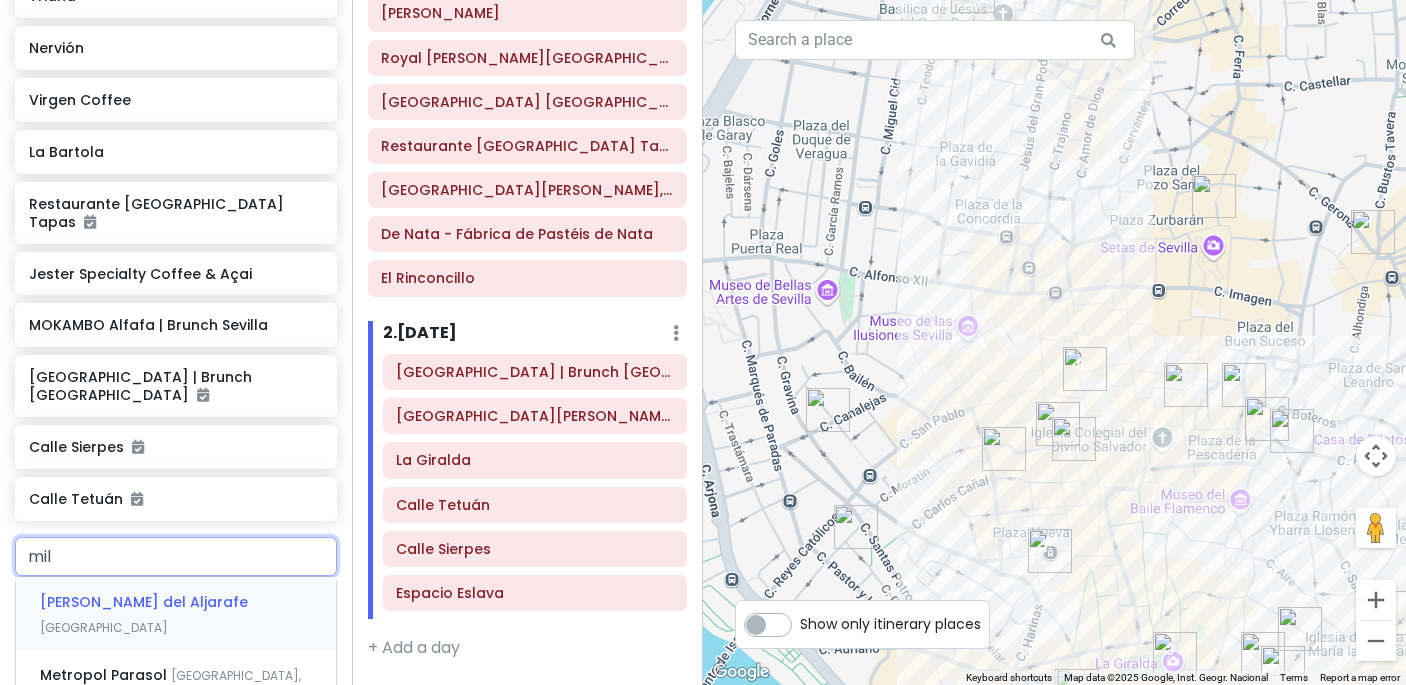 type on "milk" 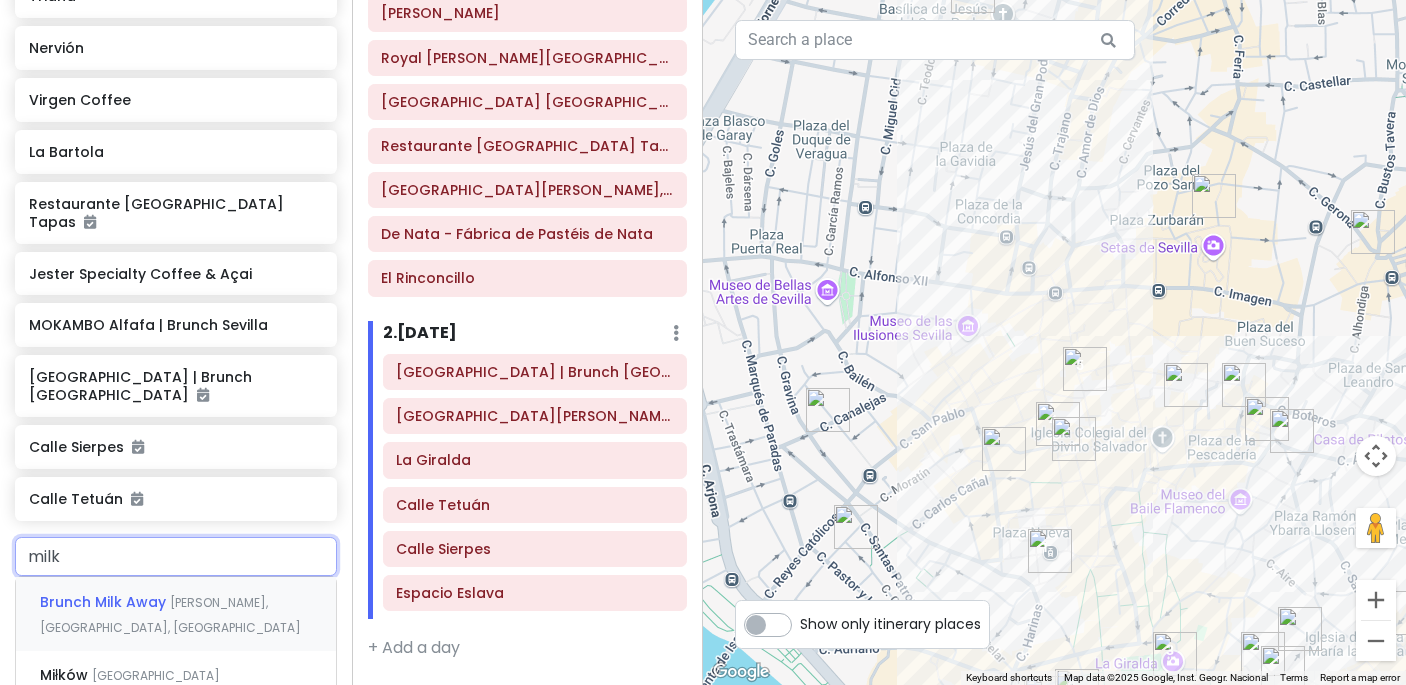 click on "[PERSON_NAME], [GEOGRAPHIC_DATA], [GEOGRAPHIC_DATA]" at bounding box center (170, 615) 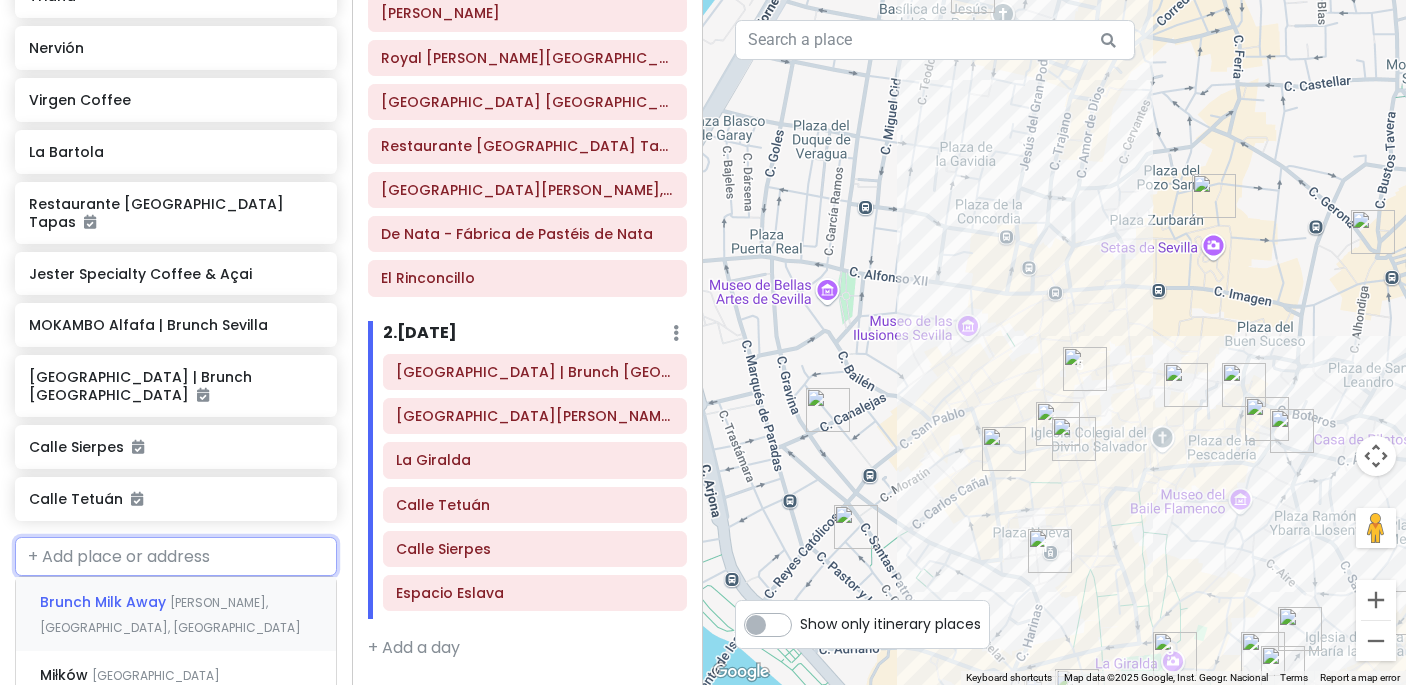 scroll, scrollTop: 1590, scrollLeft: 0, axis: vertical 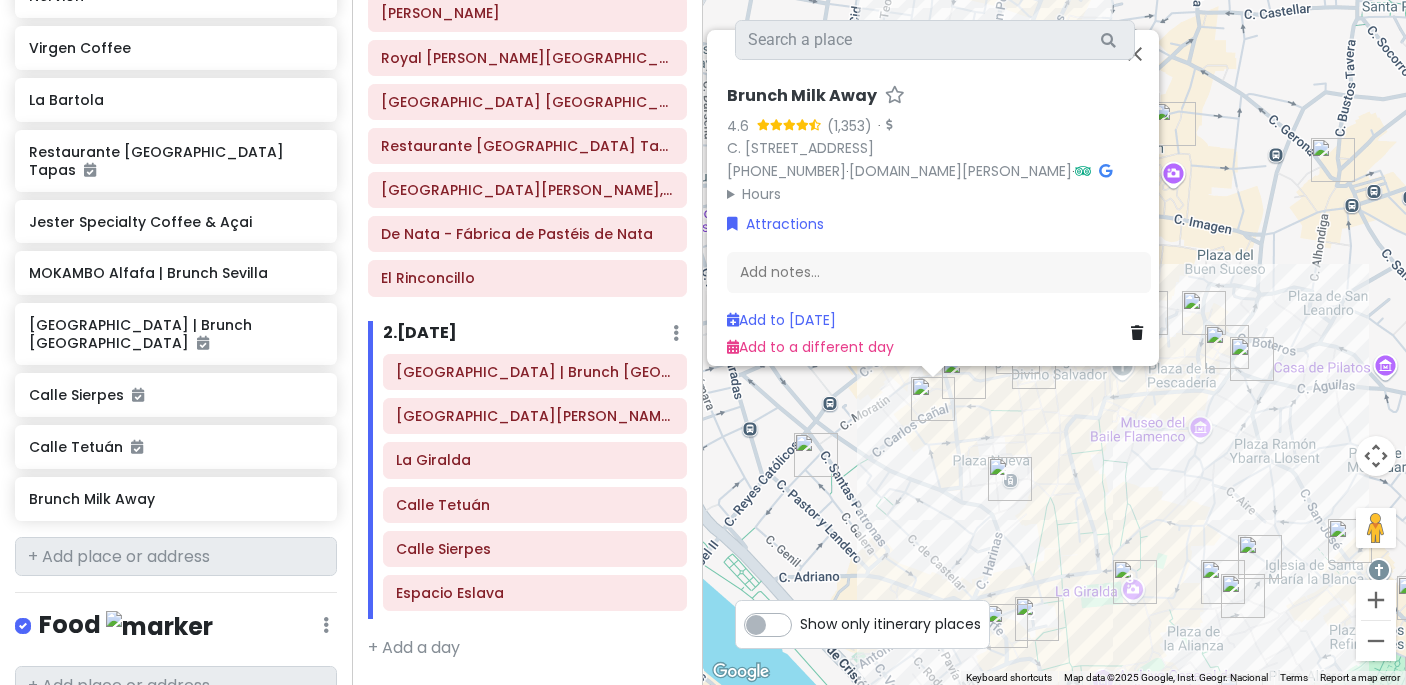 drag, startPoint x: 1041, startPoint y: 541, endPoint x: 970, endPoint y: 467, distance: 102.55243 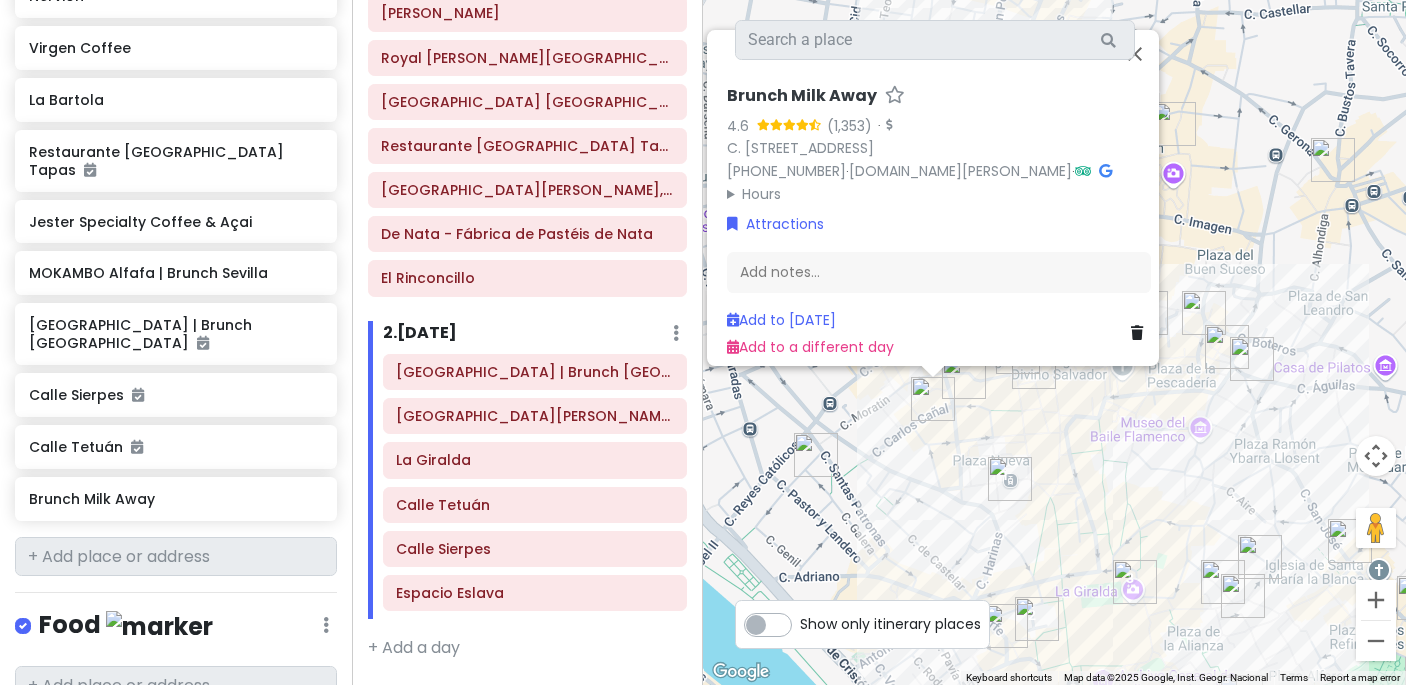 click on "To navigate, press the arrow keys. Brunch Milk Away 4.6        (1,353)    ·    C. [STREET_ADDRESS] [PHONE_NUMBER]   ·   [DOMAIN_NAME][PERSON_NAME]   ·   Hours [DATE]  8:30 AM – 3:30 PM [DATE]  8:30 AM – 3:30 PM [DATE]  8:30 AM – 3:30 PM [DATE]  8:30 AM – 3:30 PM [DATE]  8:30 AM – 3:30 PM [DATE]  9:30 AM – 3:30 PM [DATE]  9:30 AM – 3:30 PM Attractions Add notes...  Add to   [DATE]  Add to a different day" at bounding box center (1054, 342) 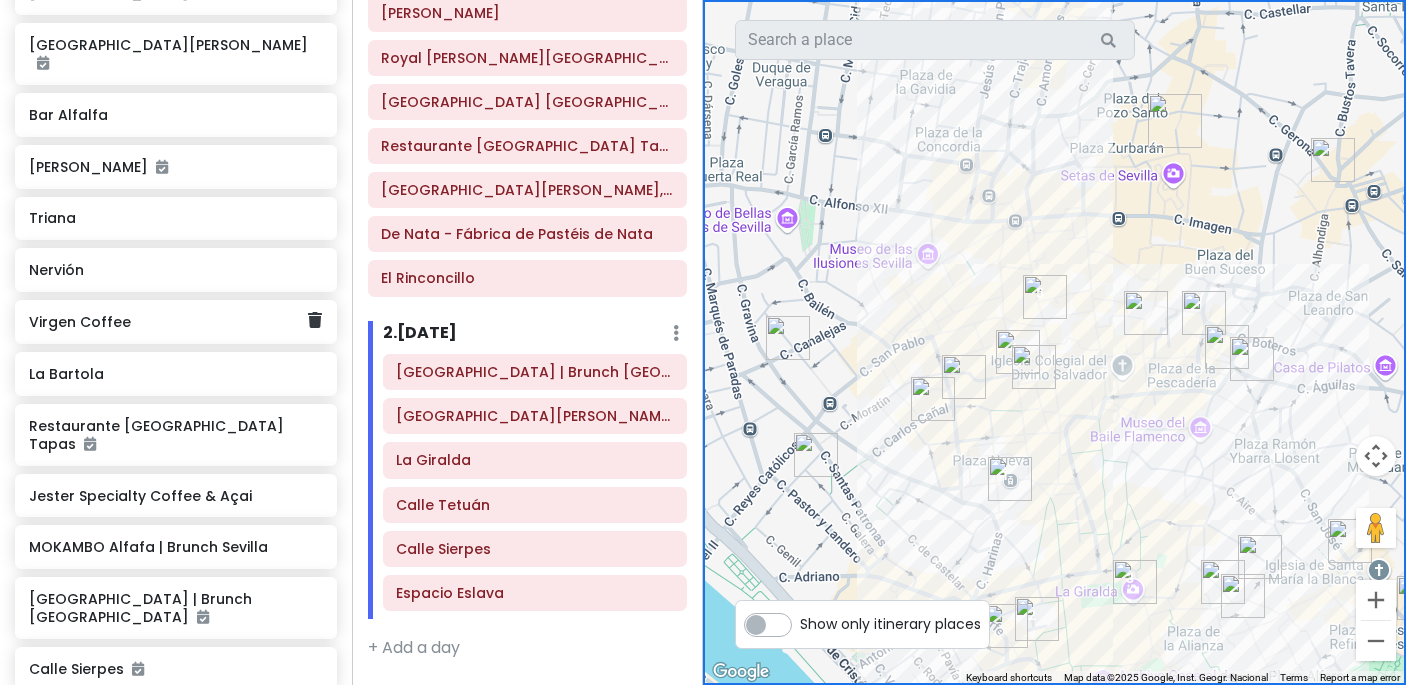 scroll, scrollTop: 1322, scrollLeft: 0, axis: vertical 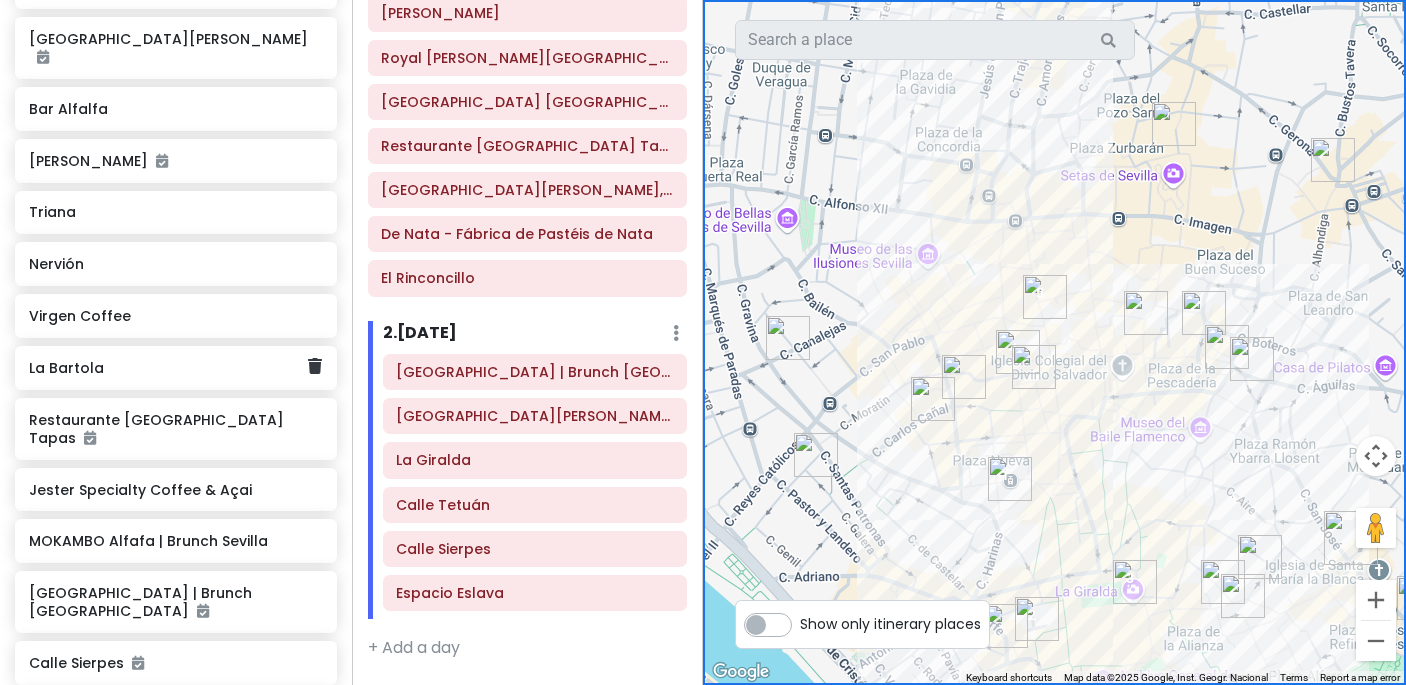 click on "La Bartola" at bounding box center (168, 368) 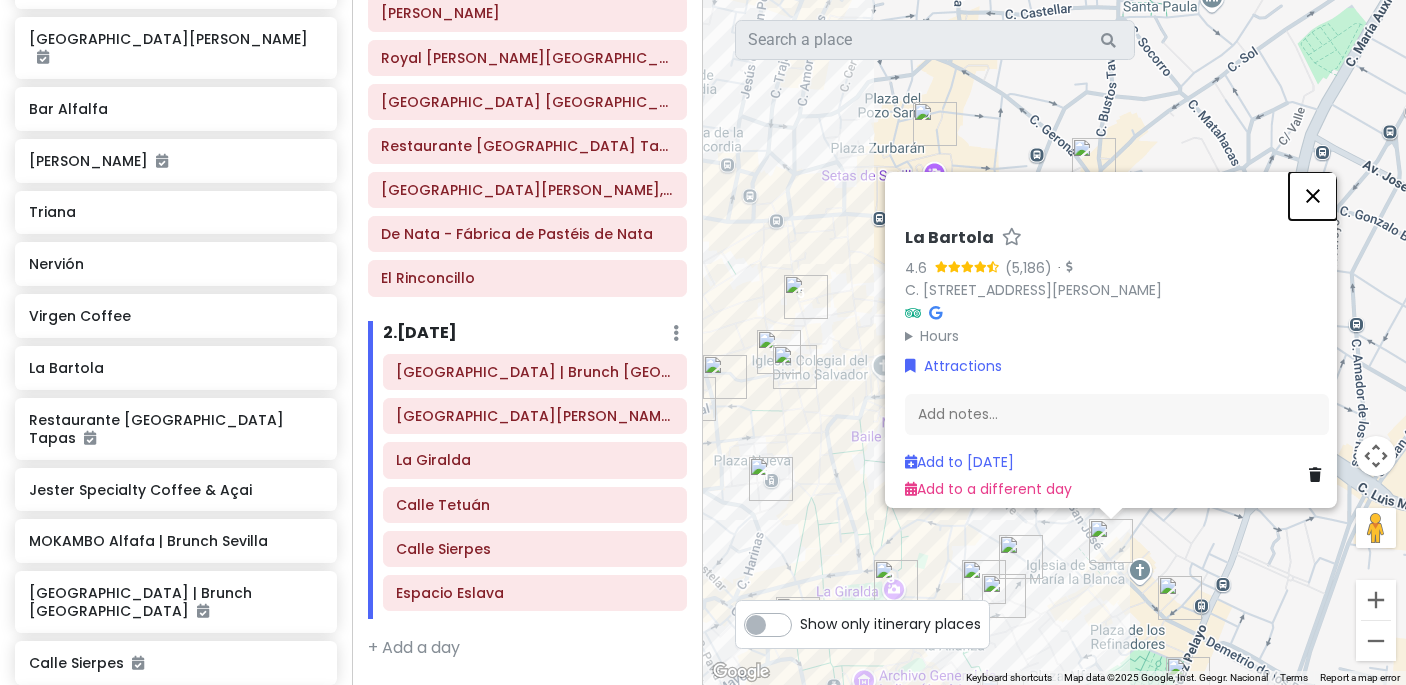 click at bounding box center (1313, 196) 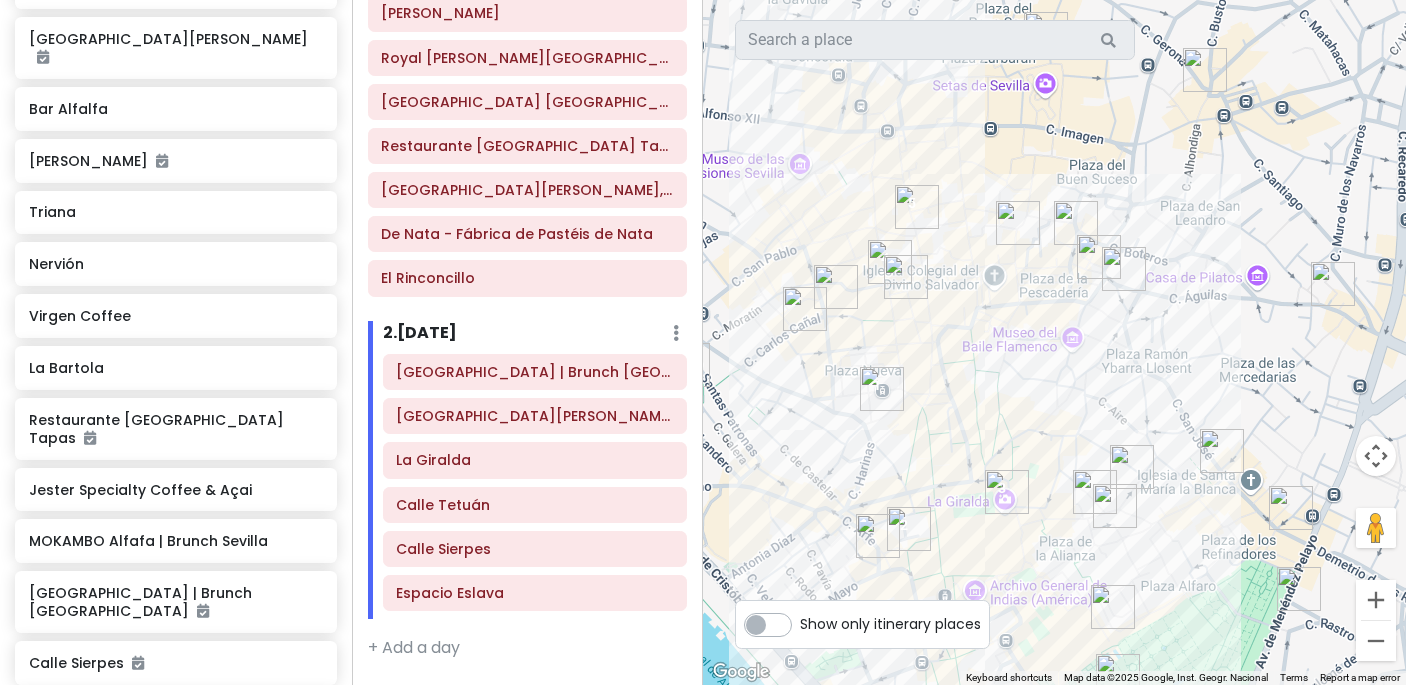drag, startPoint x: 1068, startPoint y: 447, endPoint x: 1196, endPoint y: 351, distance: 160 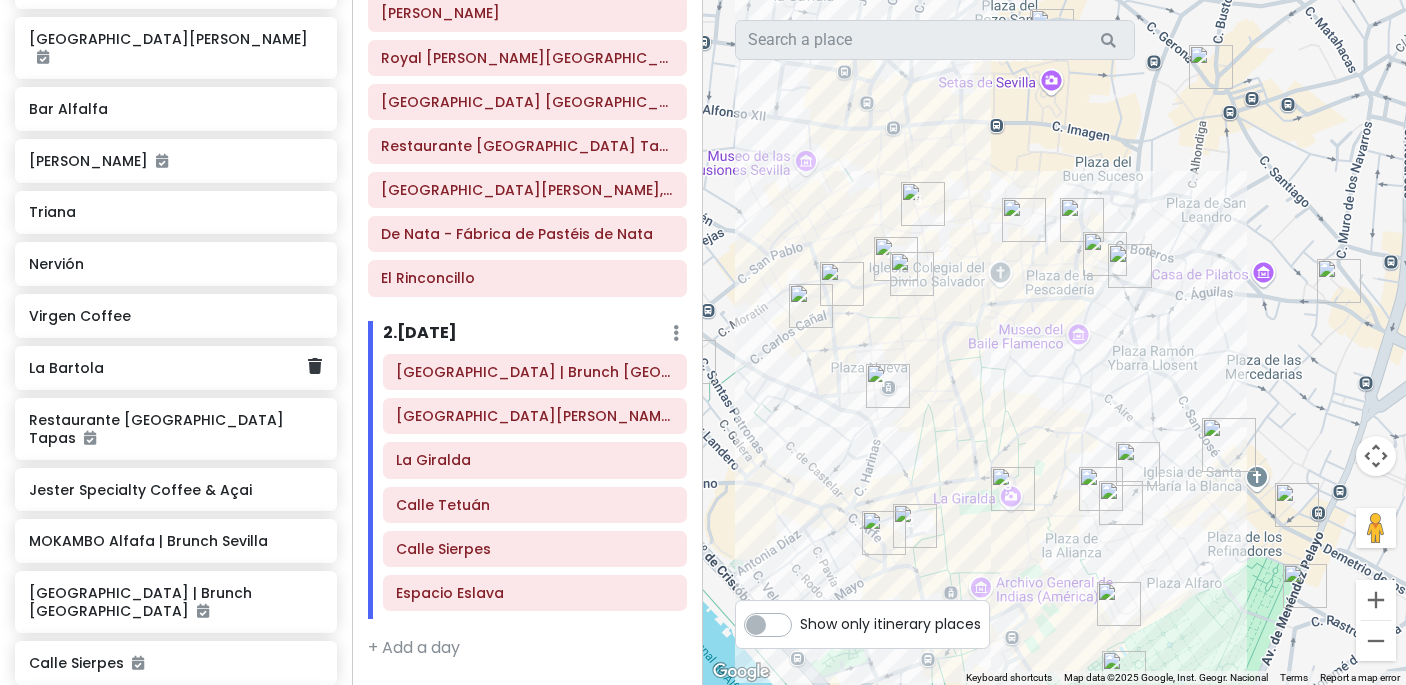 click on "La Bartola" at bounding box center (168, 368) 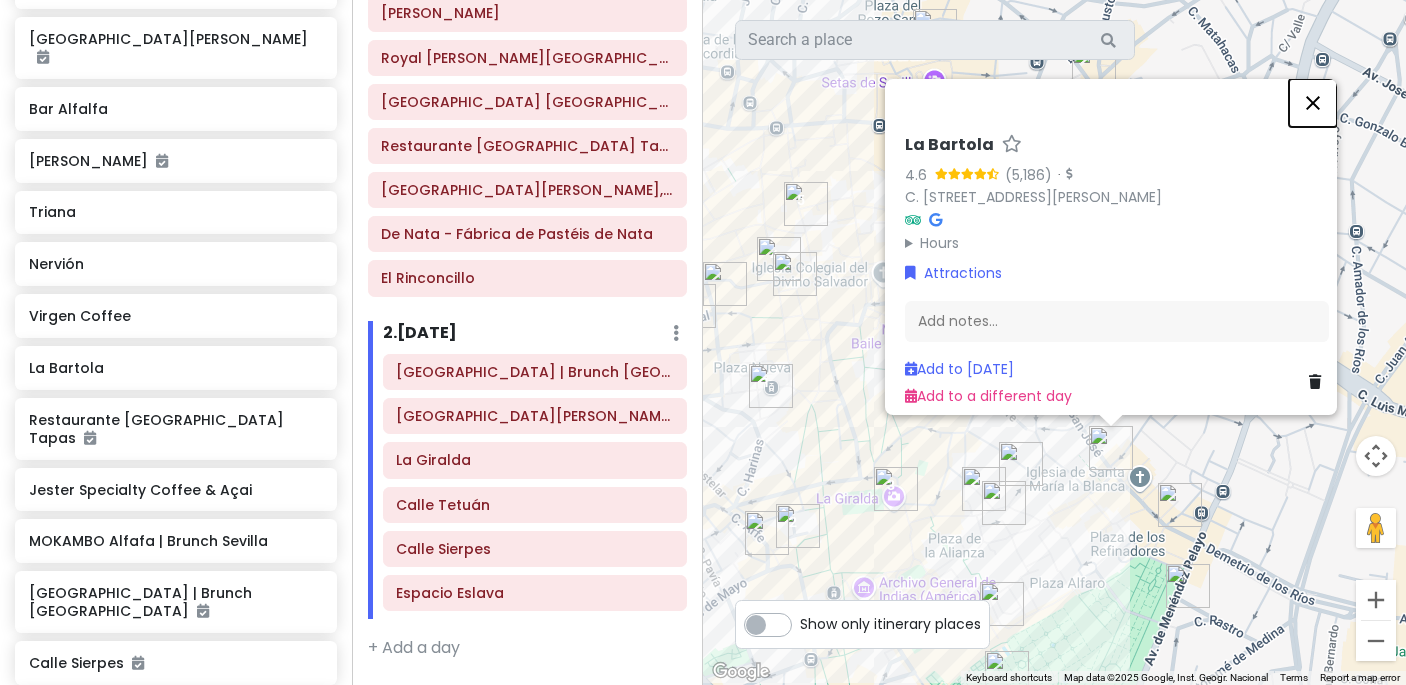 click at bounding box center [1313, 103] 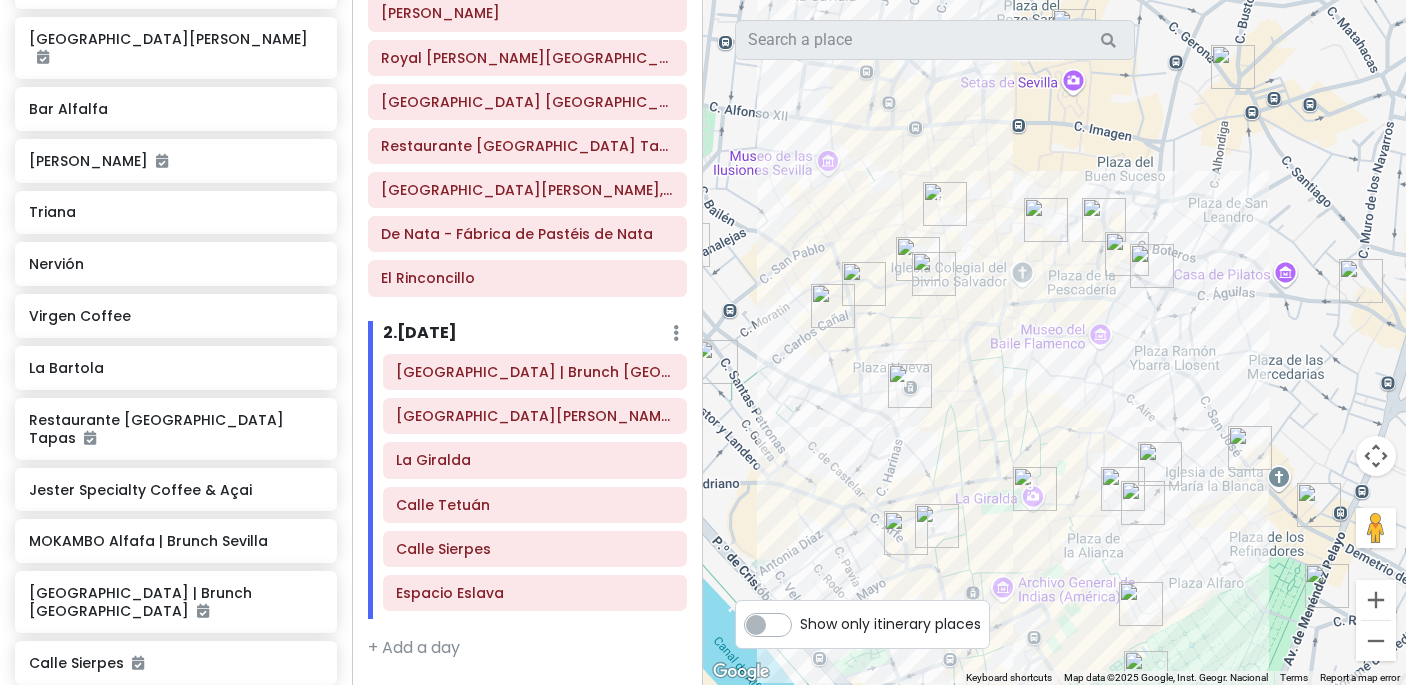 drag, startPoint x: 1056, startPoint y: 314, endPoint x: 1201, endPoint y: 315, distance: 145.00345 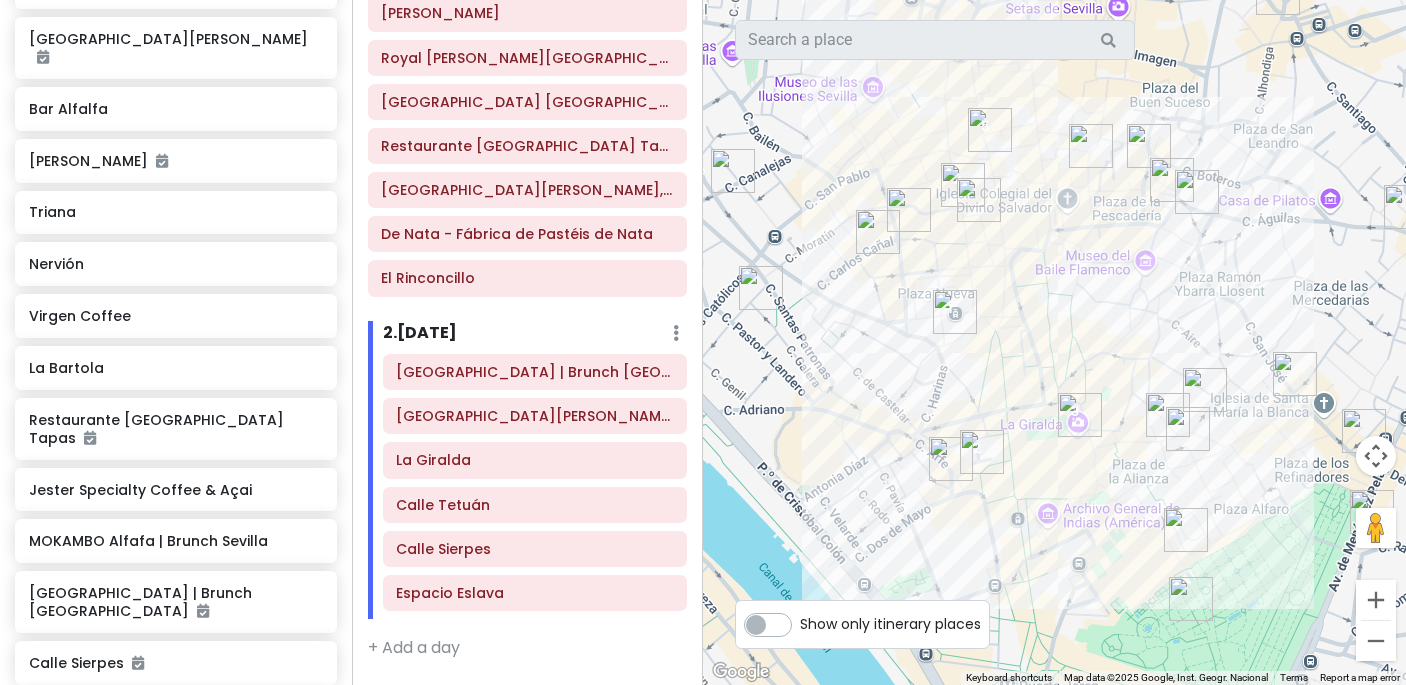 drag, startPoint x: 1166, startPoint y: 415, endPoint x: 1224, endPoint y: 339, distance: 95.60335 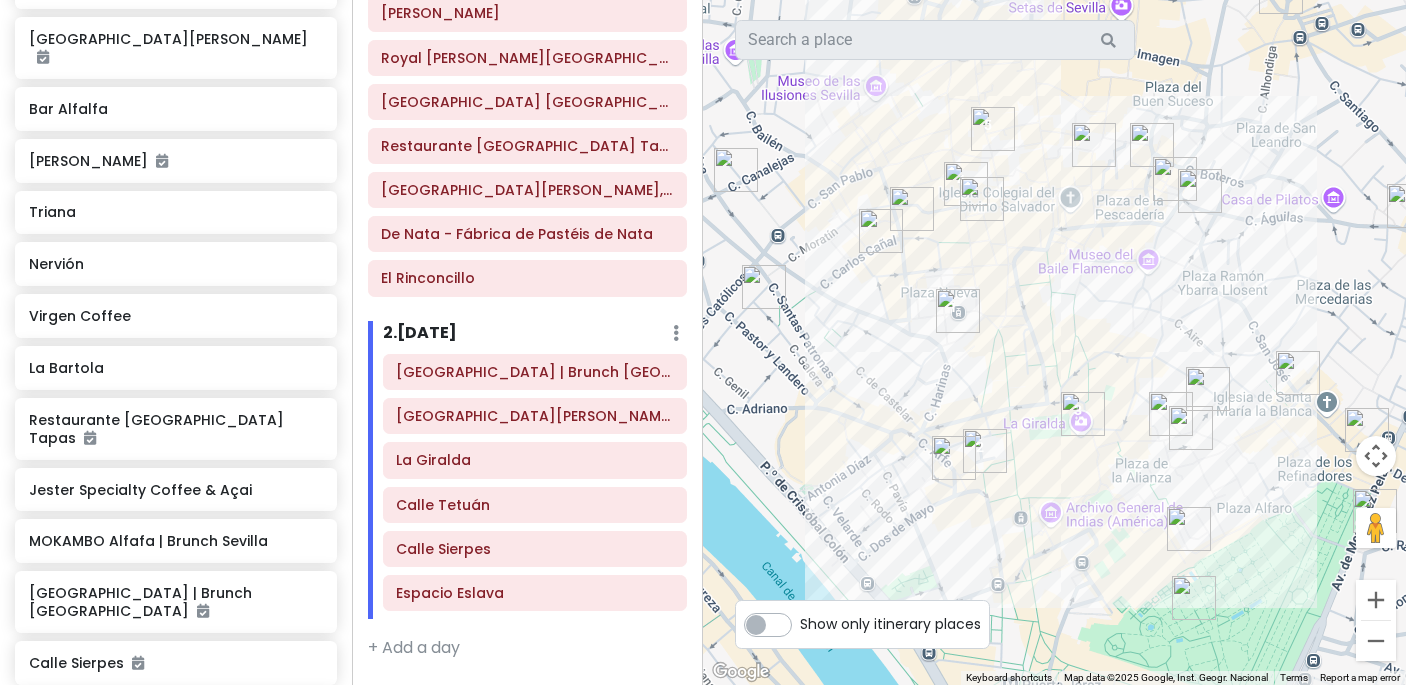 click at bounding box center [1171, 414] 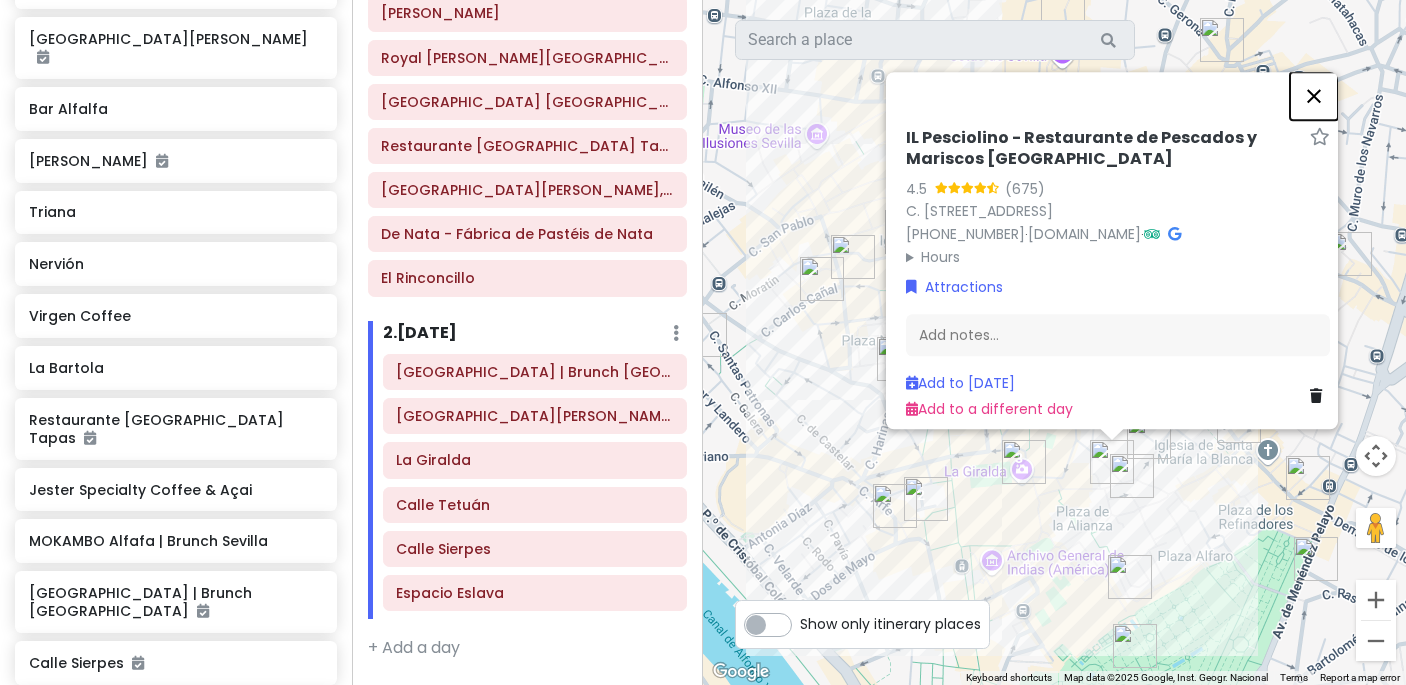 click at bounding box center (1314, 96) 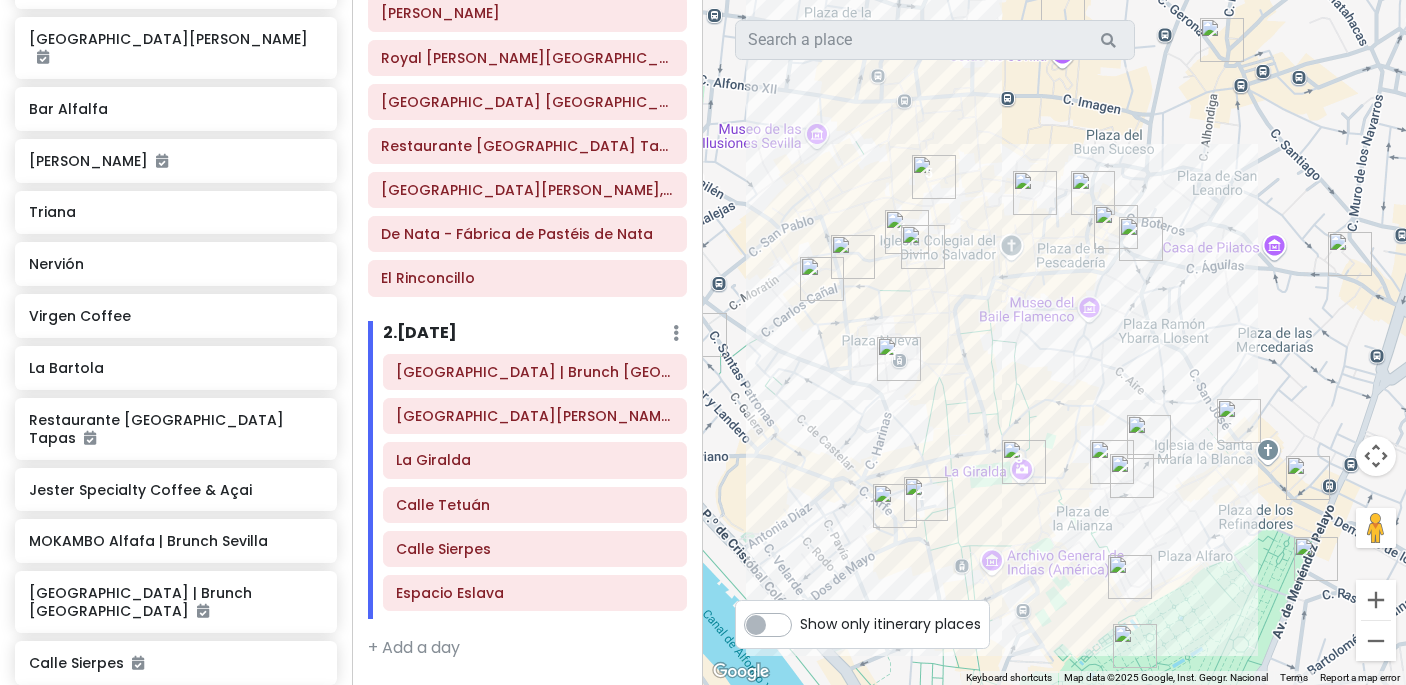 click at bounding box center [923, 247] 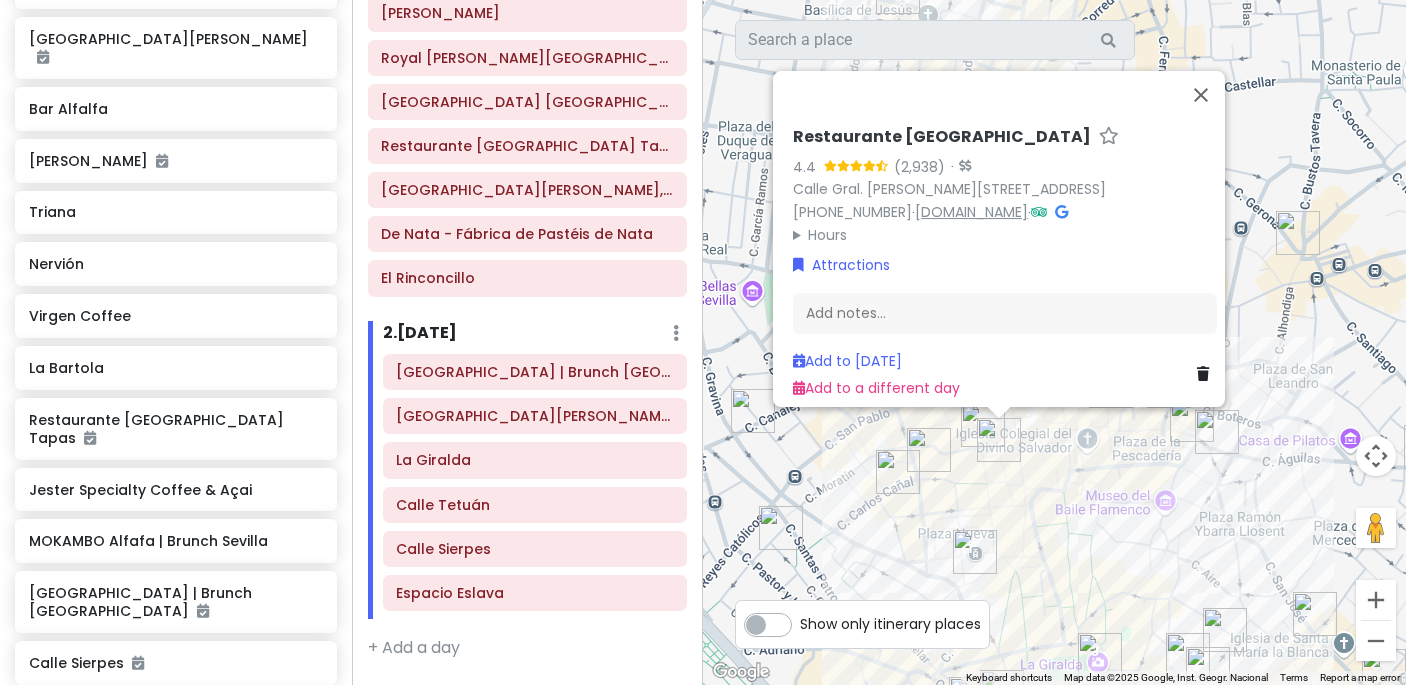click on "[DOMAIN_NAME]" at bounding box center [971, 212] 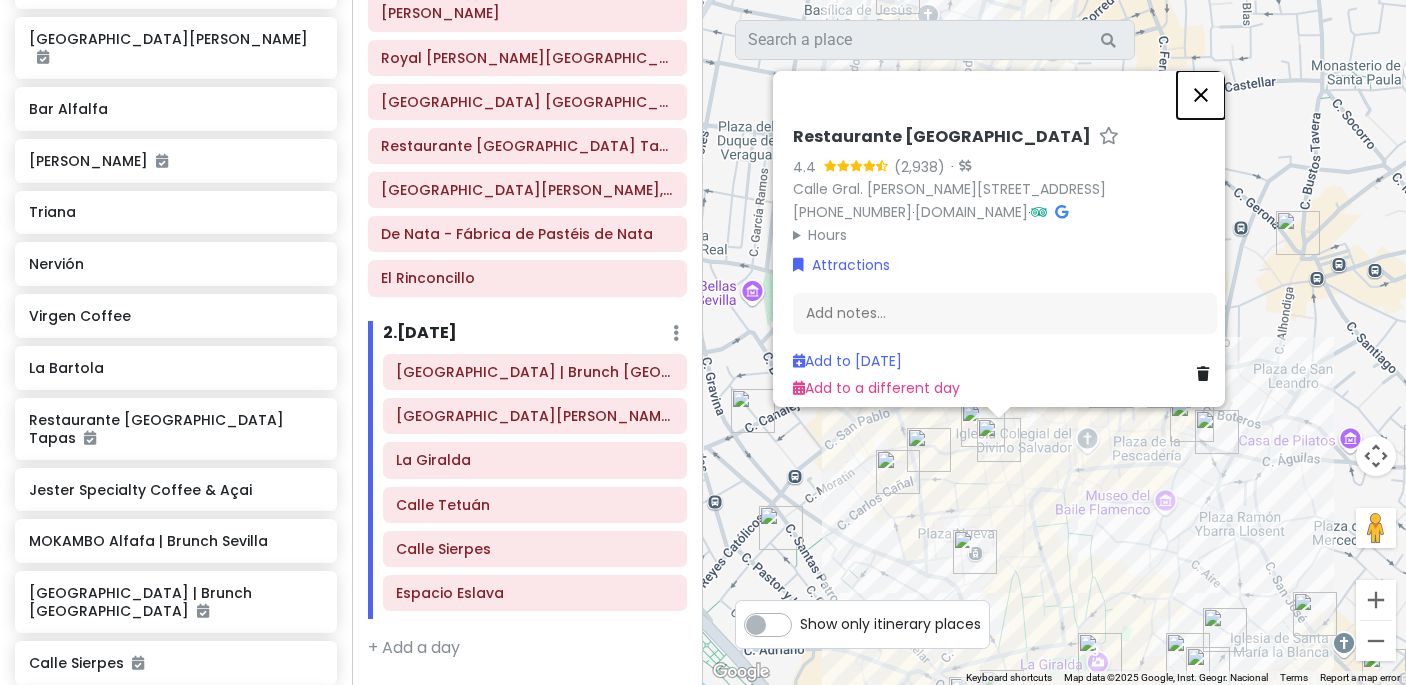 click at bounding box center [1201, 95] 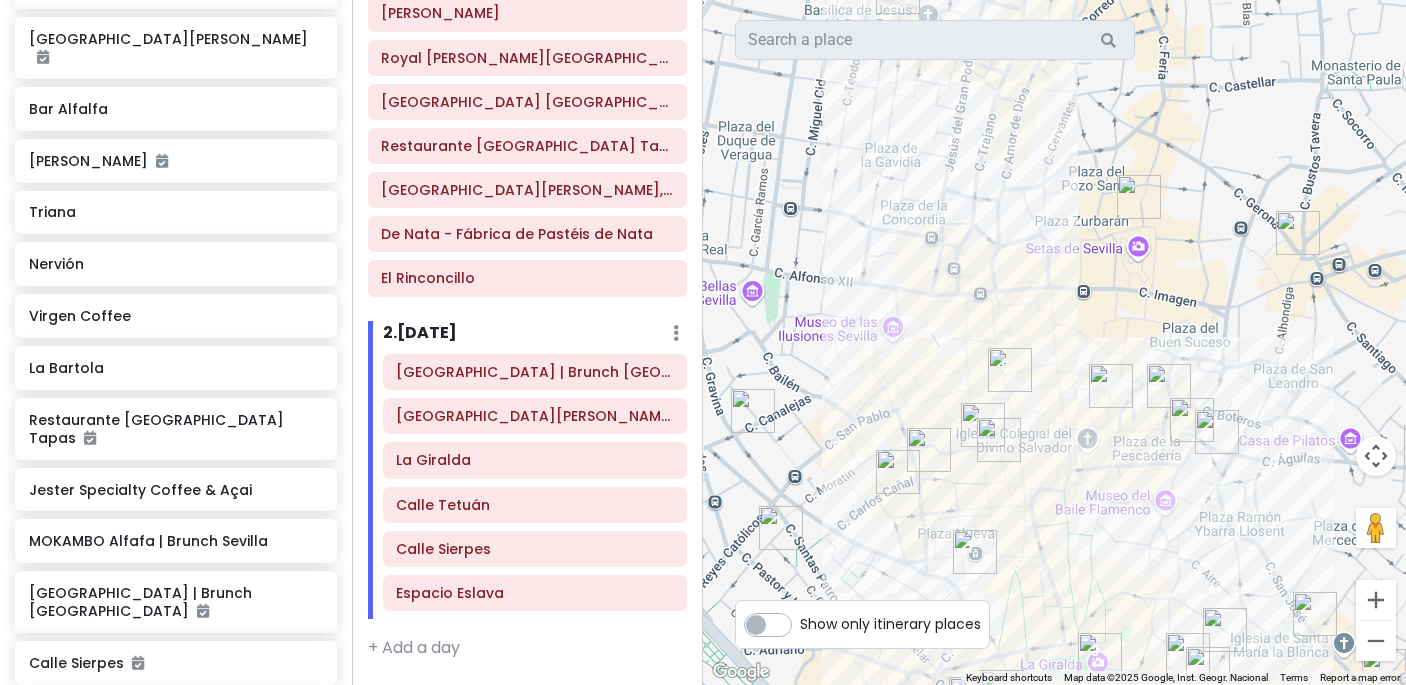 click at bounding box center (983, 425) 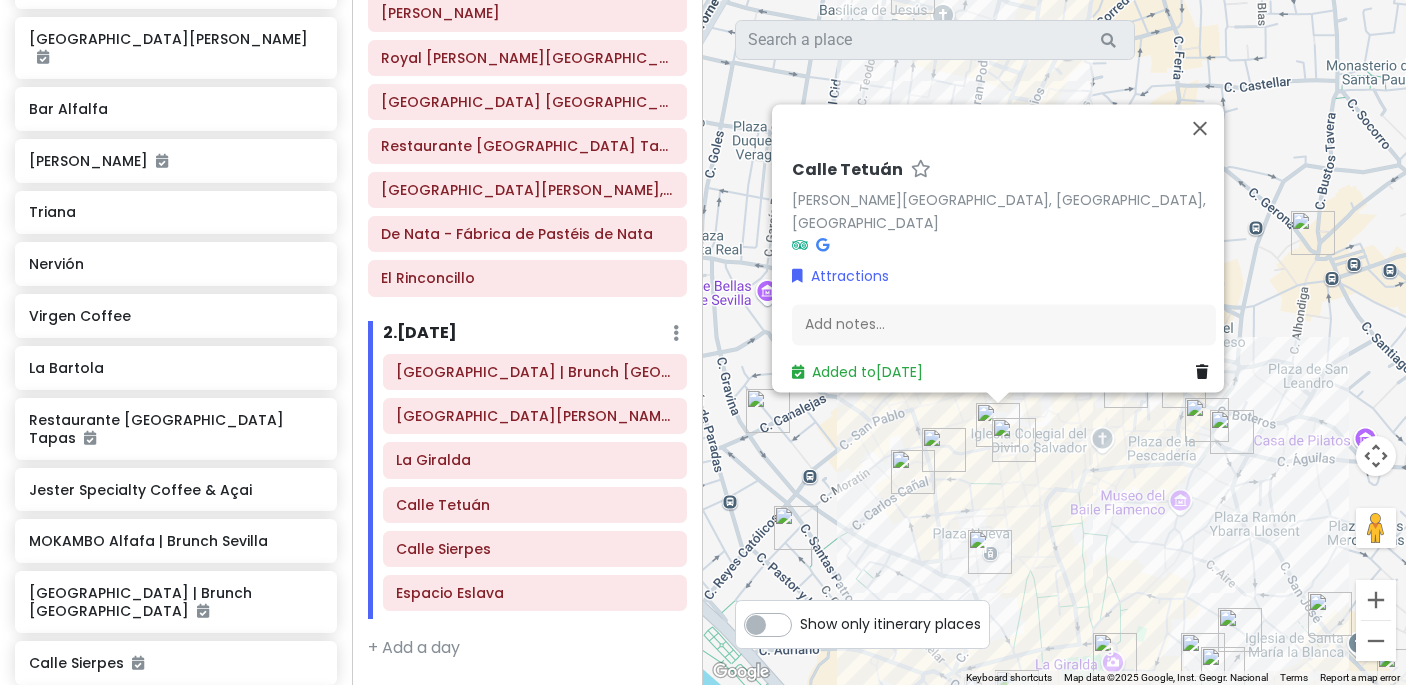 click on "To navigate, press the arrow keys. [GEOGRAPHIC_DATA][PERSON_NAME][GEOGRAPHIC_DATA], [GEOGRAPHIC_DATA], [GEOGRAPHIC_DATA] Attractions Add notes... Added to  [DATE]" at bounding box center (1054, 342) 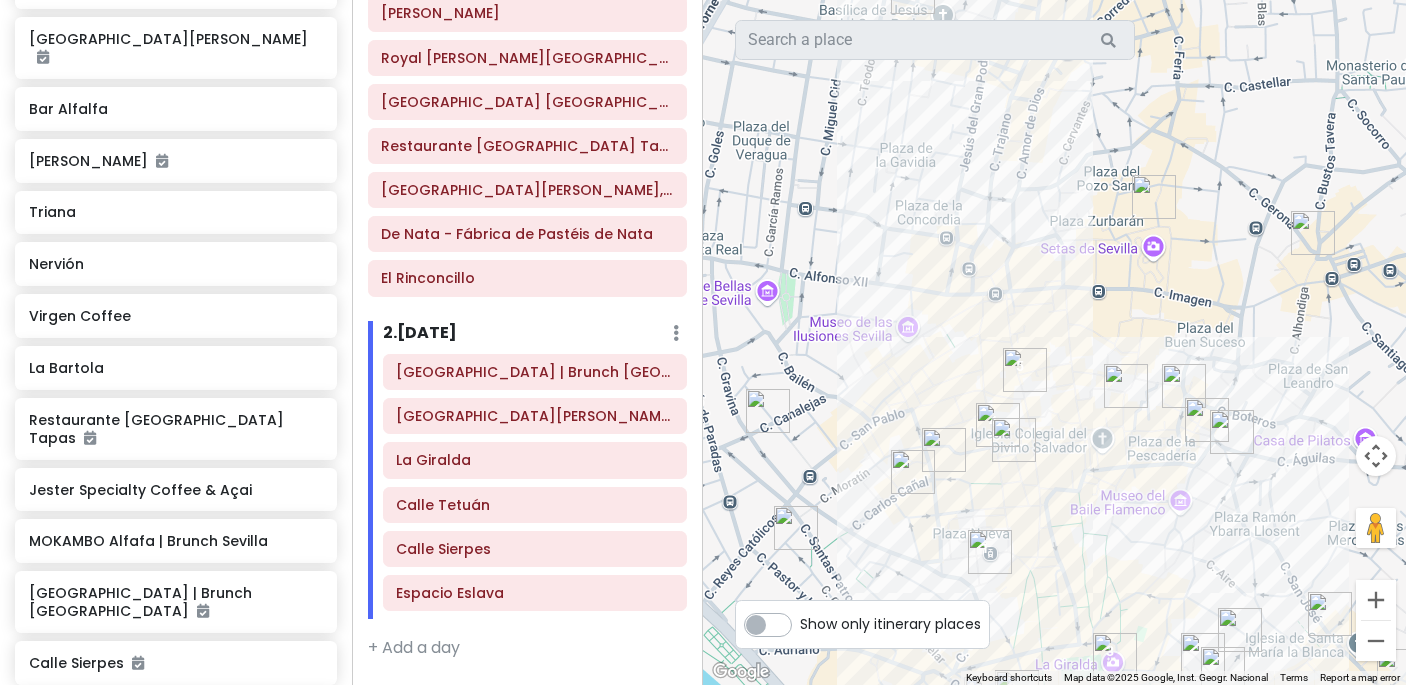 click at bounding box center (1014, 440) 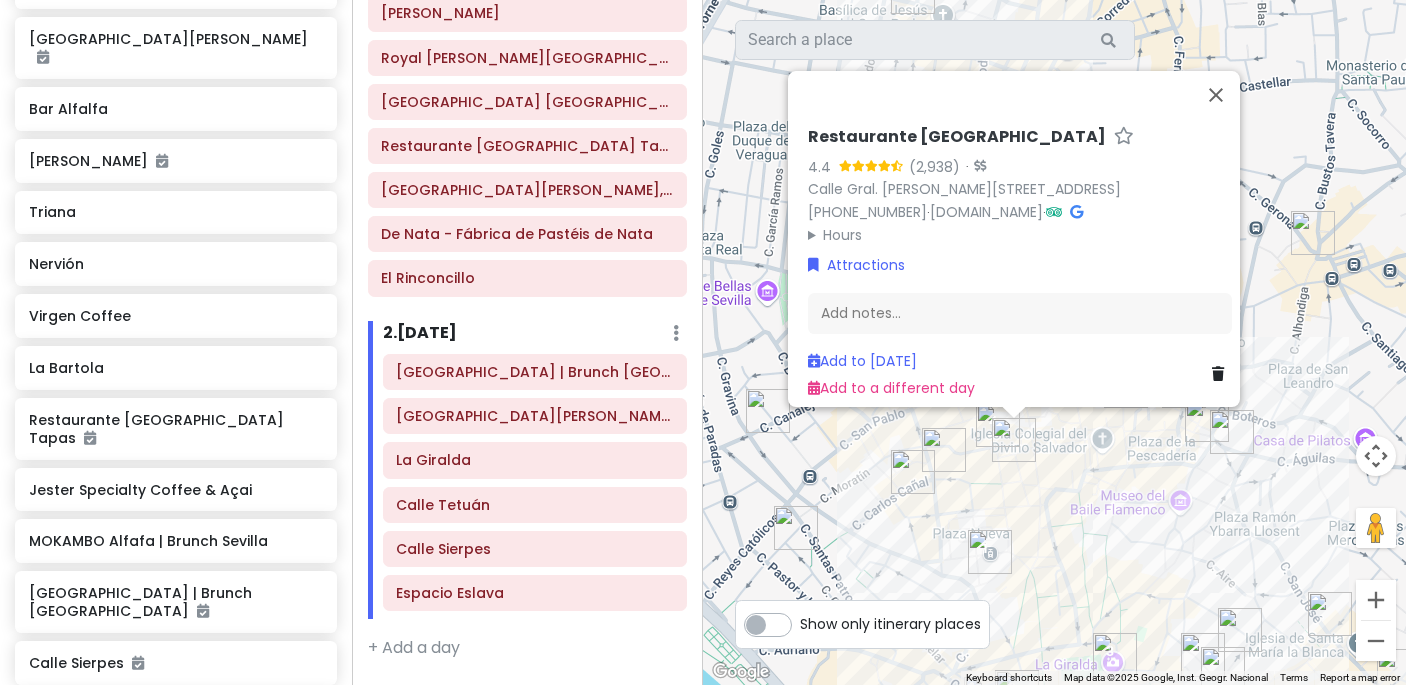 click on "To navigate, press the arrow keys. Restaurante [GEOGRAPHIC_DATA] 4.4        (2,938)    ·    [GEOGRAPHIC_DATA]. [PERSON_NAME][STREET_ADDRESS] [PHONE_NUMBER]   ·   [DOMAIN_NAME]   ·   Hours [DATE]  8:00 AM – 11:30 PM [DATE]  8:00 AM – 11:30 PM [DATE]  8:00 AM – 11:30 PM [DATE]  8:00 AM – 11:30 PM [DATE]  8:00 AM – 11:30 PM [DATE]  8:00 AM – 11:30 PM [DATE]  8:00 AM – 11:30 PM Attractions Add notes...  Add to   [DATE]  Add to a different day" at bounding box center (1054, 342) 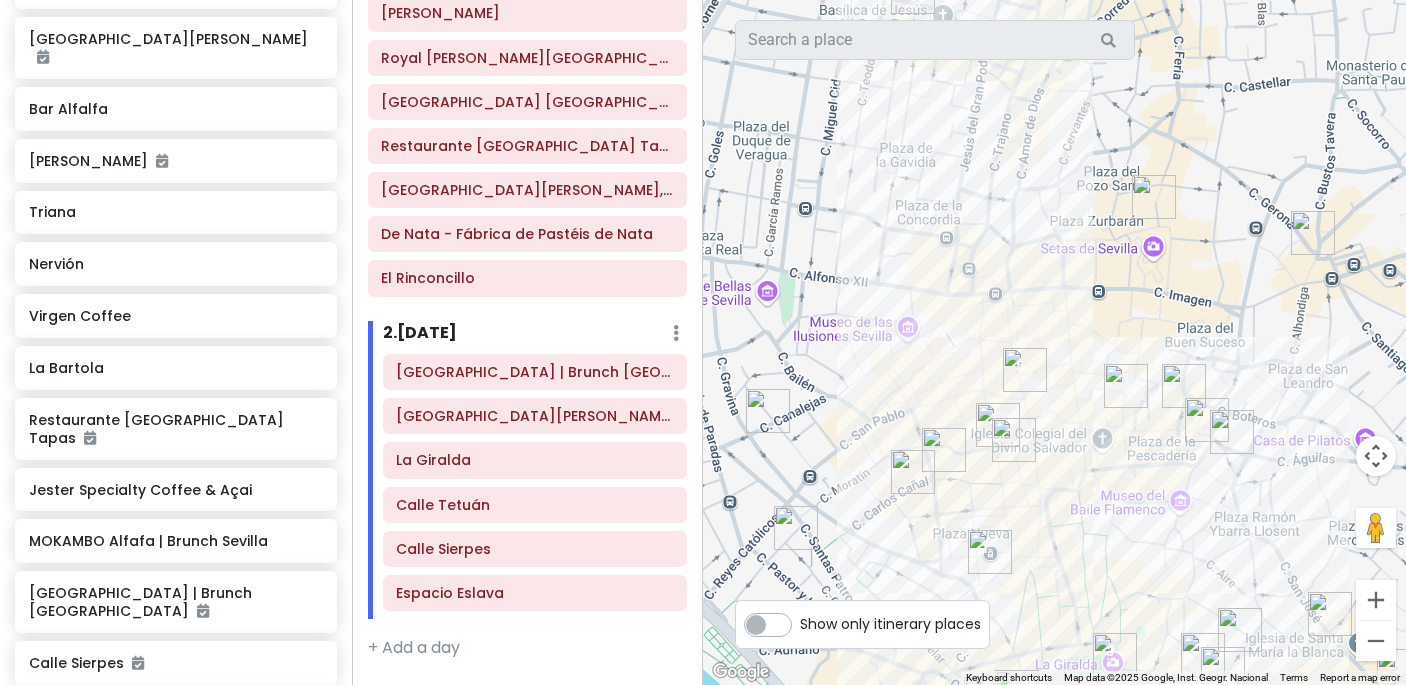 click at bounding box center [1232, 432] 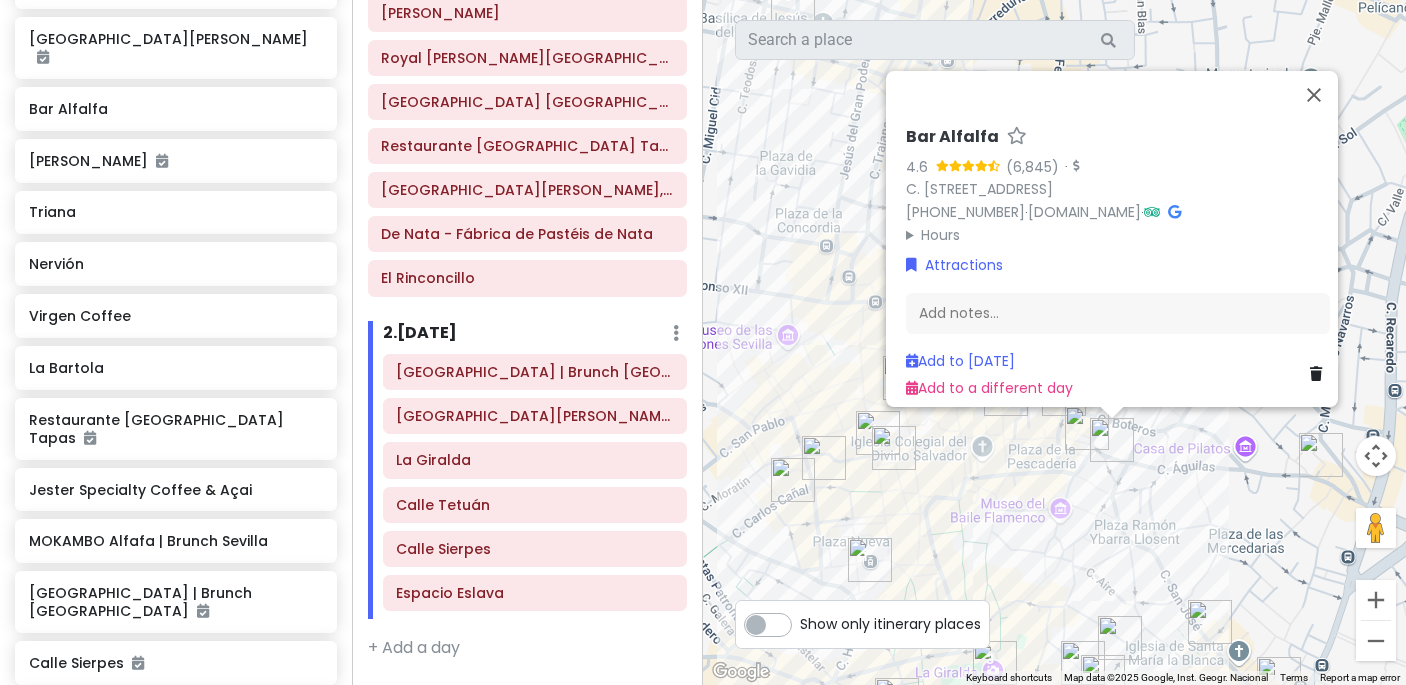 click on "To navigate, press the arrow keys. Bar Alfalfa 4.6        (6,845)    ·    C. [STREET_ADDRESS] [PHONE_NUMBER]   ·   [DOMAIN_NAME]   ·   Hours [DATE]  9:00 AM – 12:00 AM [DATE]  9:00 AM – 12:00 AM [DATE]  9:00 AM – 12:00 AM [DATE]  9:00 AM – 12:00 AM [DATE]  9:00 AM – 12:00 AM [DATE]  9:00 AM – 12:00 AM [DATE]  9:00 AM – 12:00 AM Attractions Add notes...  Add to   [DATE]  Add to a different day" at bounding box center (1054, 342) 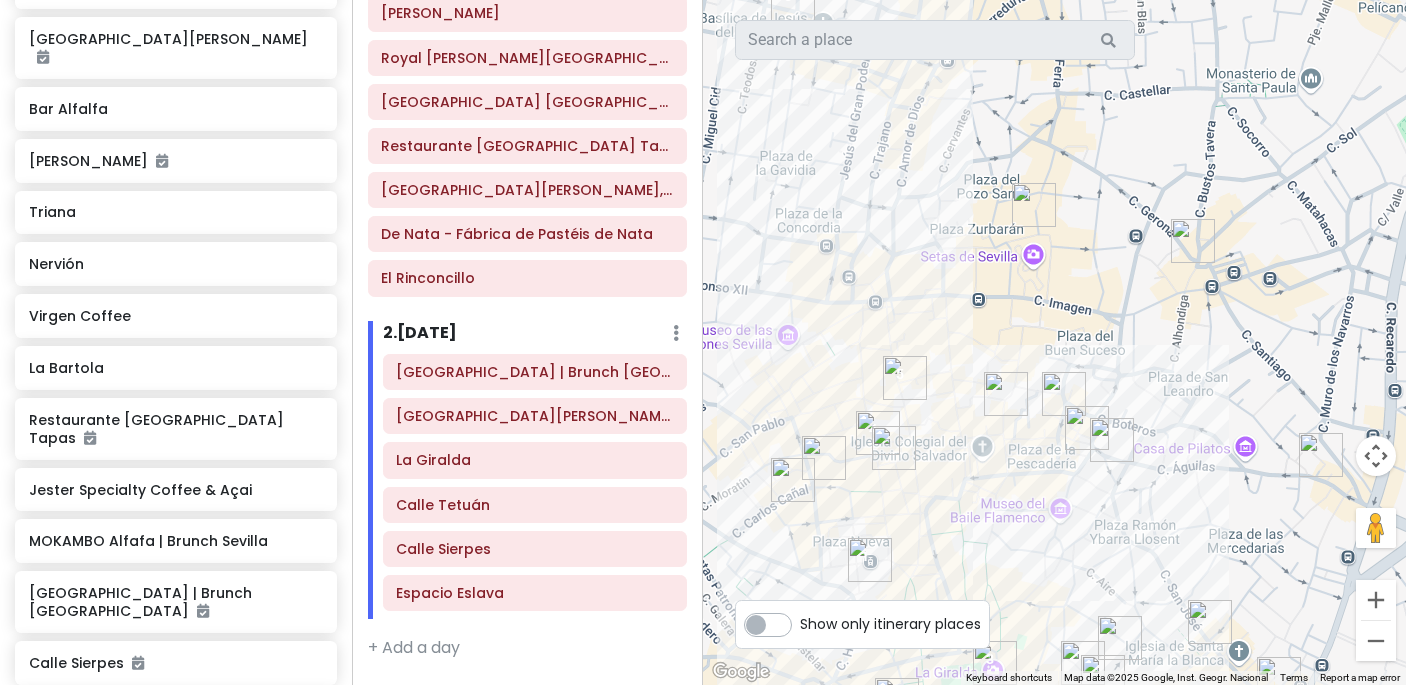 click at bounding box center (824, 458) 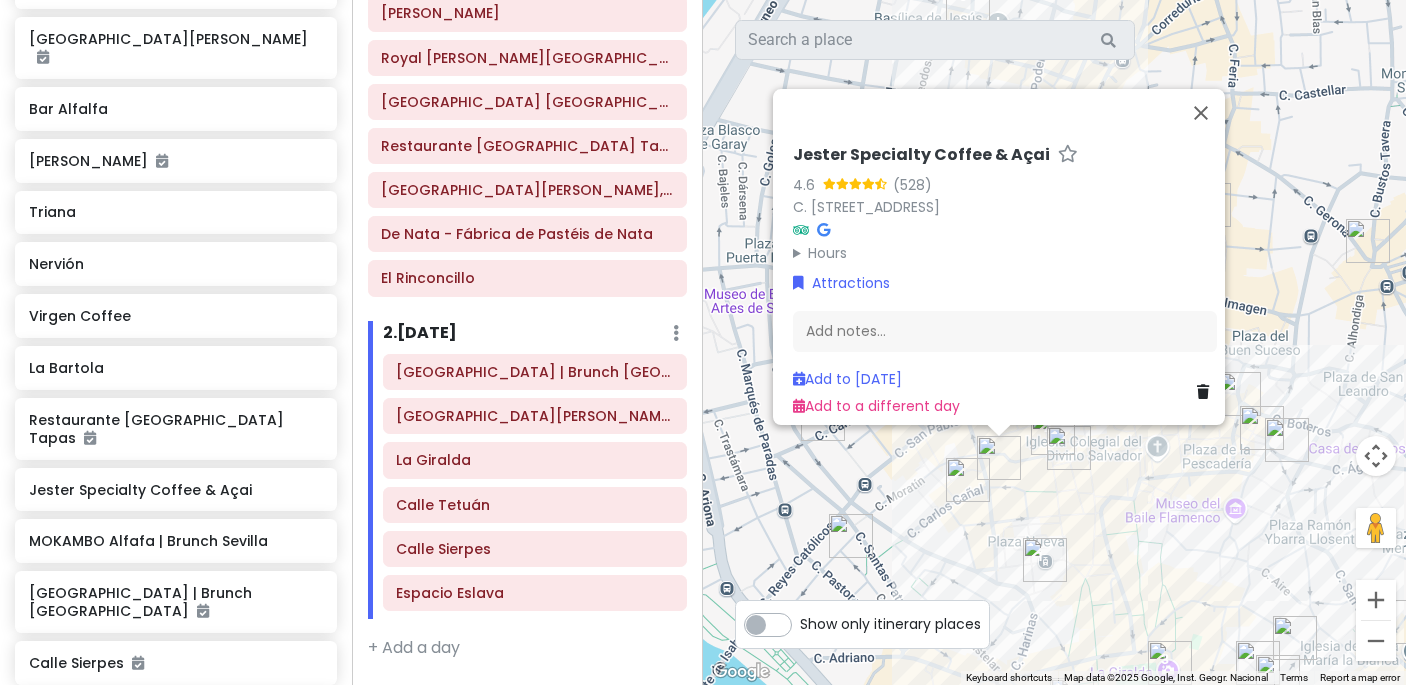 click at bounding box center (968, 480) 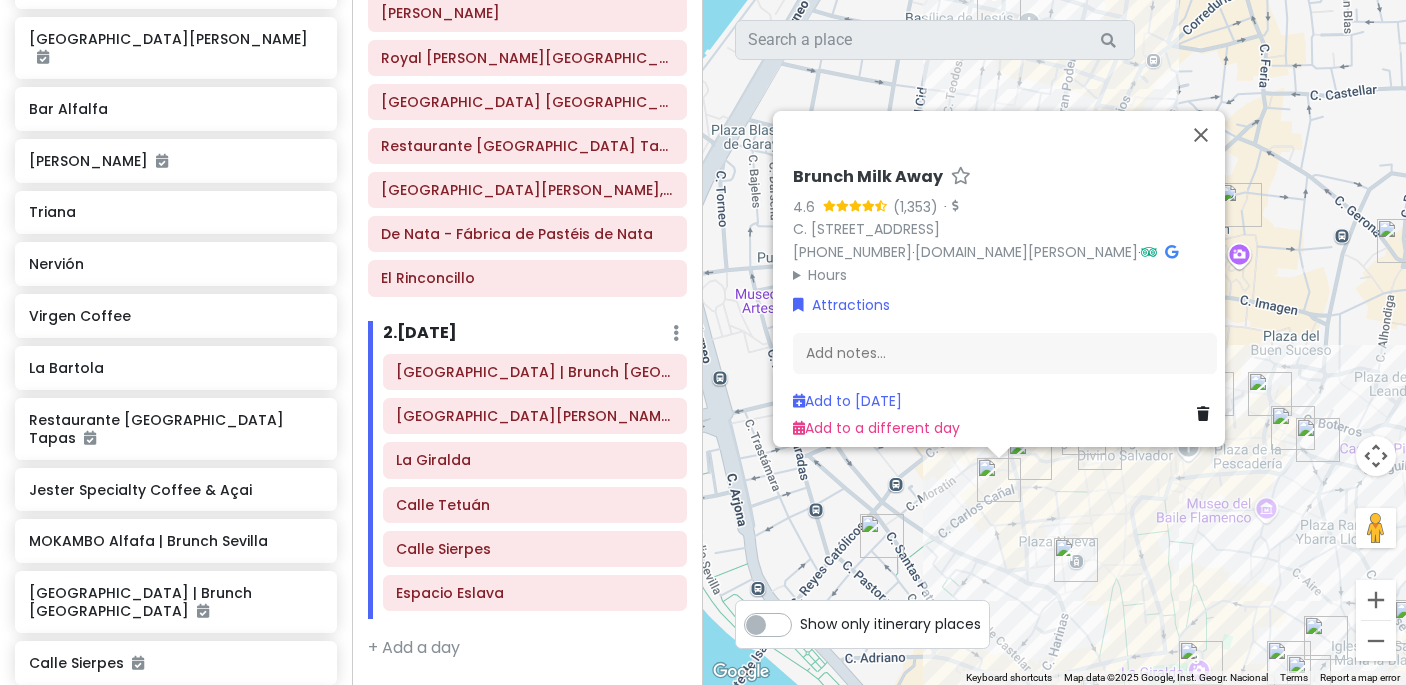 click on "To navigate, press the arrow keys. Brunch Milk Away 4.6        (1,353)    ·    C. [STREET_ADDRESS] [PHONE_NUMBER]   ·   [DOMAIN_NAME][PERSON_NAME]   ·   Hours [DATE]  8:30 AM – 3:30 PM [DATE]  8:30 AM – 3:30 PM [DATE]  8:30 AM – 3:30 PM [DATE]  8:30 AM – 3:30 PM [DATE]  8:30 AM – 3:30 PM [DATE]  9:30 AM – 3:30 PM [DATE]  9:30 AM – 3:30 PM Attractions Add notes...  Add to   [DATE]  Add to a different day" at bounding box center [1054, 342] 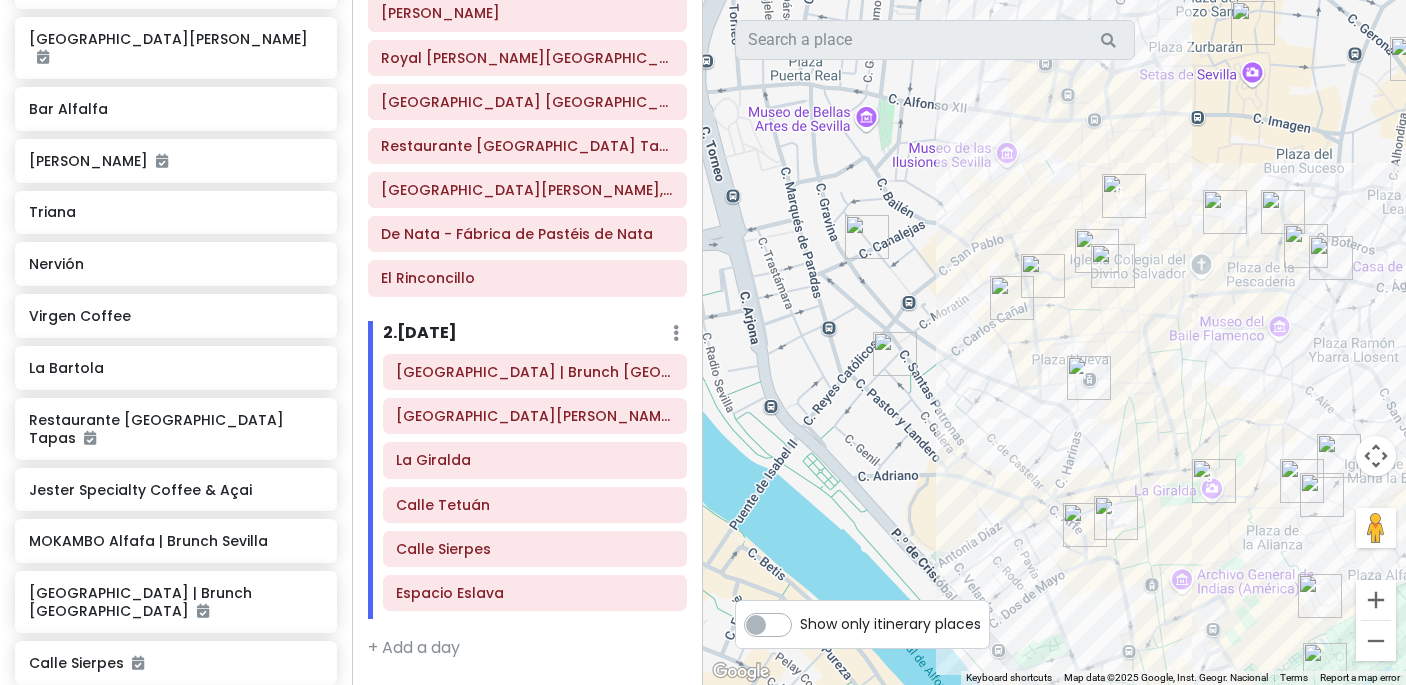 drag, startPoint x: 985, startPoint y: 564, endPoint x: 1007, endPoint y: 383, distance: 182.3321 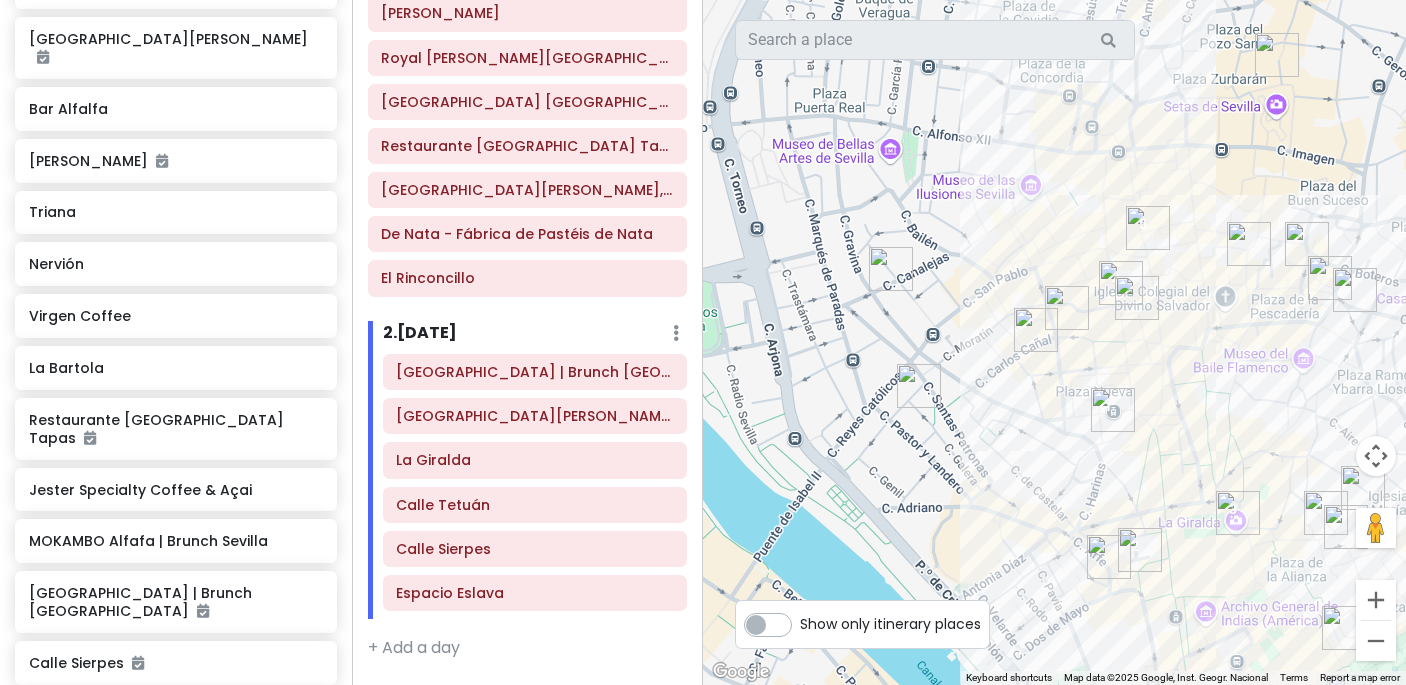 click at bounding box center [1109, 557] 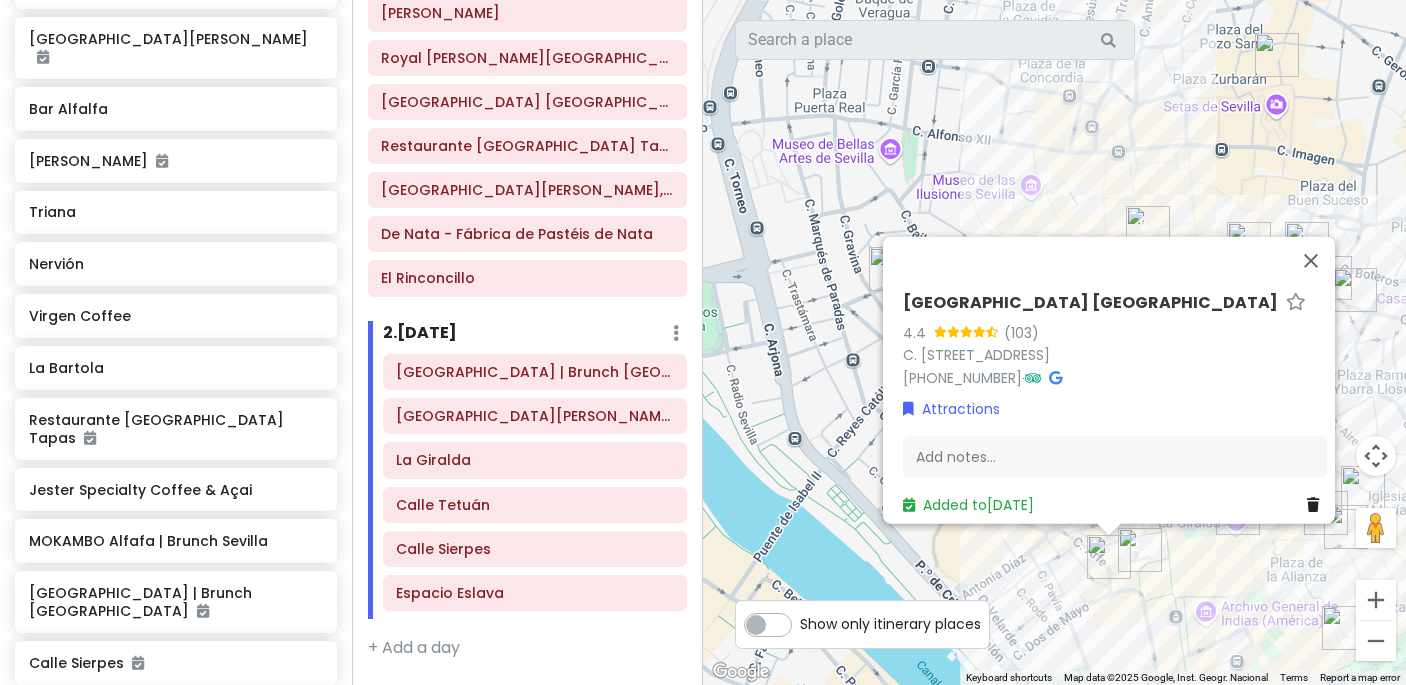 click on "To navigate, press the arrow keys. [GEOGRAPHIC_DATA] 4.4        (103) C. [STREET_ADDRESS] [PHONE_NUMBER]   ·   Attractions Add notes... Added to  [DATE]" at bounding box center [1054, 342] 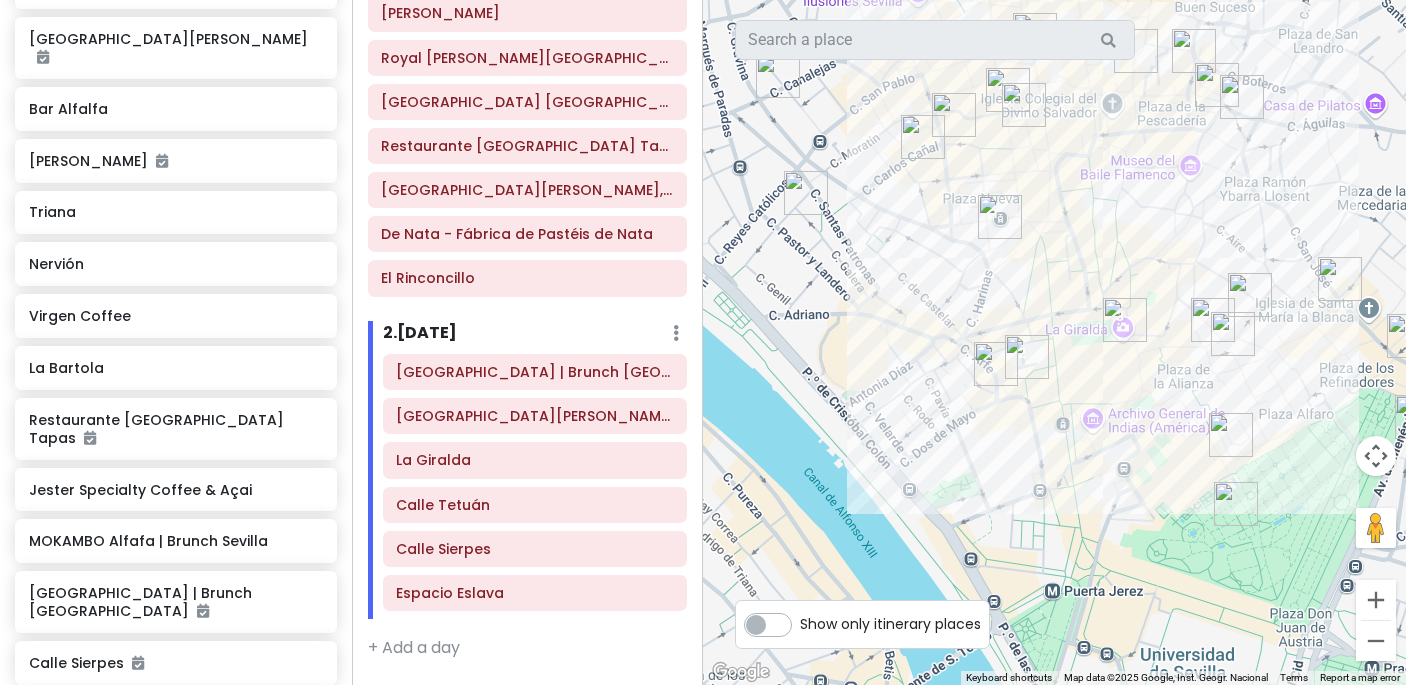 drag, startPoint x: 1117, startPoint y: 601, endPoint x: 1004, endPoint y: 405, distance: 226.24103 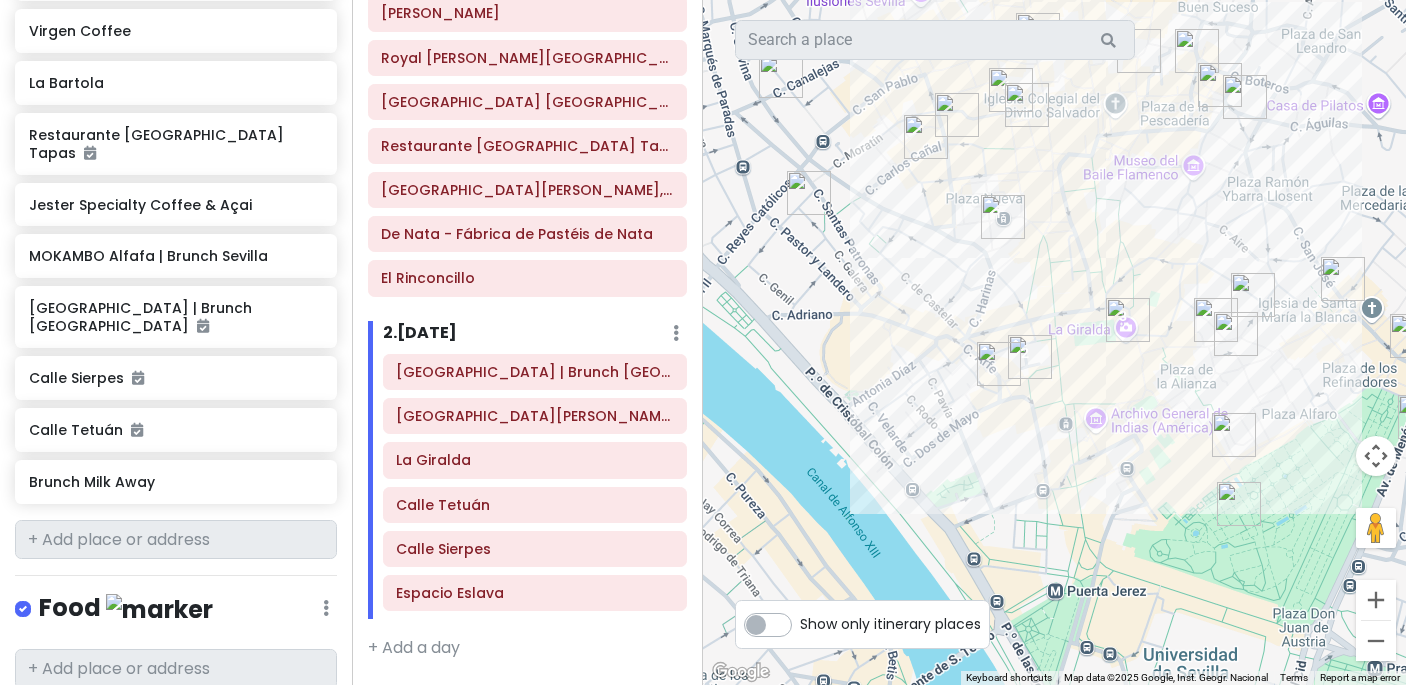 scroll, scrollTop: 1609, scrollLeft: 0, axis: vertical 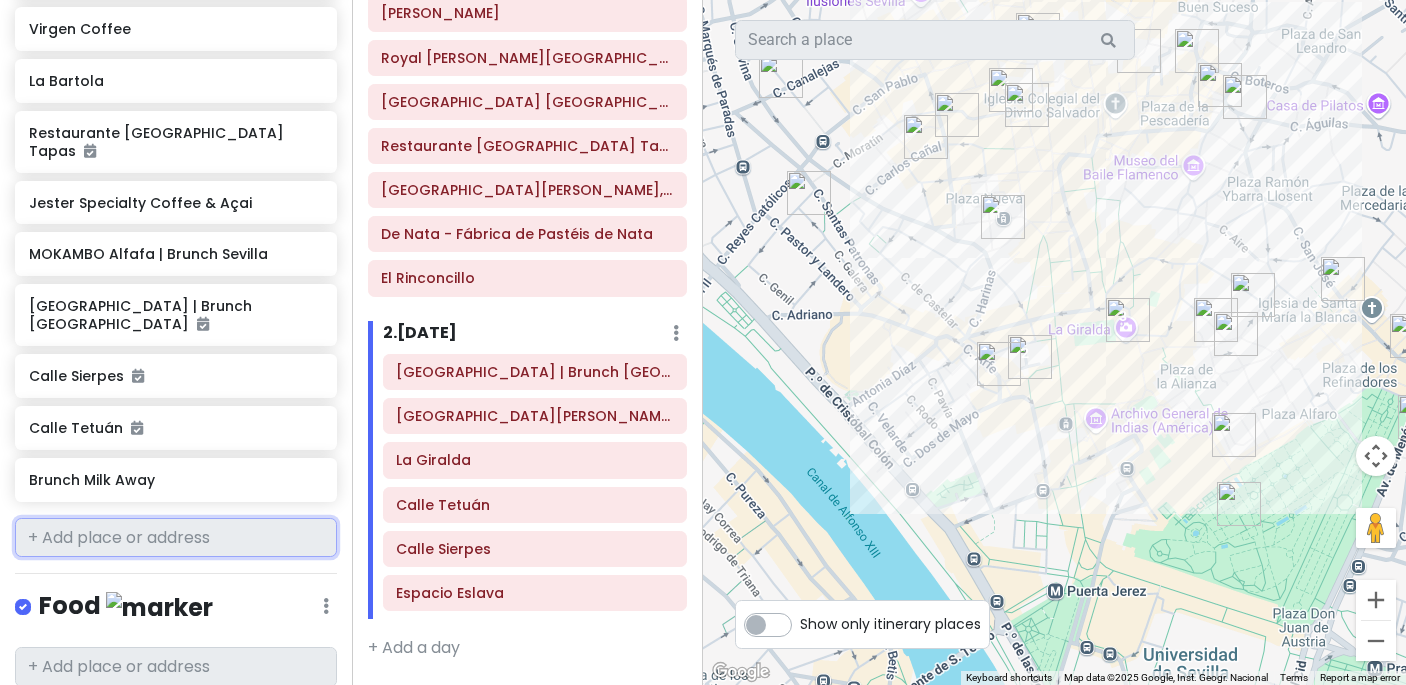 click at bounding box center (176, 538) 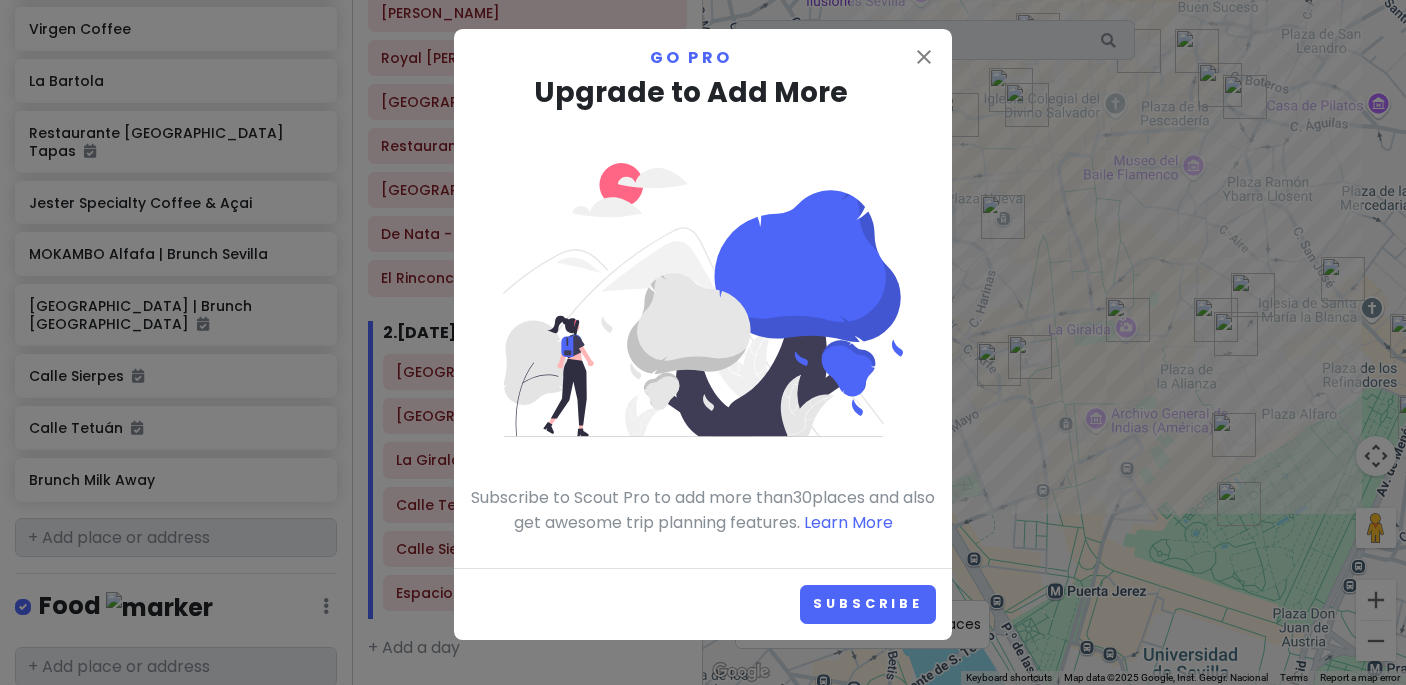 click on "close Go Pro Upgrade to Add More Subscribe to Scout Pro to add more than  30  places and also get awesome trip planning features.   Learn More Subscribe" at bounding box center [703, 342] 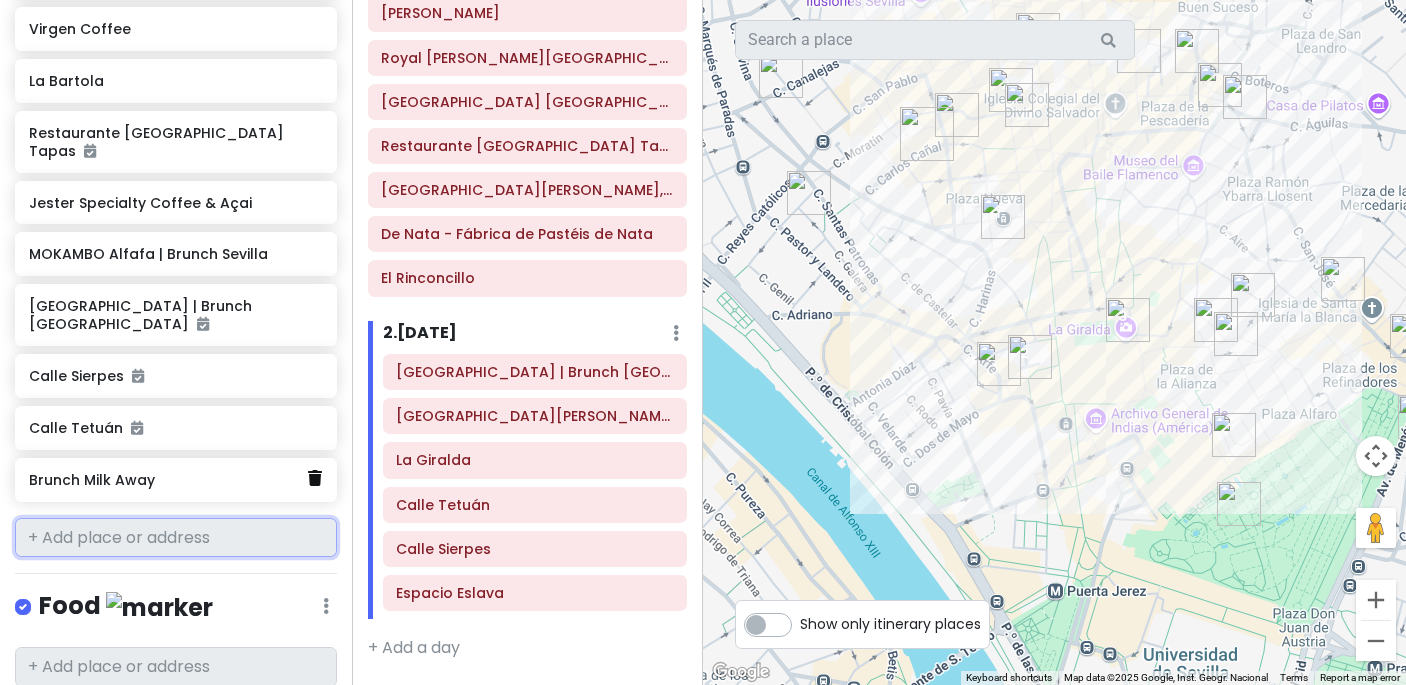 click at bounding box center (315, 478) 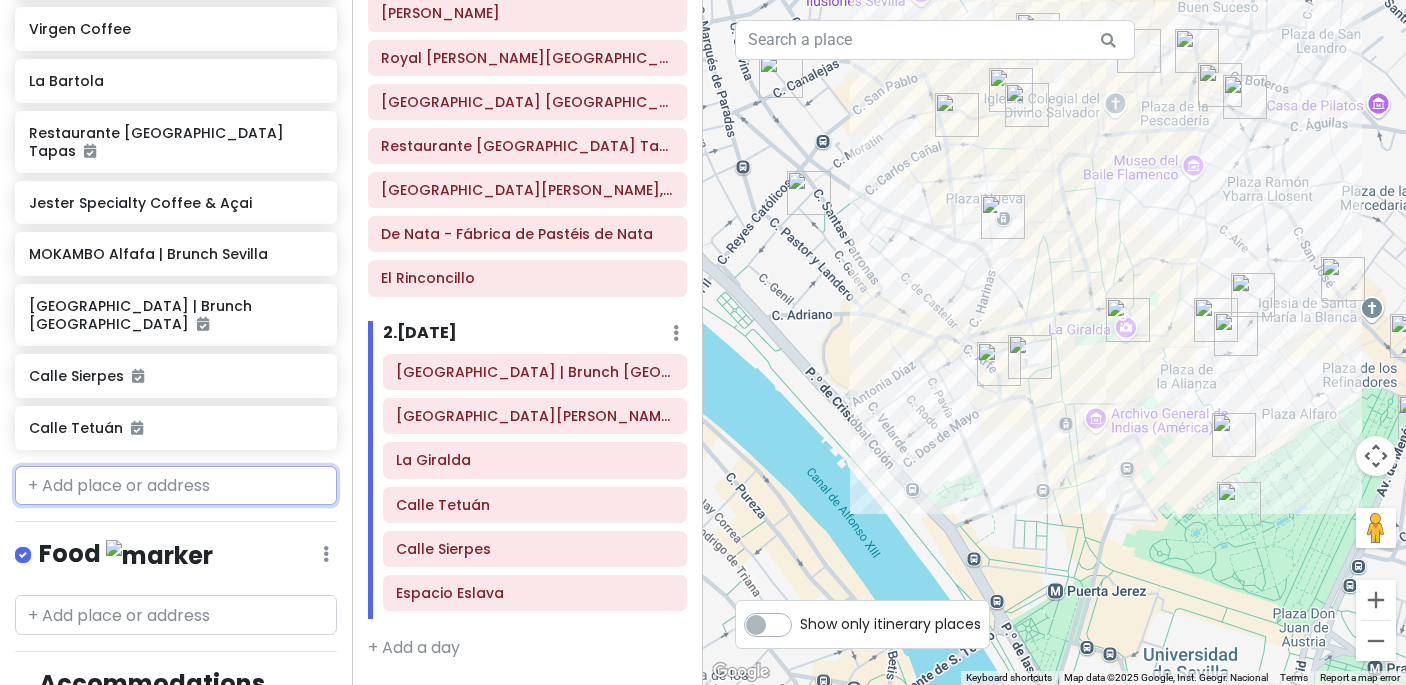 scroll, scrollTop: 1557, scrollLeft: 0, axis: vertical 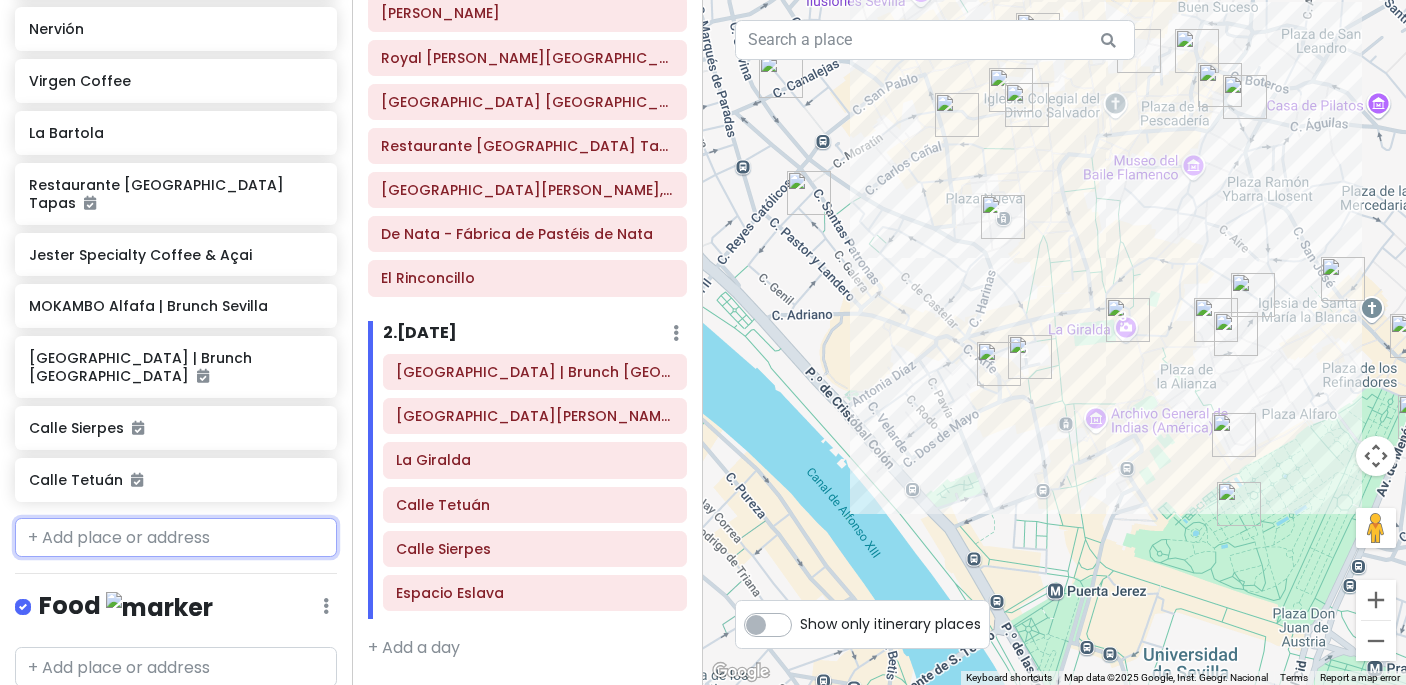 click at bounding box center (176, 538) 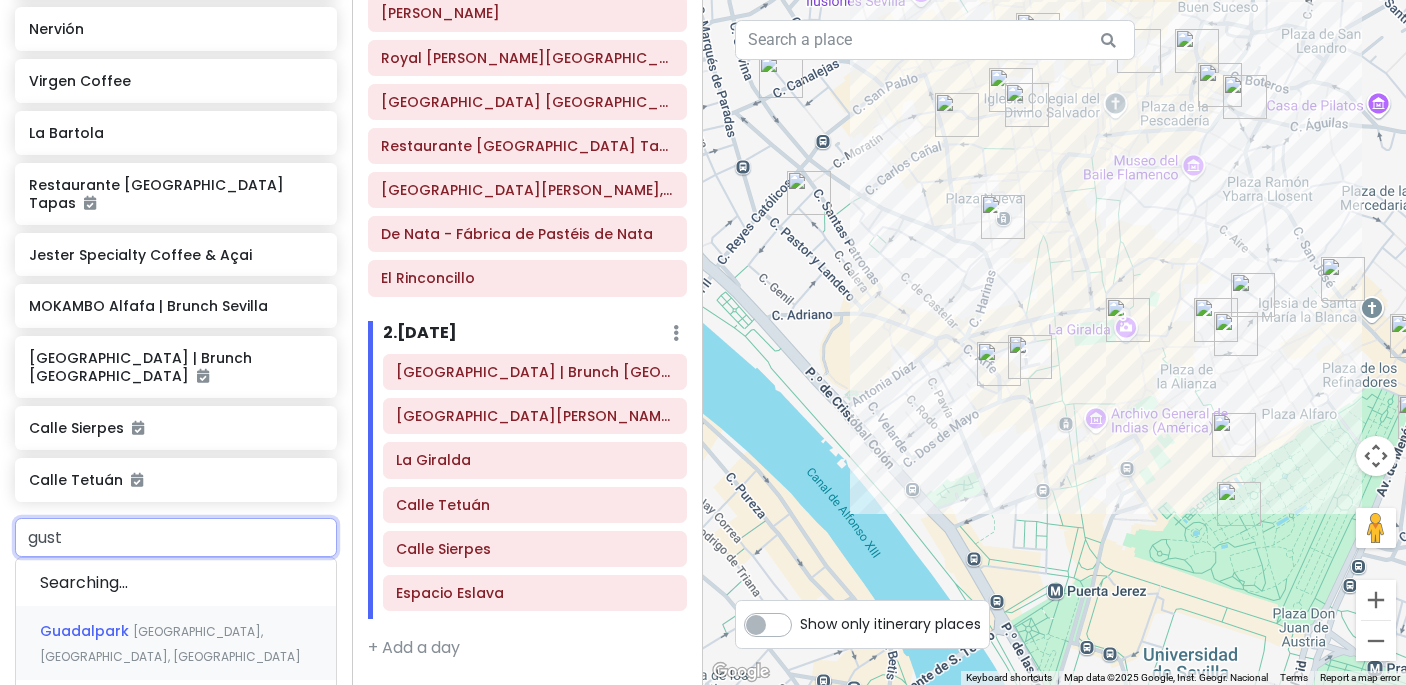 type on "gusto" 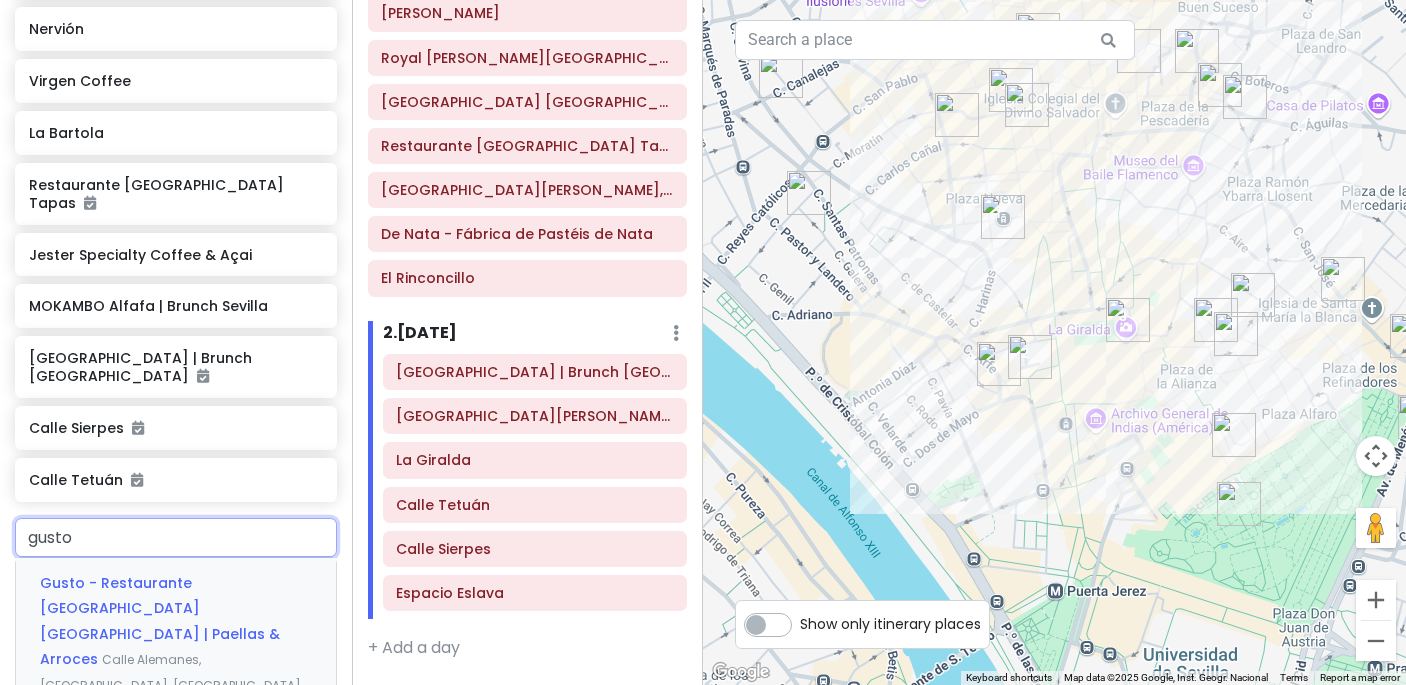 click on "Gusto - Restaurante [GEOGRAPHIC_DATA] [GEOGRAPHIC_DATA] | Paellas & Arroces   Calle Alemanes, [GEOGRAPHIC_DATA], [GEOGRAPHIC_DATA]" at bounding box center (176, 633) 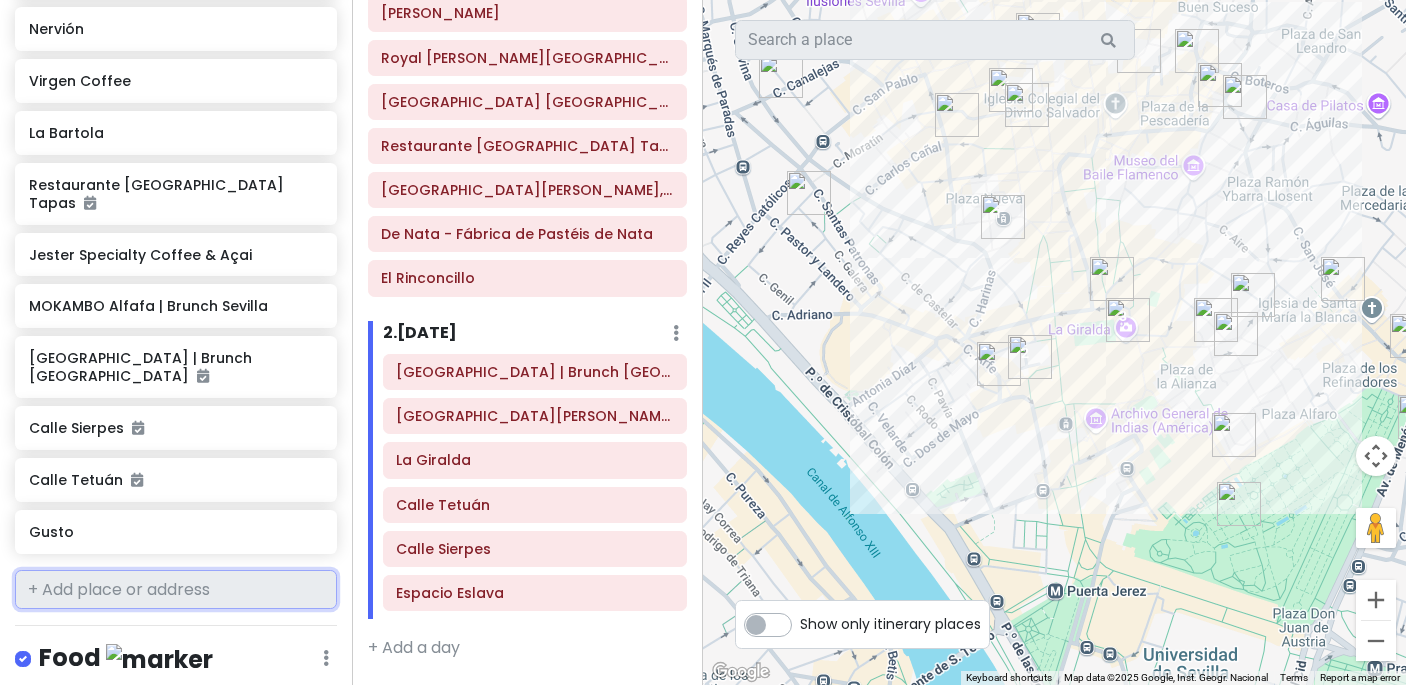scroll, scrollTop: 1609, scrollLeft: 0, axis: vertical 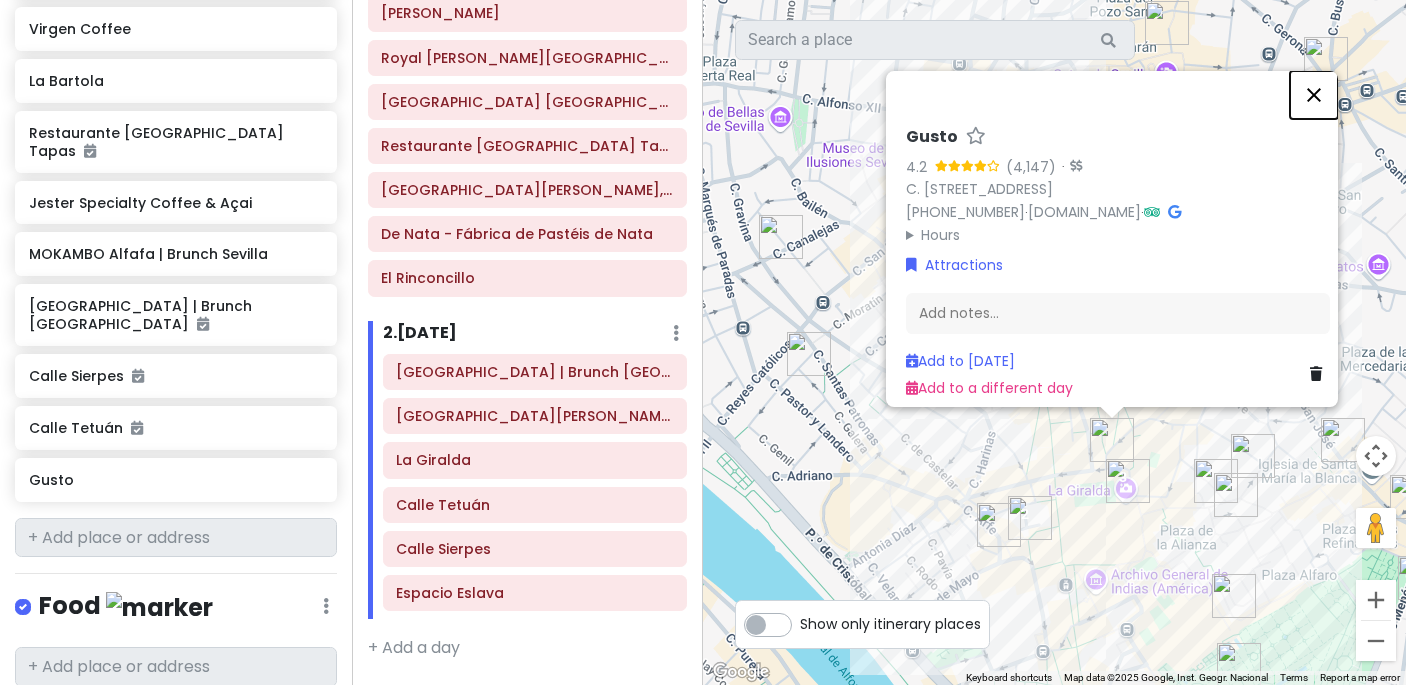 click at bounding box center (1314, 95) 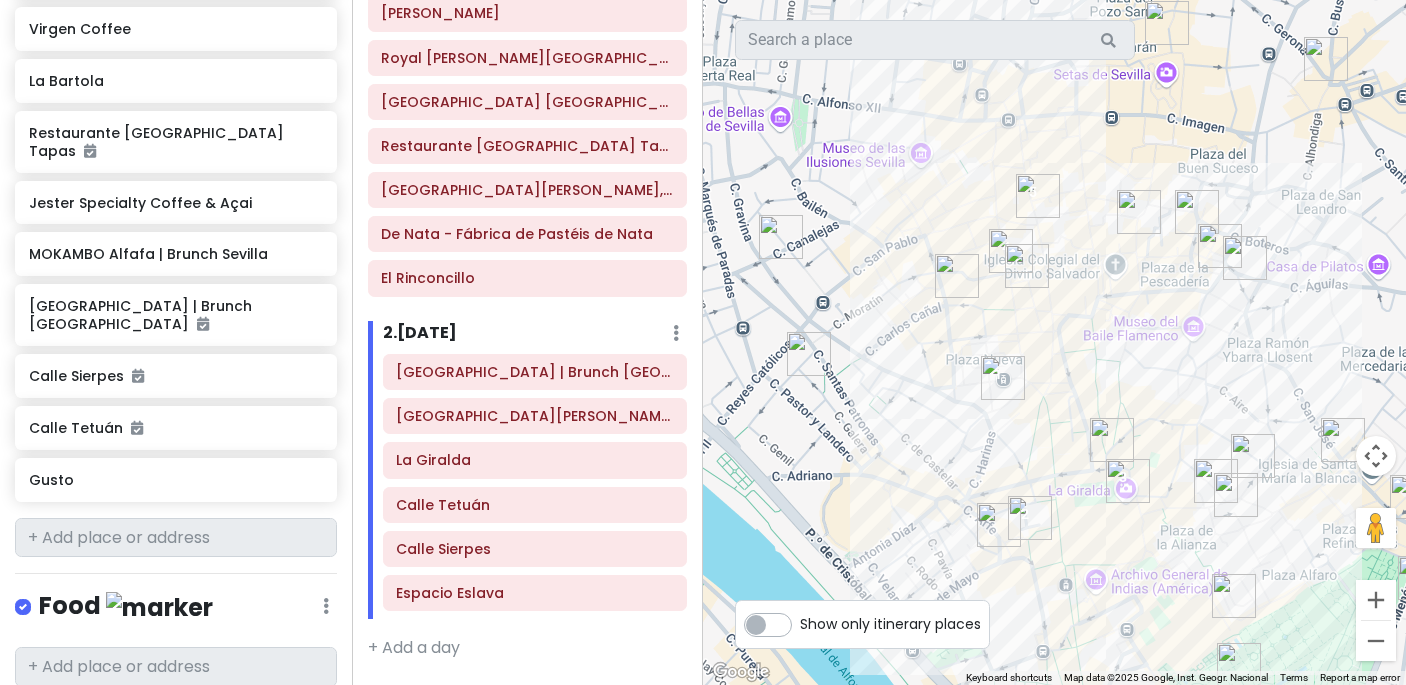 click at bounding box center [1112, 440] 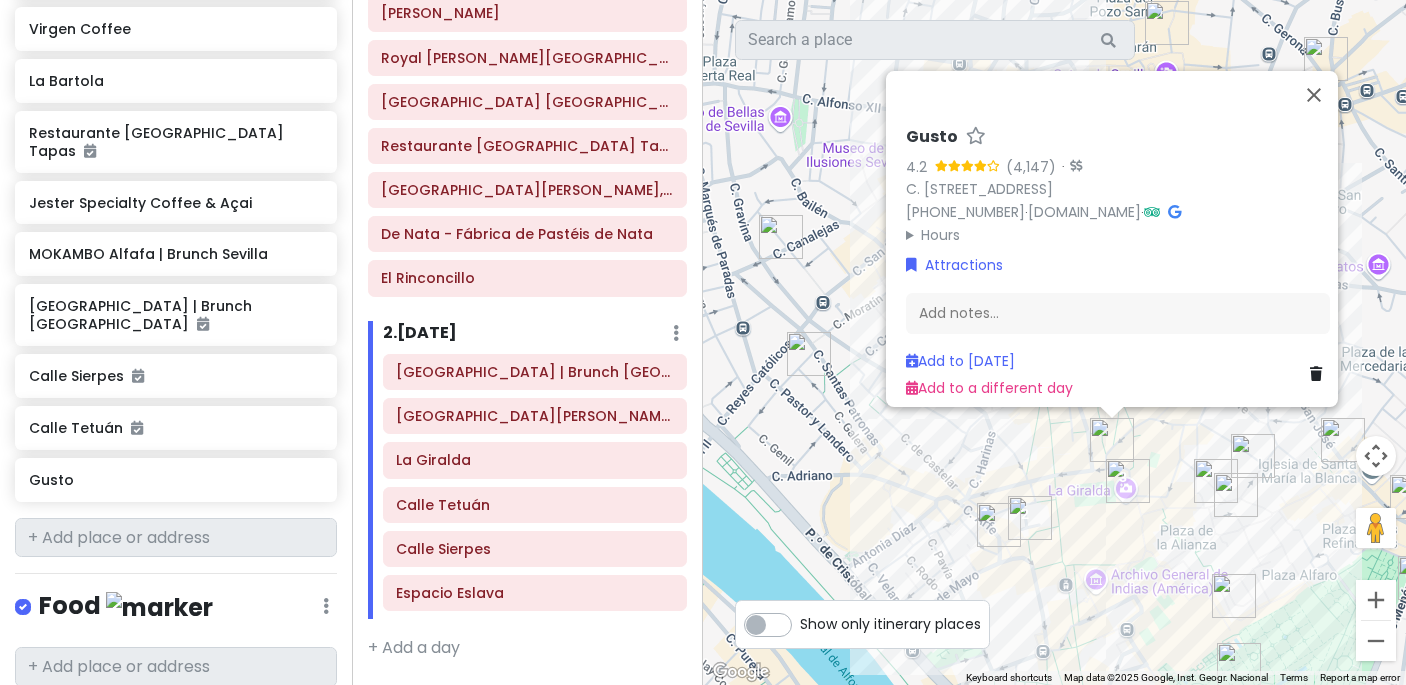 click at bounding box center [1316, 374] 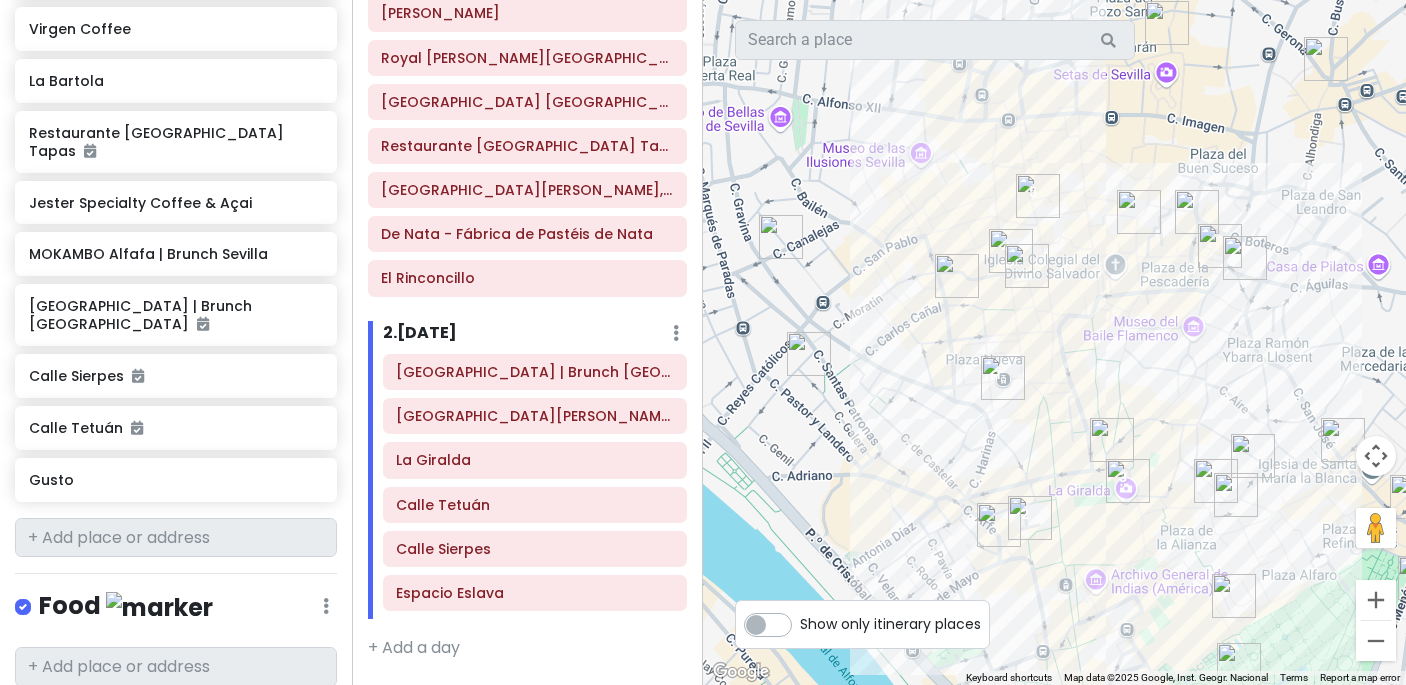 scroll, scrollTop: 1557, scrollLeft: 0, axis: vertical 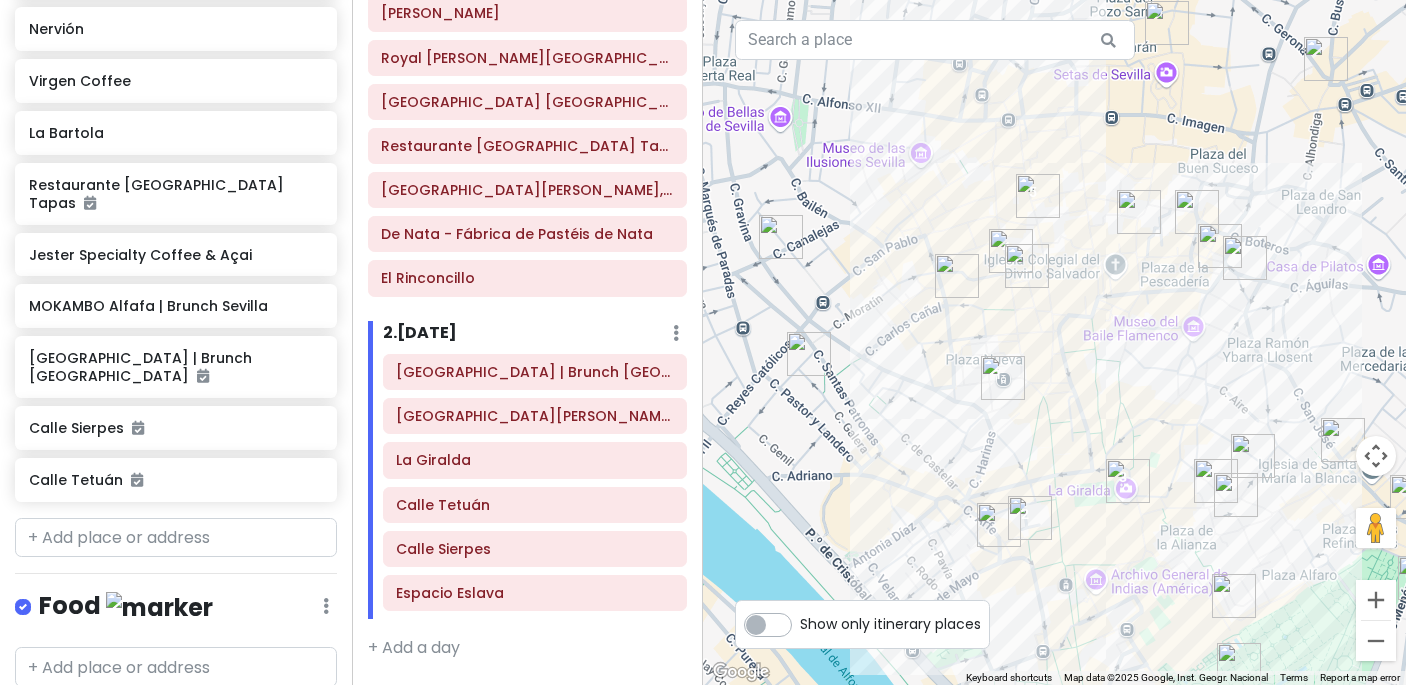 click at bounding box center (1220, 246) 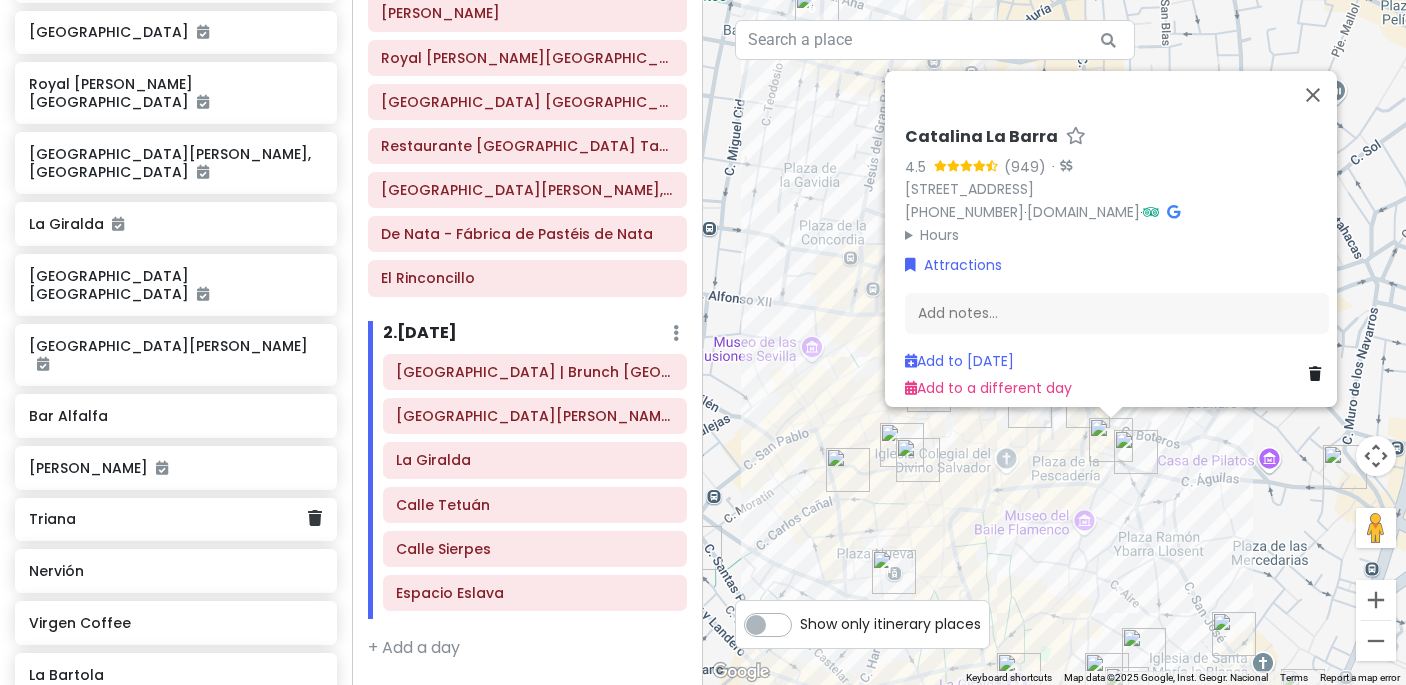 scroll, scrollTop: 1007, scrollLeft: 0, axis: vertical 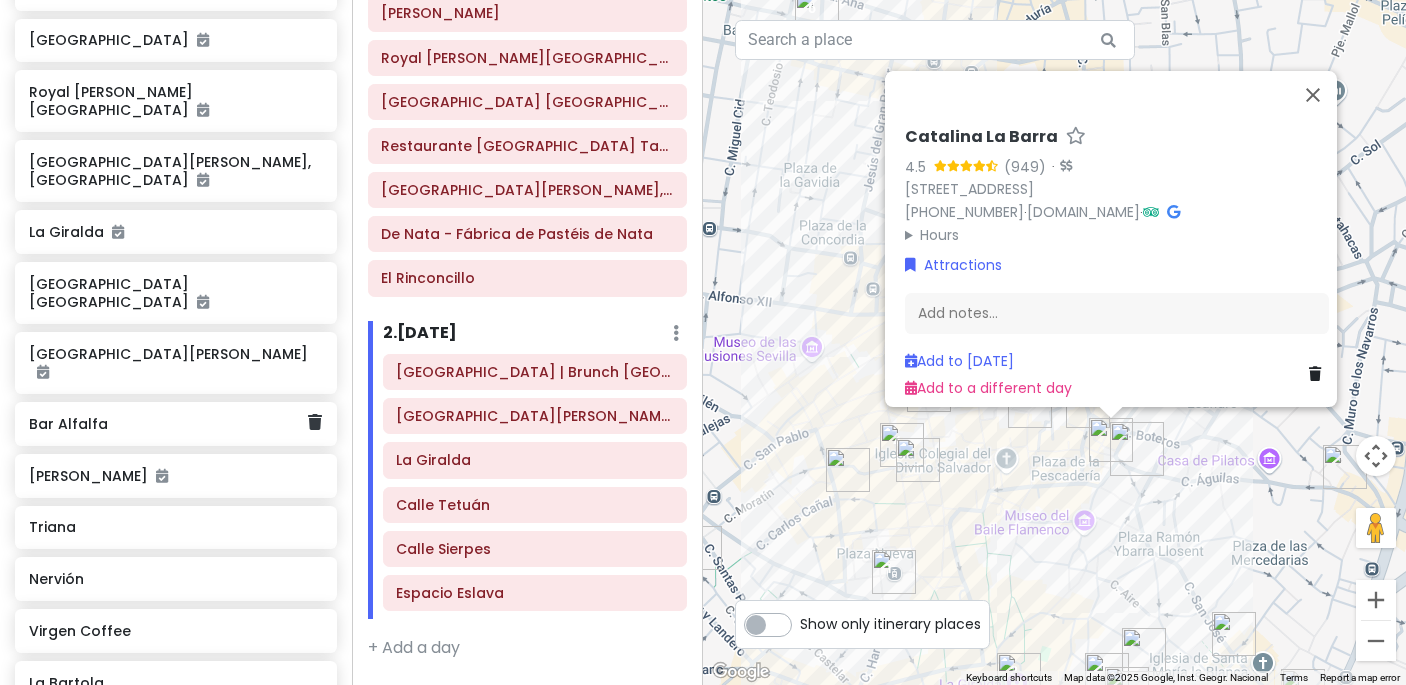 click on "Bar Alfalfa" at bounding box center [168, 424] 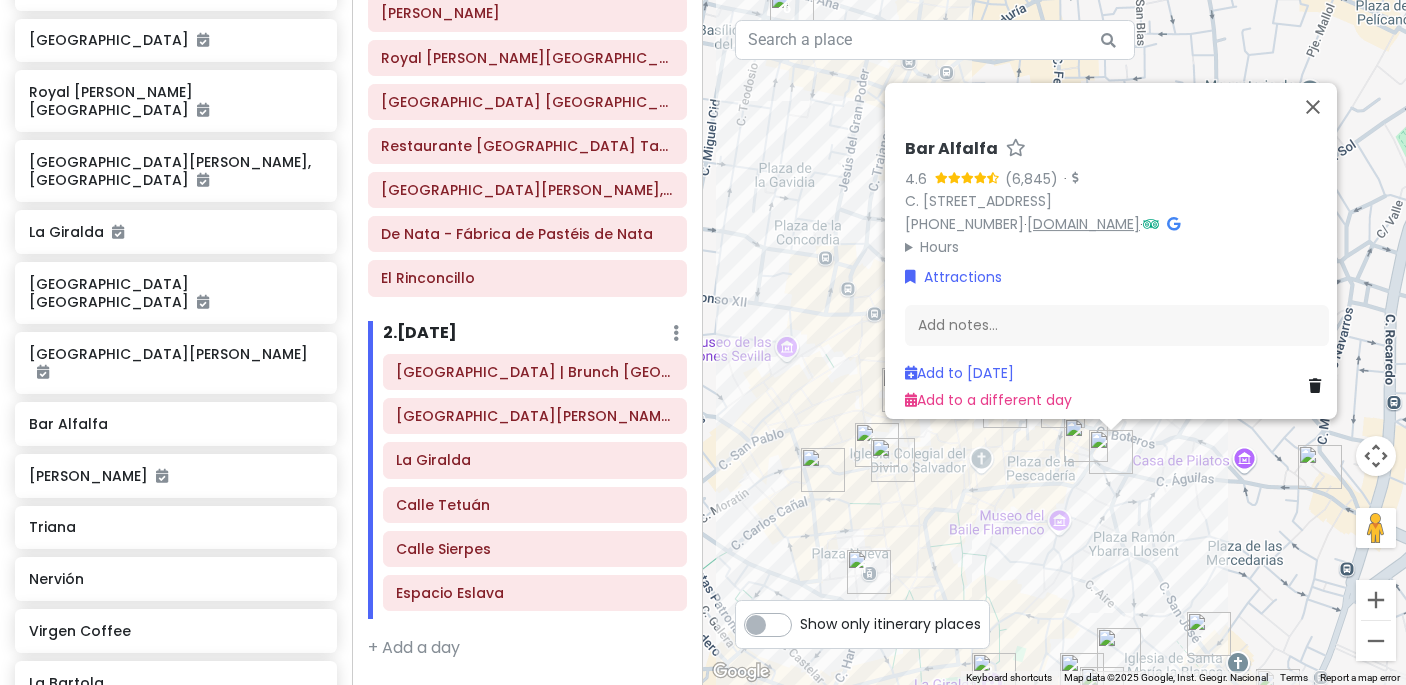 click on "[DOMAIN_NAME]" at bounding box center [1083, 224] 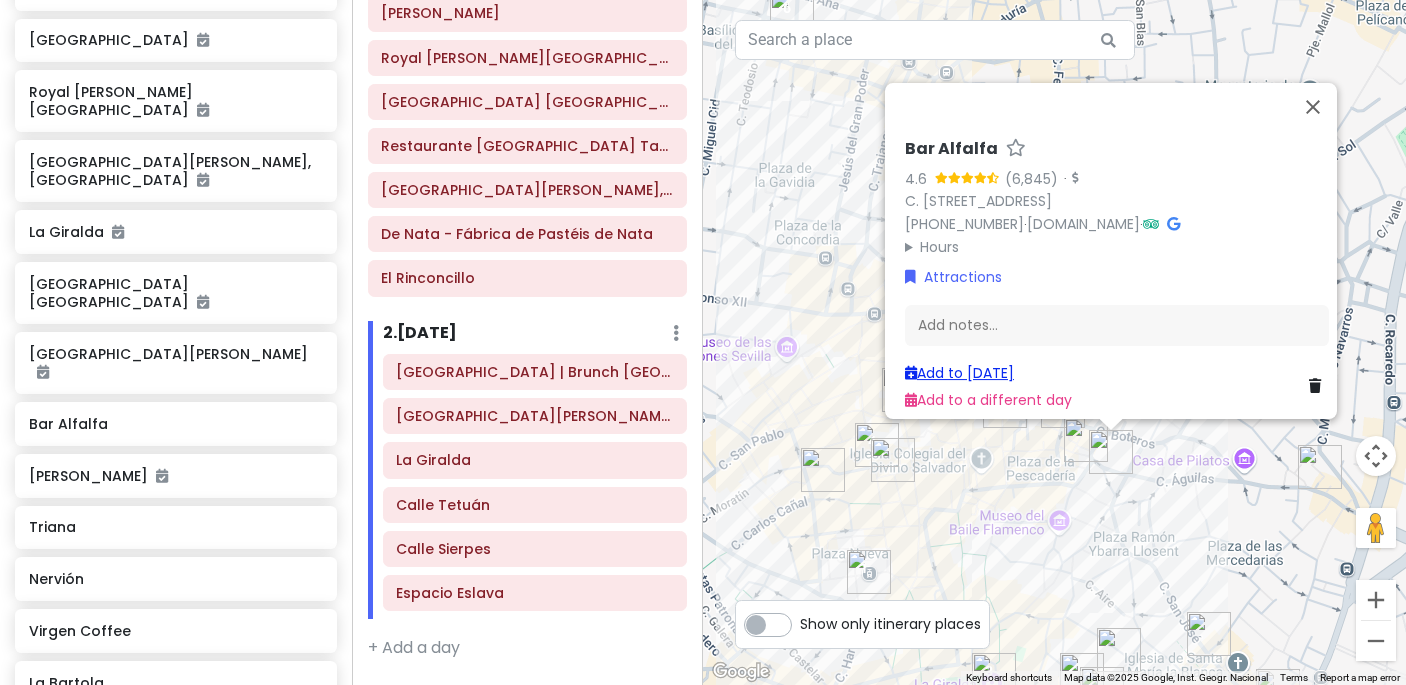 click on "Add to   [DATE]" at bounding box center [959, 373] 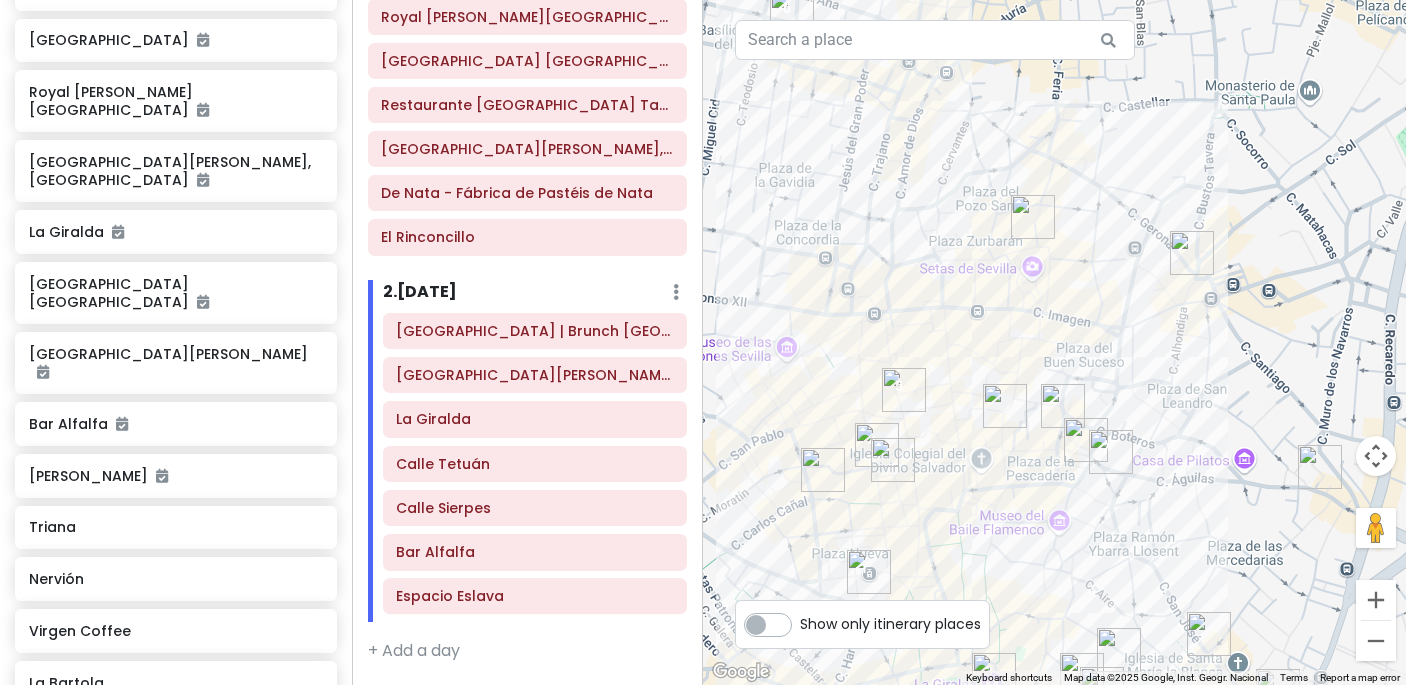 scroll, scrollTop: 226, scrollLeft: 0, axis: vertical 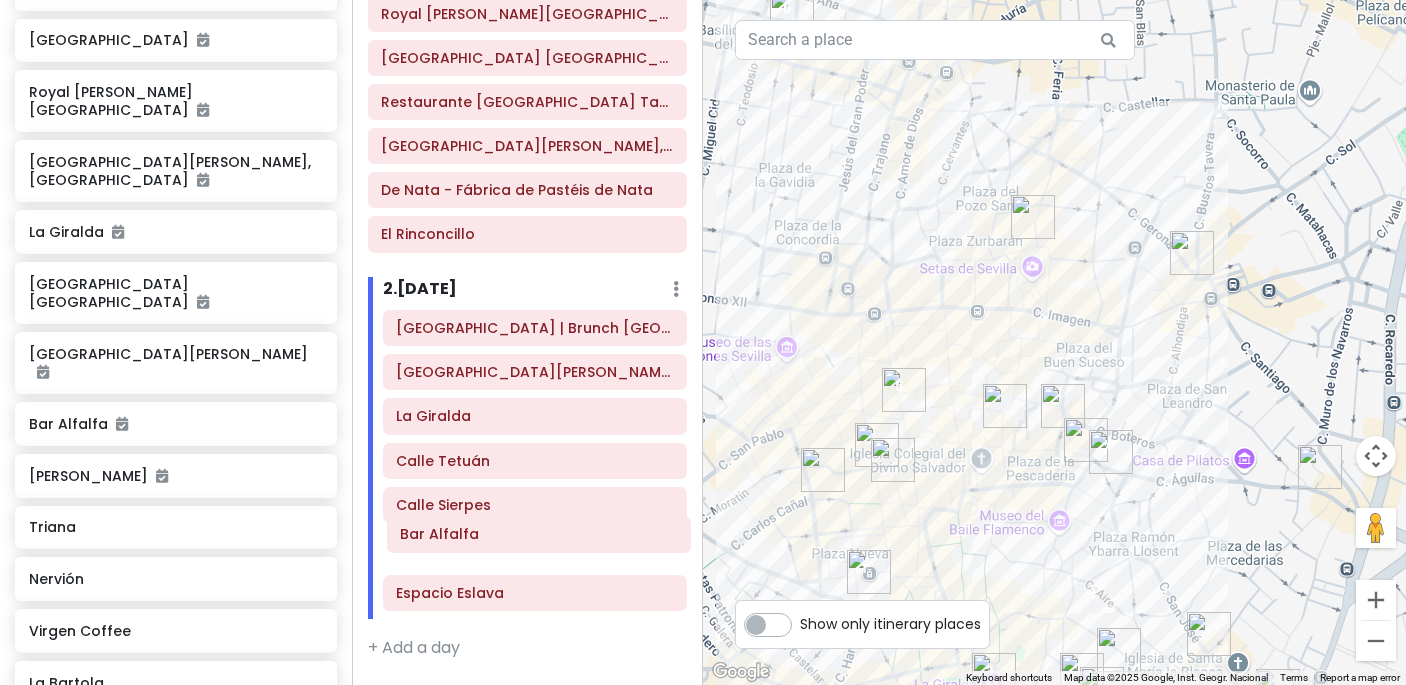 drag, startPoint x: 528, startPoint y: 647, endPoint x: 532, endPoint y: 544, distance: 103.077644 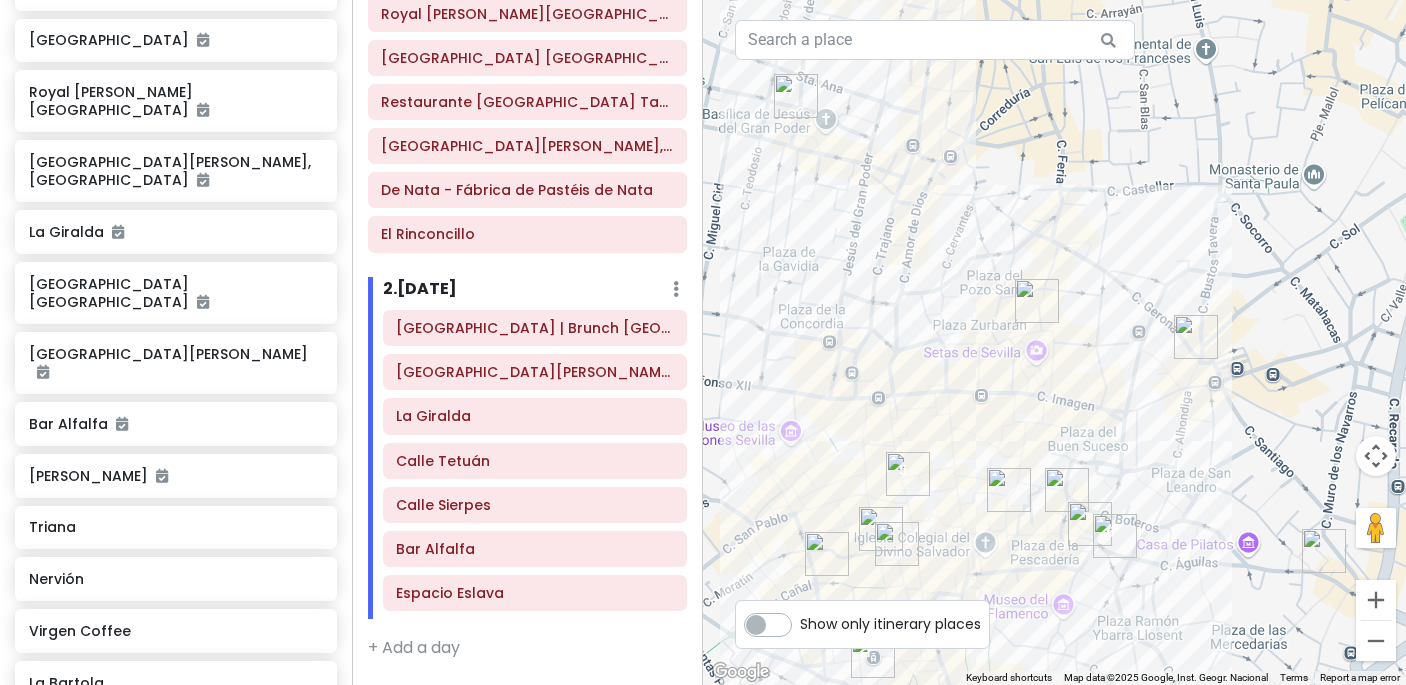 drag, startPoint x: 858, startPoint y: 412, endPoint x: 864, endPoint y: 500, distance: 88.20431 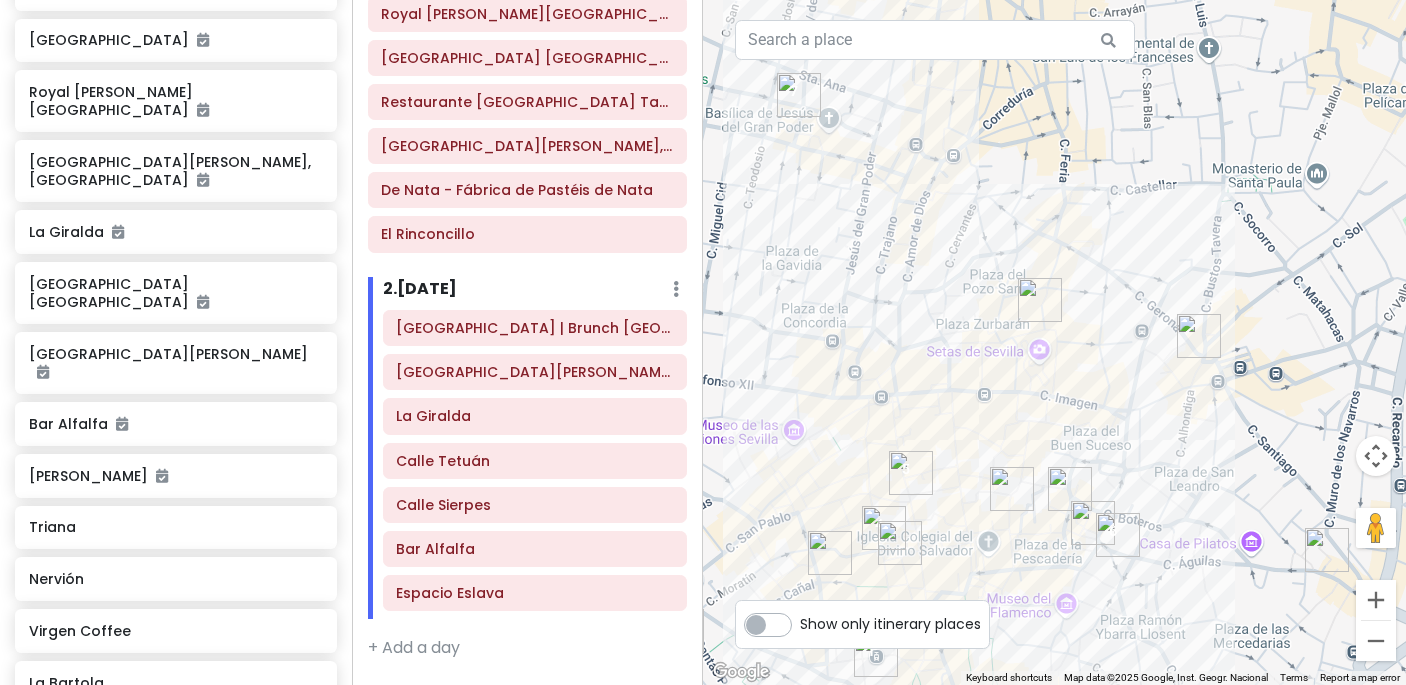 click at bounding box center (900, 543) 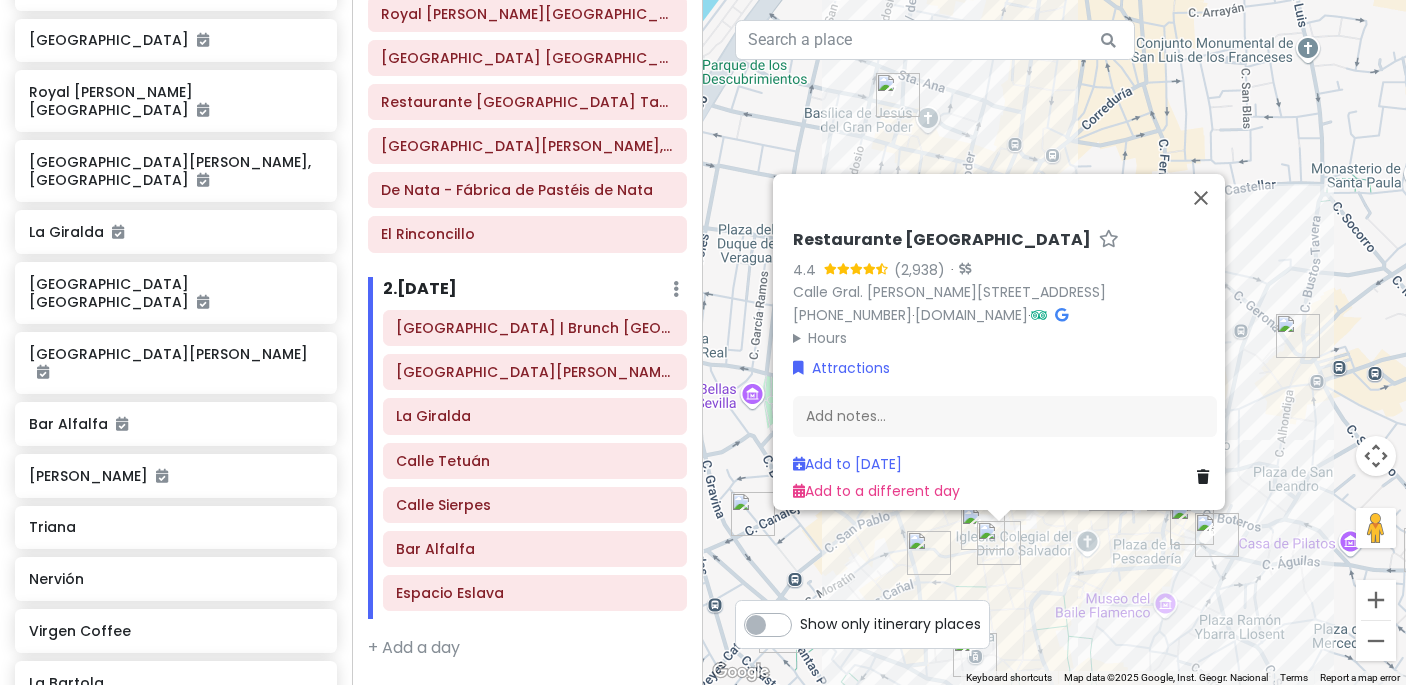 click at bounding box center (929, 553) 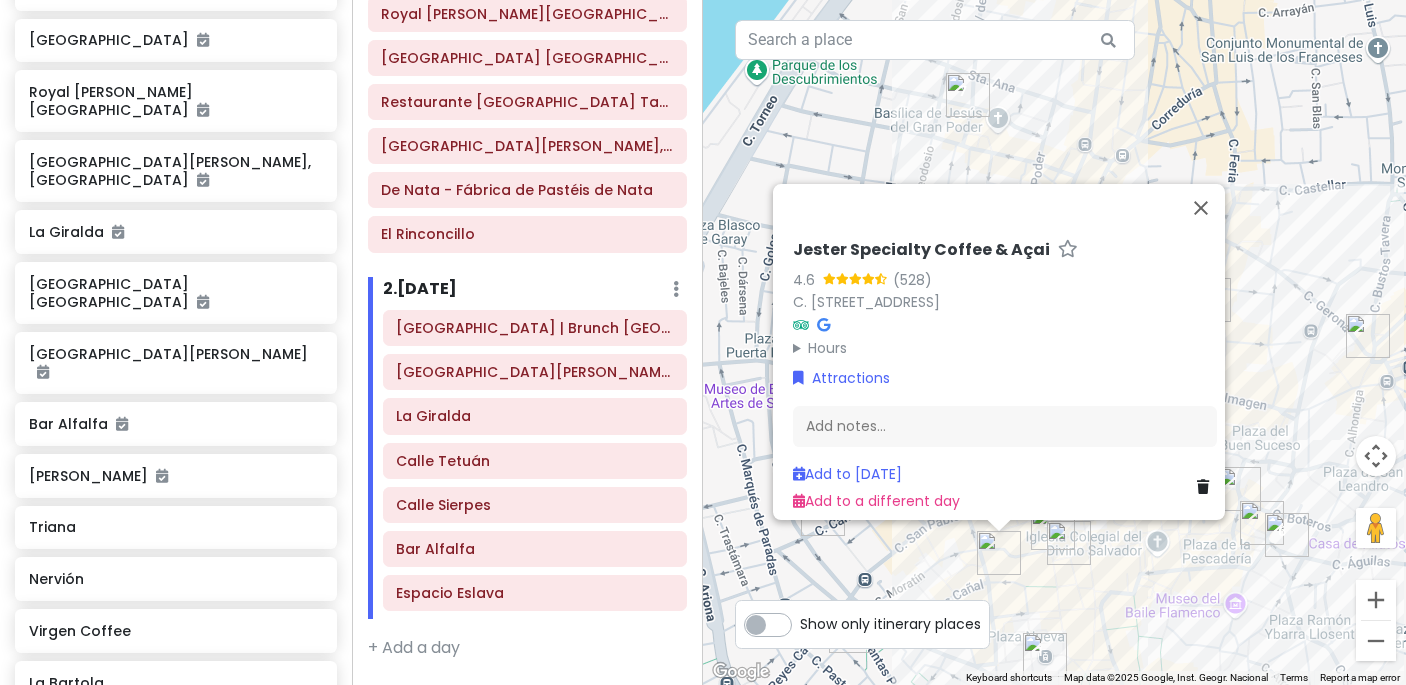 click at bounding box center (1053, 528) 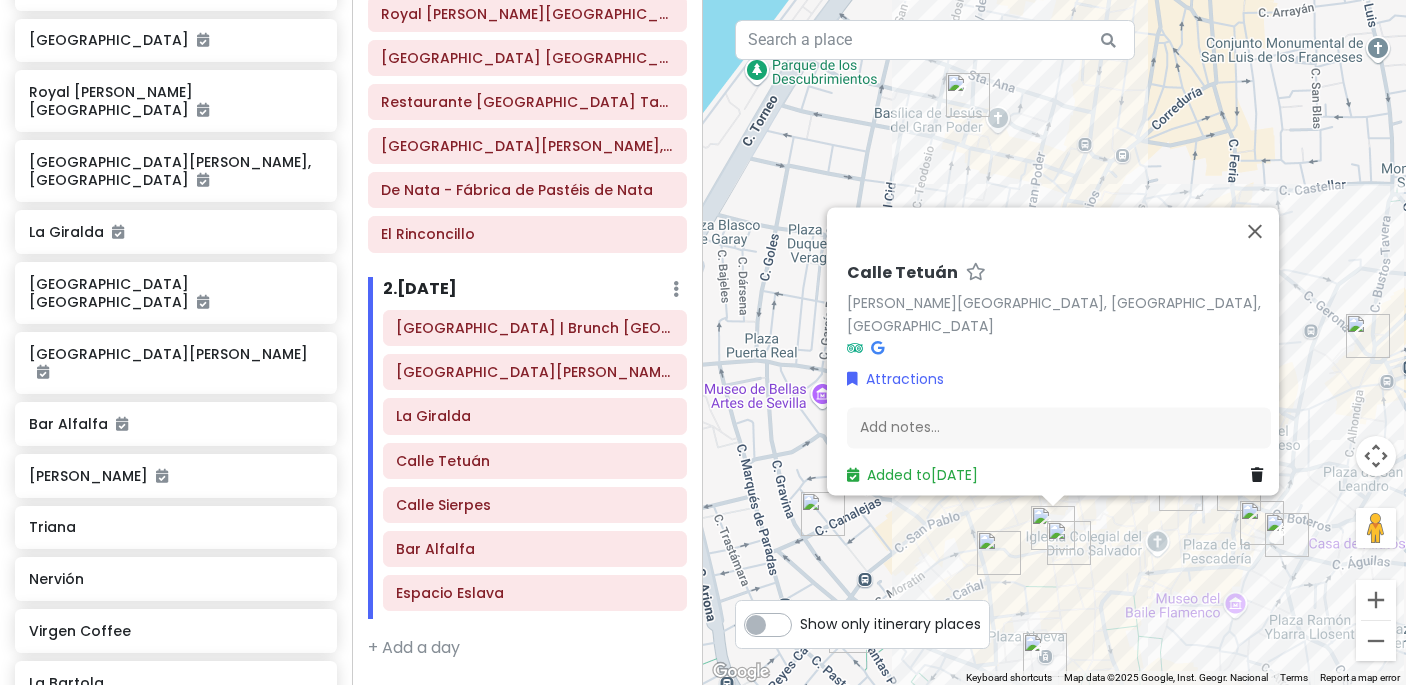 click at bounding box center [1053, 528] 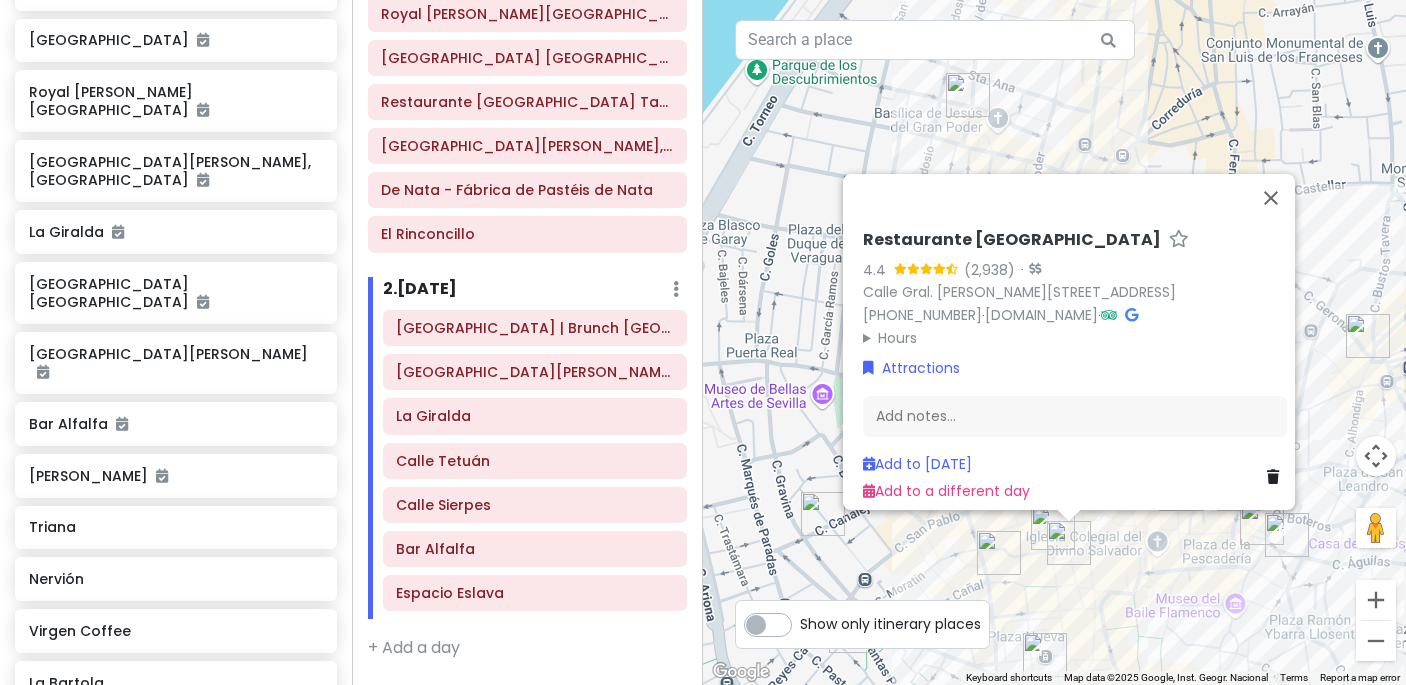 click on "To navigate, press the arrow keys. Restaurante [GEOGRAPHIC_DATA] 4.4        (2,938)    ·    [GEOGRAPHIC_DATA]. [PERSON_NAME][STREET_ADDRESS] [PHONE_NUMBER]   ·   [DOMAIN_NAME]   ·   Hours [DATE]  8:00 AM – 11:30 PM [DATE]  8:00 AM – 11:30 PM [DATE]  8:00 AM – 11:30 PM [DATE]  8:00 AM – 11:30 PM [DATE]  8:00 AM – 11:30 PM [DATE]  8:00 AM – 11:30 PM [DATE]  8:00 AM – 11:30 PM Attractions Add notes...  Add to   [DATE]  Add to a different day" at bounding box center (1054, 342) 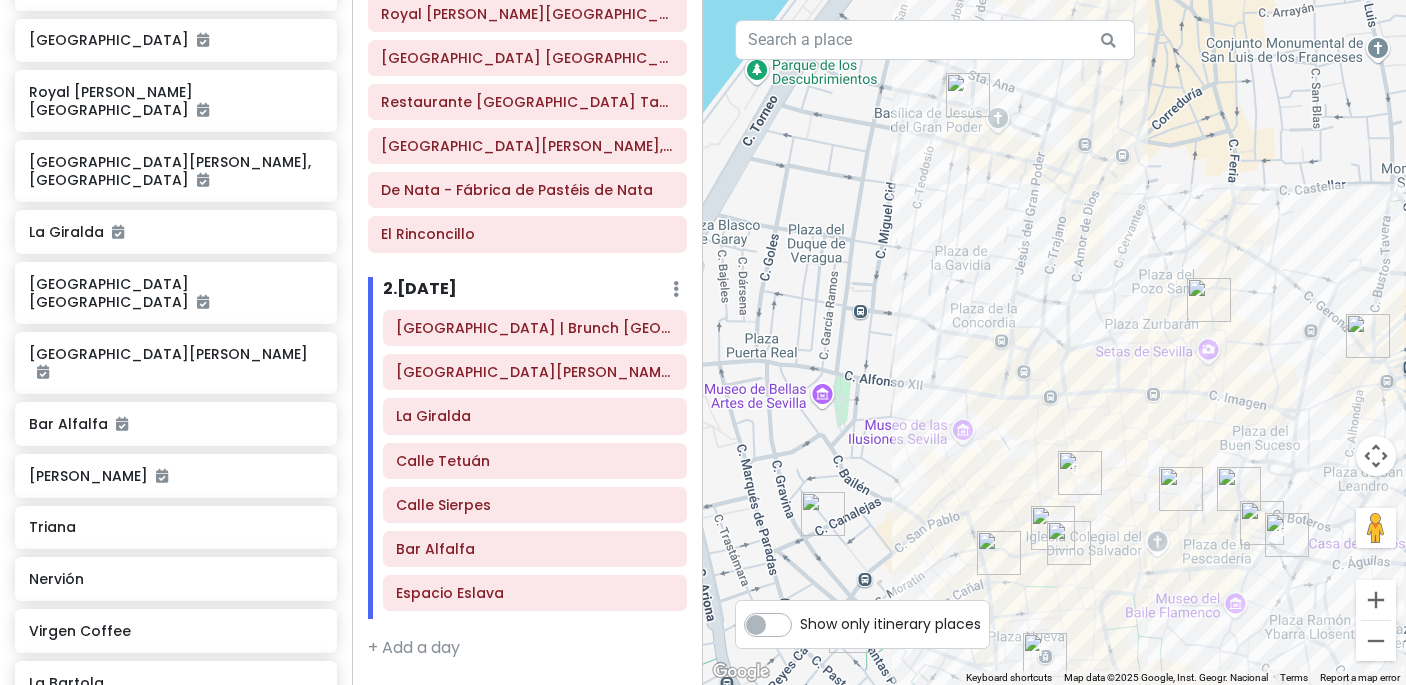 click at bounding box center [1287, 535] 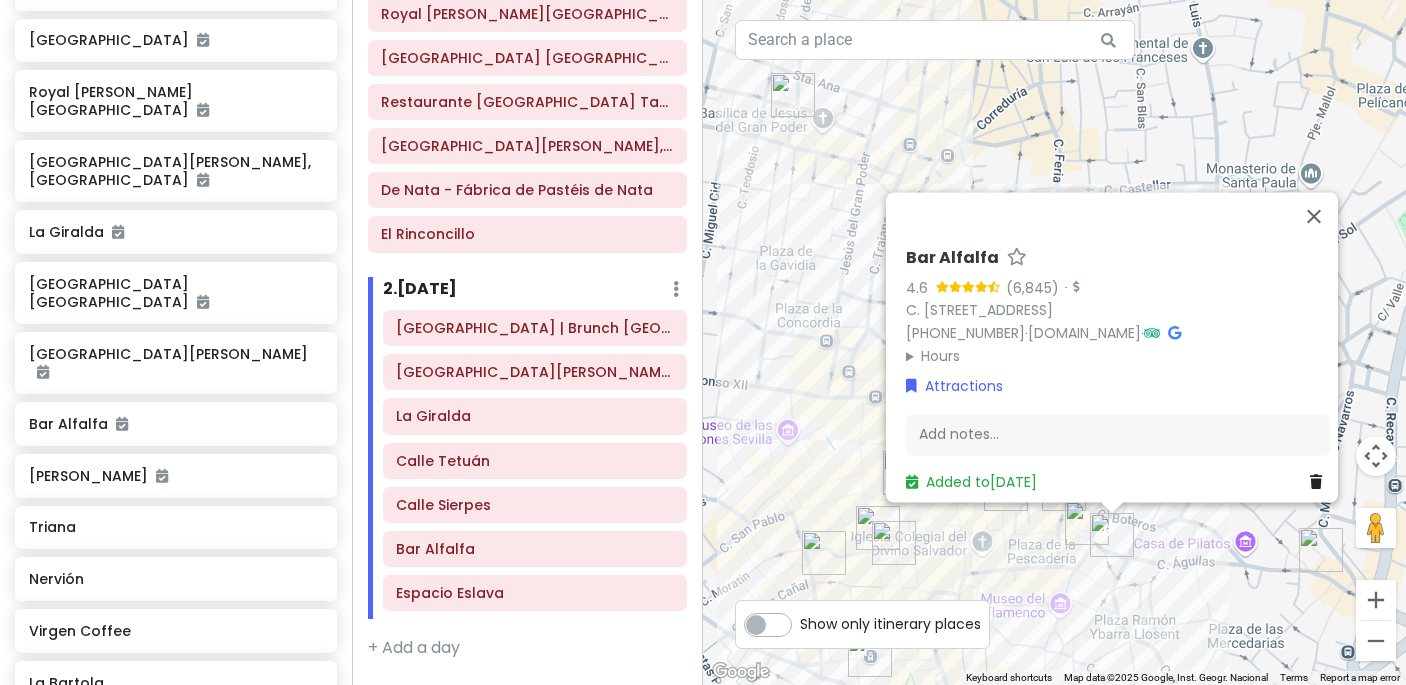click on "To navigate, press the arrow keys. Bar Alfalfa 4.6        (6,845)    ·    C. [STREET_ADDRESS] [PHONE_NUMBER]   ·   [DOMAIN_NAME]   ·   Hours [DATE]  9:00 AM – 12:00 AM [DATE]  9:00 AM – 12:00 AM [DATE]  9:00 AM – 12:00 AM [DATE]  9:00 AM – 12:00 AM [DATE]  9:00 AM – 12:00 AM [DATE]  9:00 AM – 12:00 AM [DATE]  9:00 AM – 12:00 AM Attractions Add notes... Added to  [DATE]" at bounding box center [1054, 342] 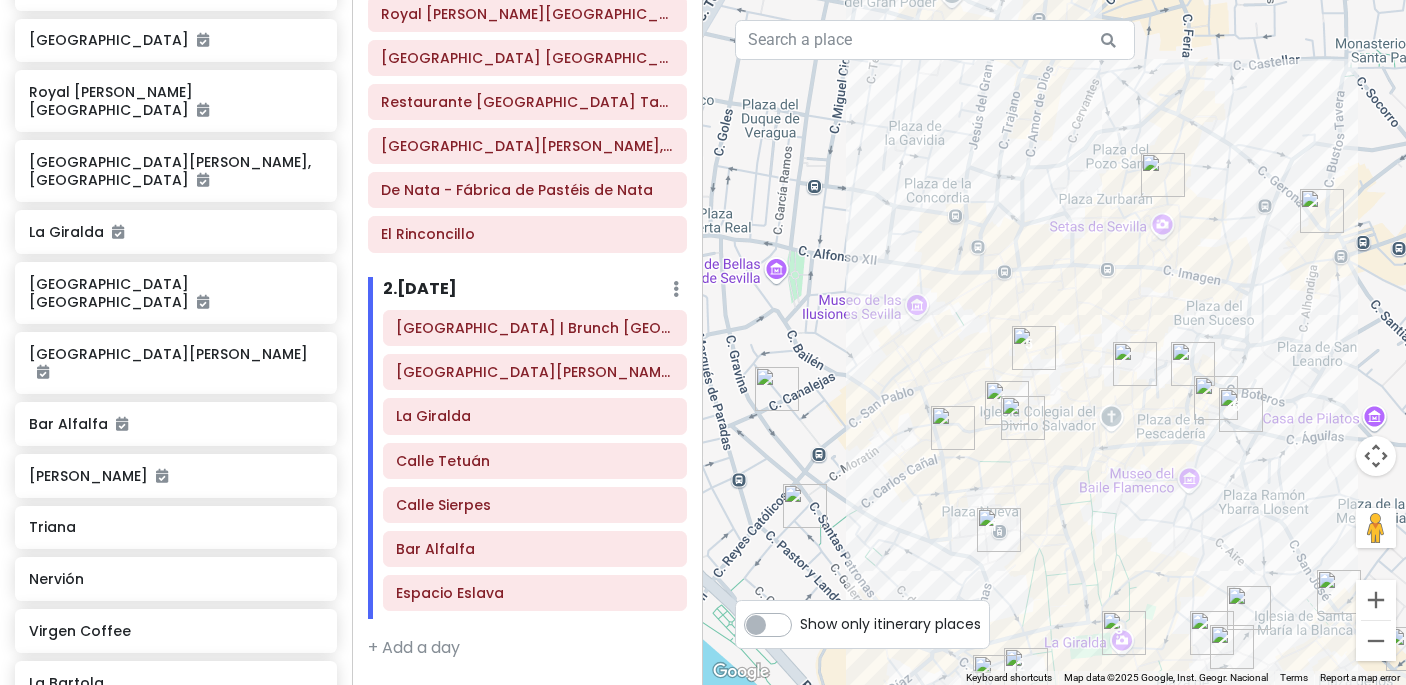 drag, startPoint x: 1029, startPoint y: 549, endPoint x: 1161, endPoint y: 421, distance: 183.86952 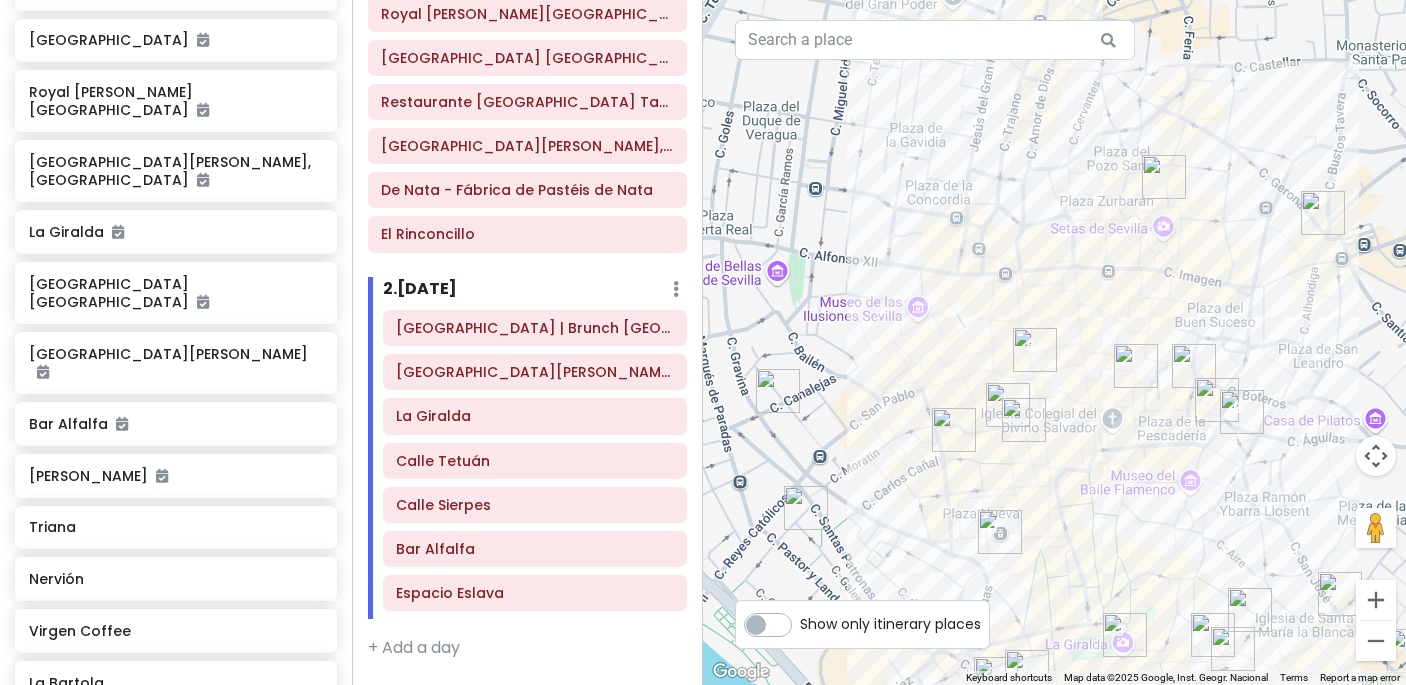 click at bounding box center [954, 430] 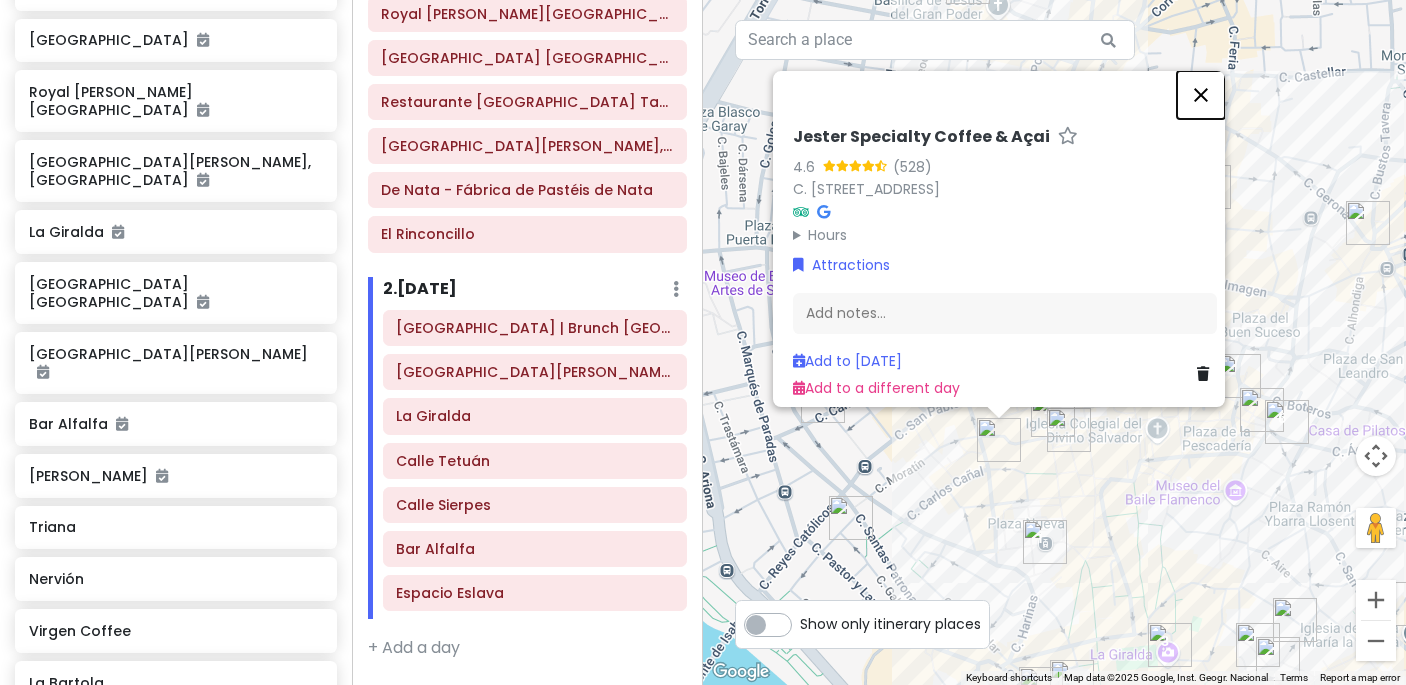 click at bounding box center (1201, 95) 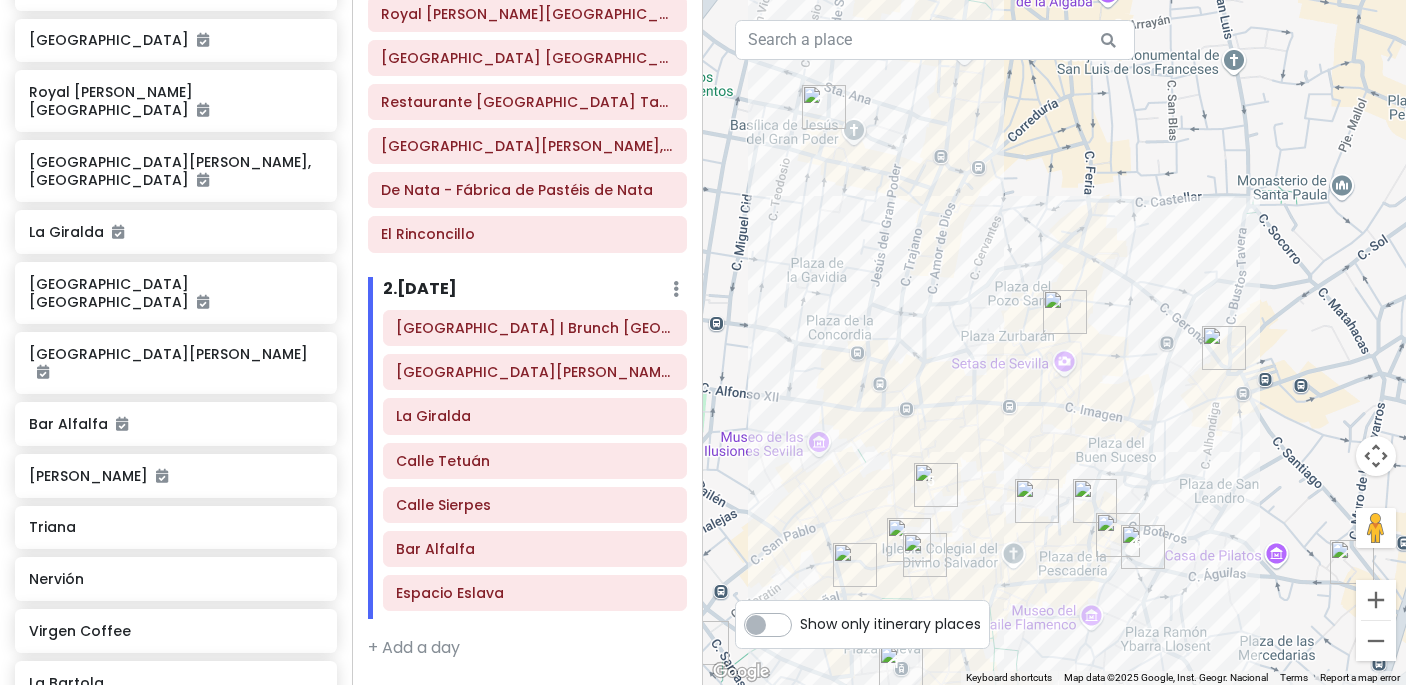 drag, startPoint x: 1149, startPoint y: 155, endPoint x: 1003, endPoint y: 282, distance: 193.50711 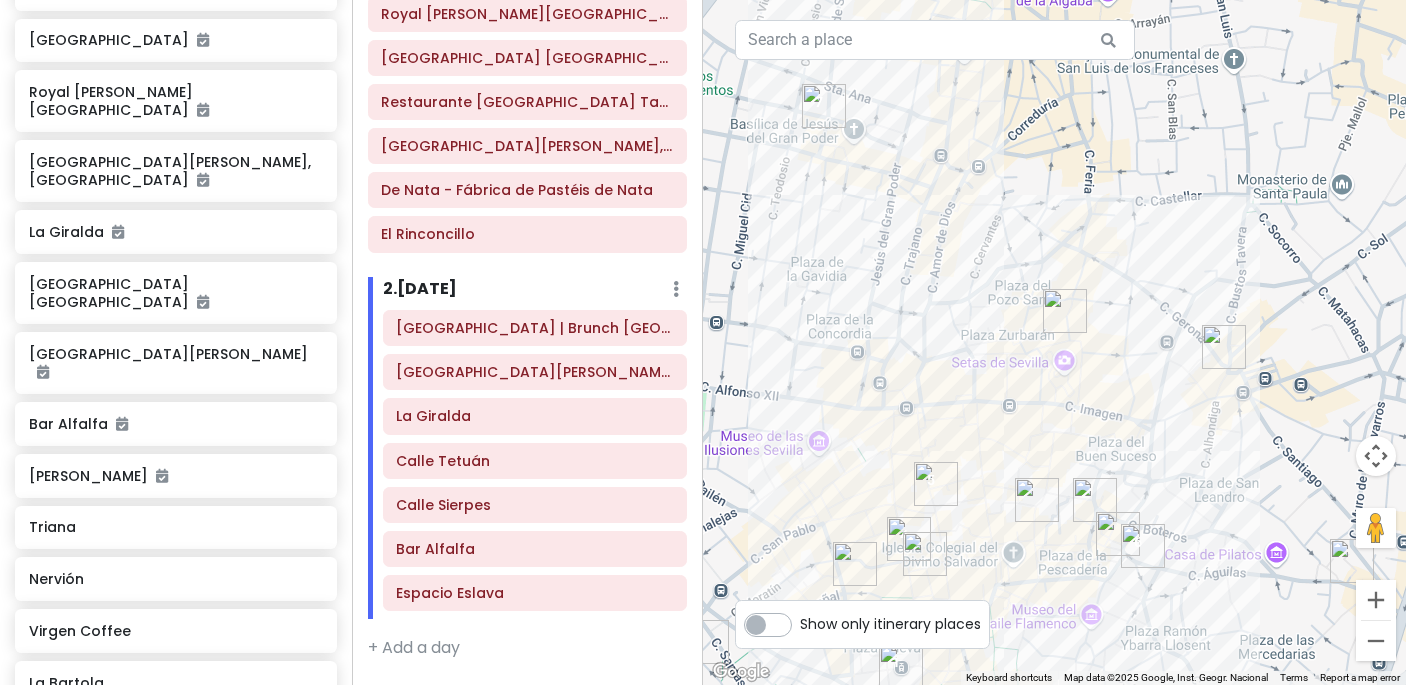 click on "To navigate, press the arrow keys." at bounding box center [1054, 342] 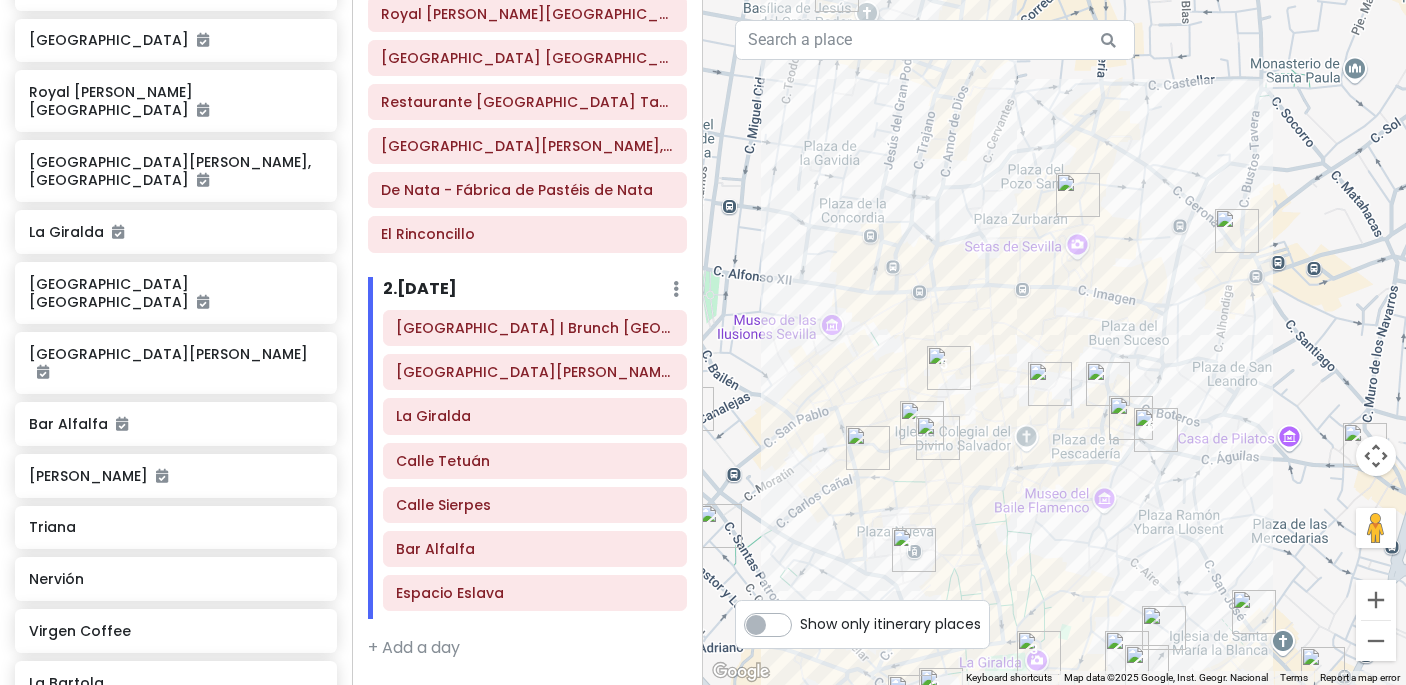 drag, startPoint x: 972, startPoint y: 437, endPoint x: 984, endPoint y: 318, distance: 119.60351 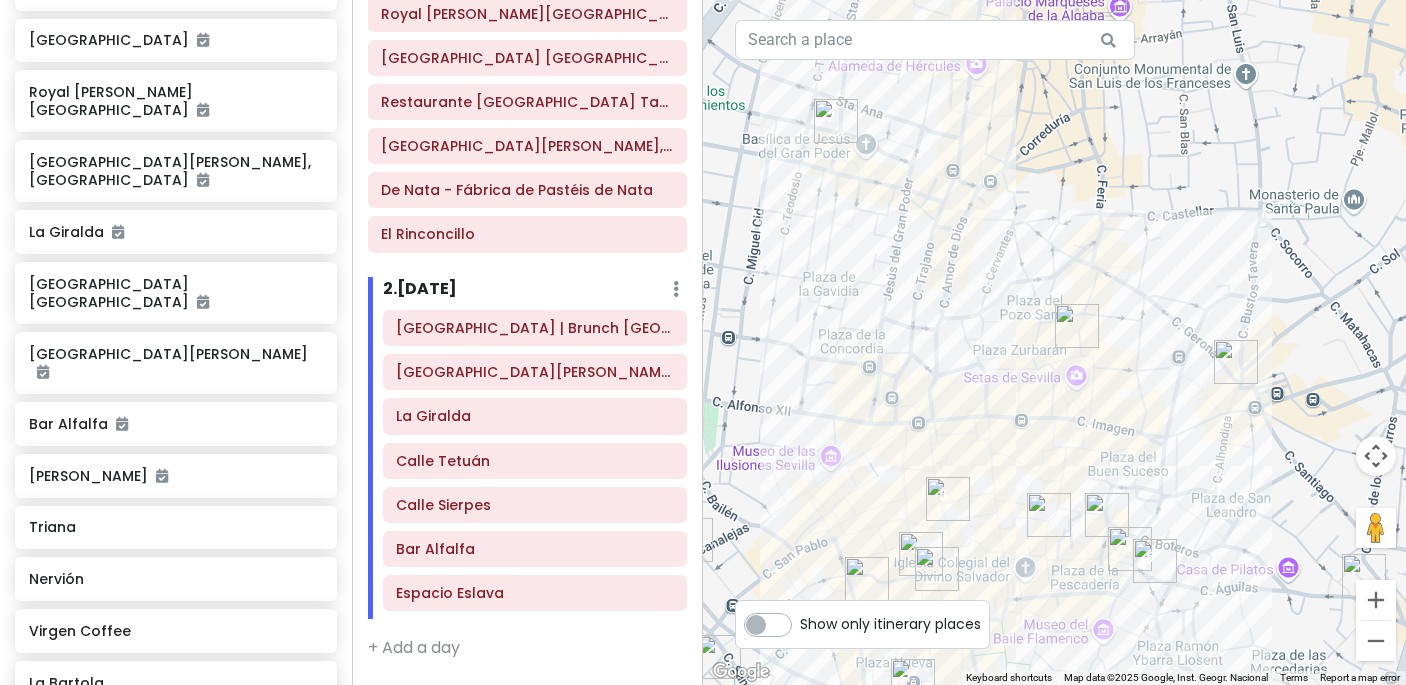 drag, startPoint x: 1136, startPoint y: 421, endPoint x: 1135, endPoint y: 558, distance: 137.00365 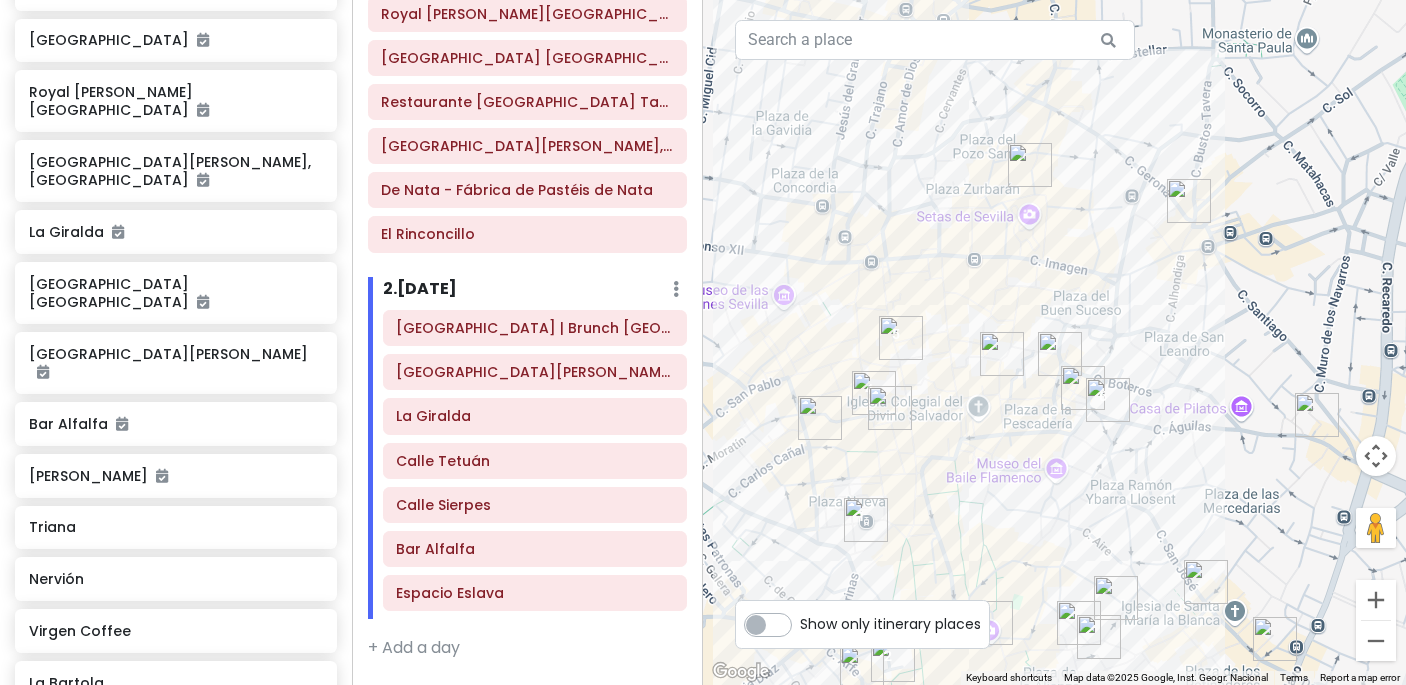 drag, startPoint x: 1166, startPoint y: 508, endPoint x: 1119, endPoint y: 345, distance: 169.6408 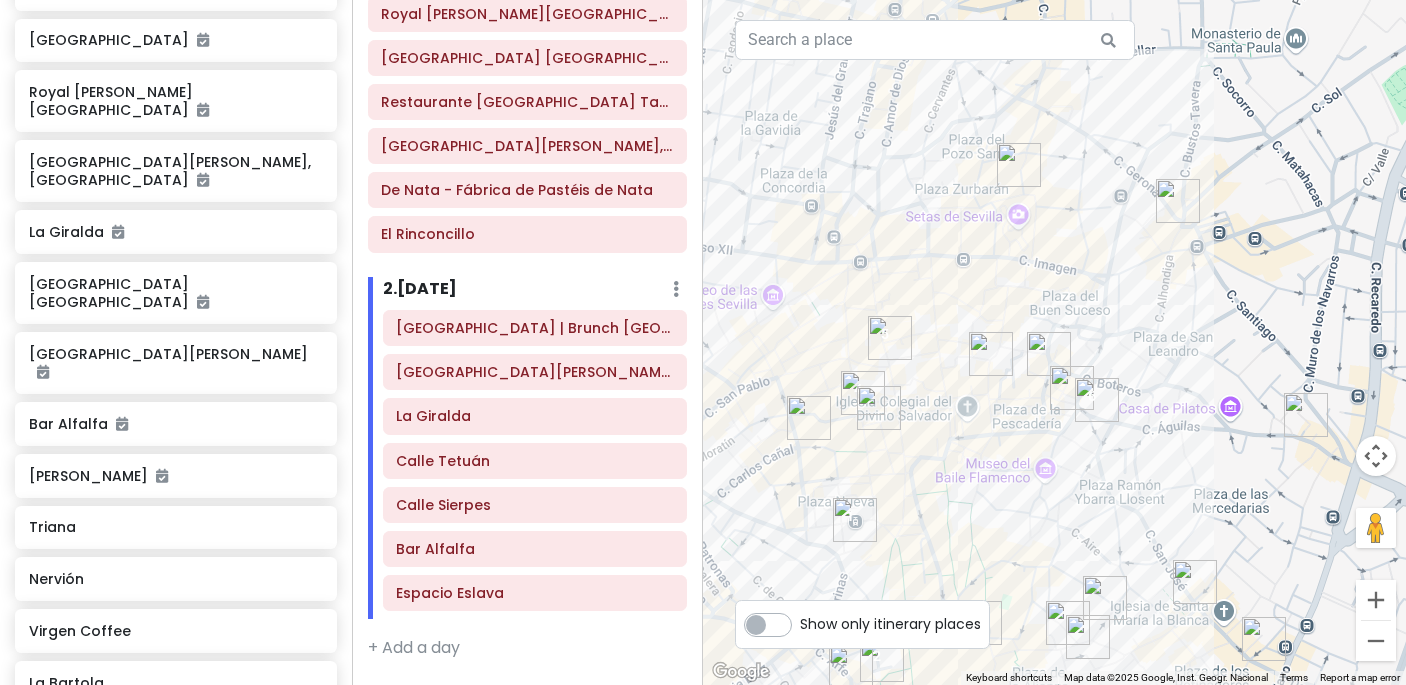drag, startPoint x: 1134, startPoint y: 302, endPoint x: 1057, endPoint y: 288, distance: 78.26238 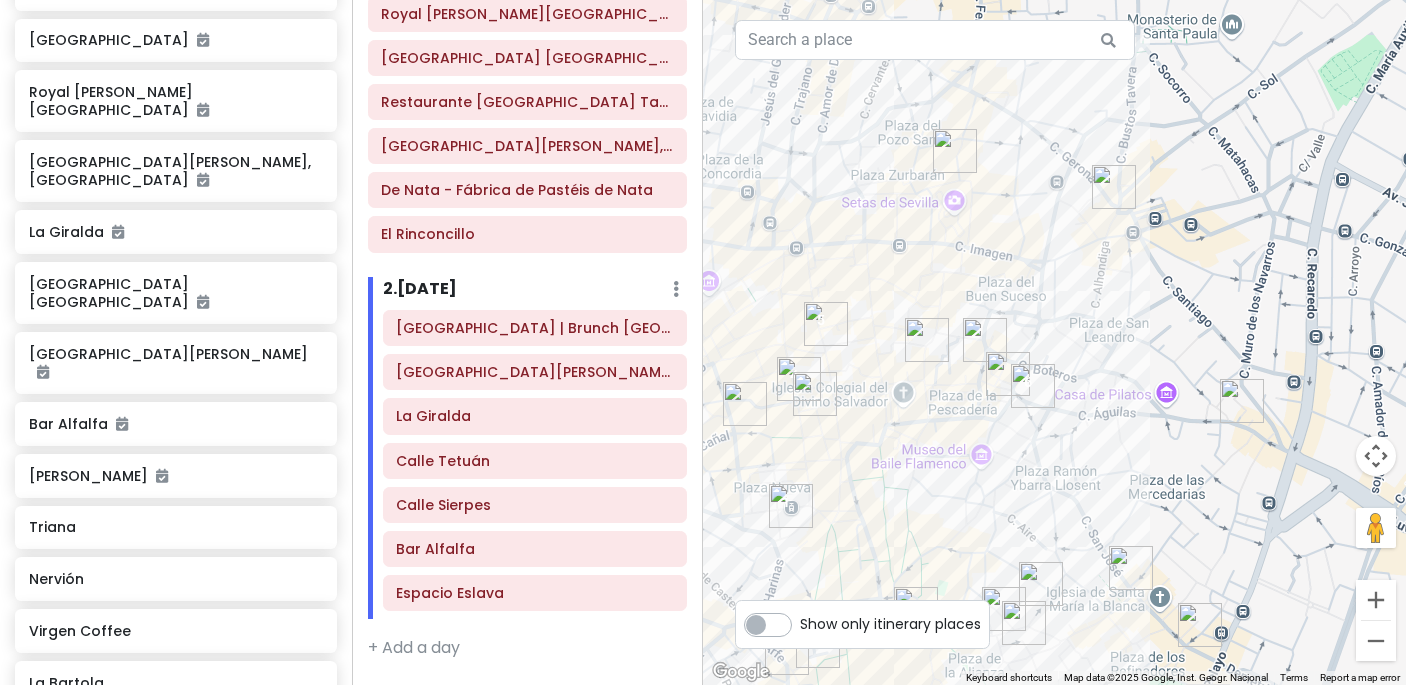 click at bounding box center (1242, 401) 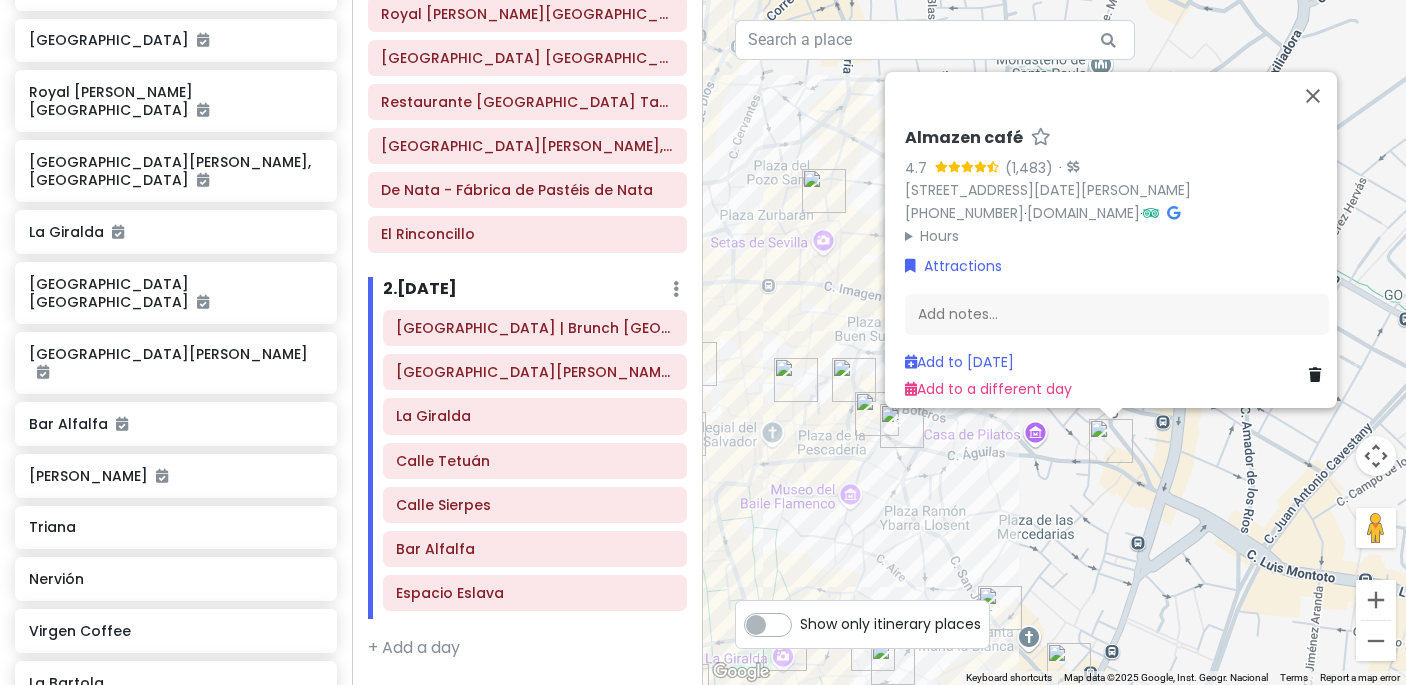 click on "To navigate, press the arrow keys. Almazen café 4.7        (1,483)    ·    [STREET_ADDRESS][DATE][PERSON_NAME] [PHONE_NUMBER]   ·   [DOMAIN_NAME]   ·   Hours [DATE]  8:30 AM – 3:30 PM [DATE]  Closed [DATE]  8:30 AM – 3:30 PM [DATE]  8:30 AM – 3:30 PM [DATE]  8:30 AM – 3:30 PM [DATE]  8:30 AM – 3:30 PM [DATE]  8:30 AM – 3:30 PM Attractions Add notes...  Add to   [DATE]  Add to a different day" at bounding box center [1054, 342] 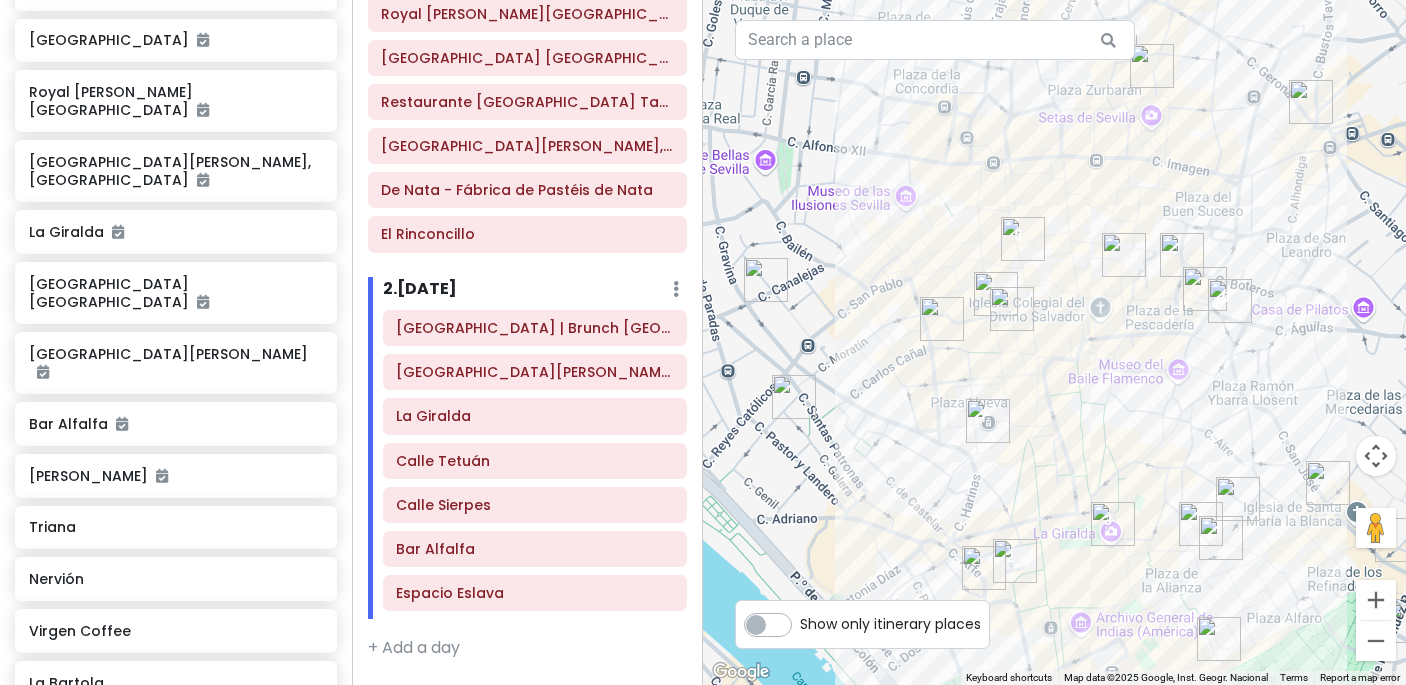 drag, startPoint x: 886, startPoint y: 291, endPoint x: 1220, endPoint y: 159, distance: 359.13785 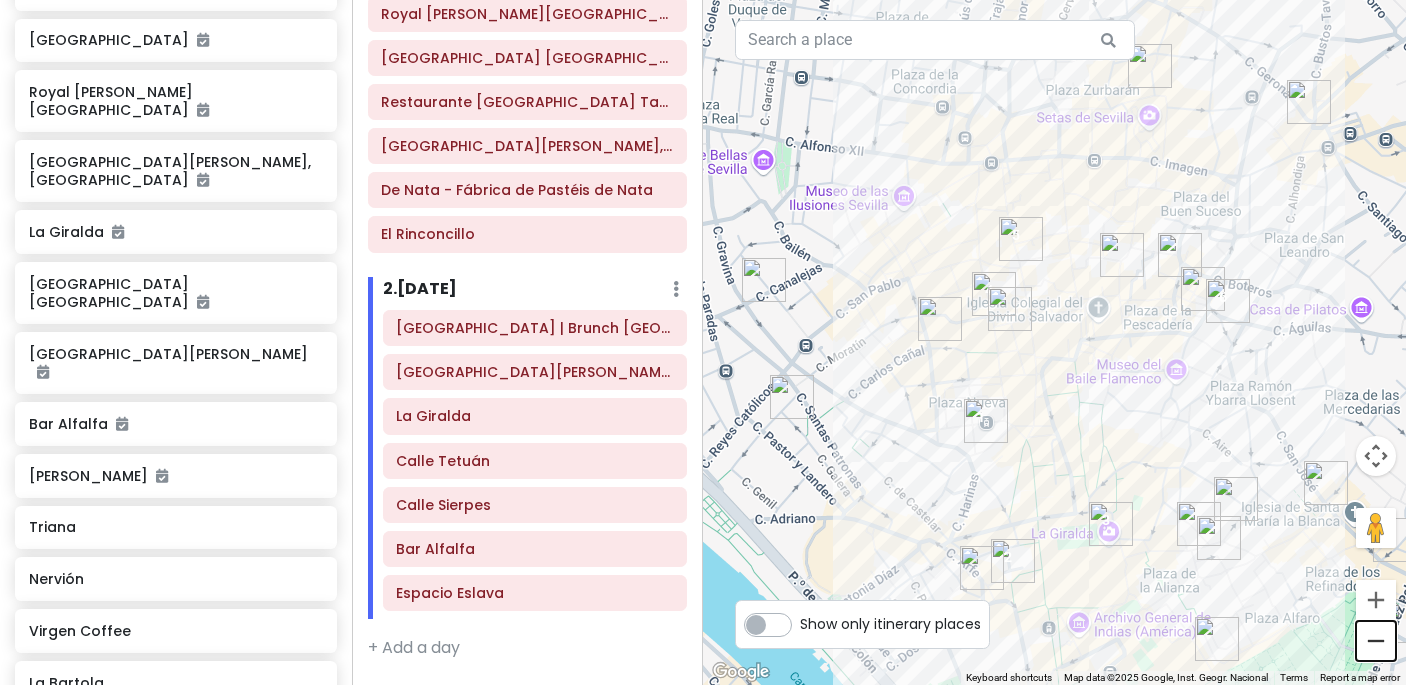 click at bounding box center [1376, 641] 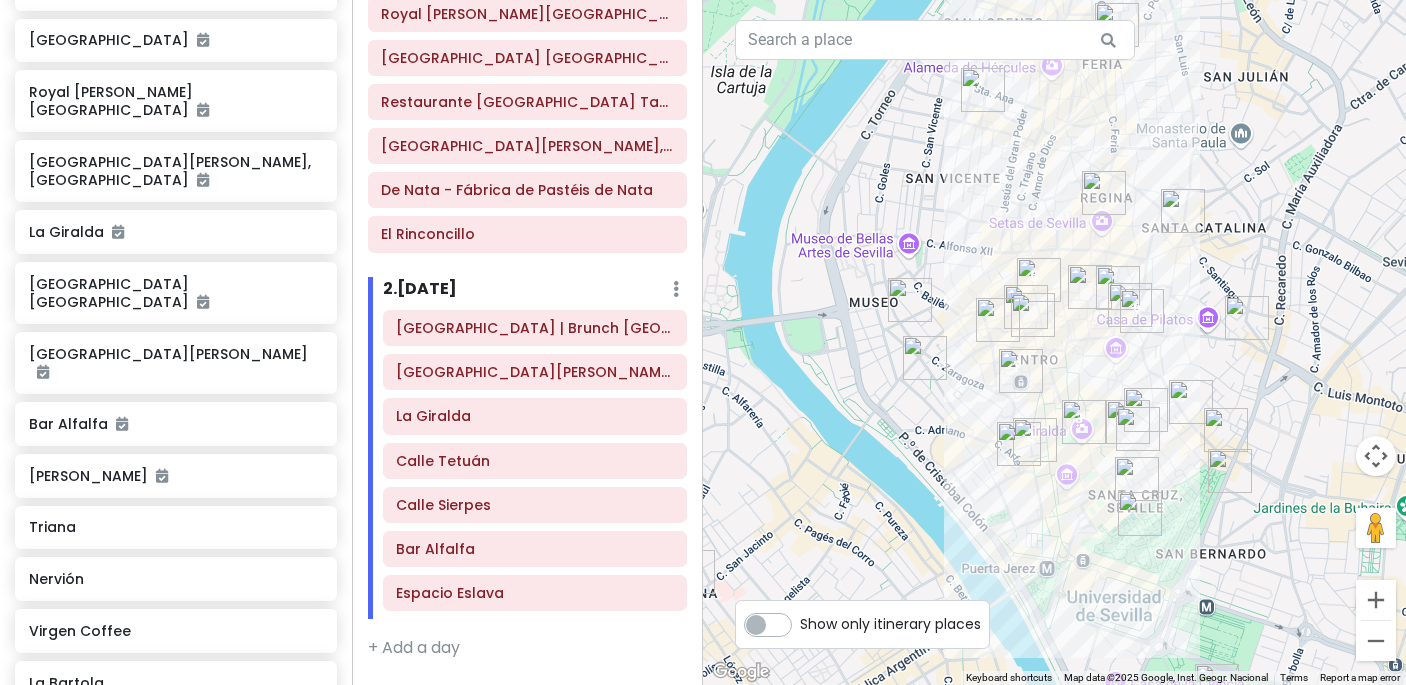 click on "To navigate, press the arrow keys." at bounding box center [1054, 342] 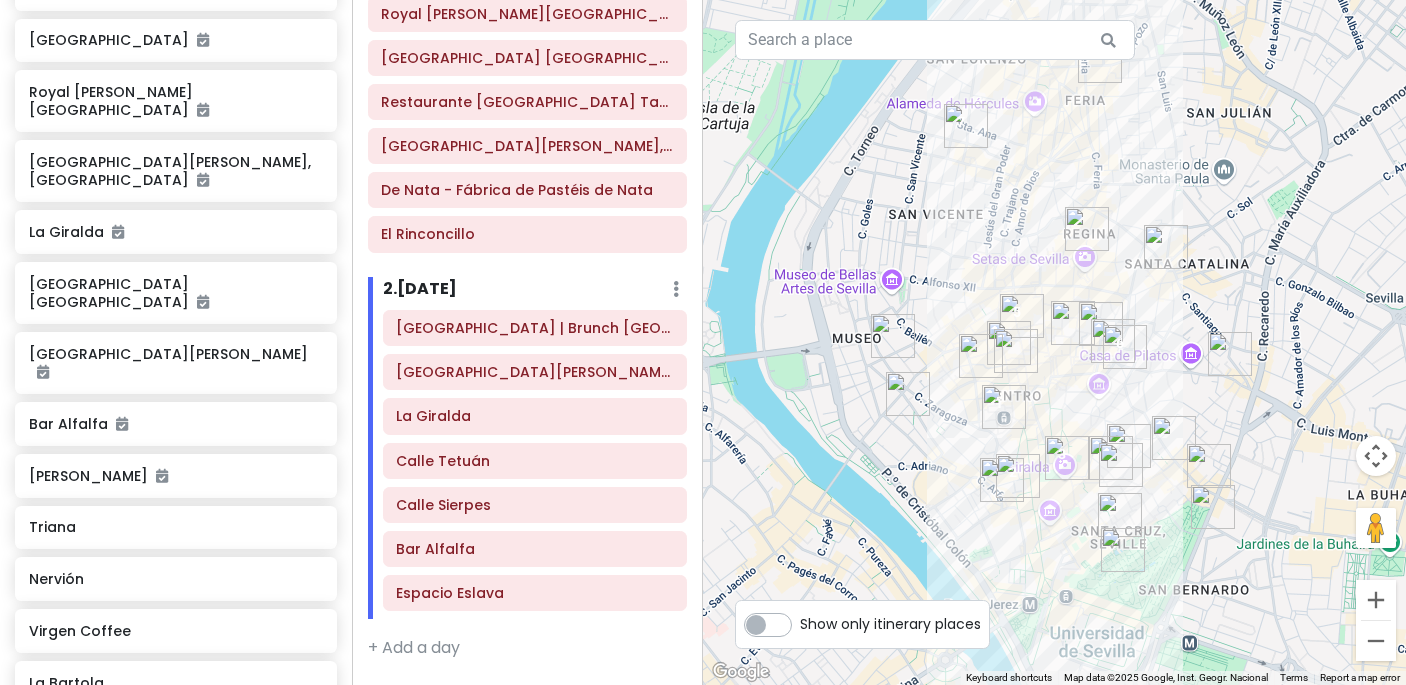 drag, startPoint x: 1111, startPoint y: 384, endPoint x: 1078, endPoint y: 446, distance: 70.23532 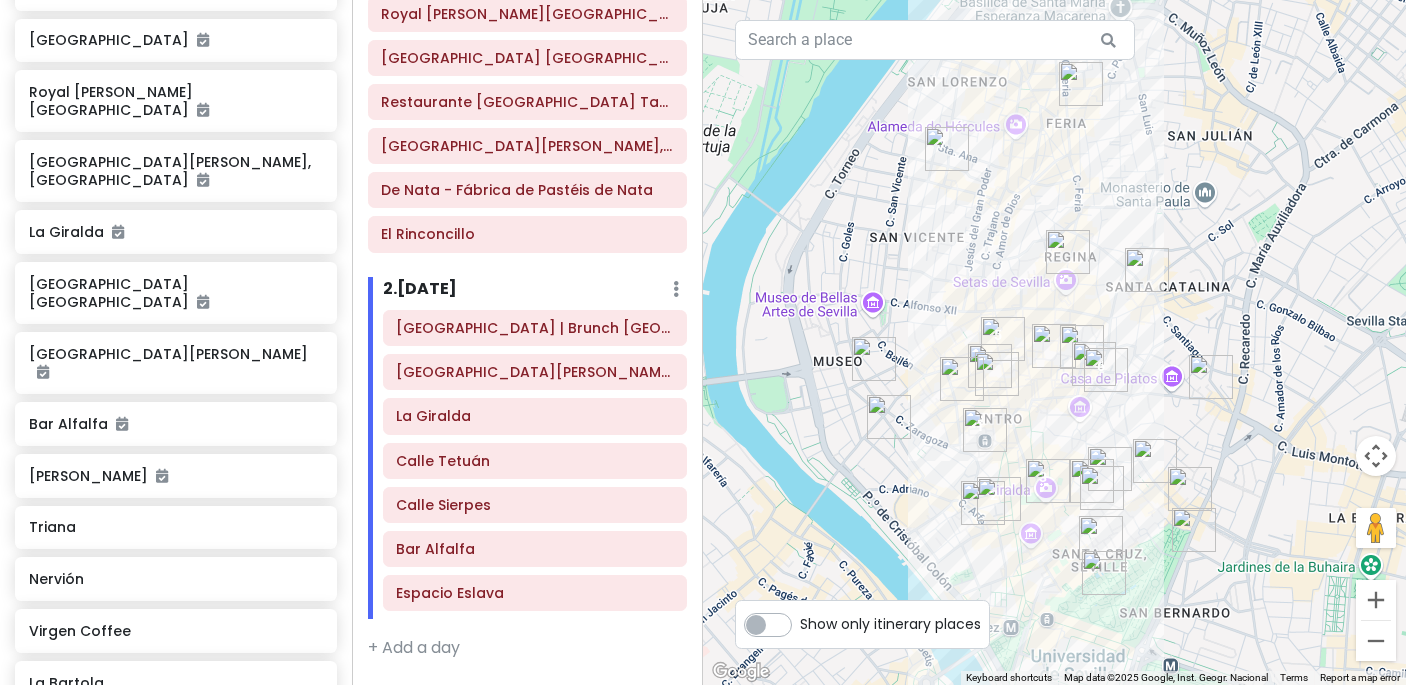 click at bounding box center (983, 503) 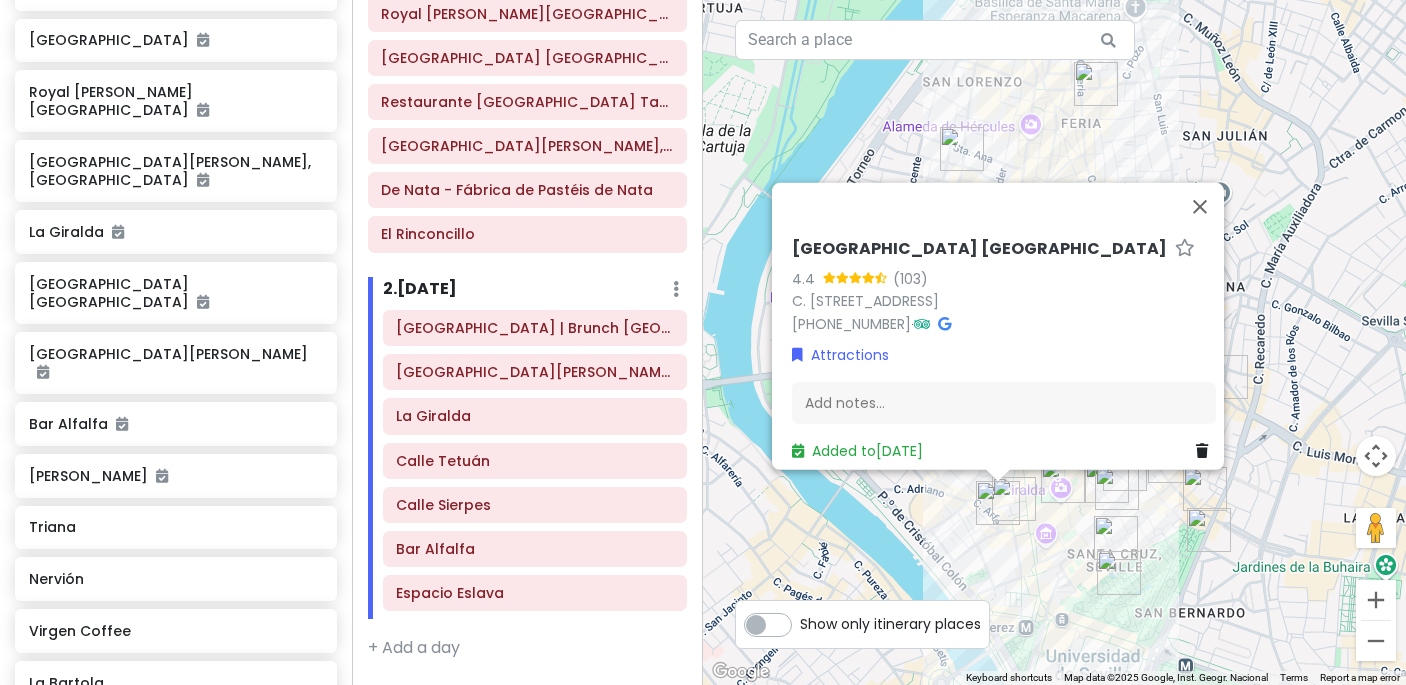 click at bounding box center [1014, 499] 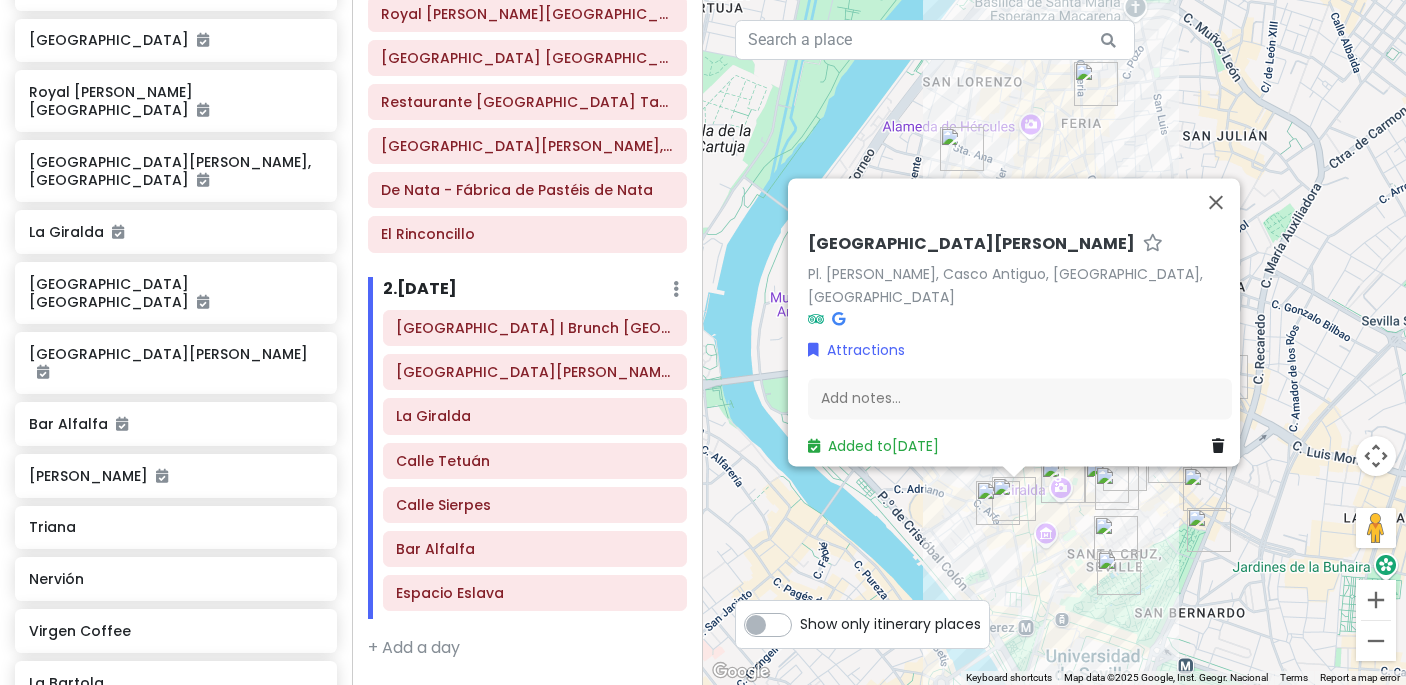 click at bounding box center [998, 503] 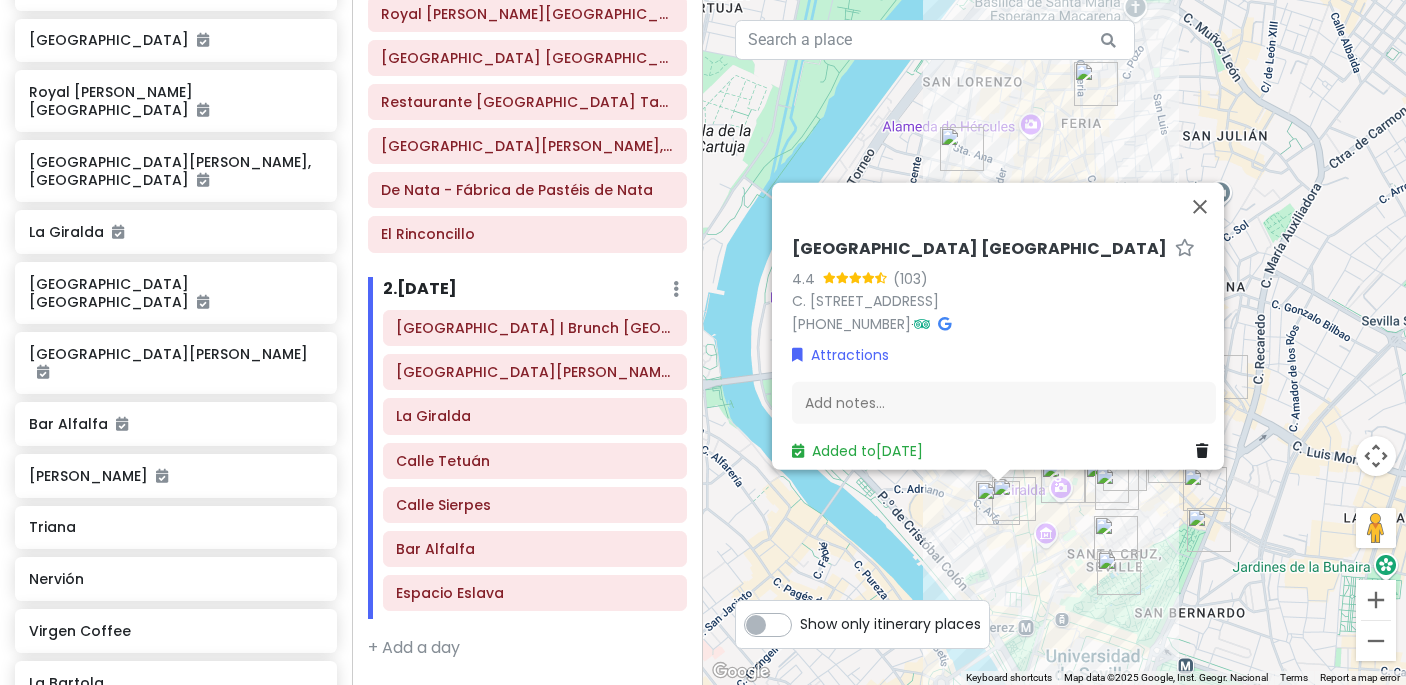 click at bounding box center [998, 503] 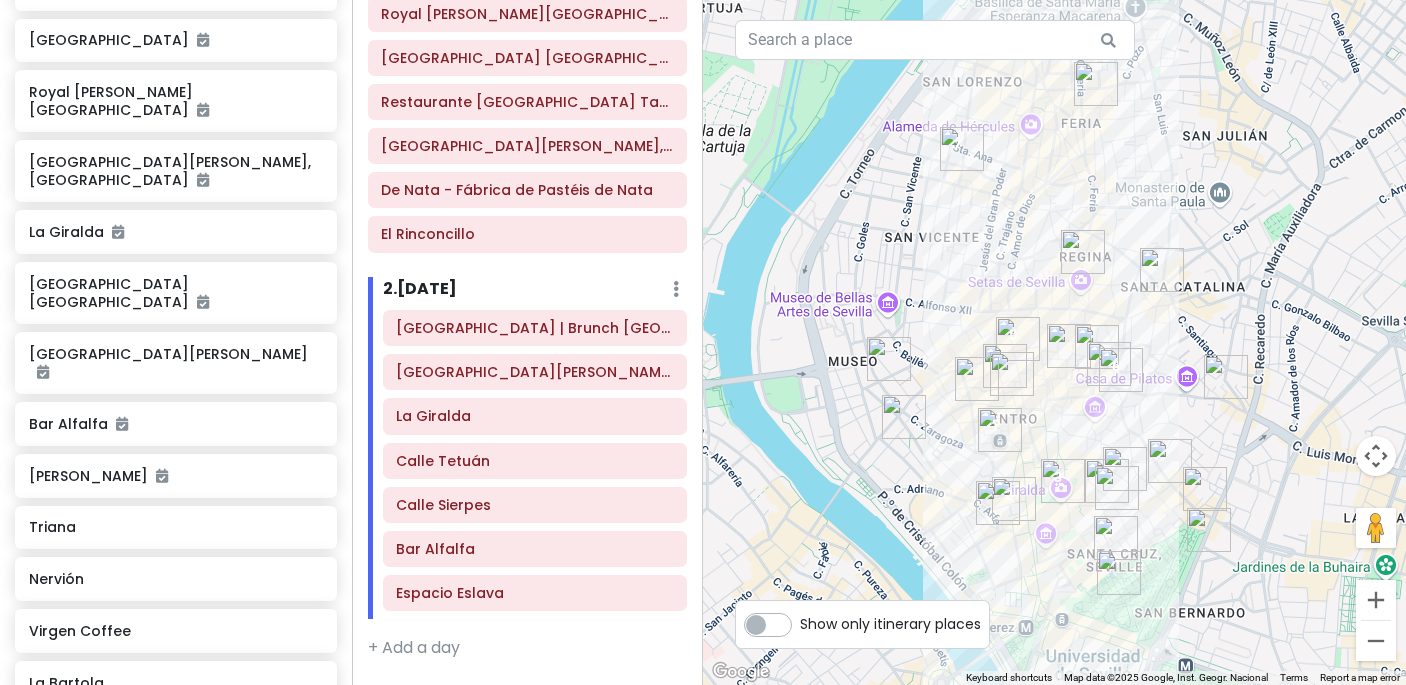 click at bounding box center (1063, 481) 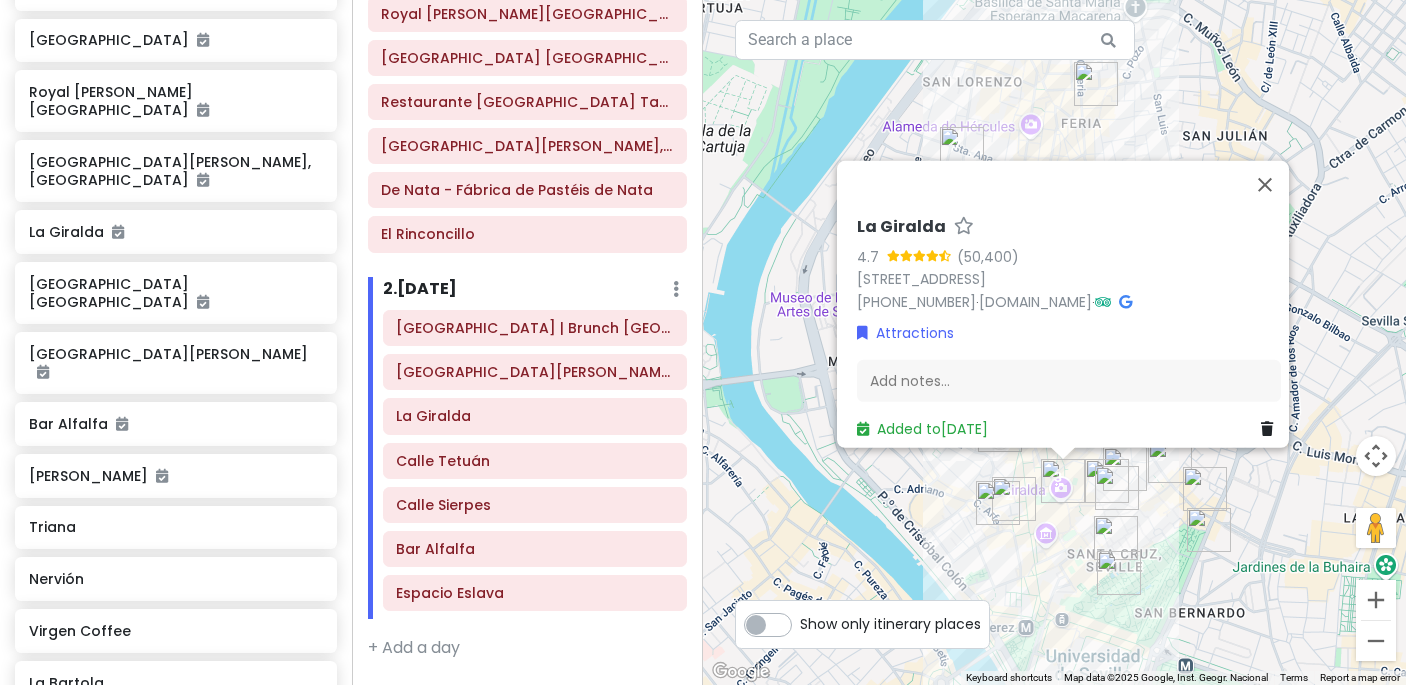 click at bounding box center [998, 503] 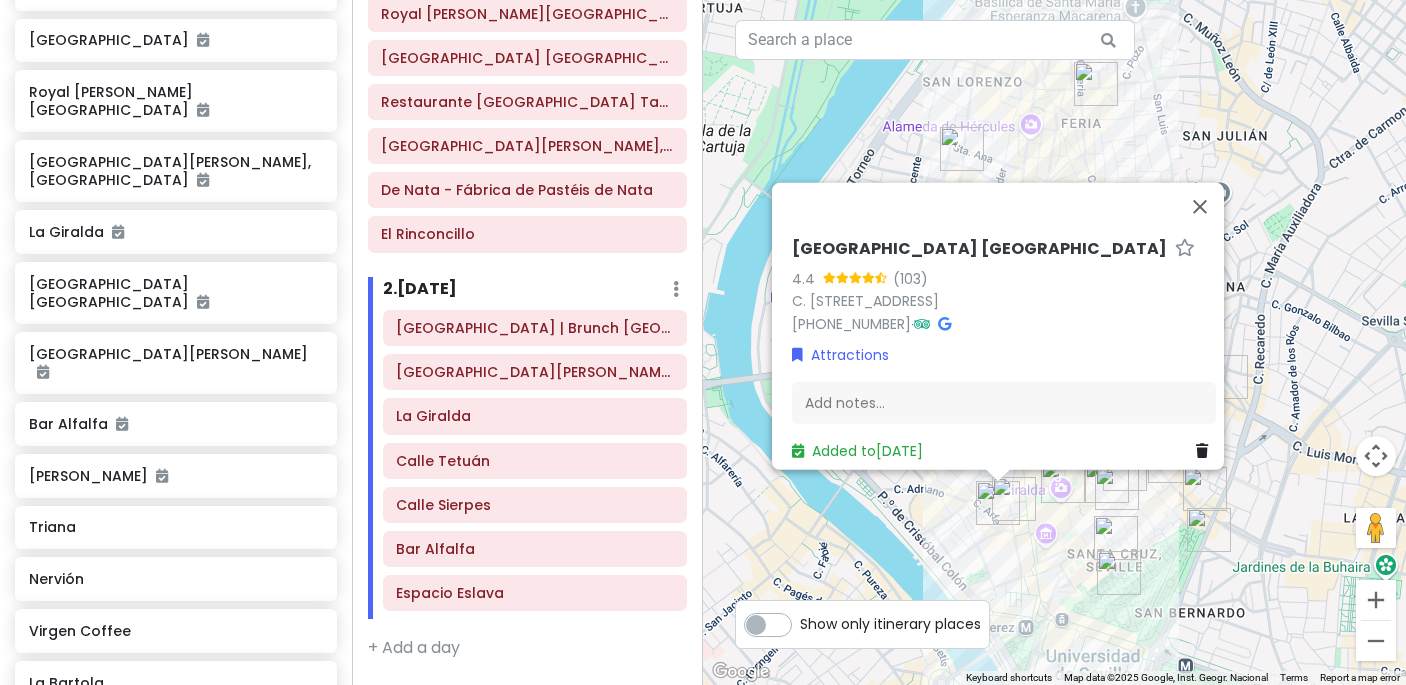 click at bounding box center [998, 503] 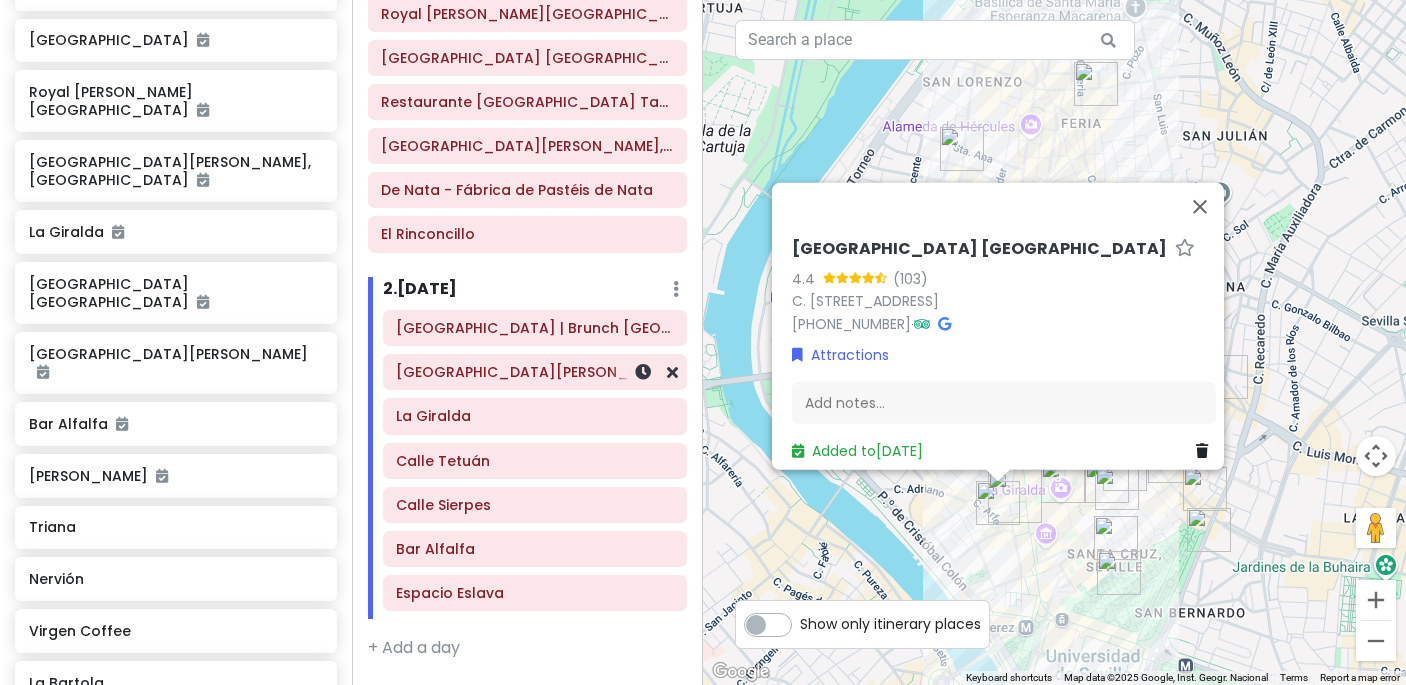click on "[GEOGRAPHIC_DATA][PERSON_NAME]" at bounding box center (534, 372) 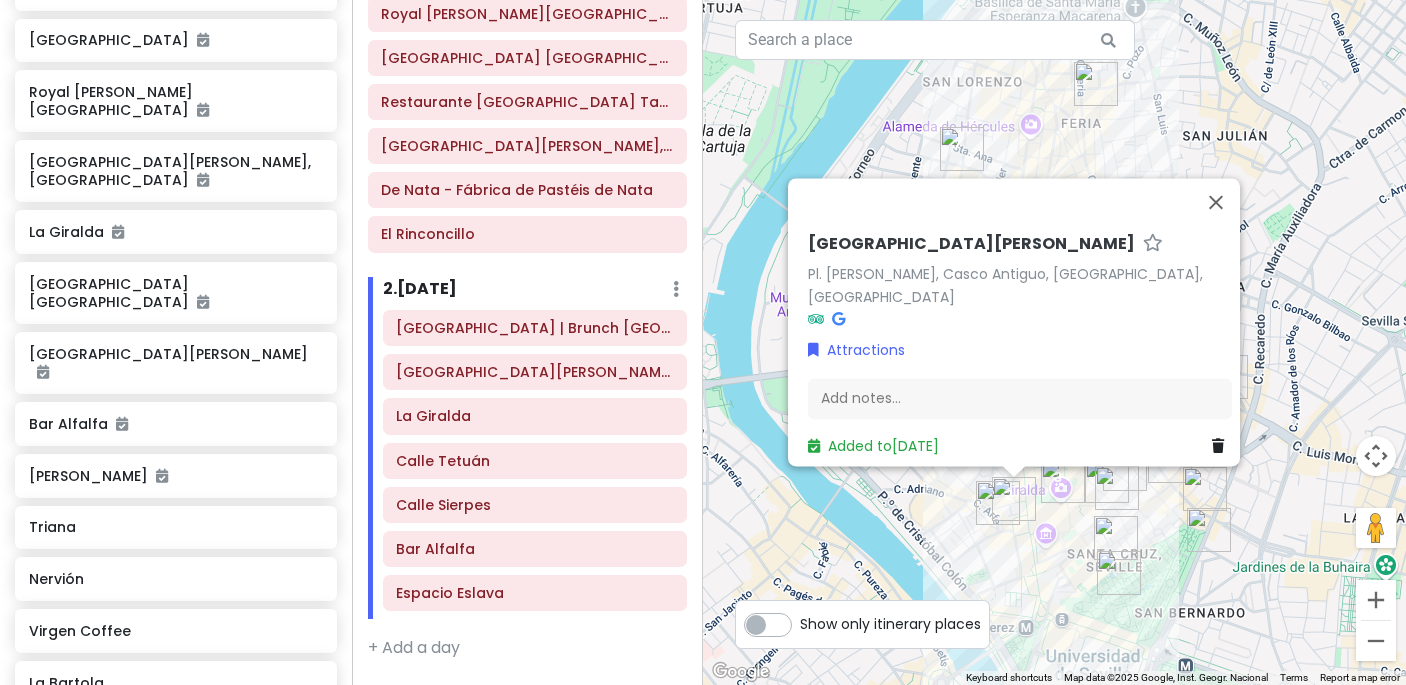 click on "To navigate, press the arrow keys. [GEOGRAPHIC_DATA][PERSON_NAME][PERSON_NAME], [GEOGRAPHIC_DATA], [GEOGRAPHIC_DATA], [GEOGRAPHIC_DATA] Attractions Add notes... Added to  [DATE]" at bounding box center [1054, 342] 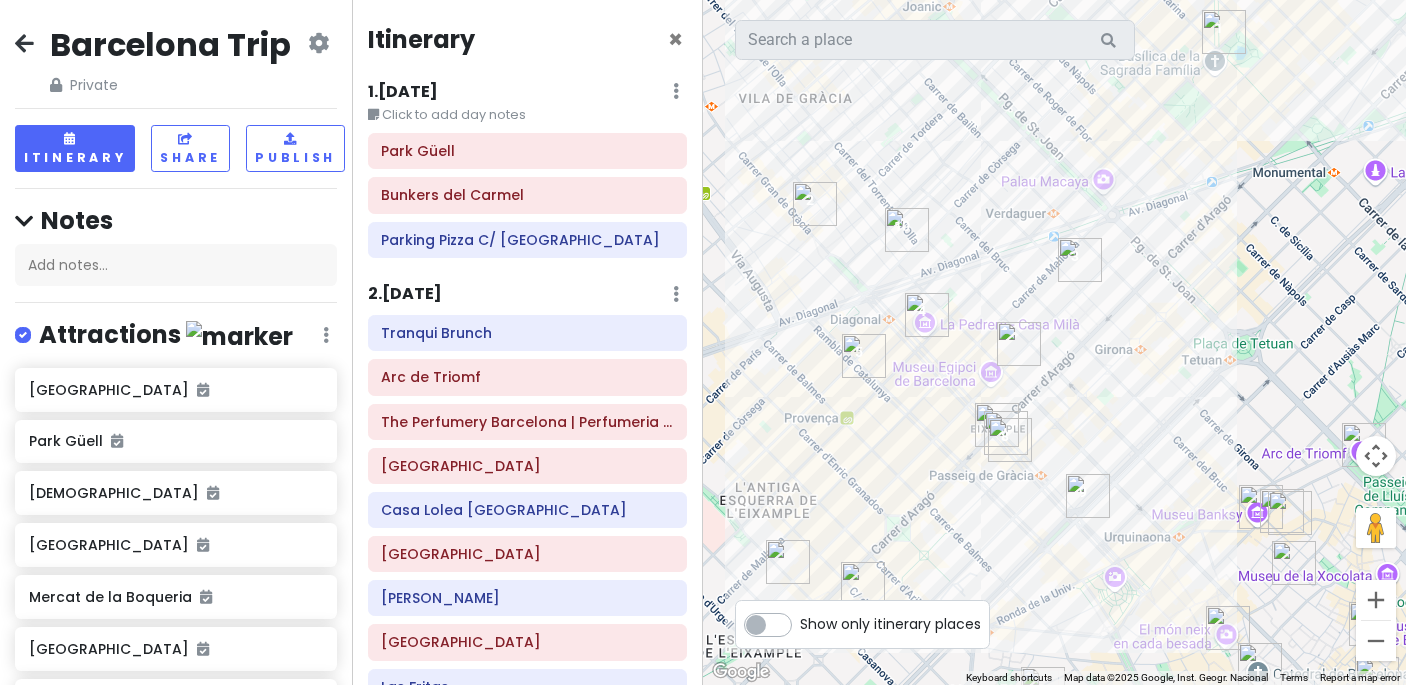 scroll, scrollTop: 0, scrollLeft: 0, axis: both 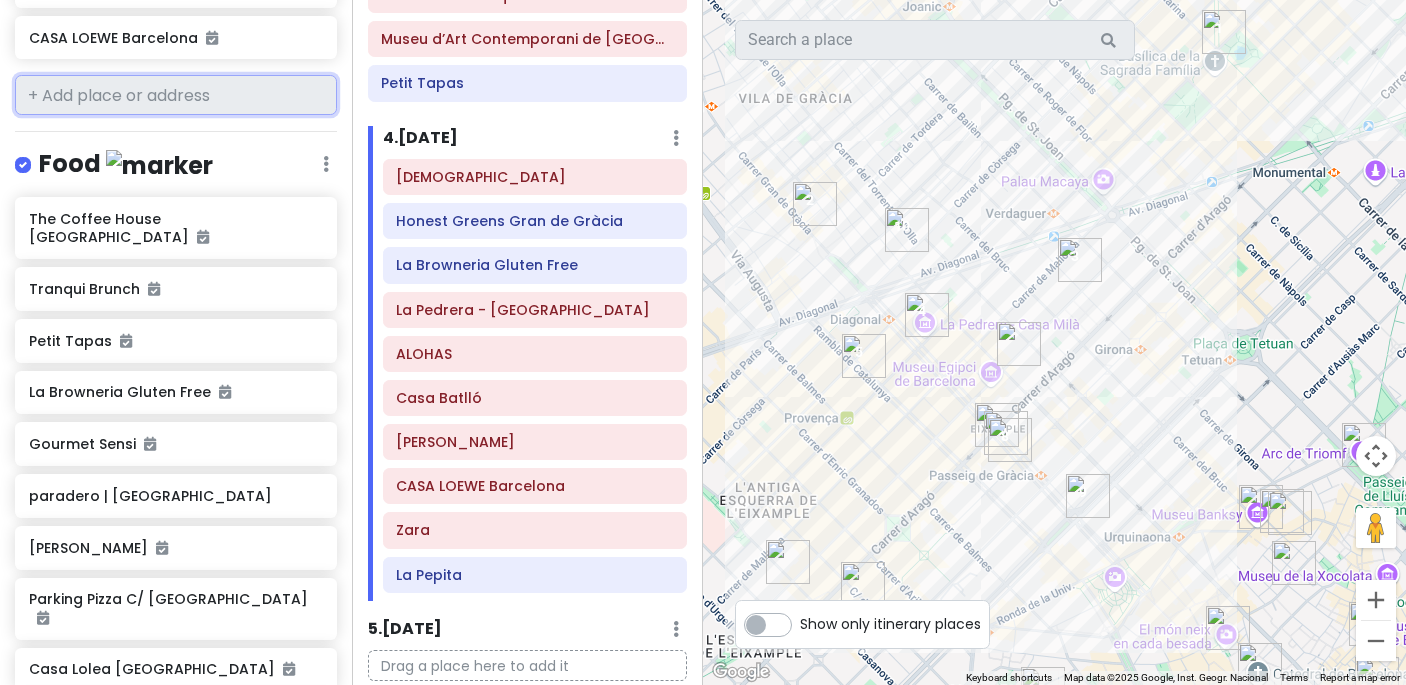 click at bounding box center [176, 95] 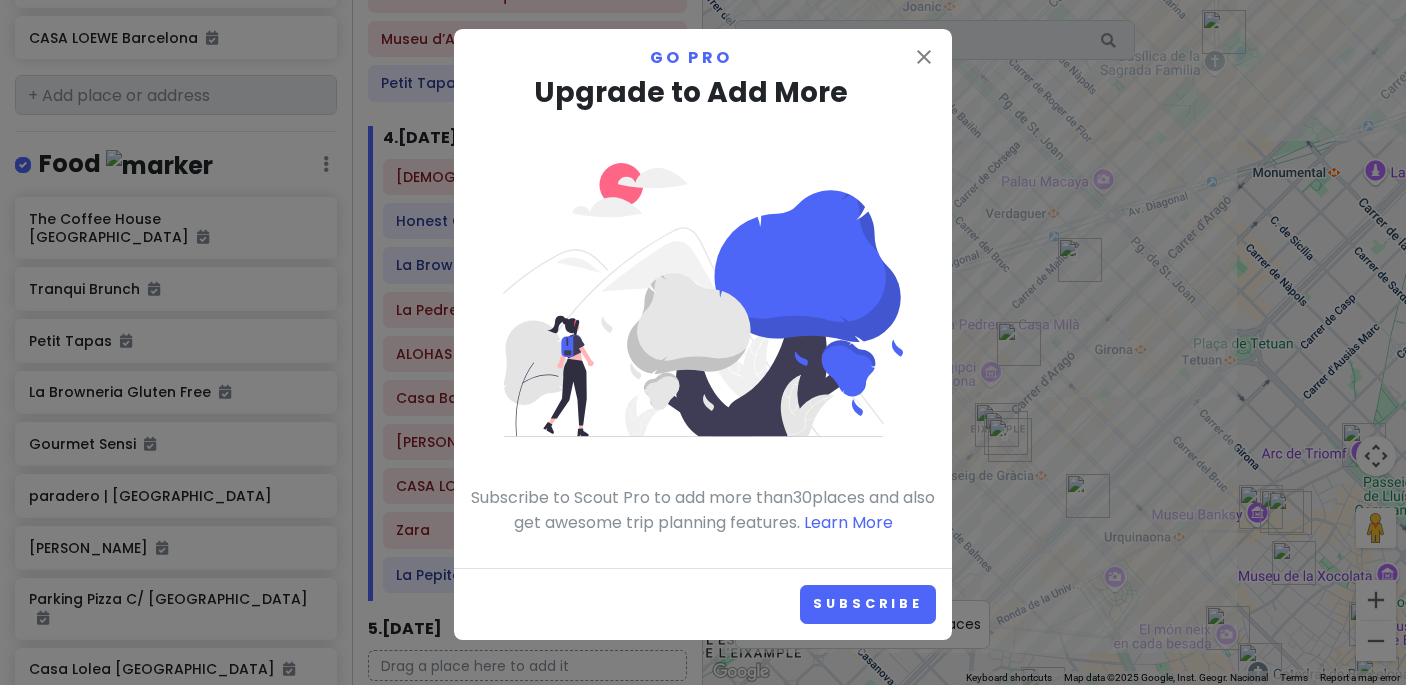 click on "close Go Pro Upgrade to Add More Subscribe to Scout Pro to add more than  30  places and also get awesome trip planning features.   Learn More" at bounding box center (703, 298) 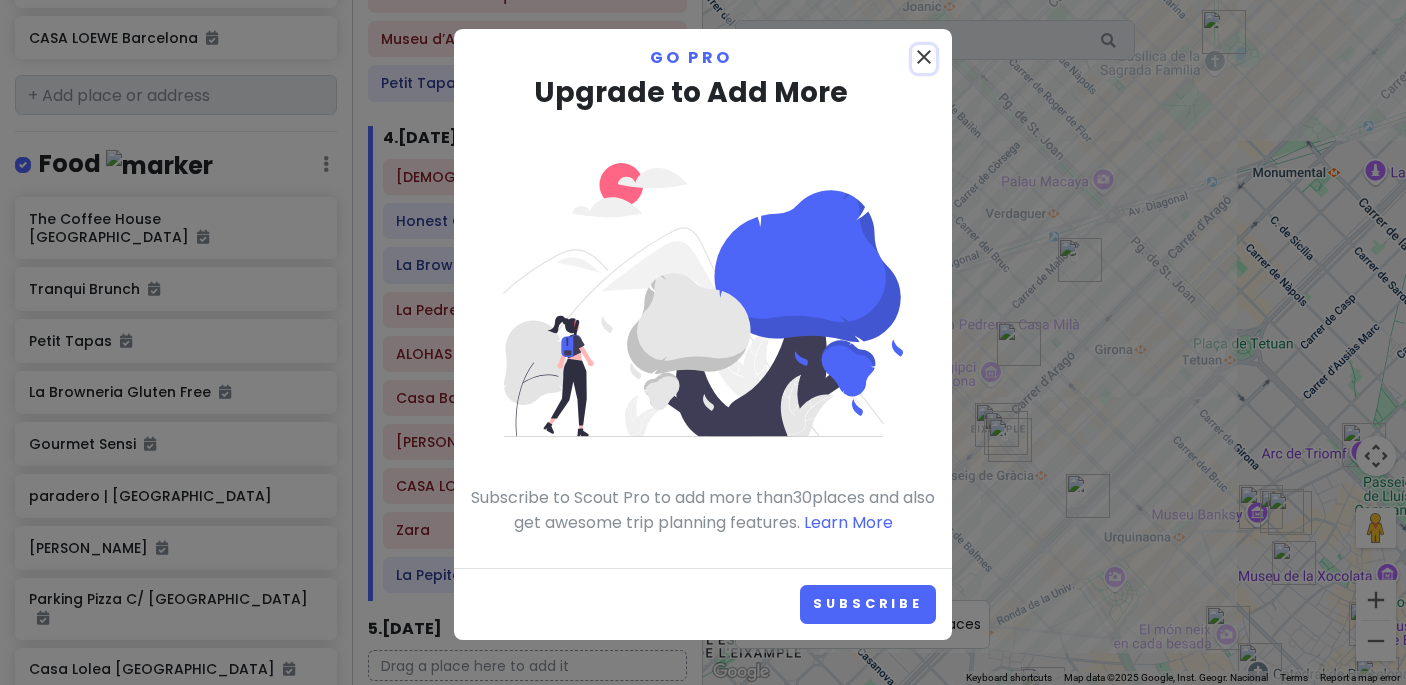 click on "close" at bounding box center [924, 57] 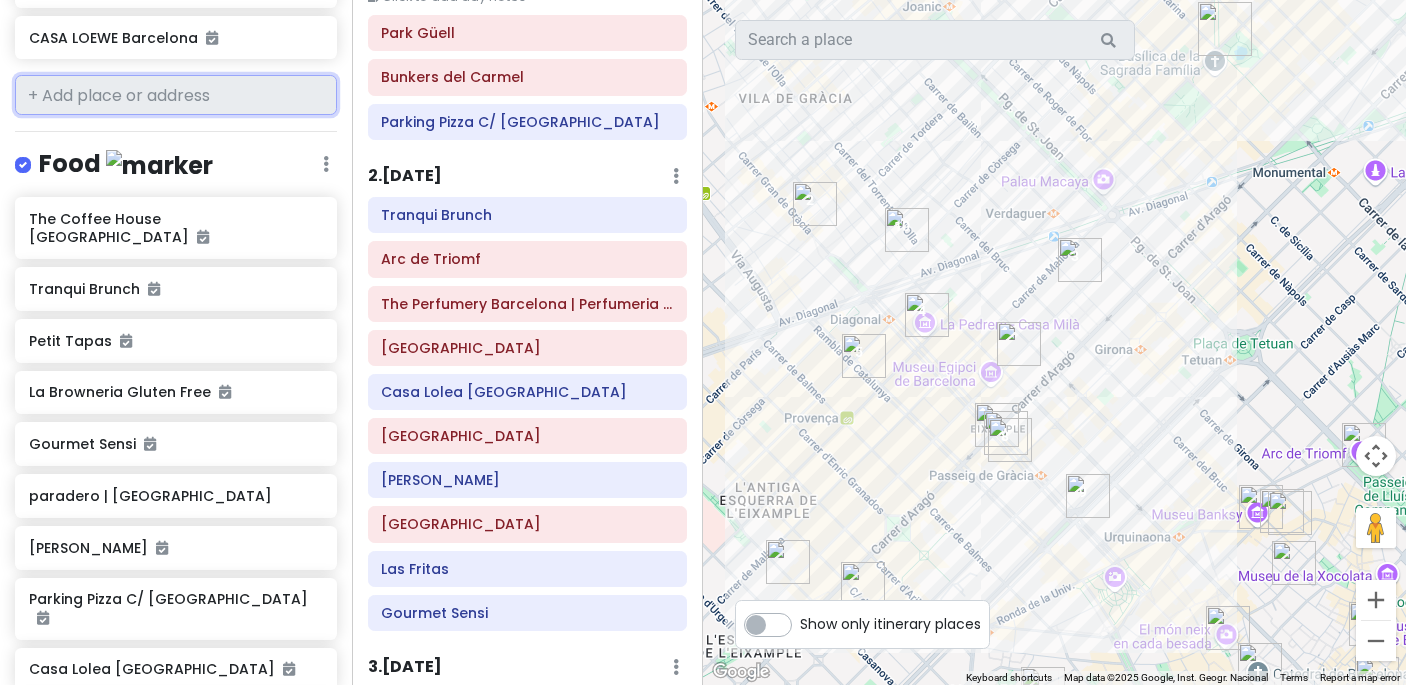 scroll, scrollTop: 0, scrollLeft: 0, axis: both 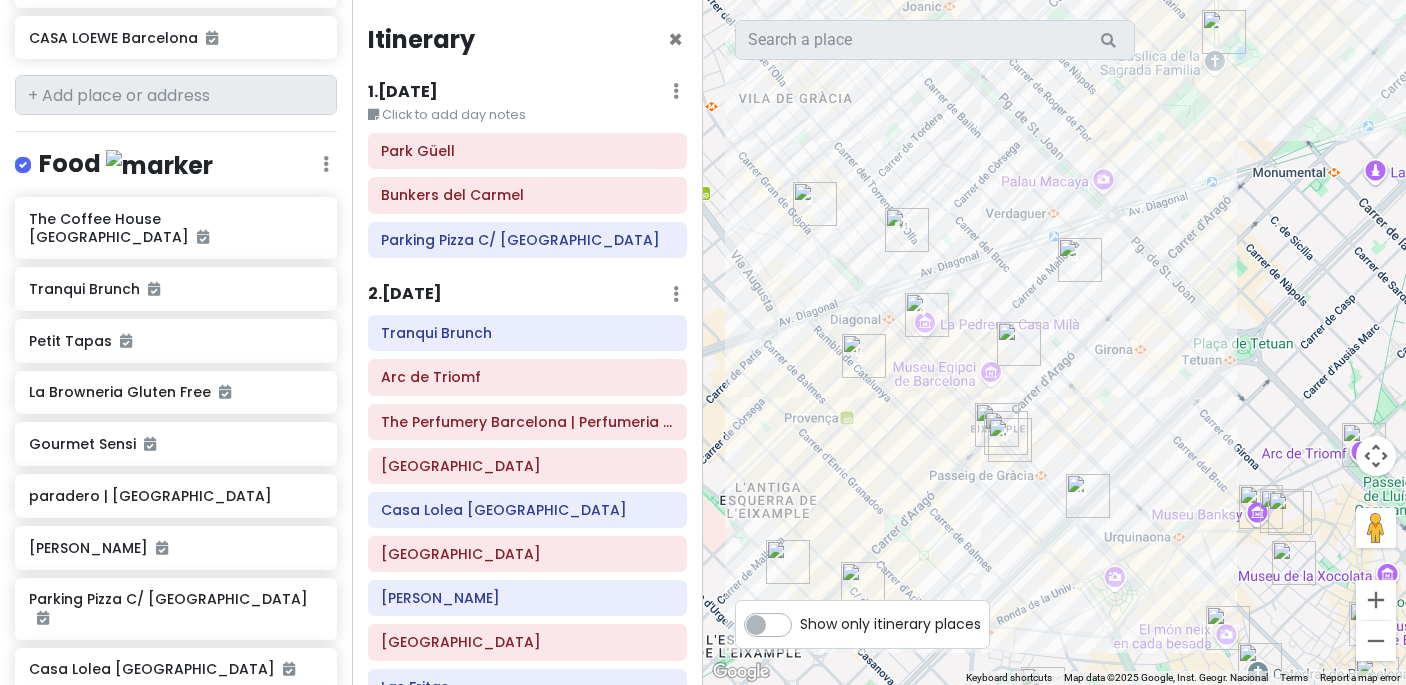 click on "Park Güell Bunkers del Carmel Parking Pizza C/ VALENCIA" 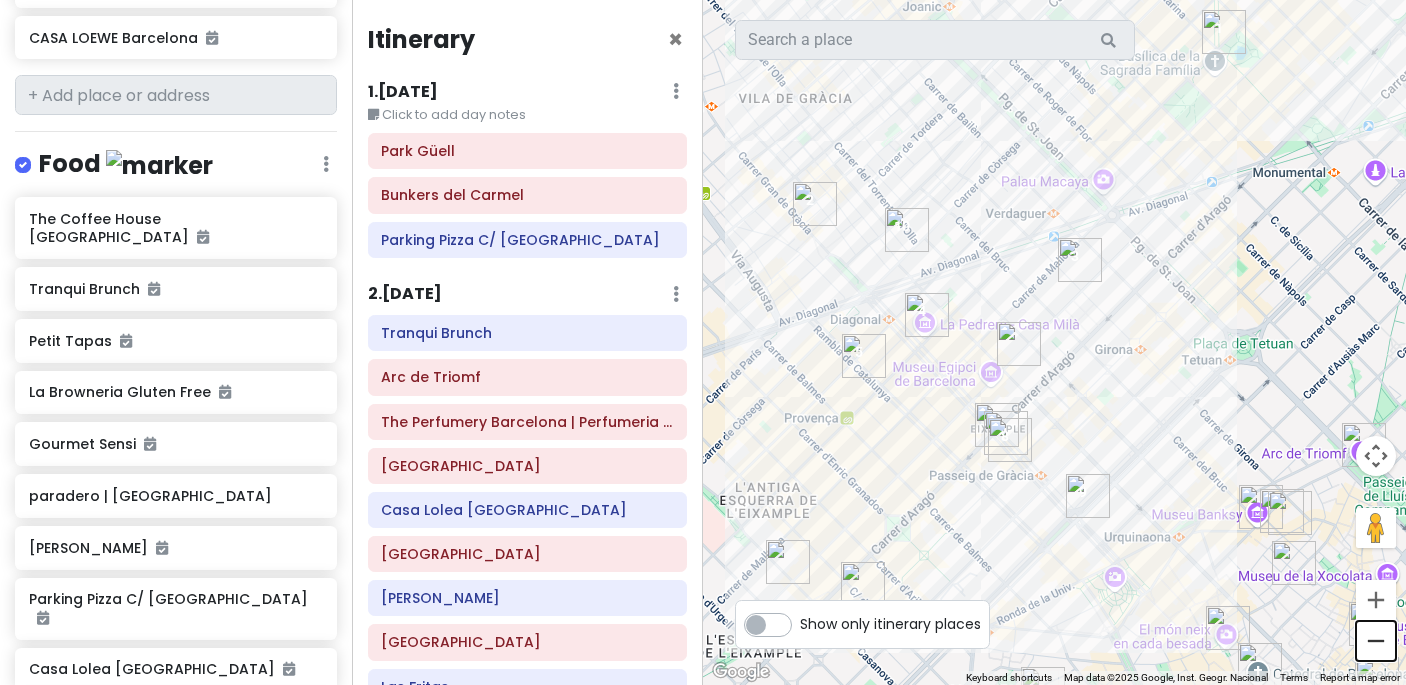 click at bounding box center (1376, 641) 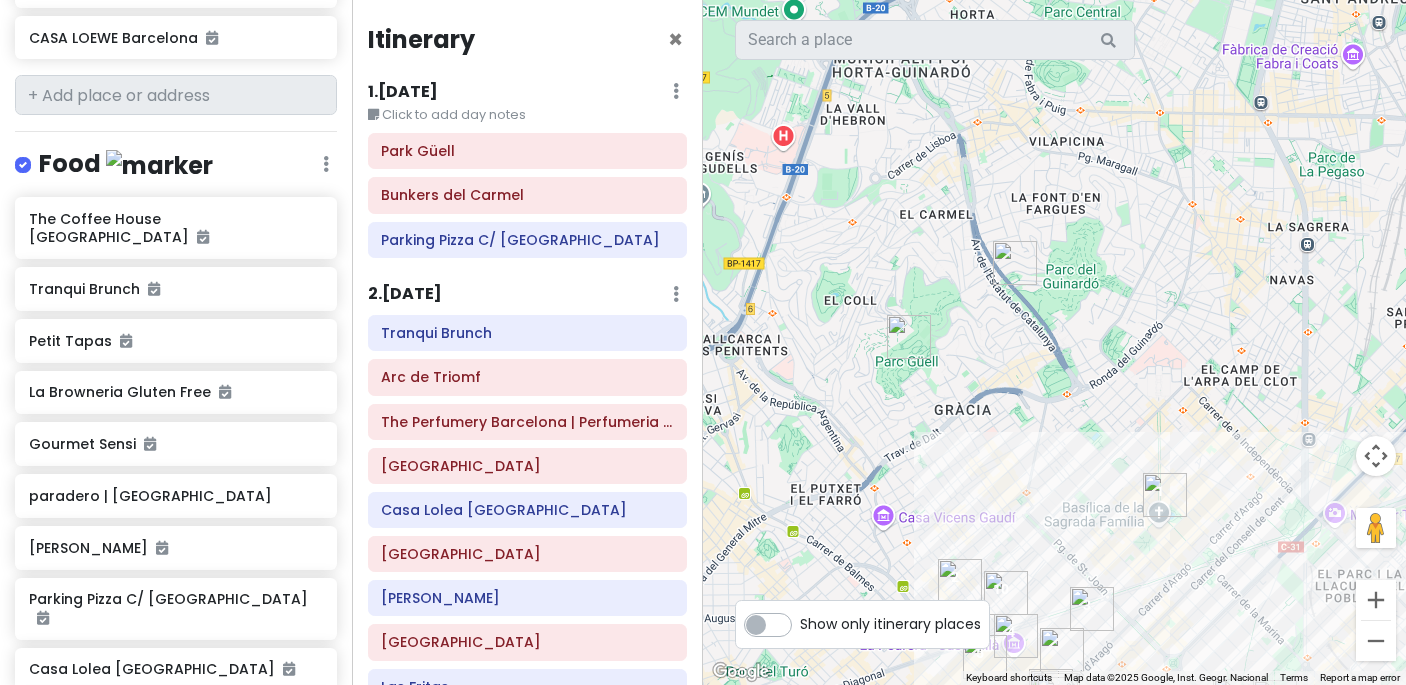 drag, startPoint x: 1184, startPoint y: 291, endPoint x: 1208, endPoint y: 616, distance: 325.88495 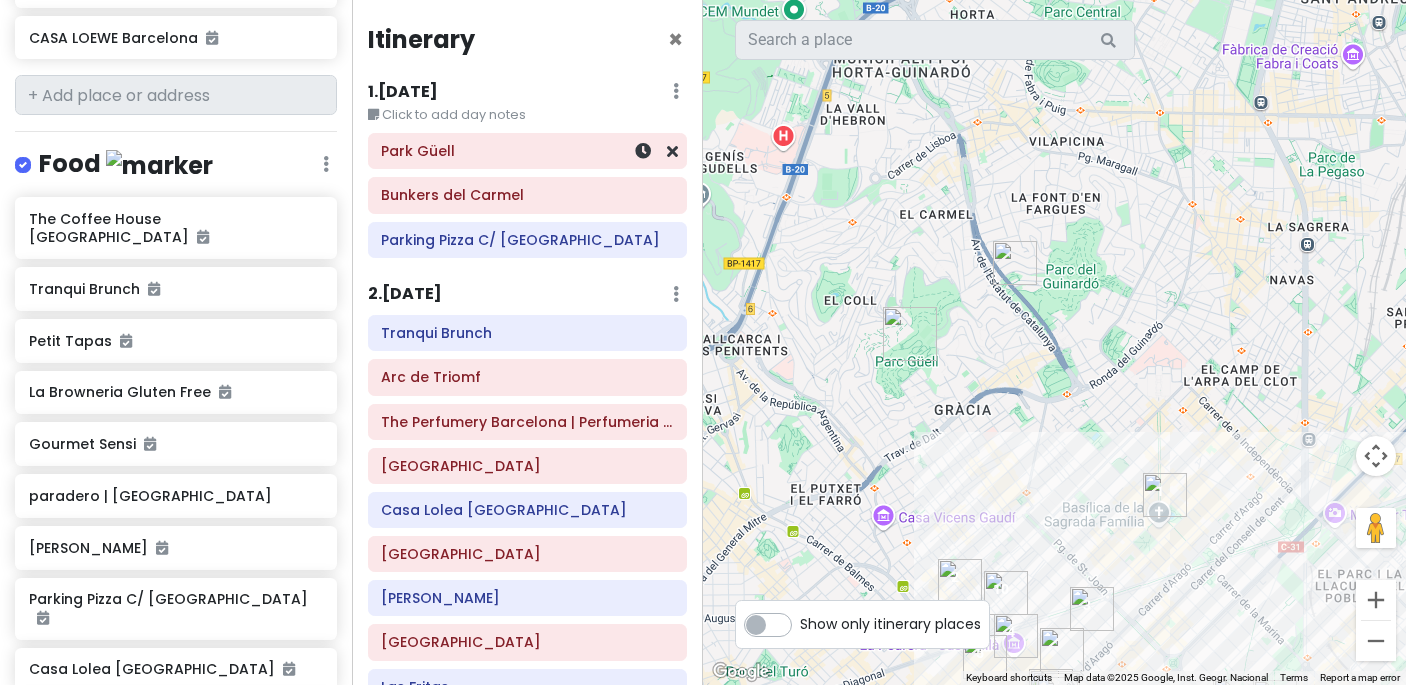 click on "Park Güell" at bounding box center (528, 151) 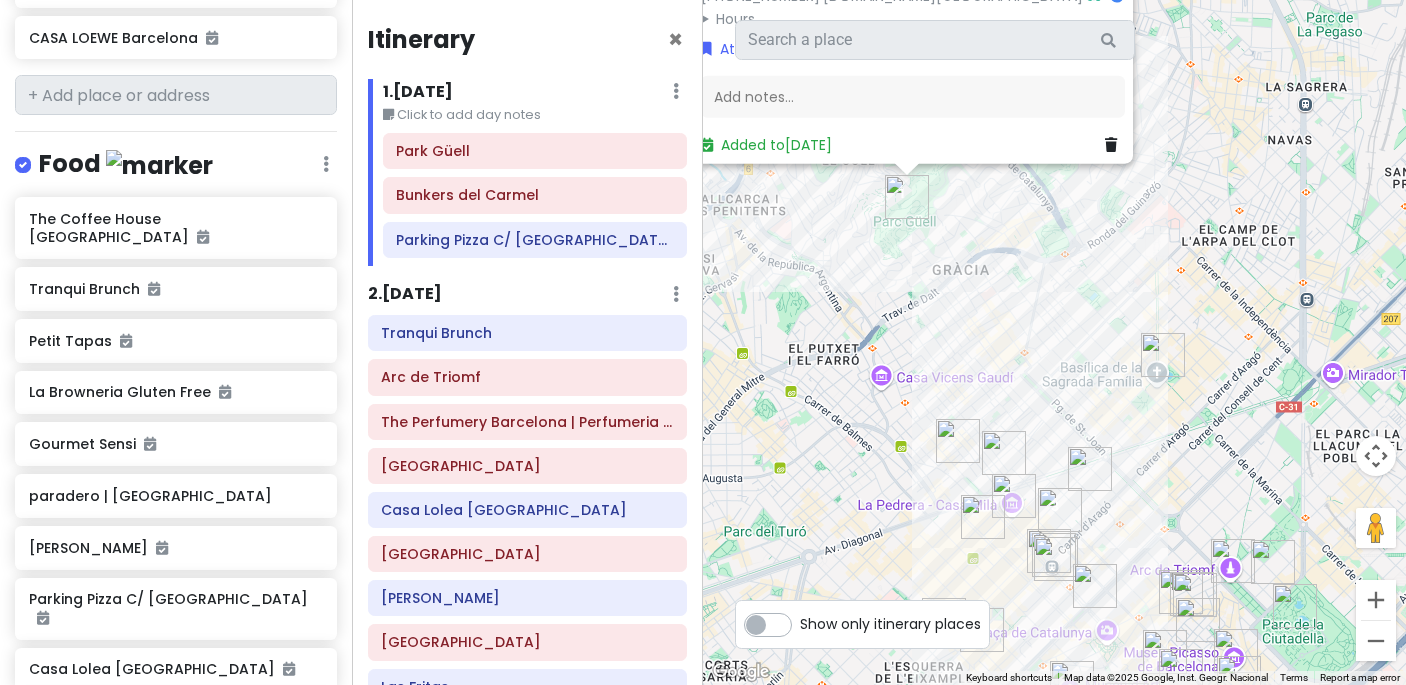 drag, startPoint x: 1001, startPoint y: 501, endPoint x: 883, endPoint y: 220, distance: 304.77042 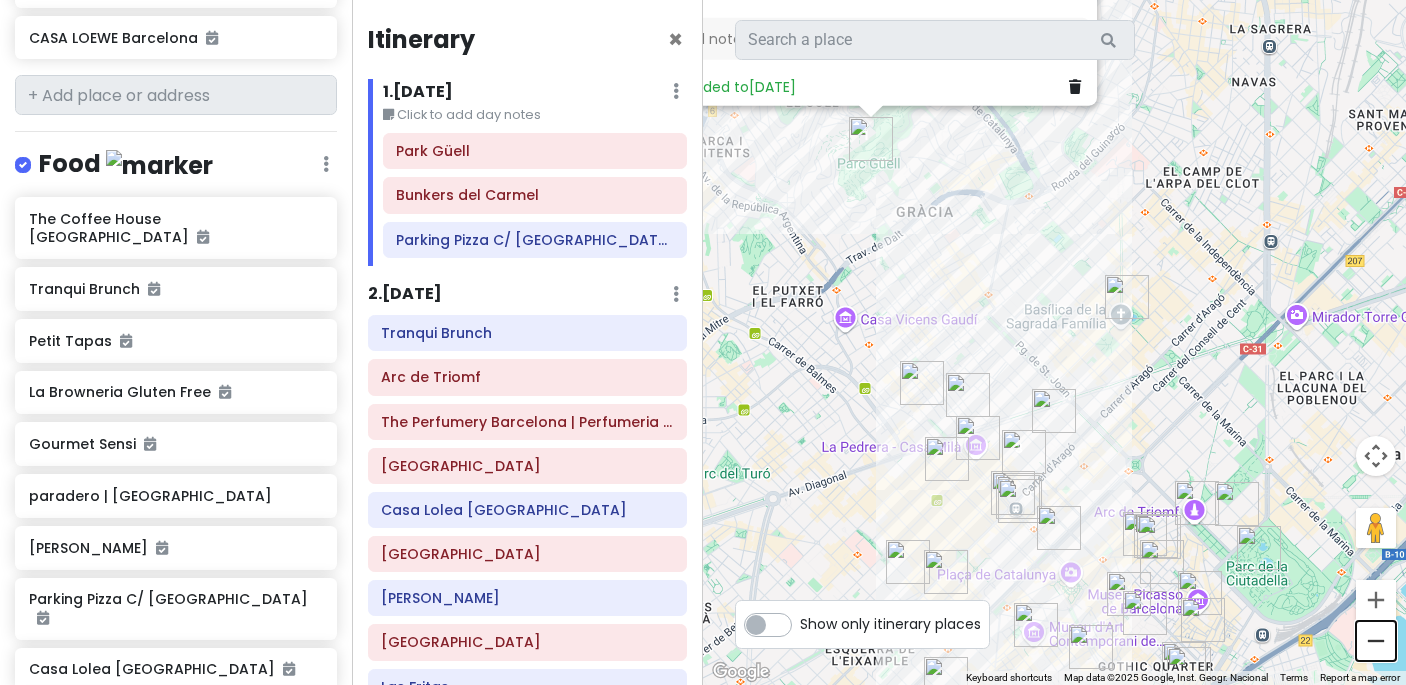 click at bounding box center (1376, 641) 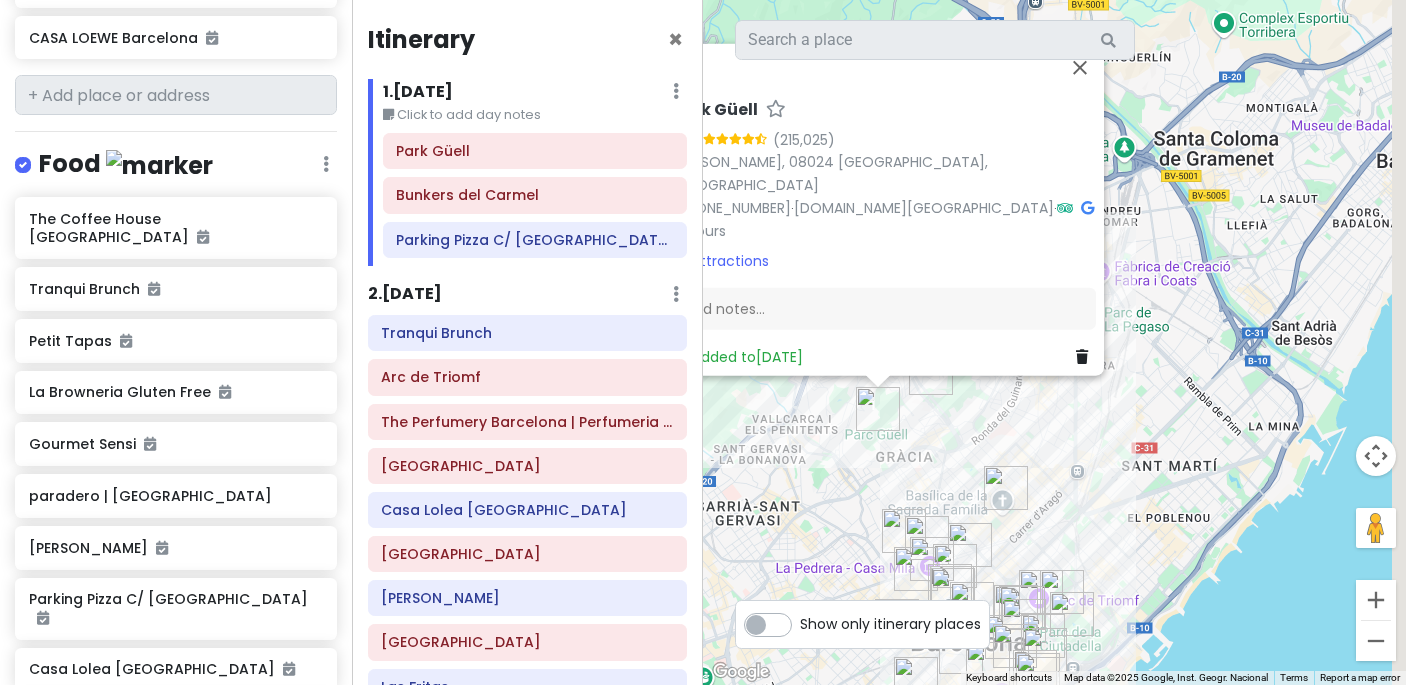 drag, startPoint x: 1298, startPoint y: 226, endPoint x: 1207, endPoint y: 422, distance: 216.09488 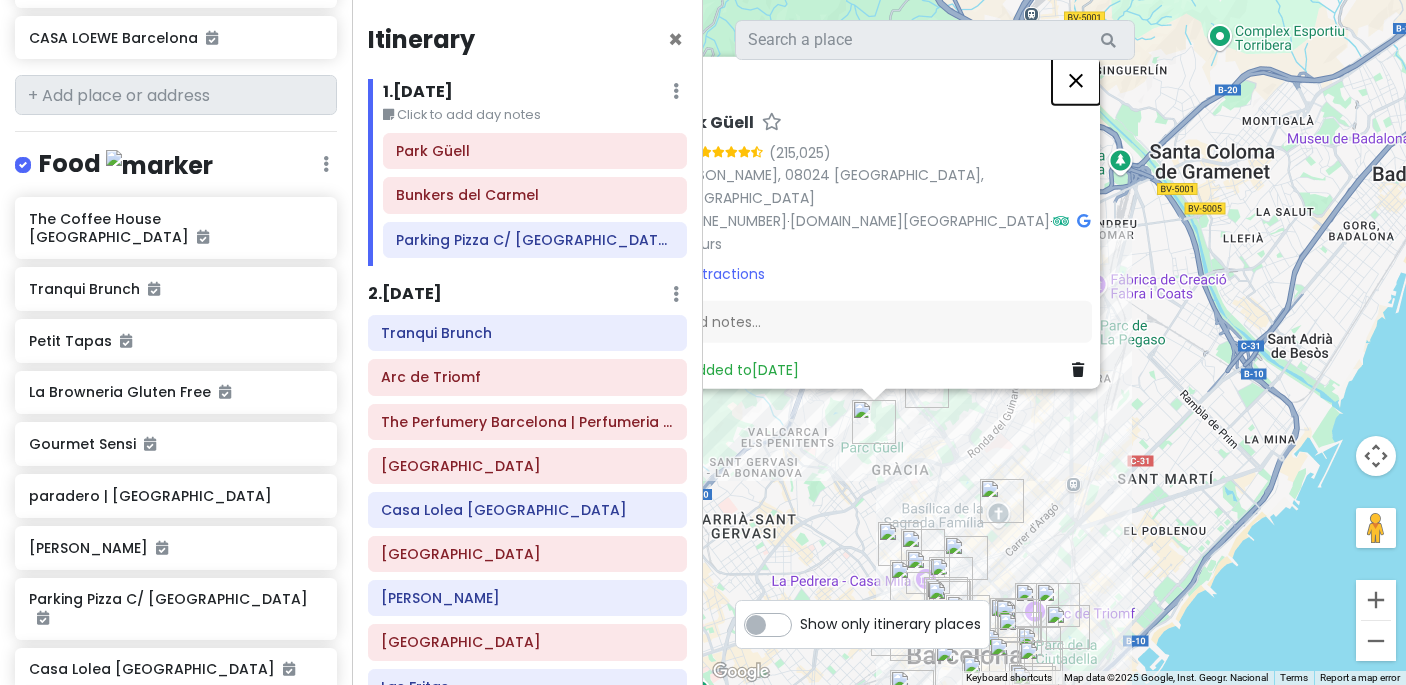click at bounding box center [1076, 80] 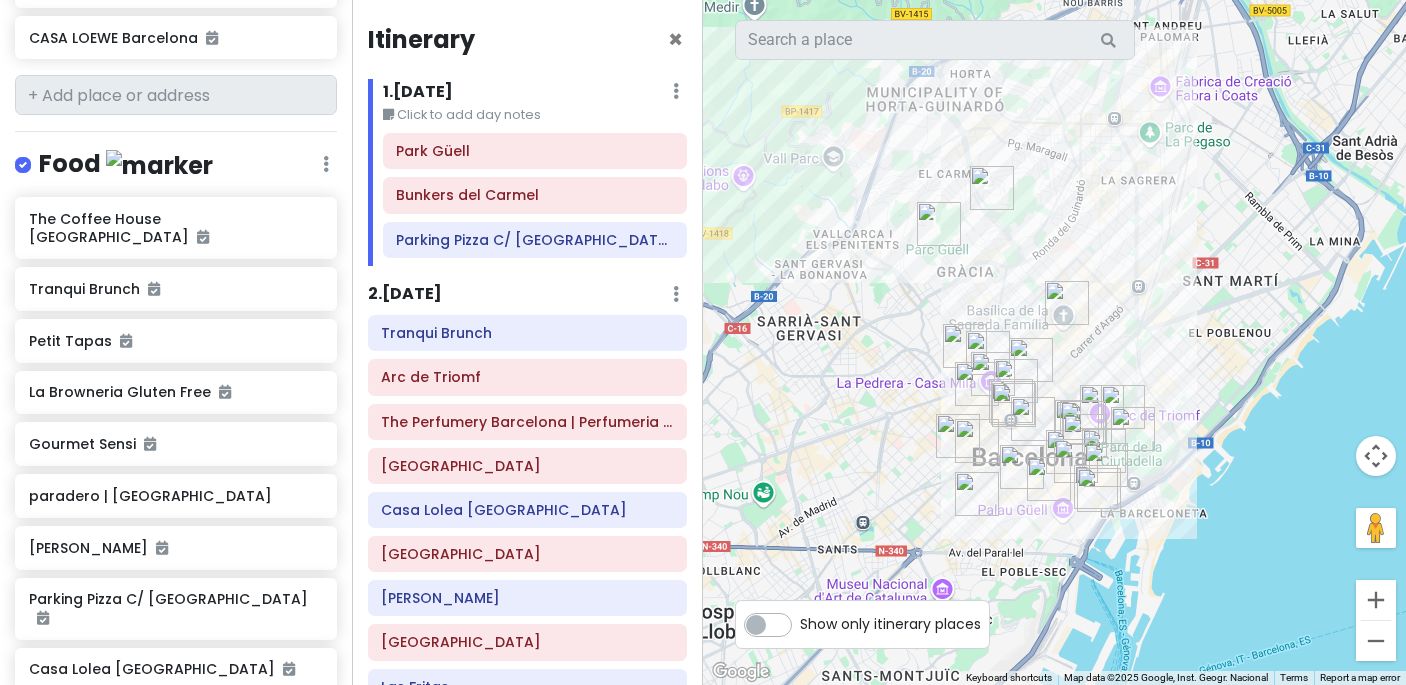drag, startPoint x: 1086, startPoint y: 459, endPoint x: 1151, endPoint y: 249, distance: 219.82948 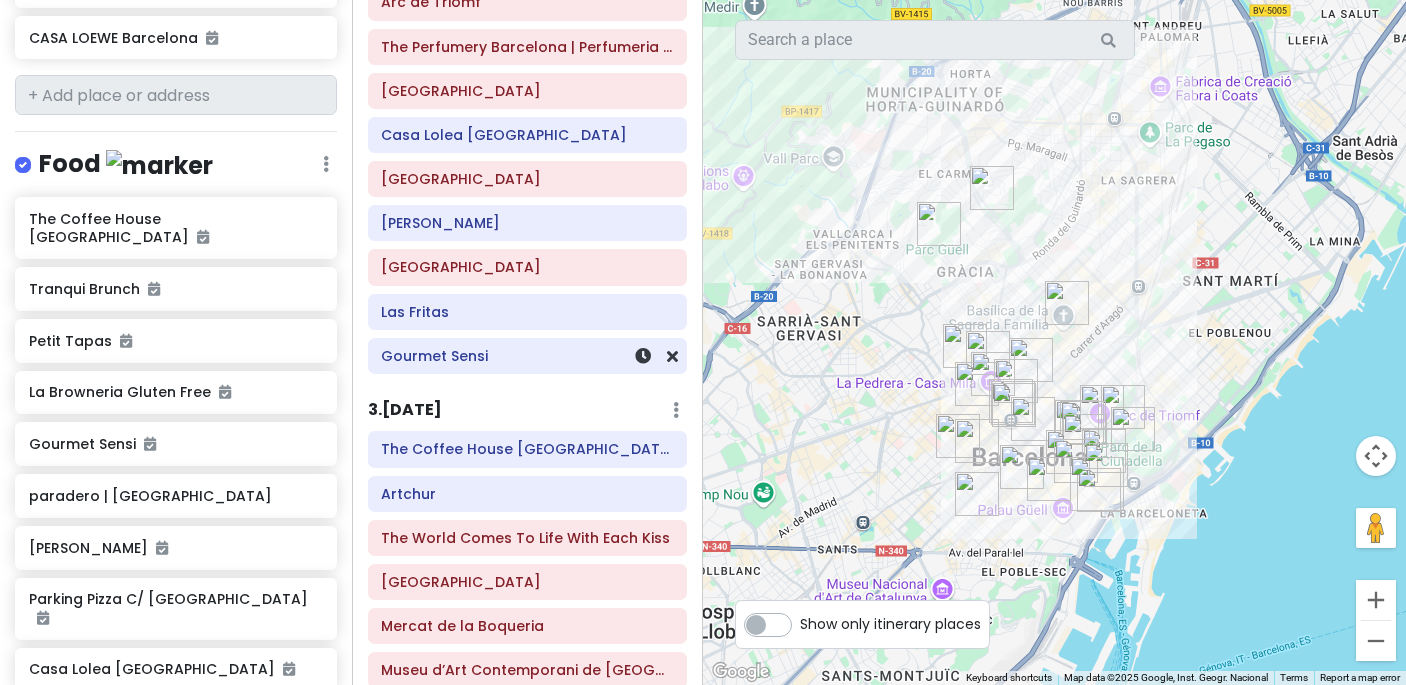scroll, scrollTop: 350, scrollLeft: 0, axis: vertical 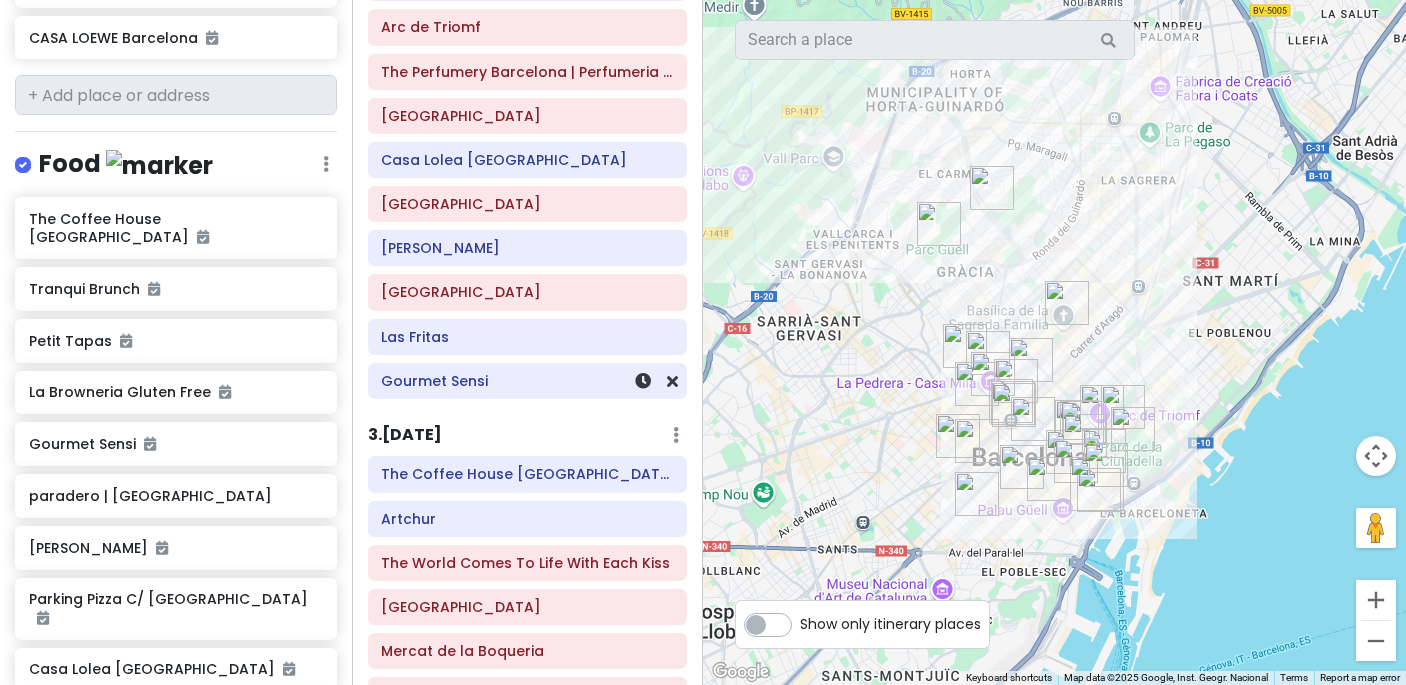click on "Gourmet Sensi" at bounding box center [527, 381] 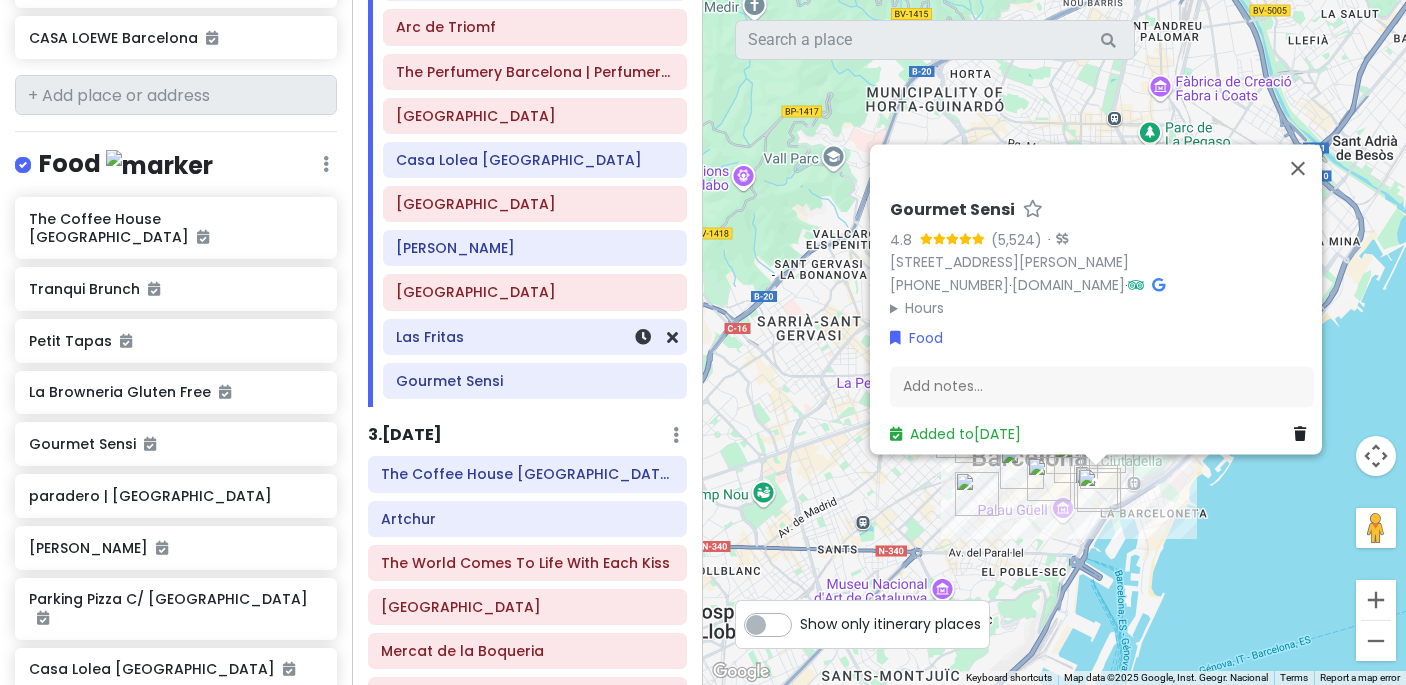 click on "Las Fritas" at bounding box center [534, 337] 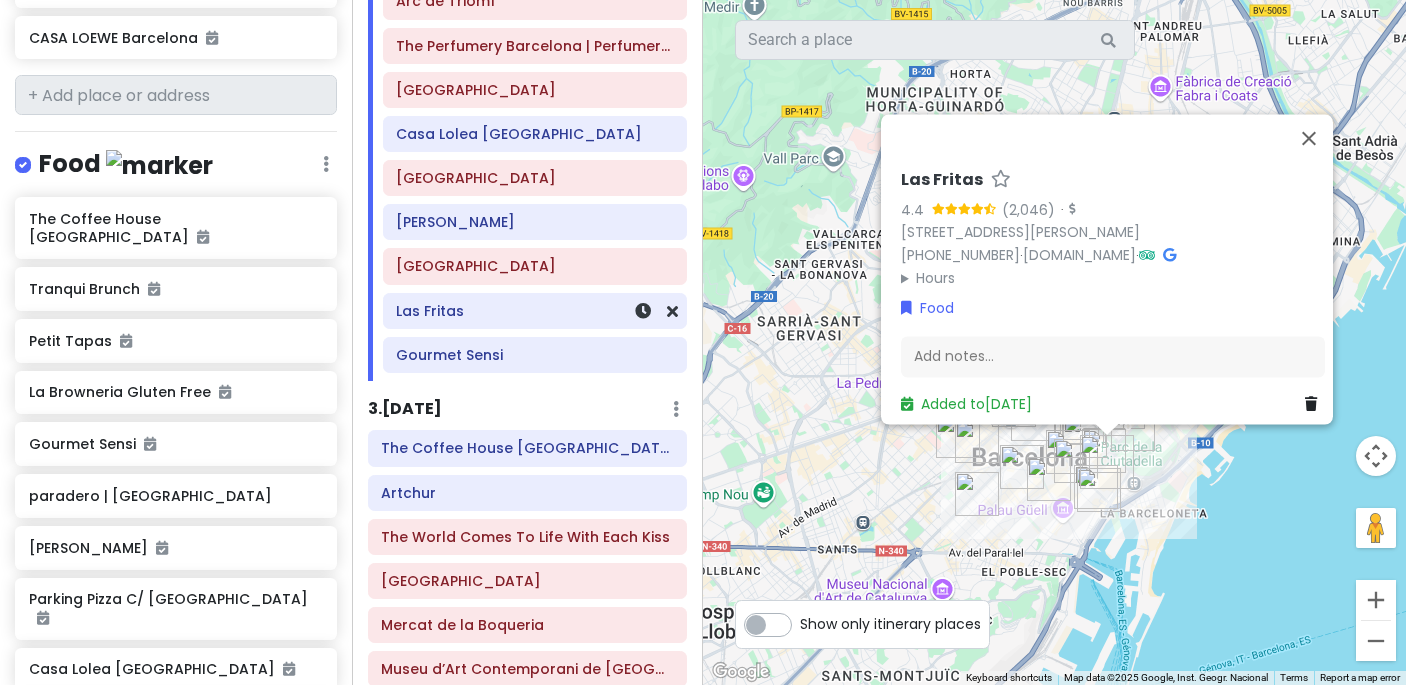 scroll, scrollTop: 400, scrollLeft: 0, axis: vertical 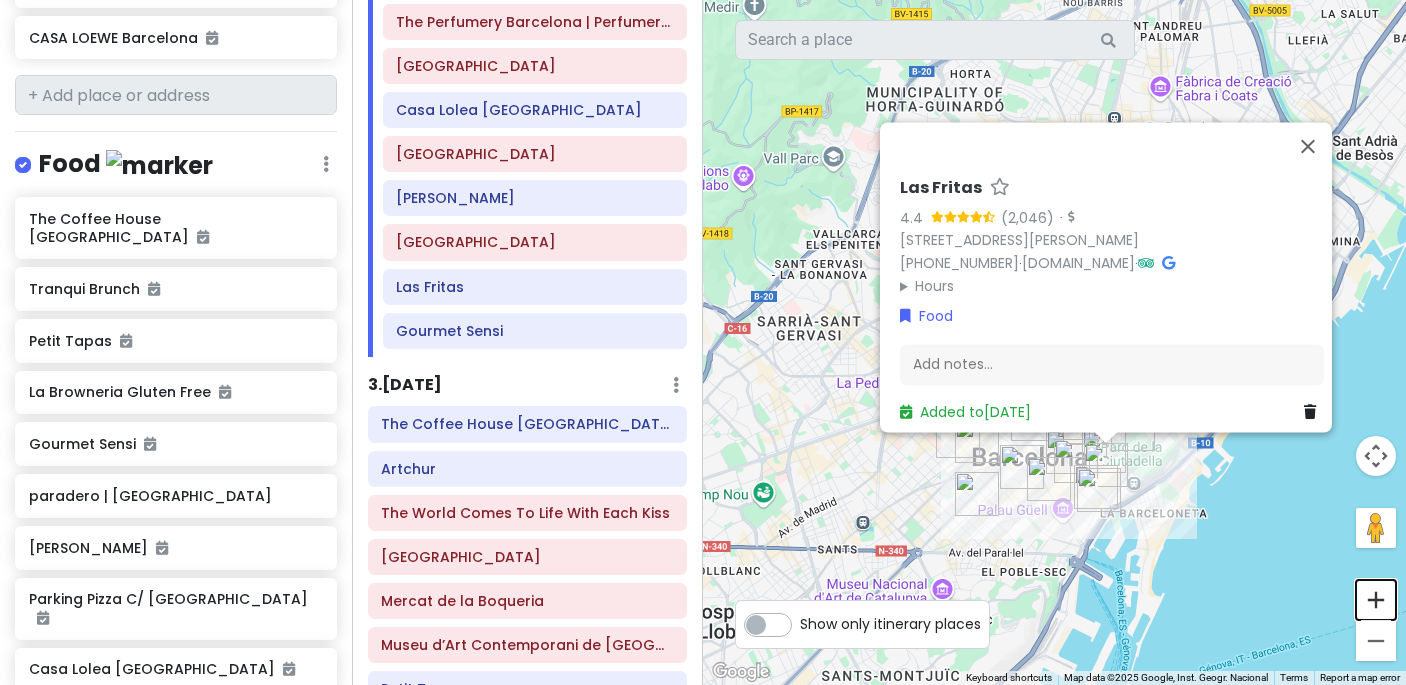 click at bounding box center (1376, 600) 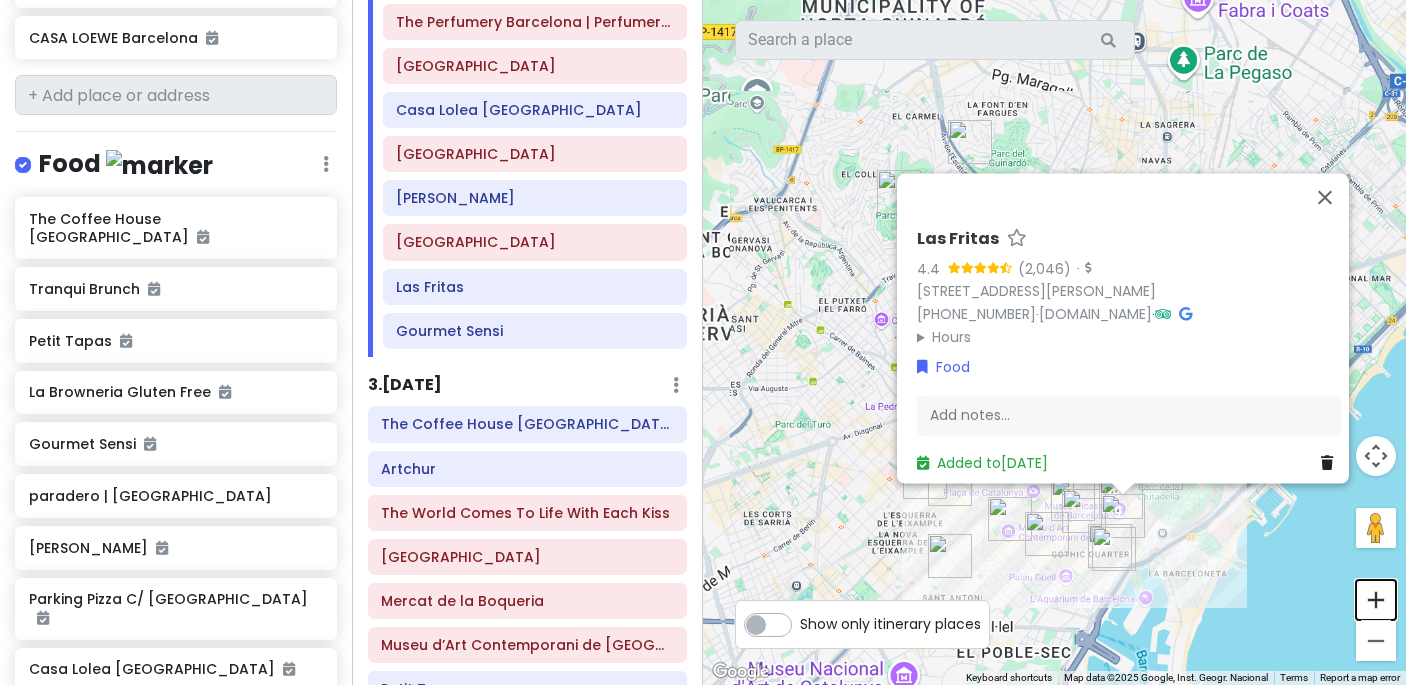 click at bounding box center [1376, 600] 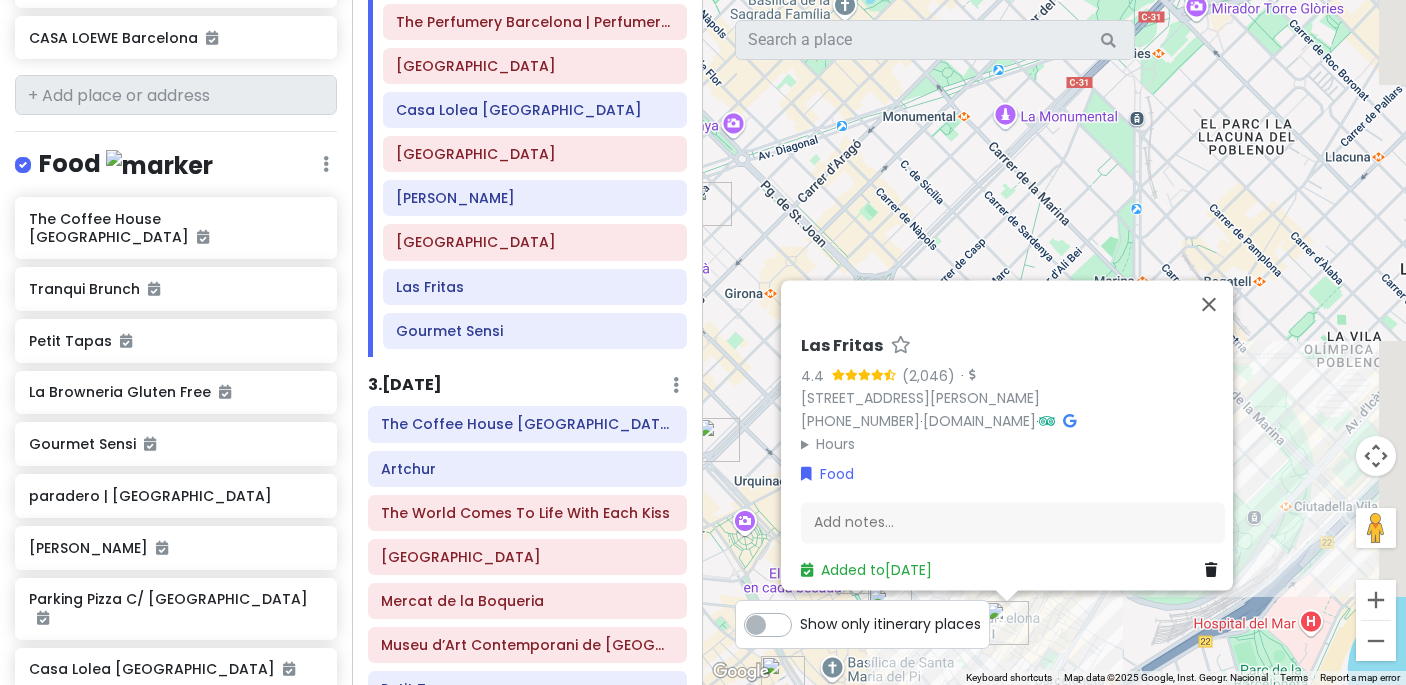 drag, startPoint x: 1242, startPoint y: 374, endPoint x: 1025, endPoint y: 122, distance: 332.55527 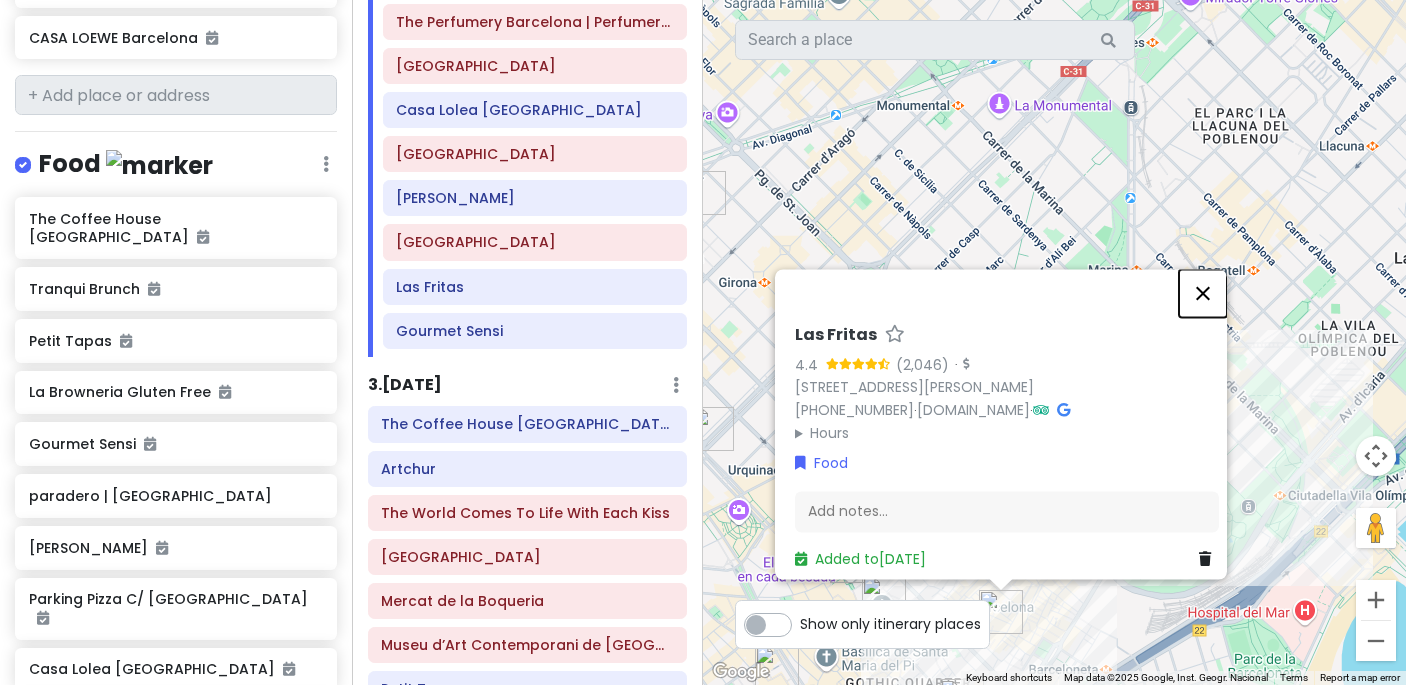 click at bounding box center (1203, 293) 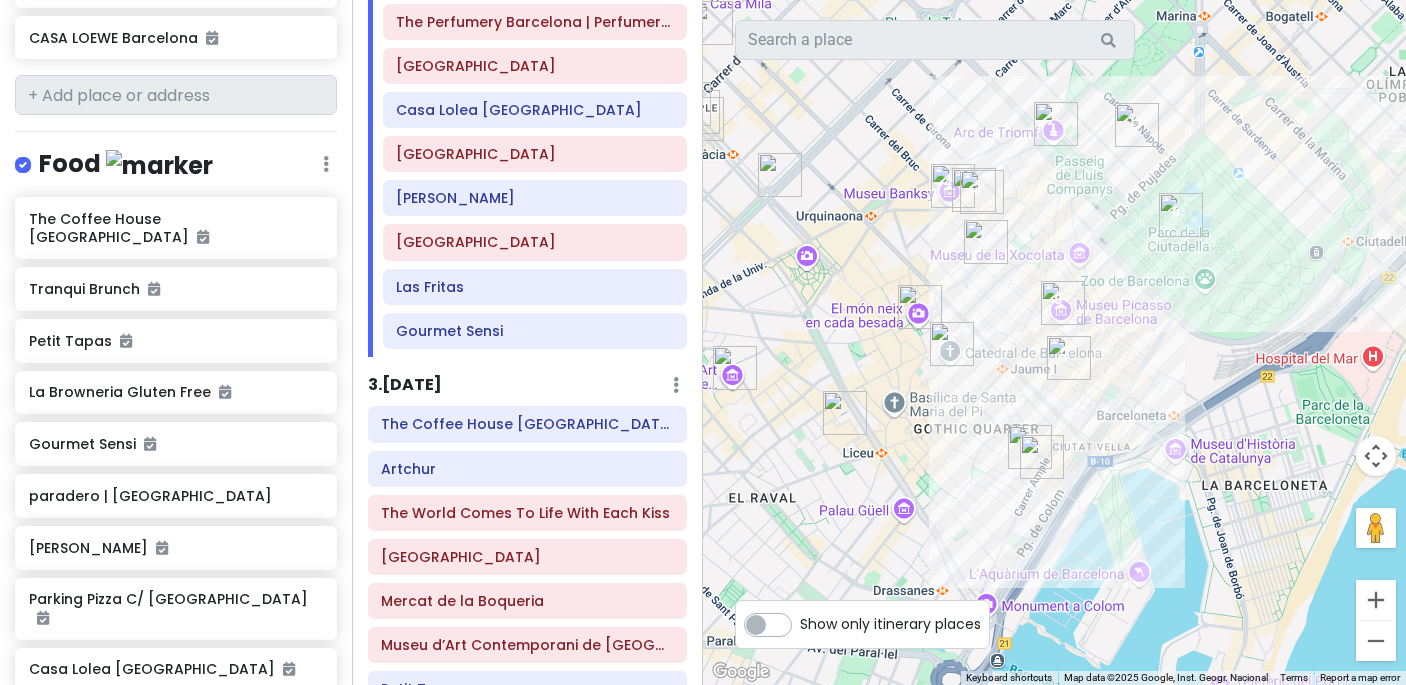 drag, startPoint x: 1145, startPoint y: 447, endPoint x: 1213, endPoint y: 177, distance: 278.4313 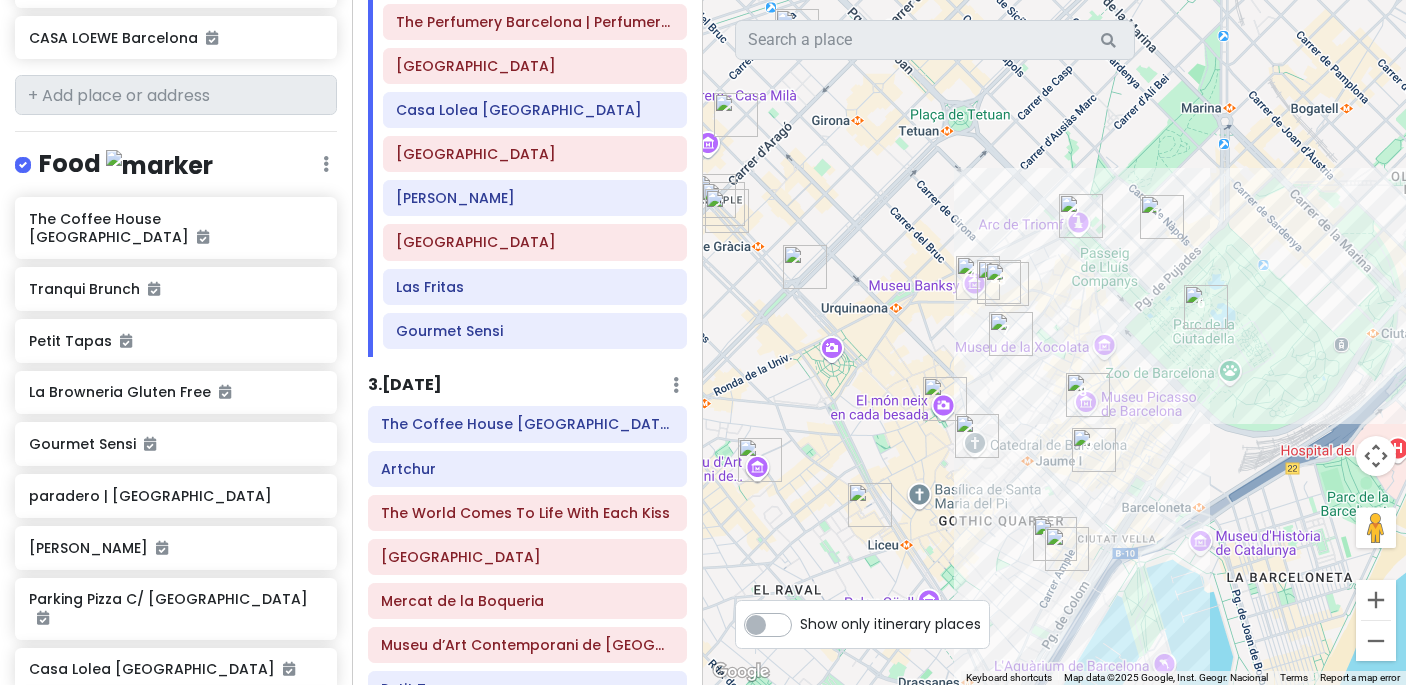 drag, startPoint x: 1209, startPoint y: 305, endPoint x: 1235, endPoint y: 402, distance: 100.4241 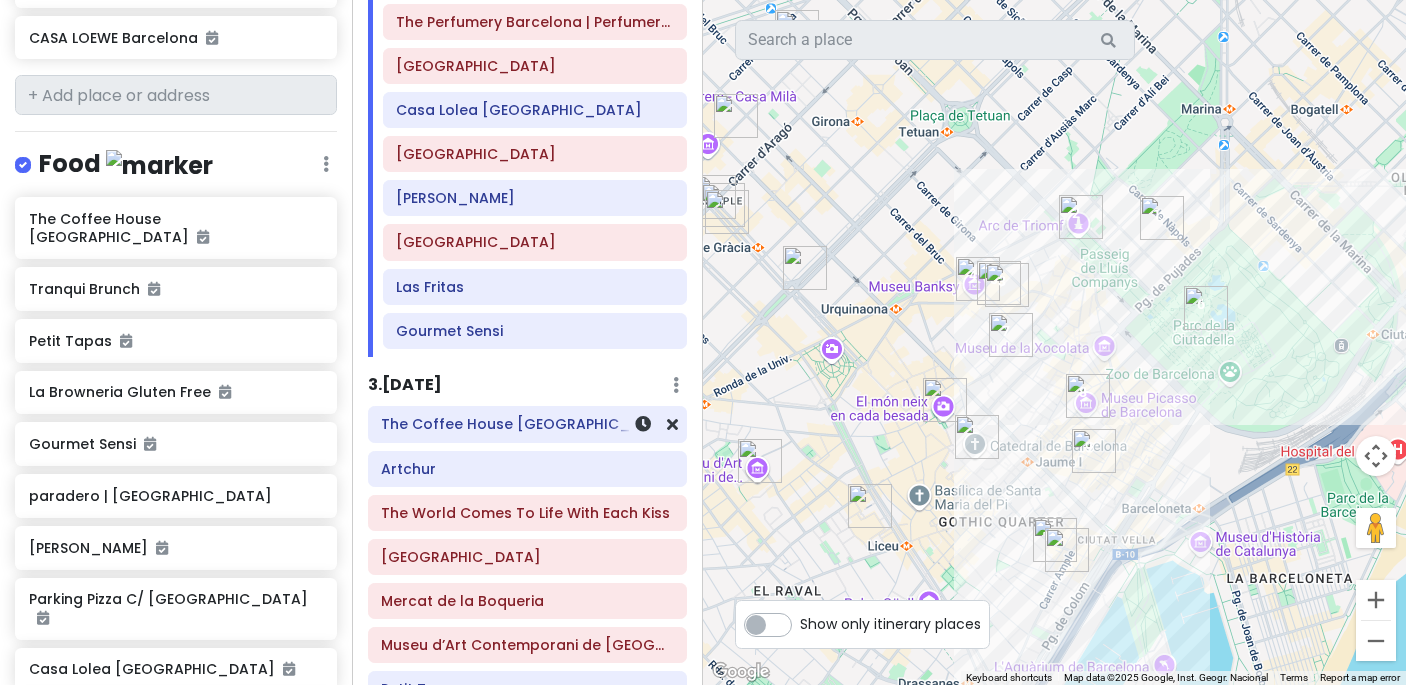 click on "The Coffee House Barcelona" at bounding box center [527, 424] 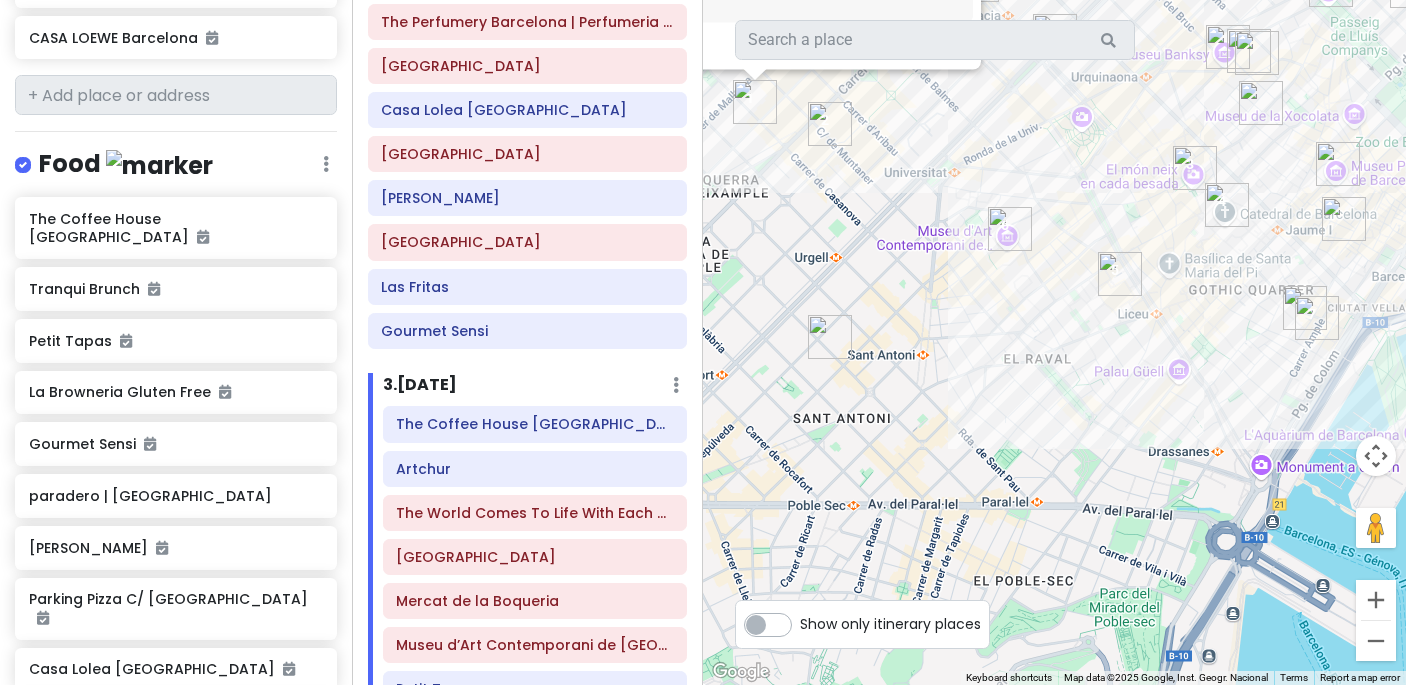 drag, startPoint x: 1120, startPoint y: 443, endPoint x: 877, endPoint y: 124, distance: 401.01123 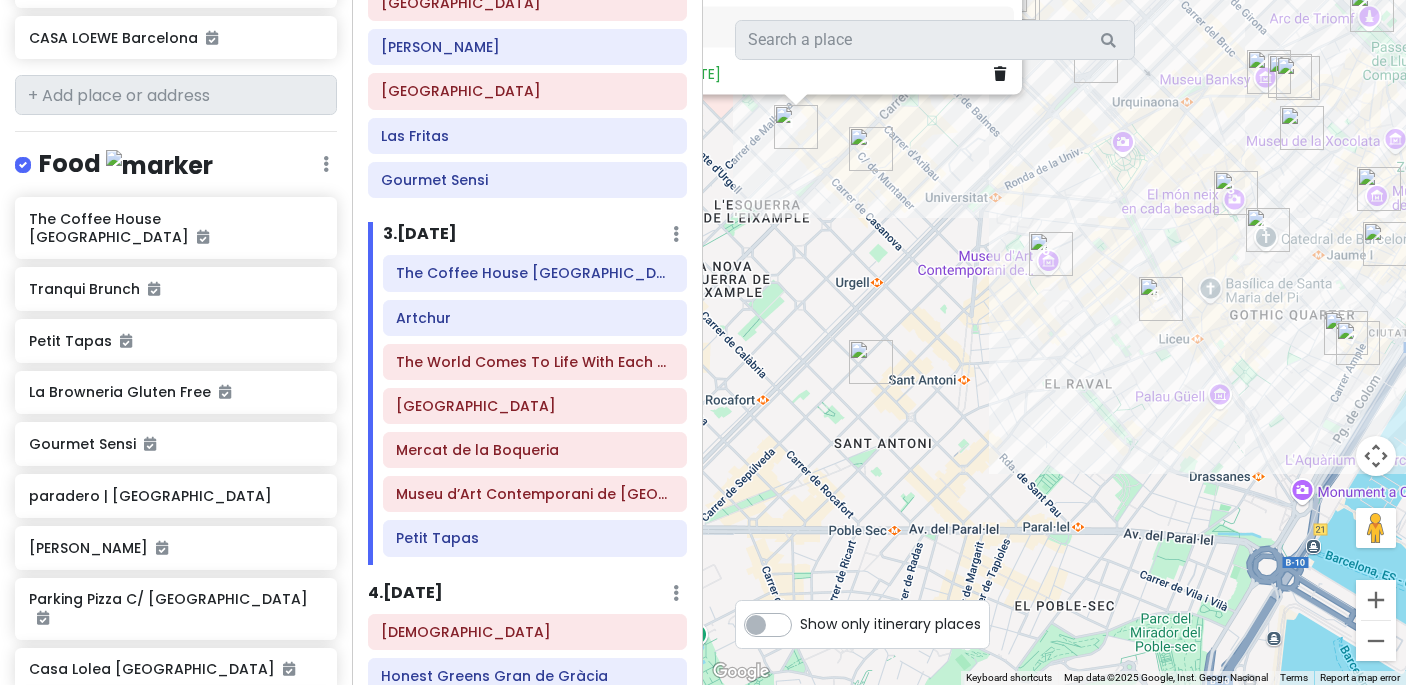 scroll, scrollTop: 766, scrollLeft: 0, axis: vertical 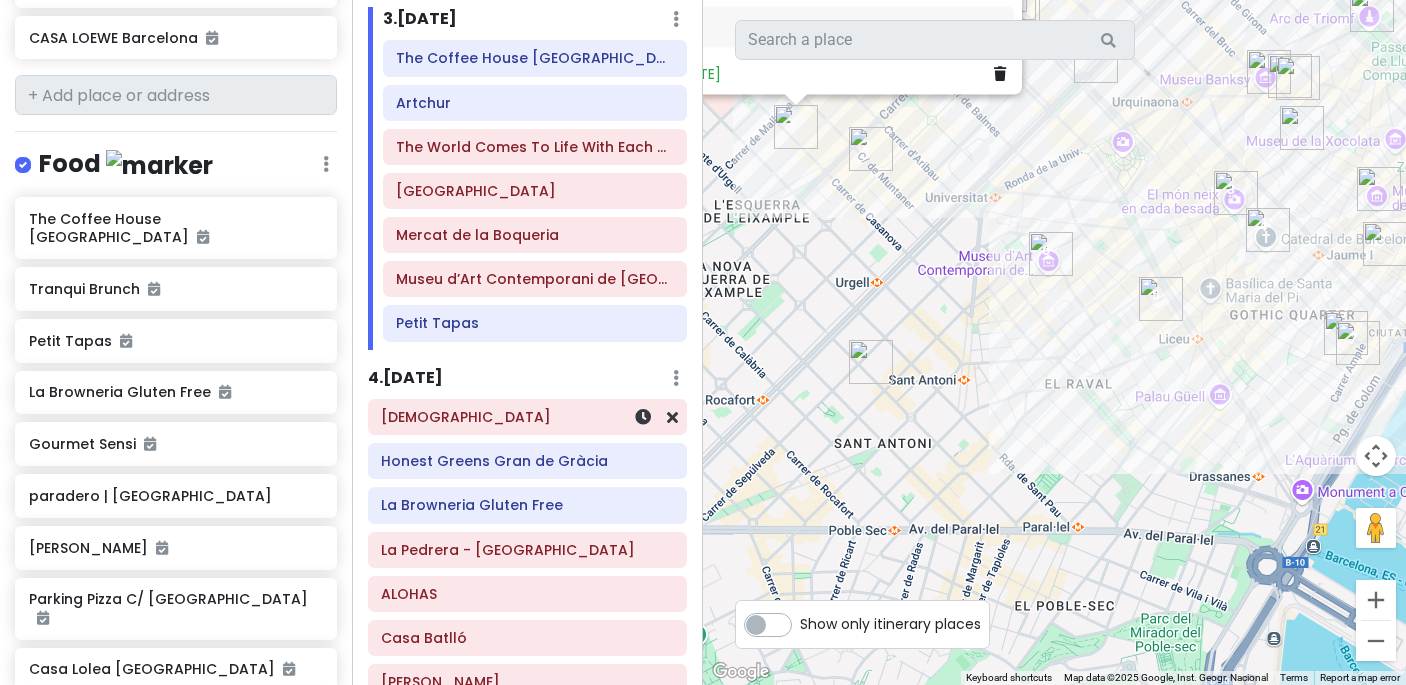 click on "Sagrada Família" at bounding box center [527, 417] 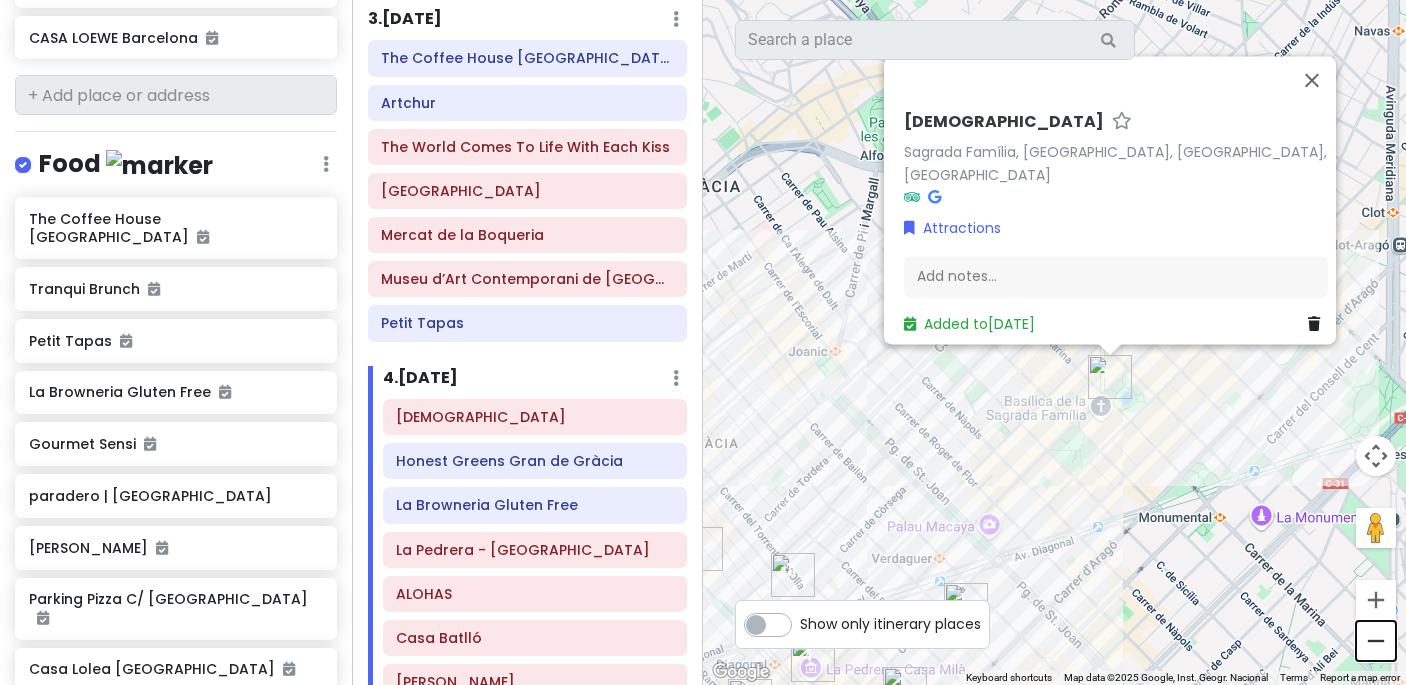 click at bounding box center [1376, 641] 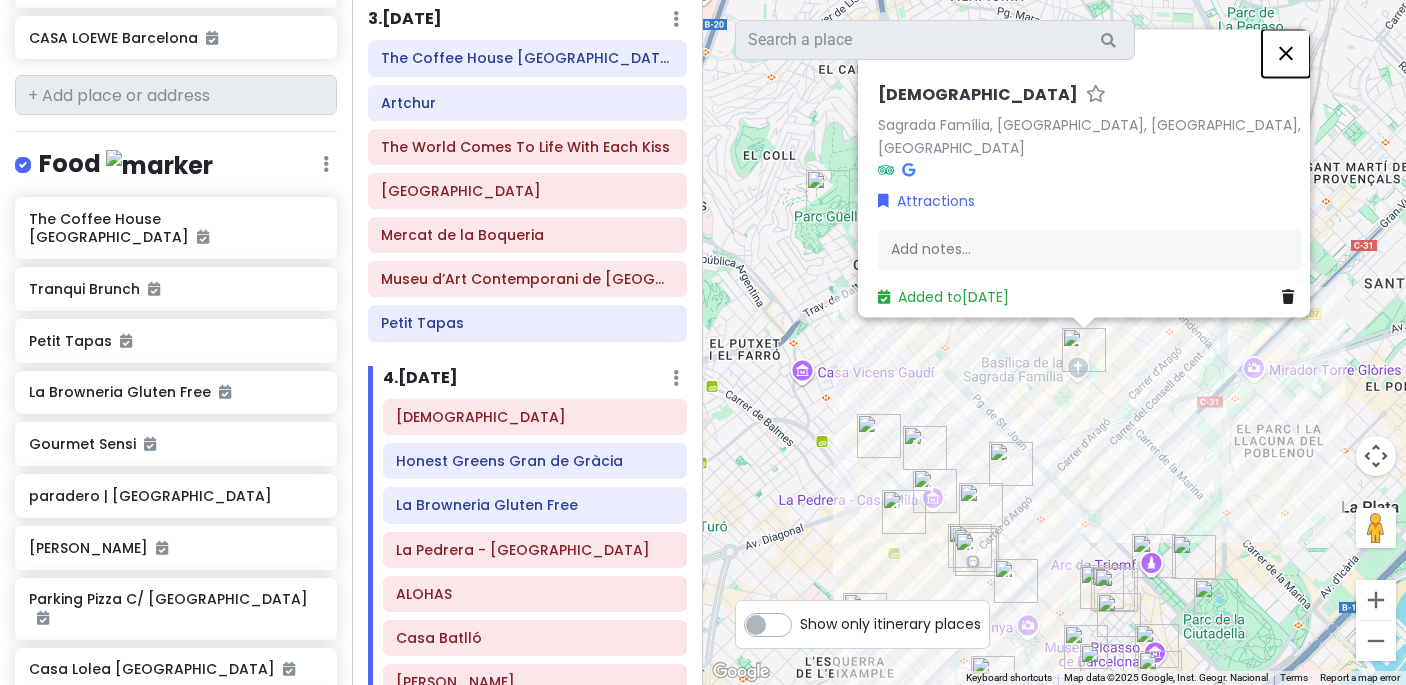 click at bounding box center (1286, 53) 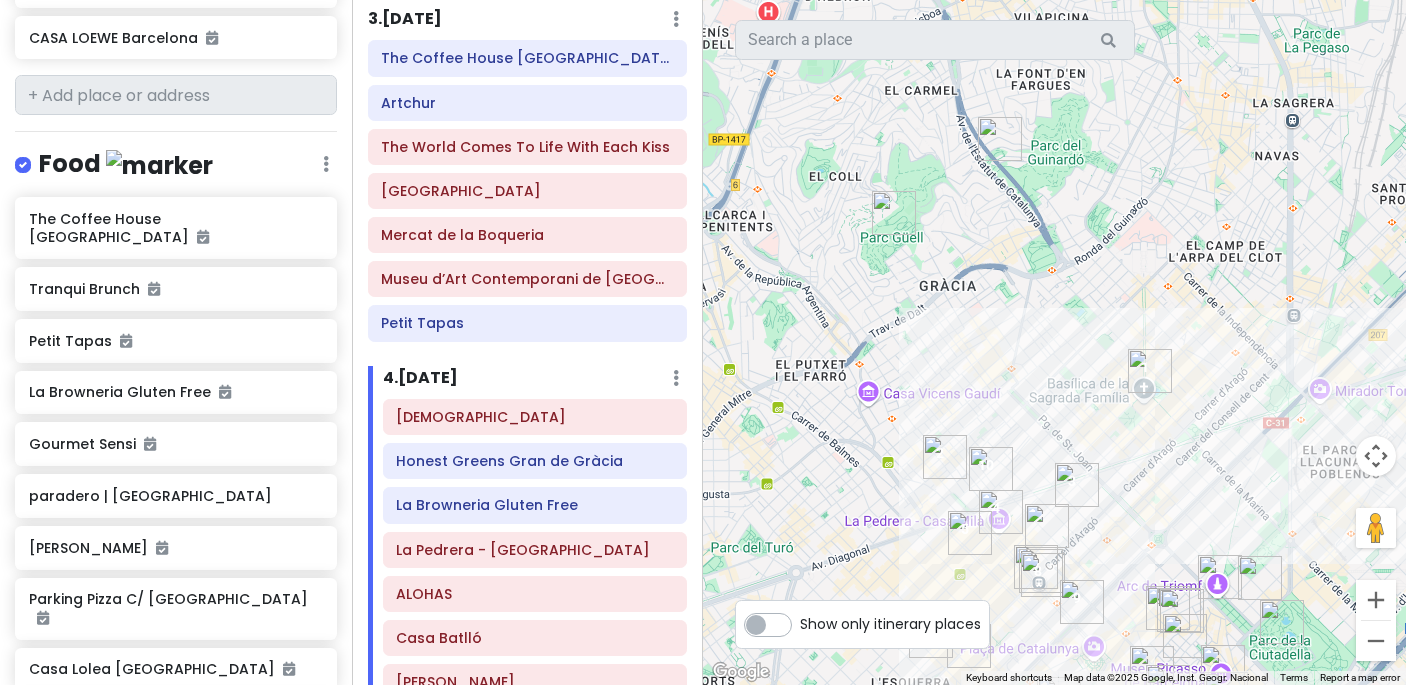 drag, startPoint x: 1102, startPoint y: 228, endPoint x: 1171, endPoint y: 251, distance: 72.73238 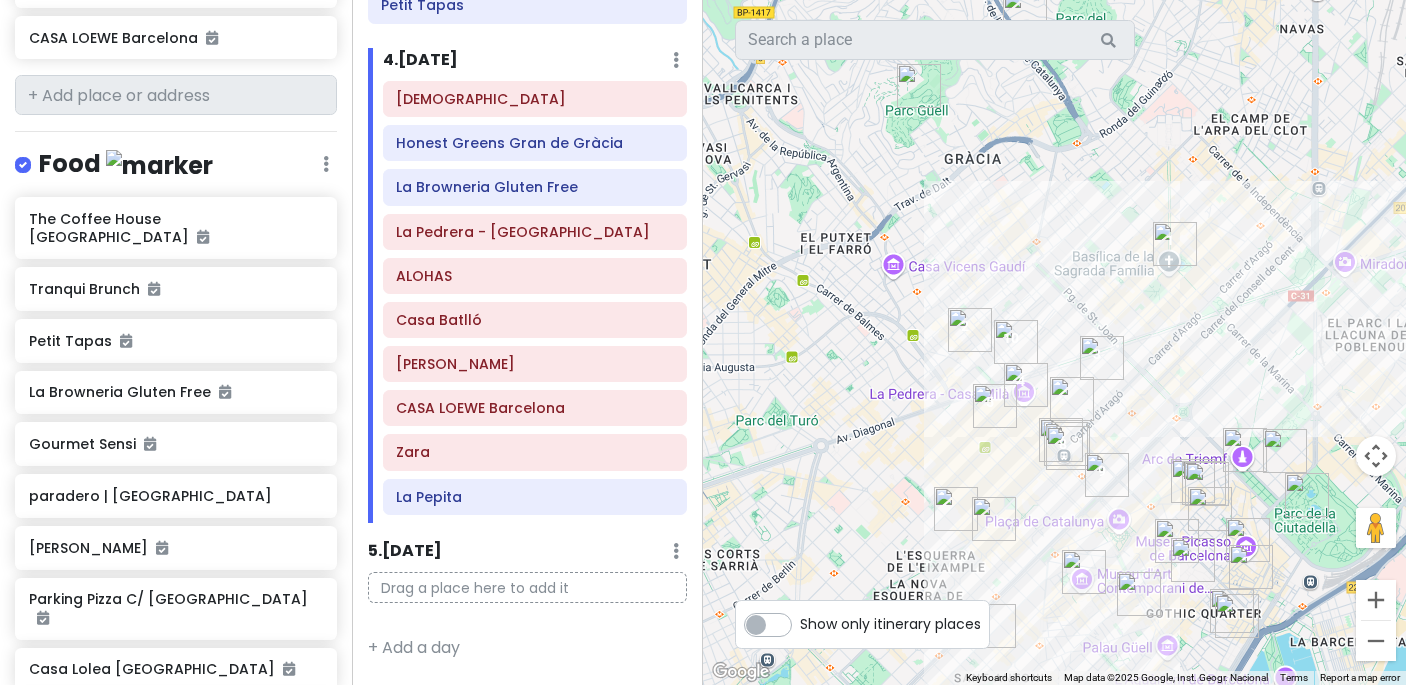 drag, startPoint x: 1042, startPoint y: 453, endPoint x: 1067, endPoint y: 327, distance: 128.45622 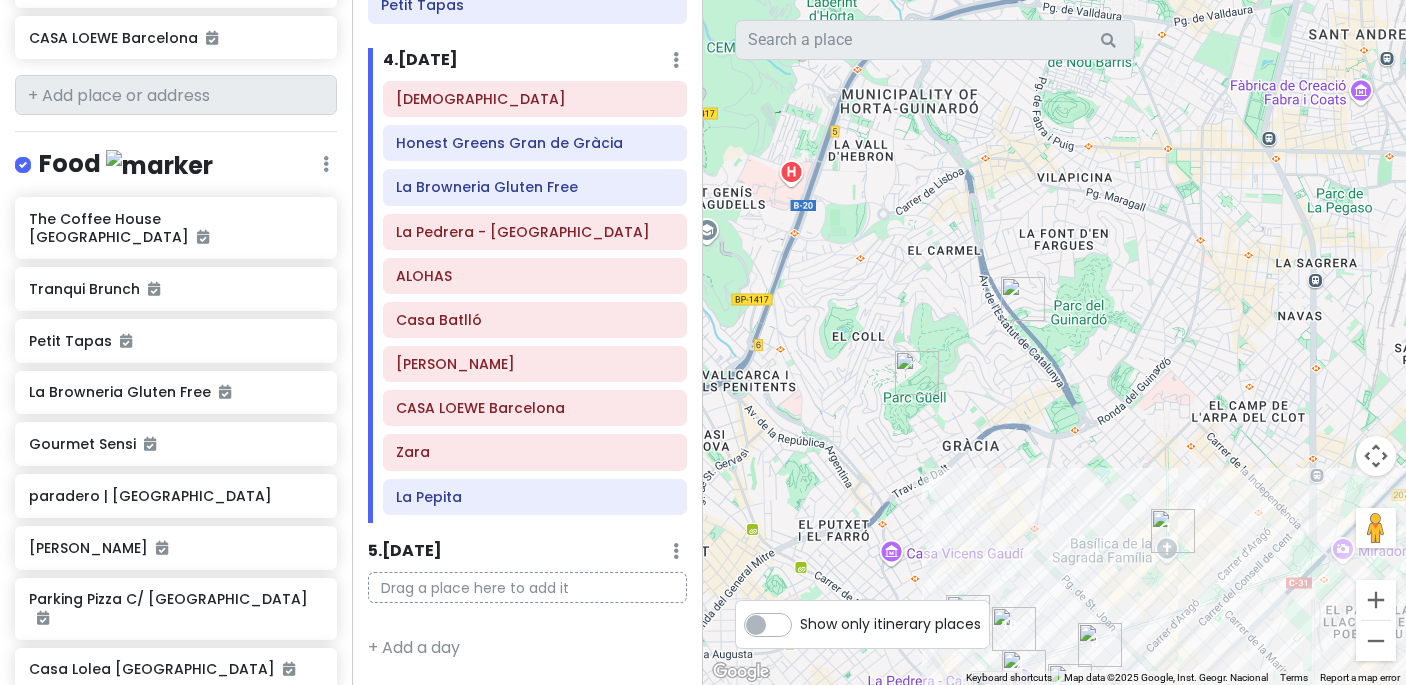 drag, startPoint x: 1163, startPoint y: 200, endPoint x: 1161, endPoint y: 497, distance: 297.00674 